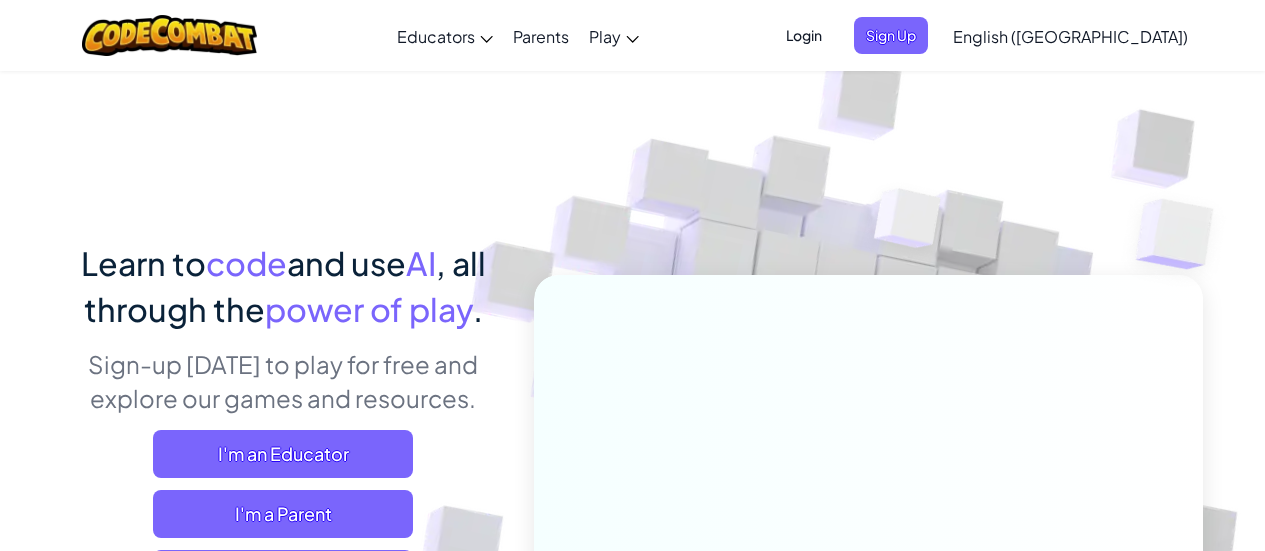 scroll, scrollTop: 0, scrollLeft: 0, axis: both 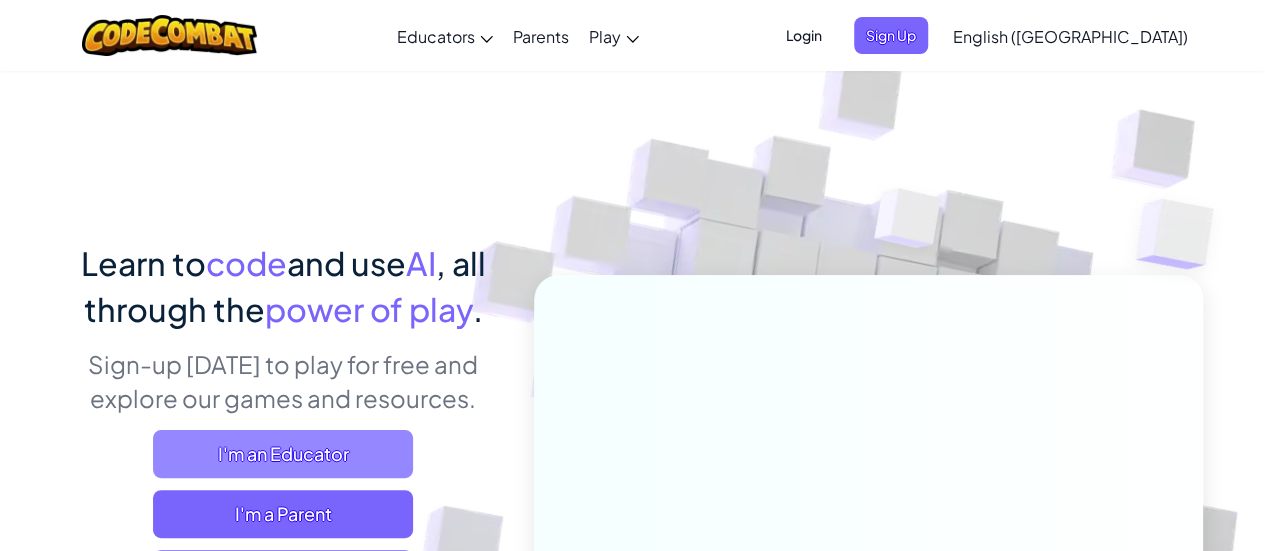 click on "I'm an Educator" at bounding box center (283, 454) 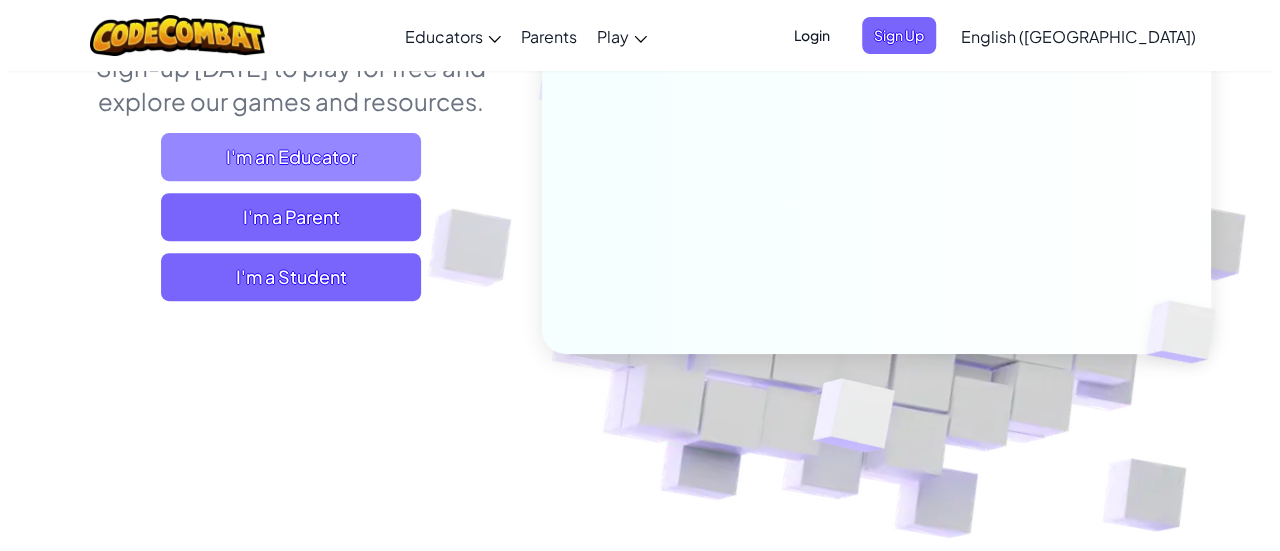 scroll, scrollTop: 298, scrollLeft: 0, axis: vertical 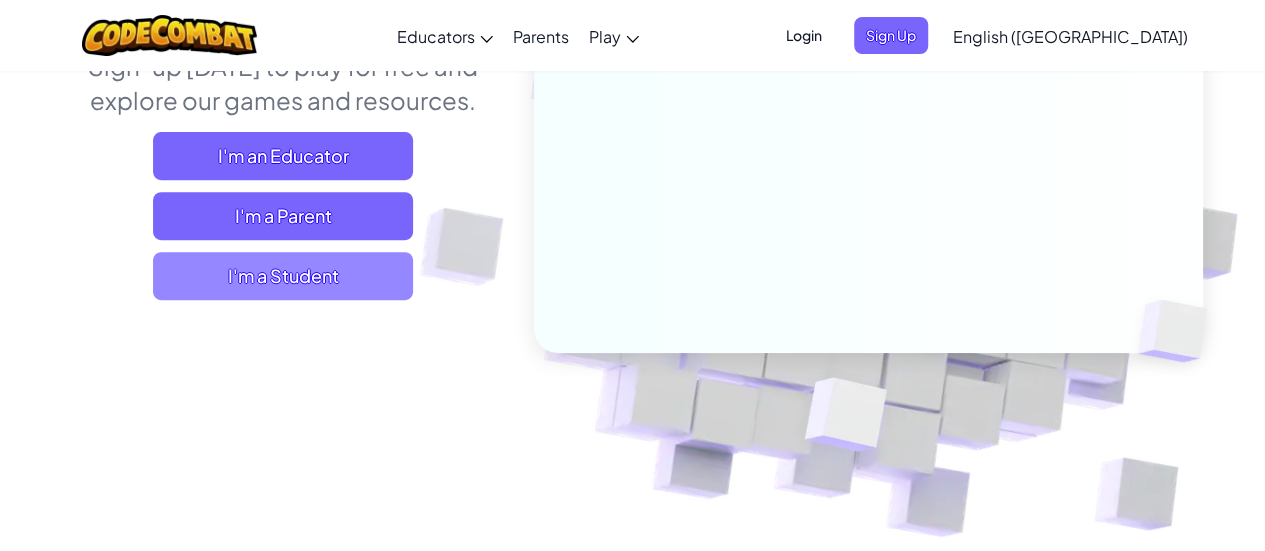 click on "I'm a Student" at bounding box center (283, 276) 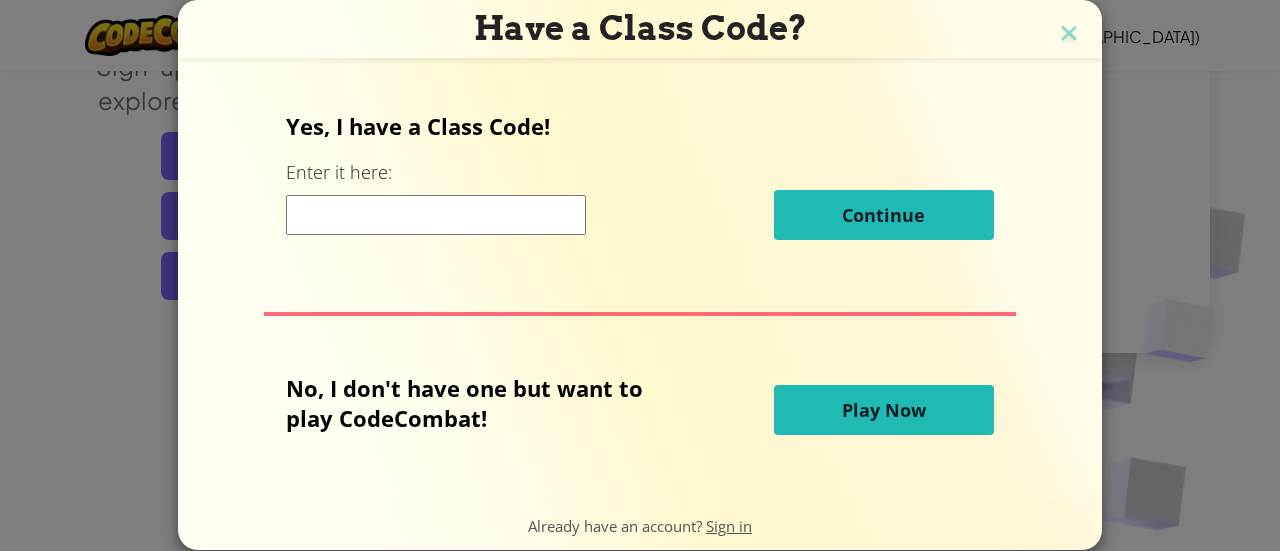 click on "Play Now" at bounding box center [884, 410] 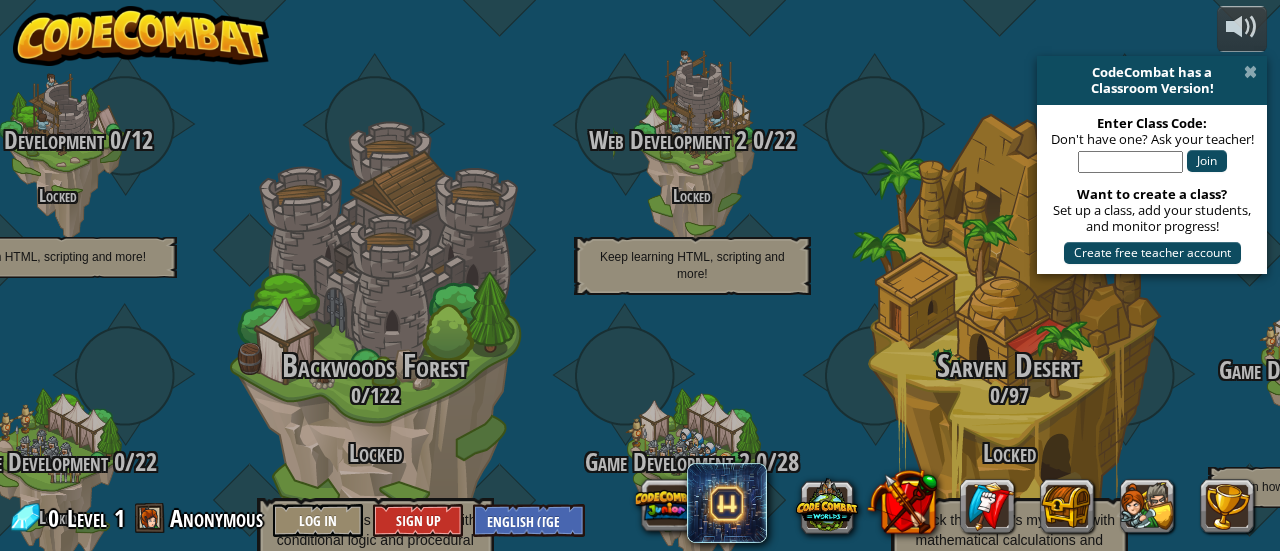 click at bounding box center [1250, 72] 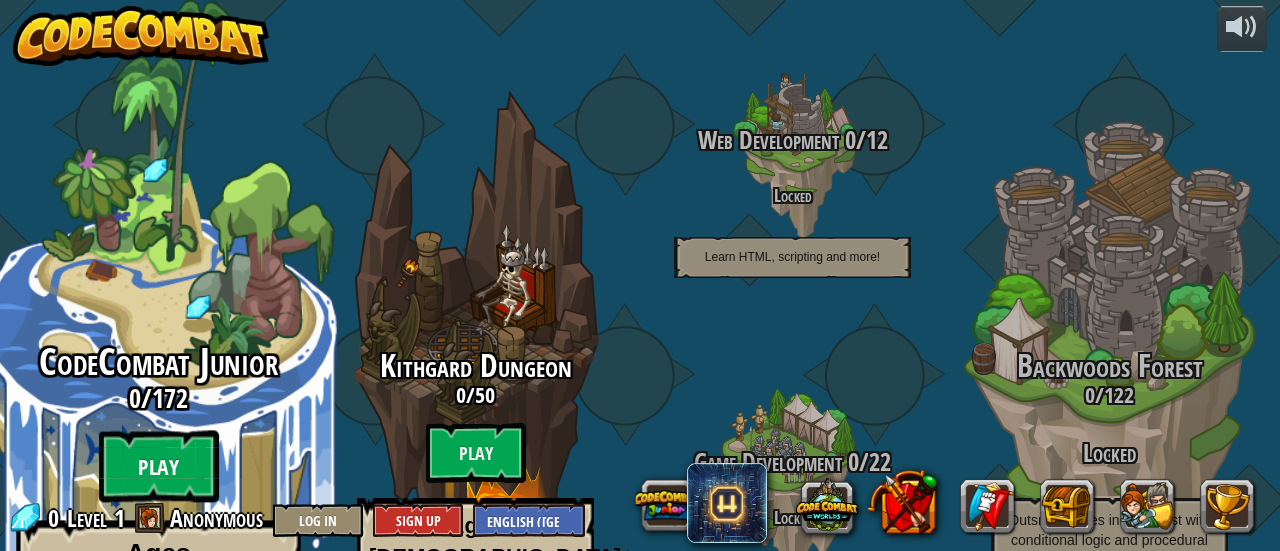 click on "Play" at bounding box center [159, 467] 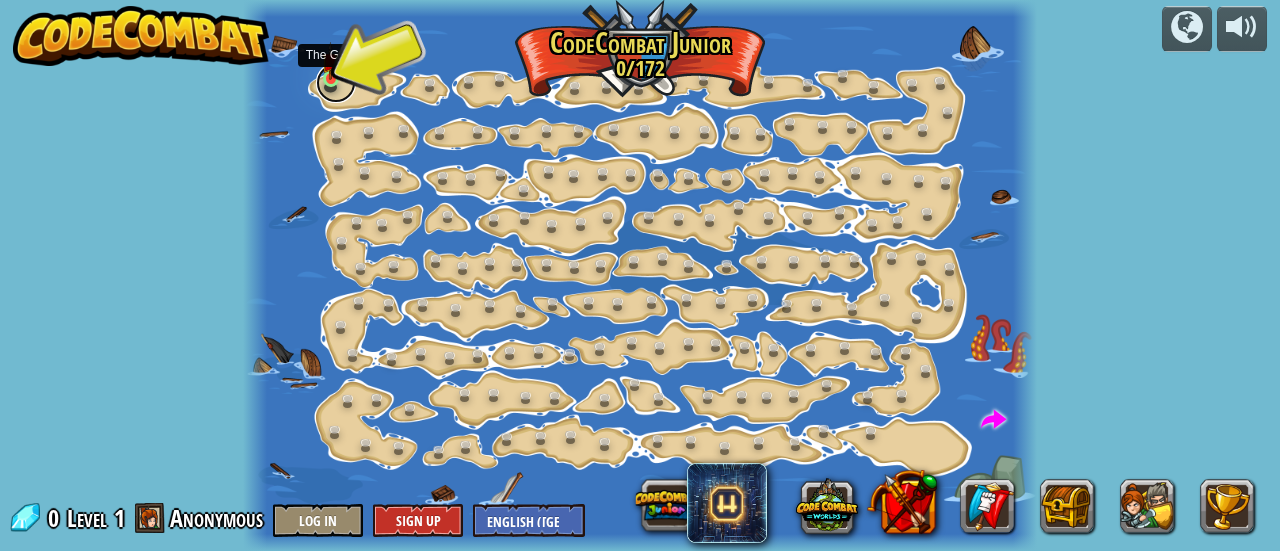 click at bounding box center (336, 83) 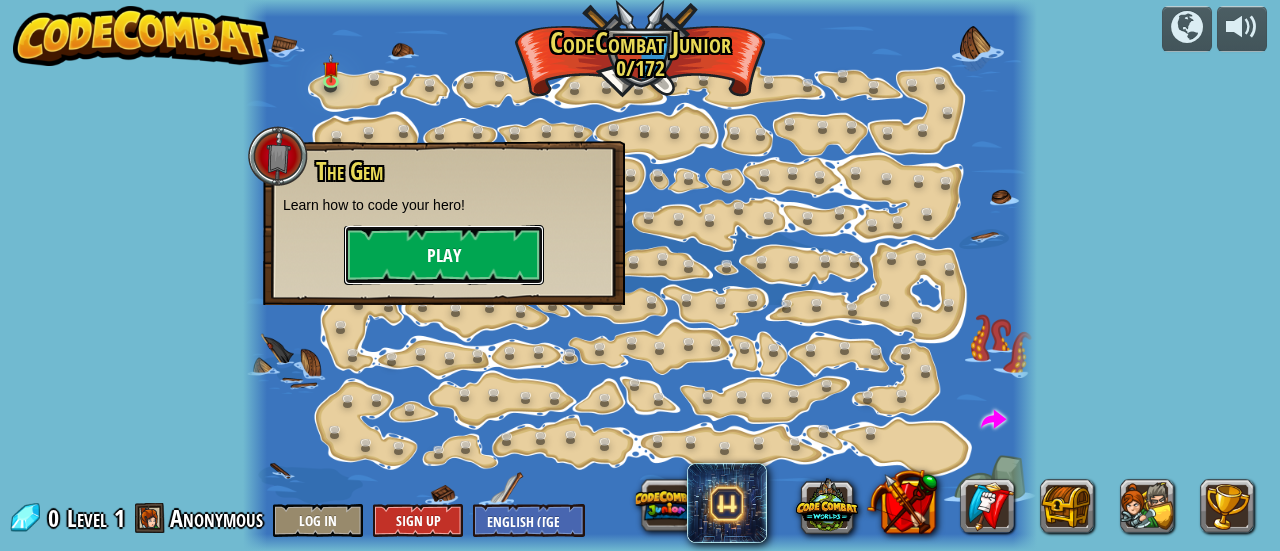 click on "Play" at bounding box center (444, 255) 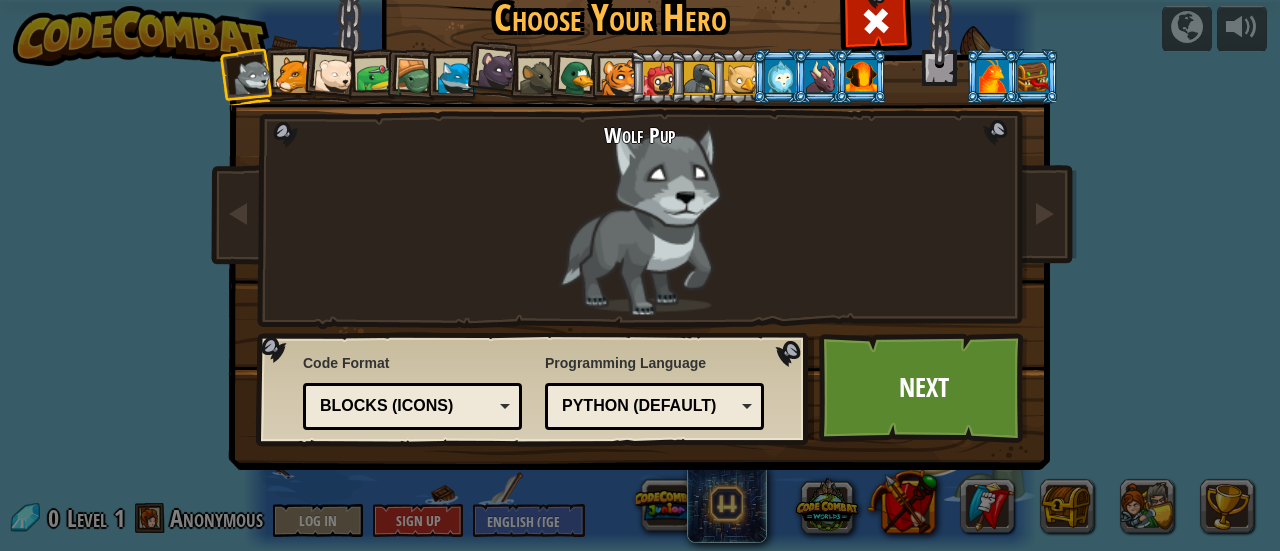 click on "Python (Default)" at bounding box center [648, 406] 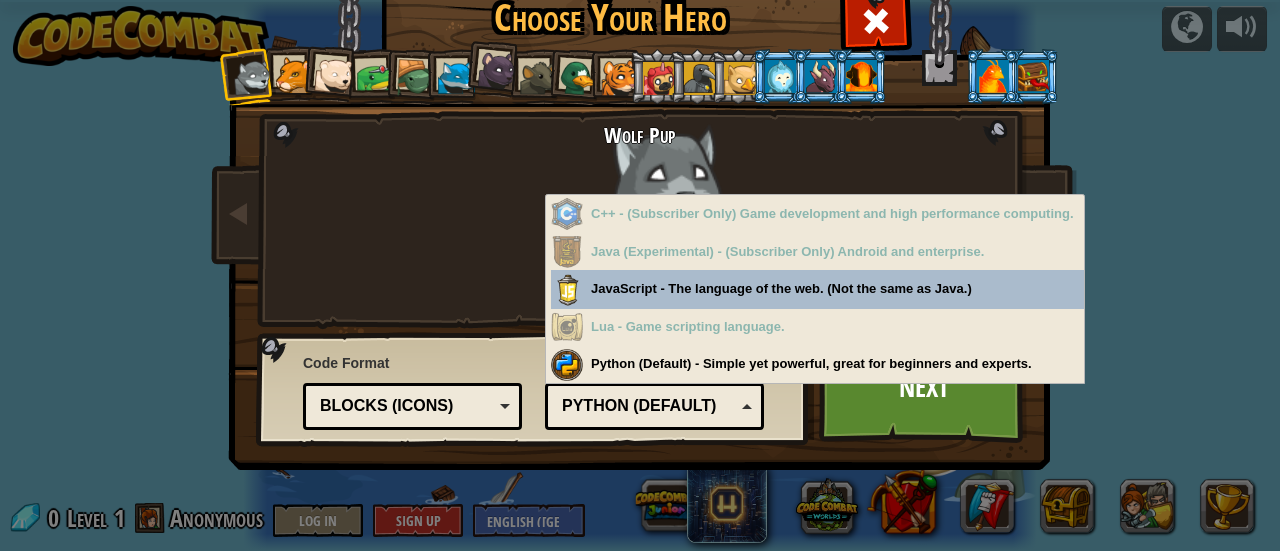 click on "Python (Default)" at bounding box center [648, 406] 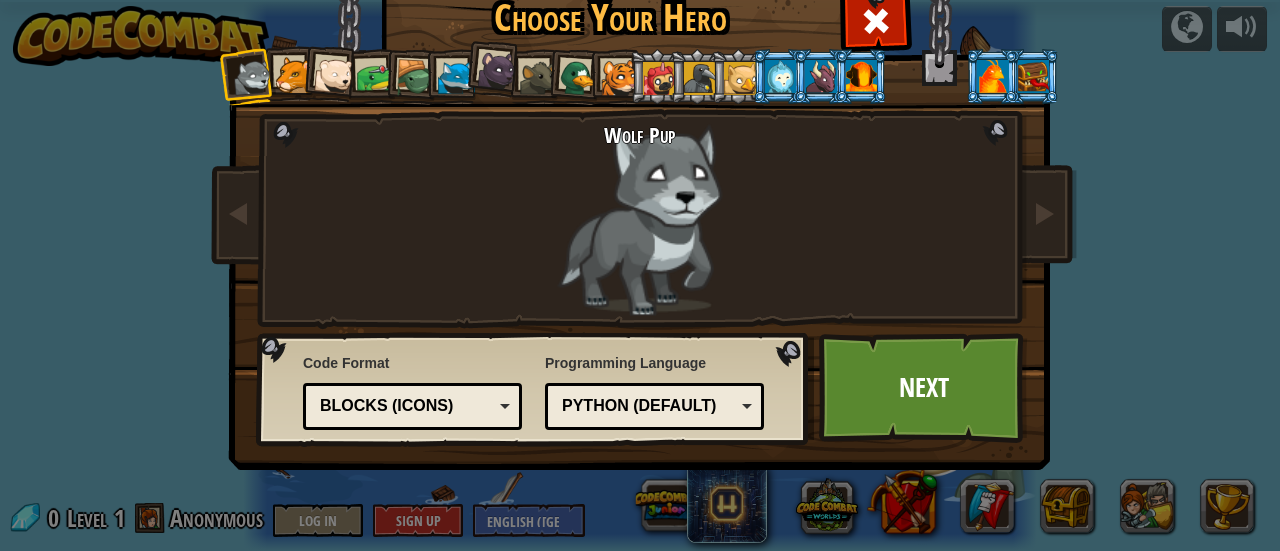 click on "Blocks (Icons)" at bounding box center [406, 406] 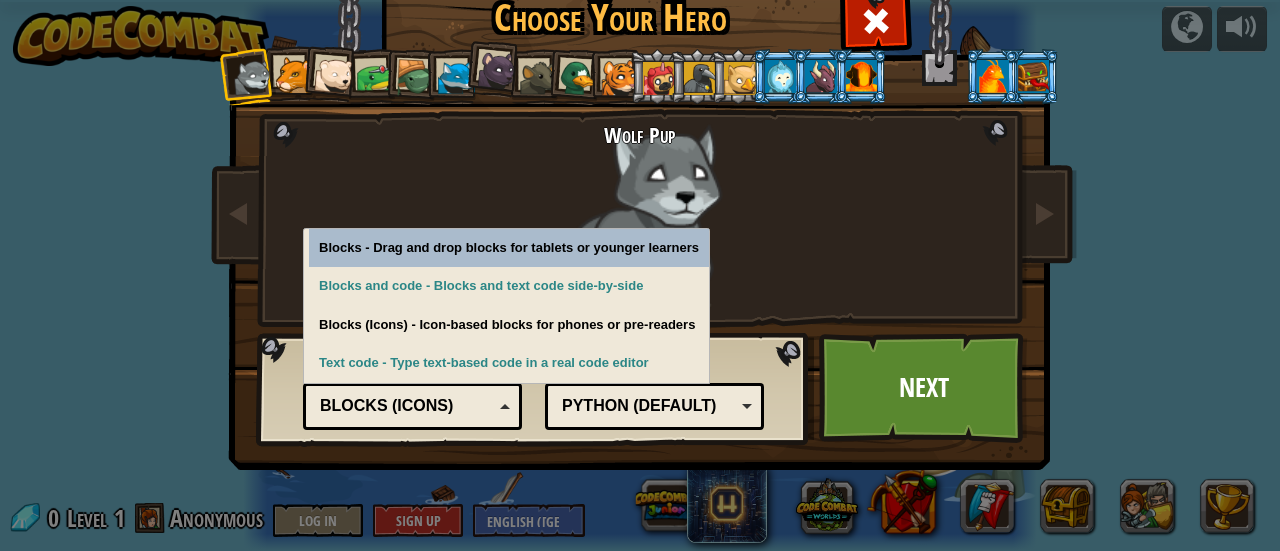 click on "Wolf Pup" at bounding box center (640, 219) 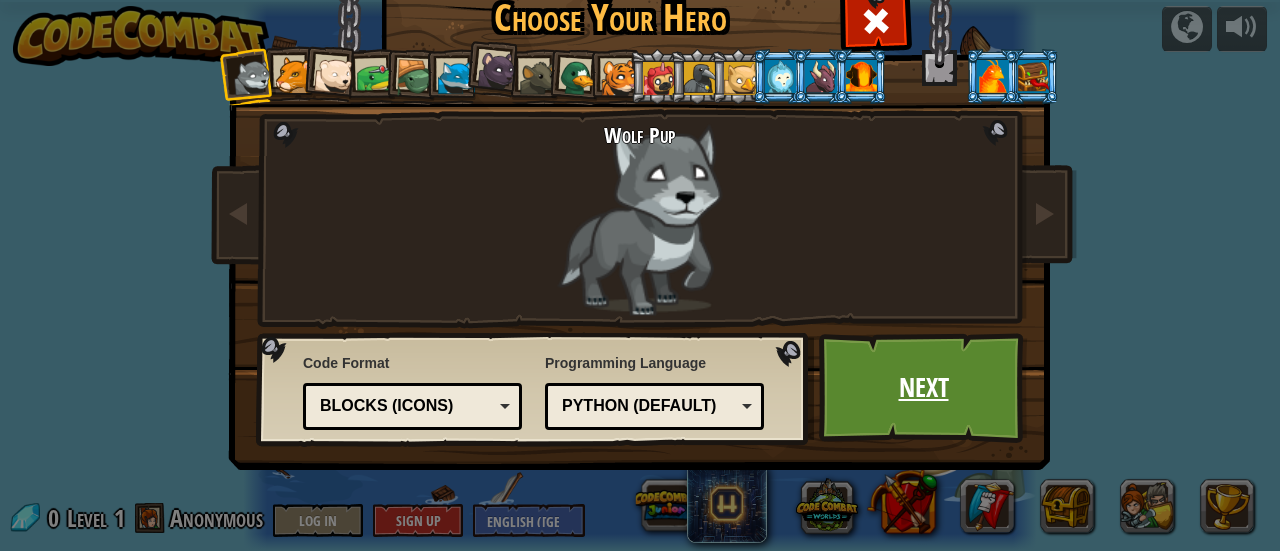 click on "Next" at bounding box center (923, 388) 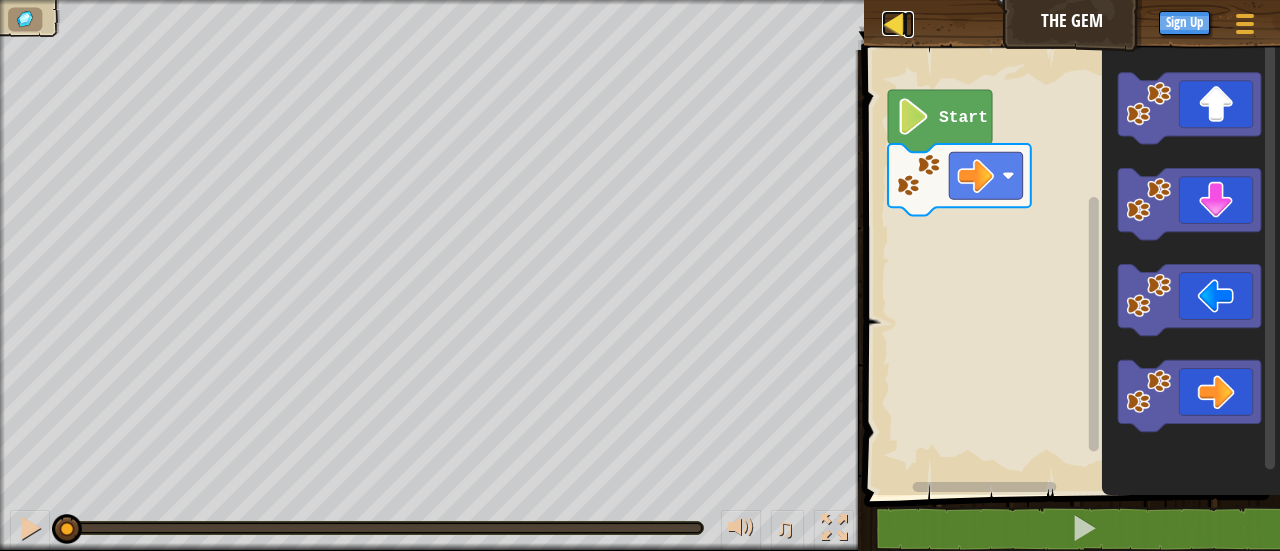 click at bounding box center (894, 23) 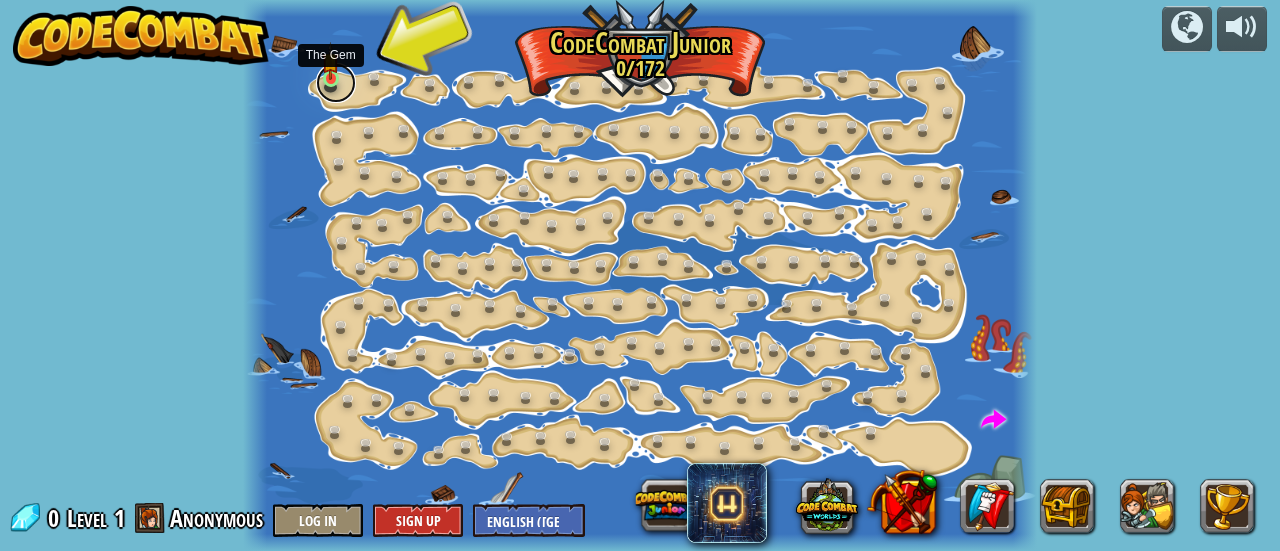 click at bounding box center (336, 83) 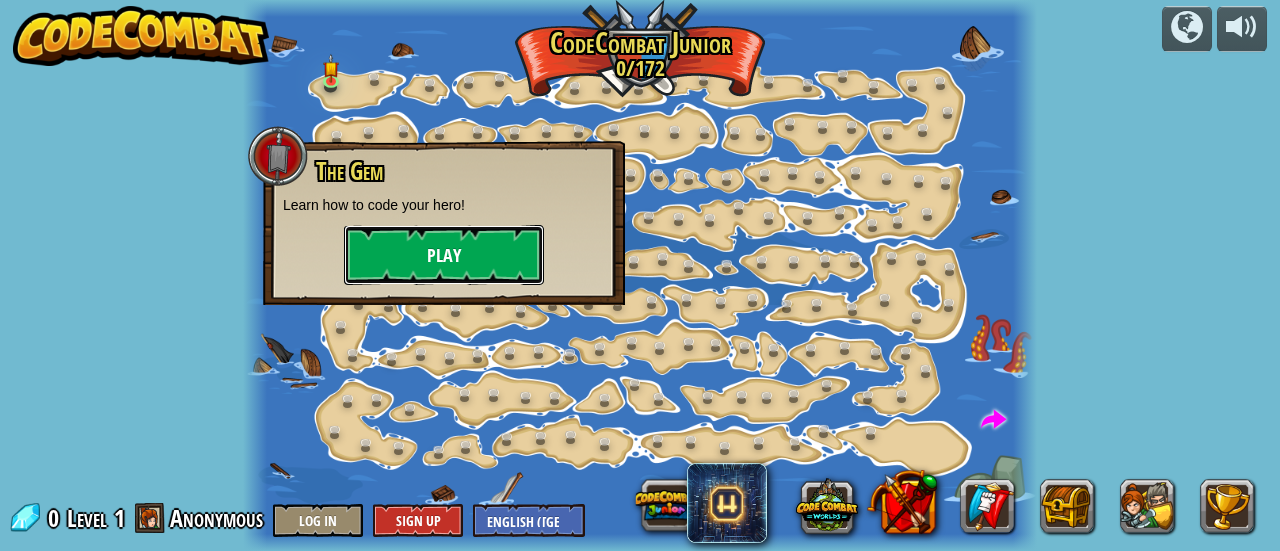 click on "Play" at bounding box center [444, 255] 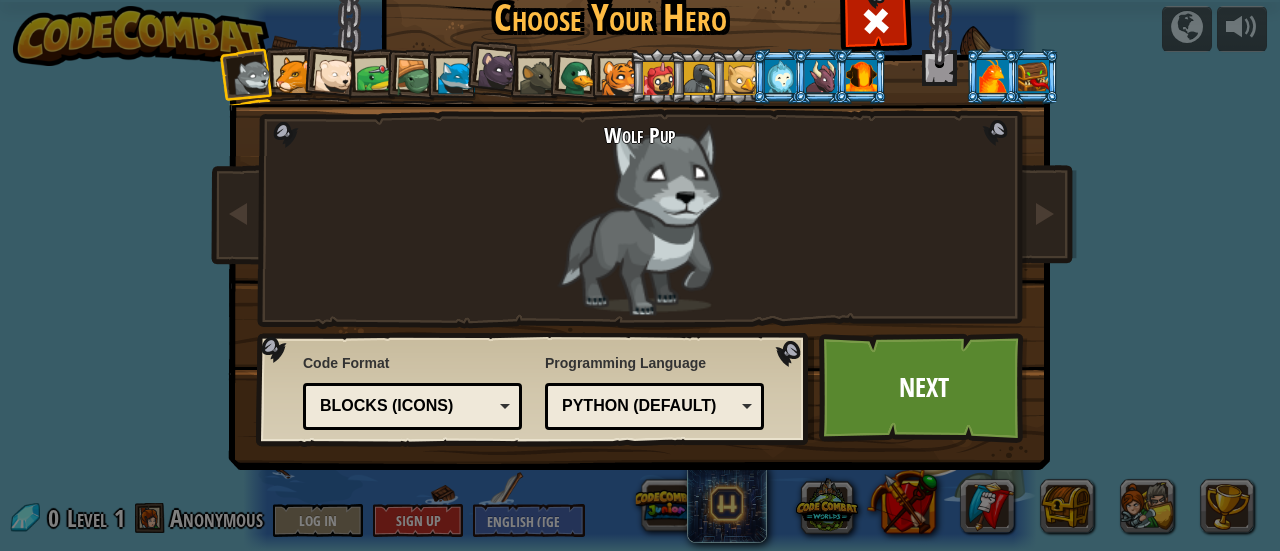 click on "Blocks (Icons)" at bounding box center (406, 406) 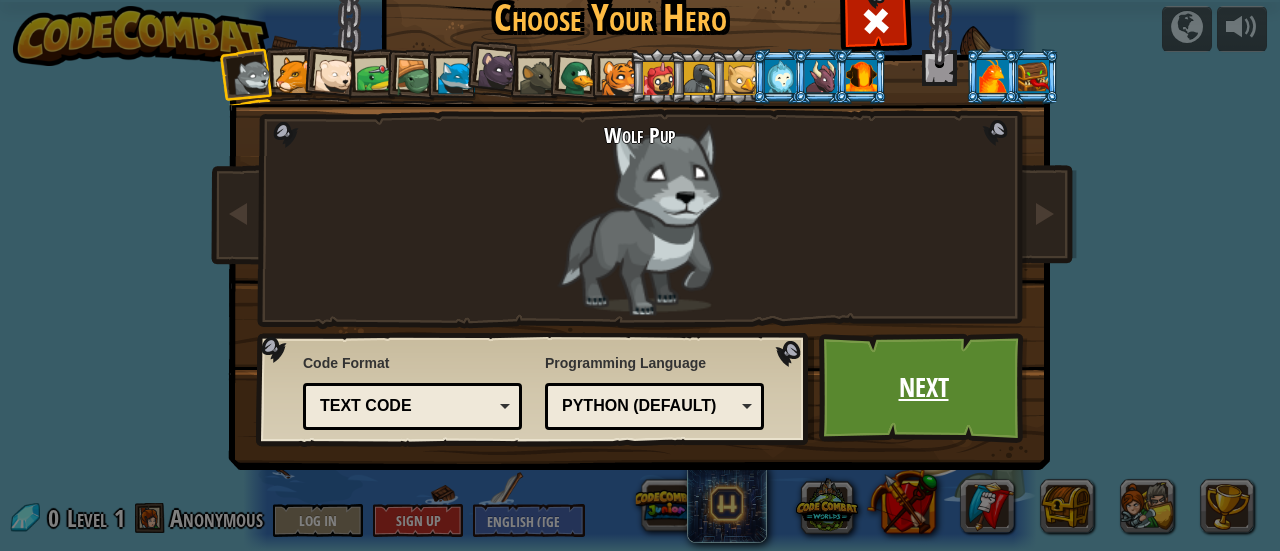 click on "Next" at bounding box center (923, 388) 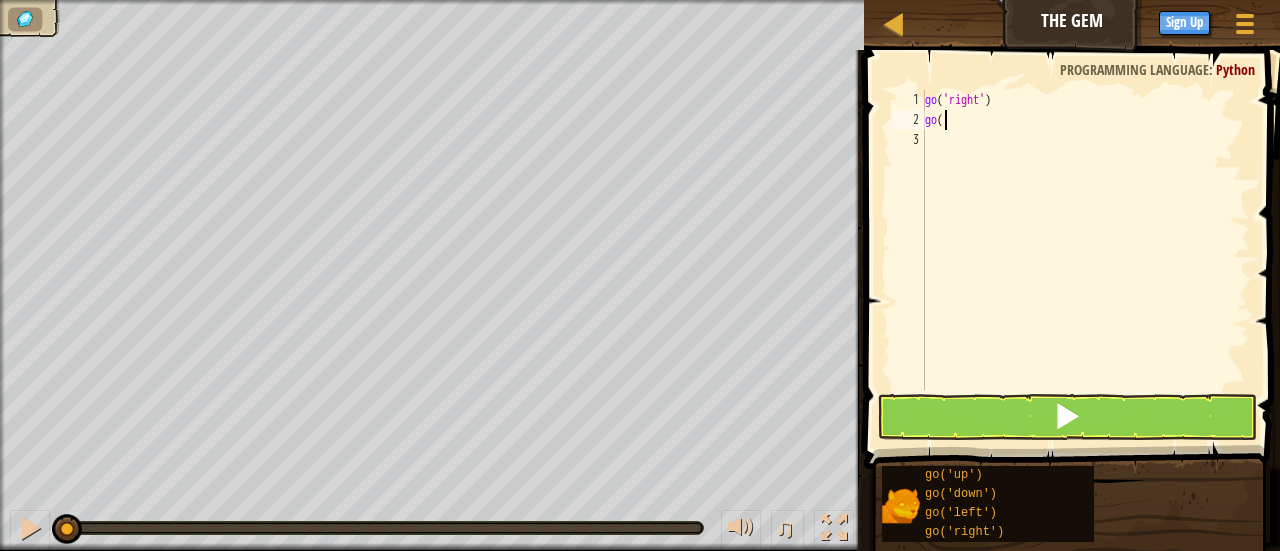 scroll, scrollTop: 9, scrollLeft: 0, axis: vertical 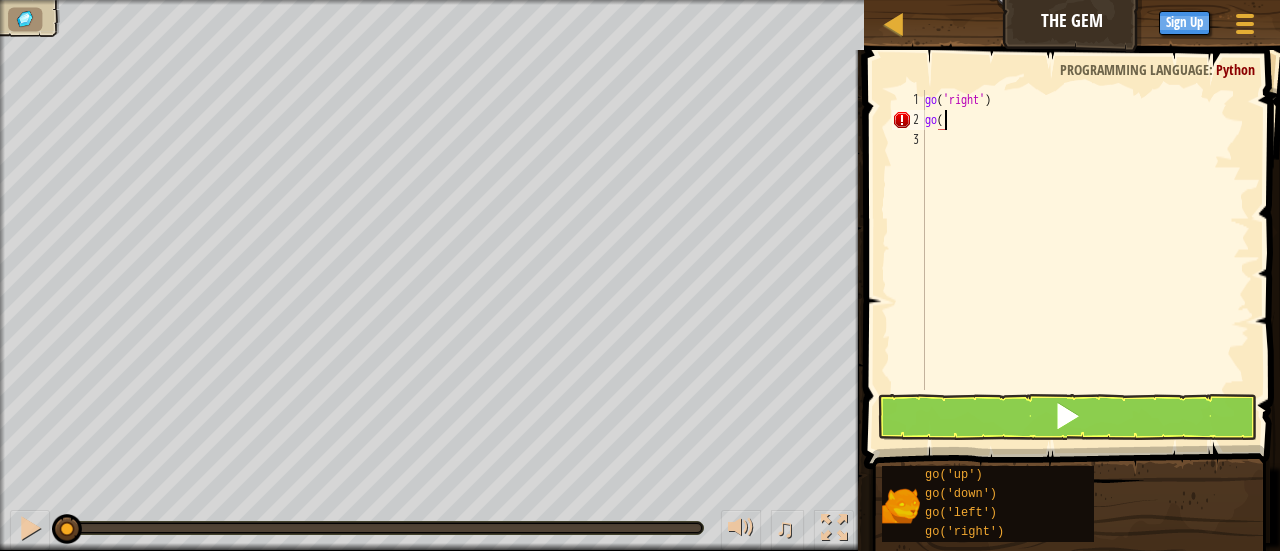 type on "go('" 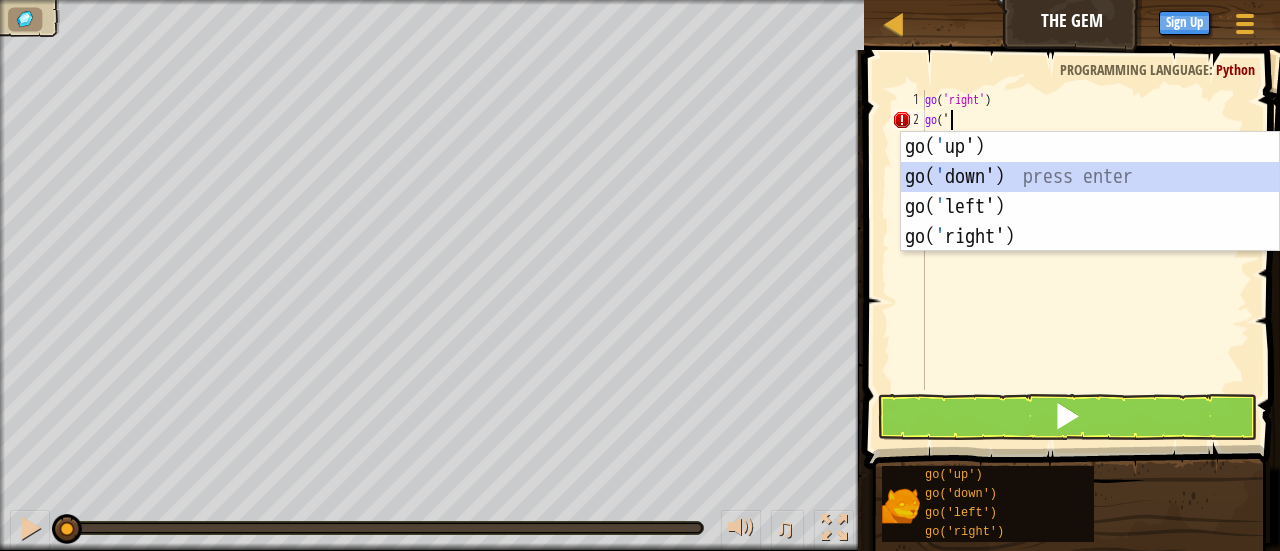 click on "go( ' up') press enter go( ' down') press enter go( ' left') press enter go( ' right') press enter" at bounding box center (1090, 222) 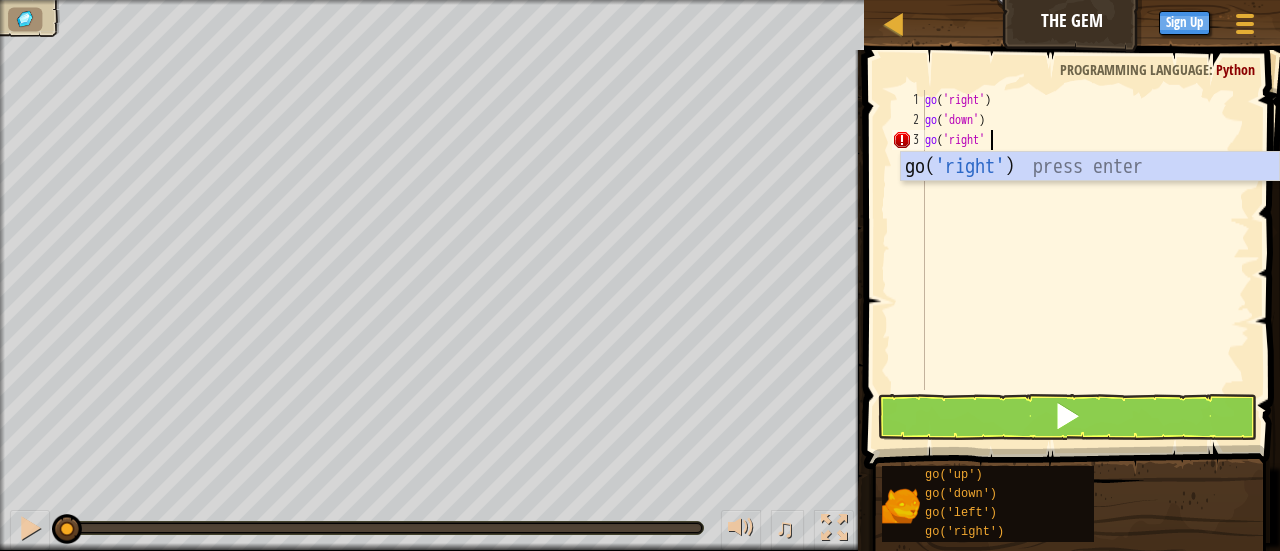 scroll, scrollTop: 9, scrollLeft: 4, axis: both 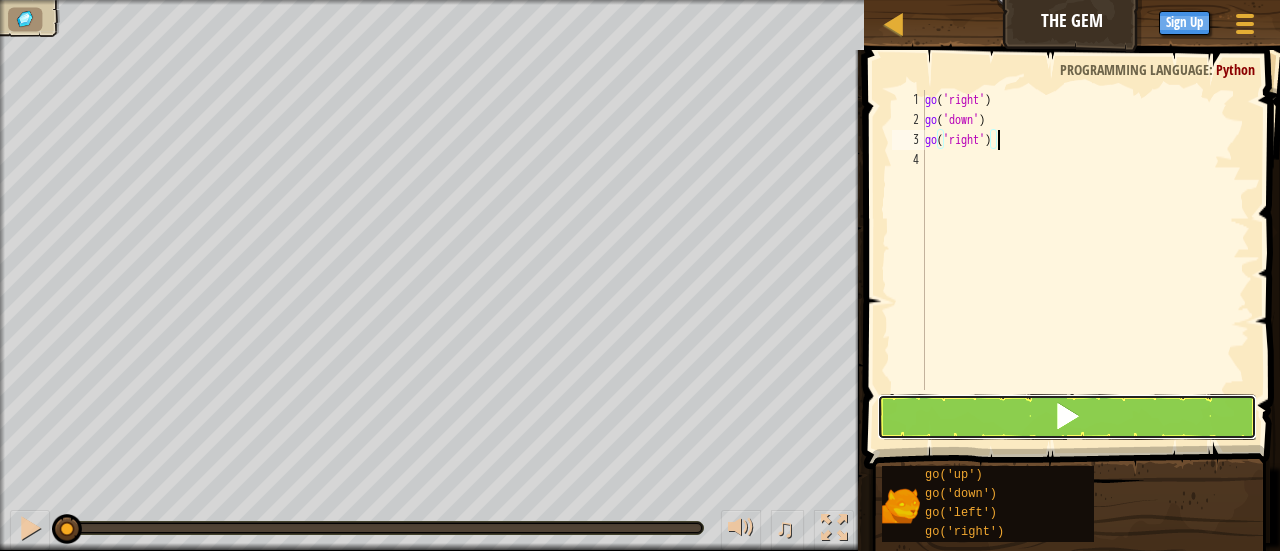 click at bounding box center (1067, 417) 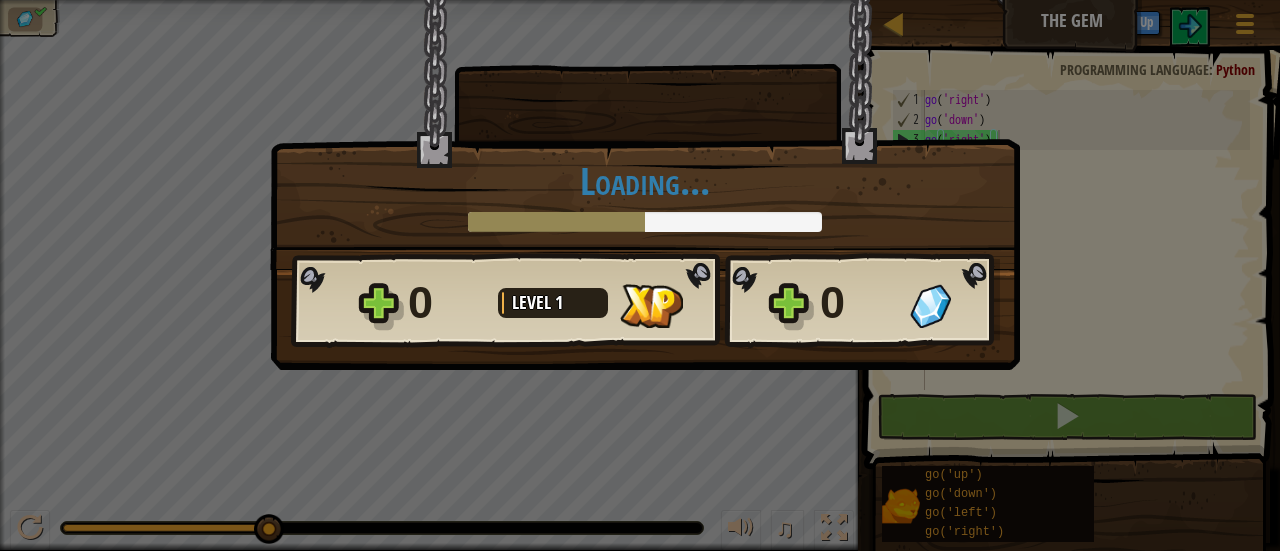 scroll, scrollTop: 9, scrollLeft: 5, axis: both 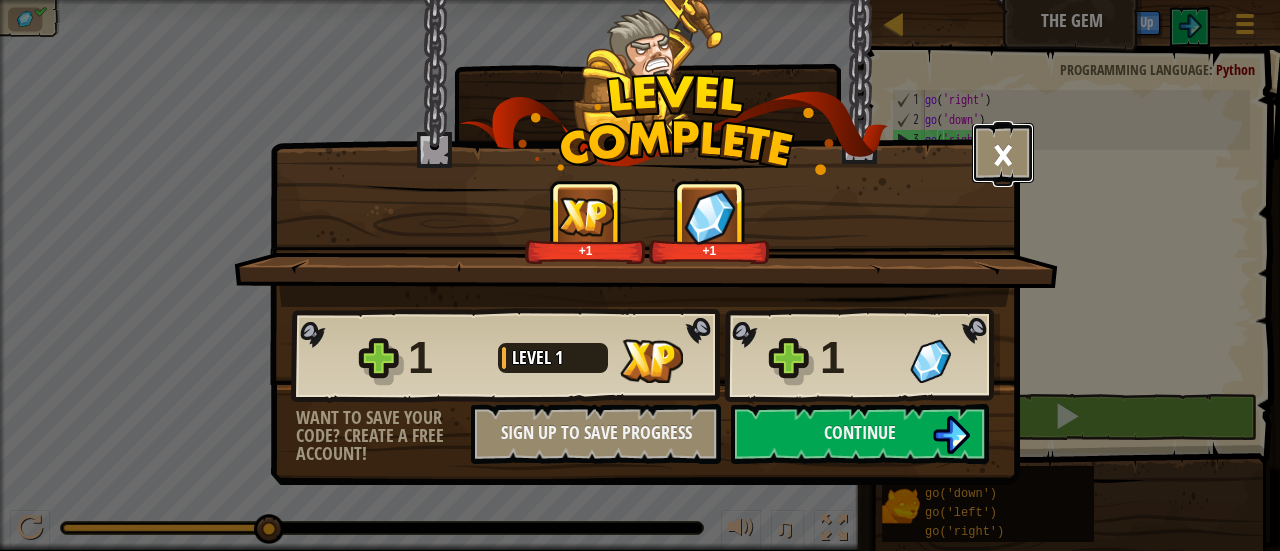 click on "×" at bounding box center [1003, 153] 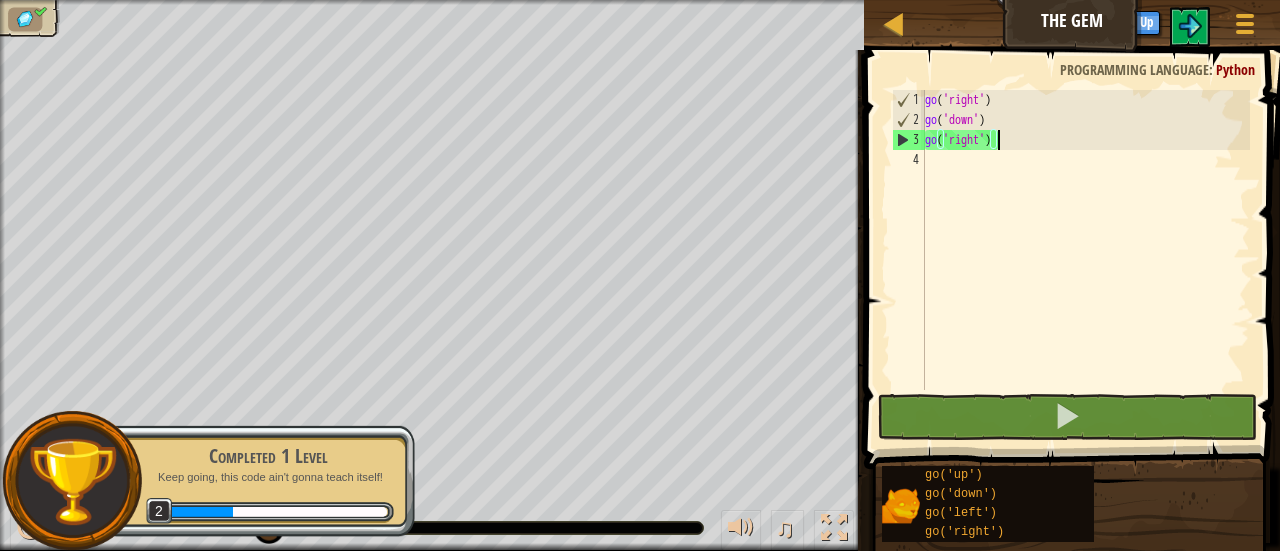 click at bounding box center [72, 481] 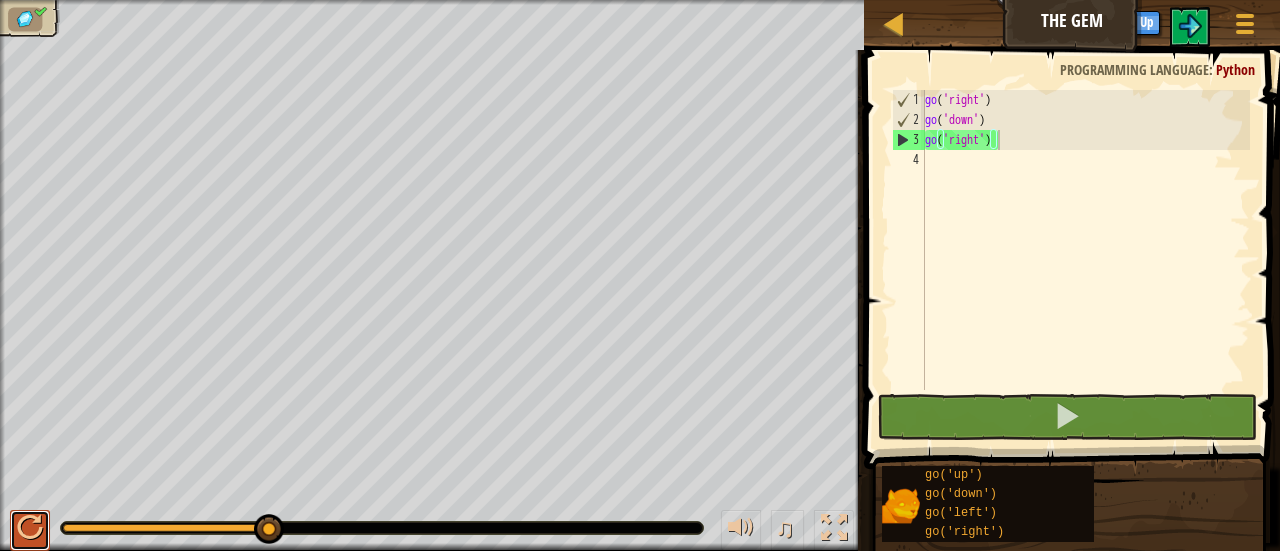 click at bounding box center (30, 528) 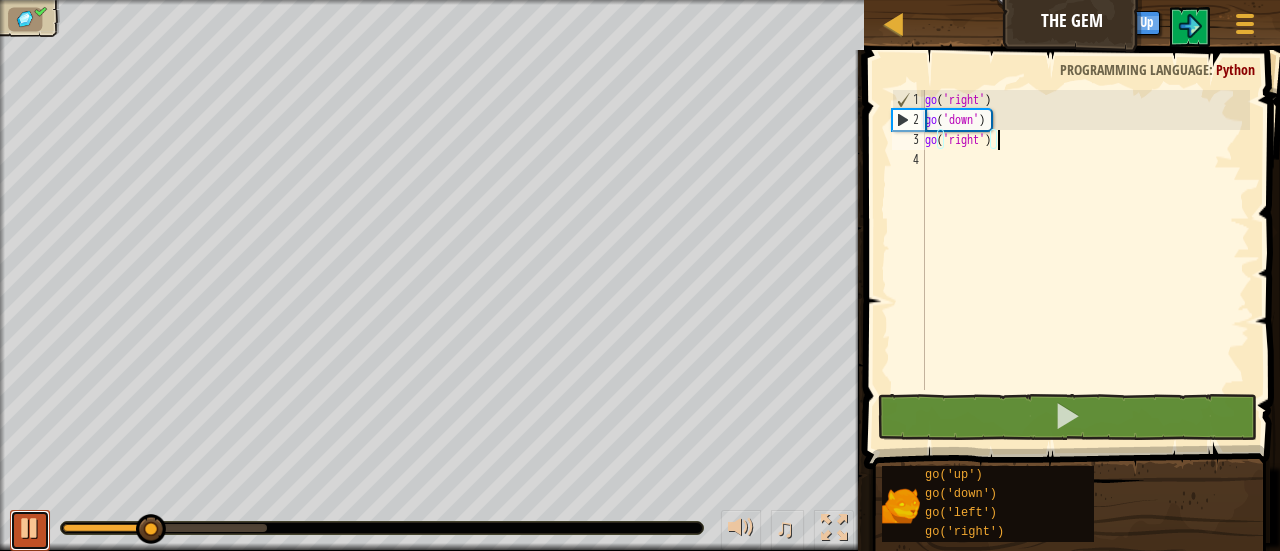 click at bounding box center (30, 528) 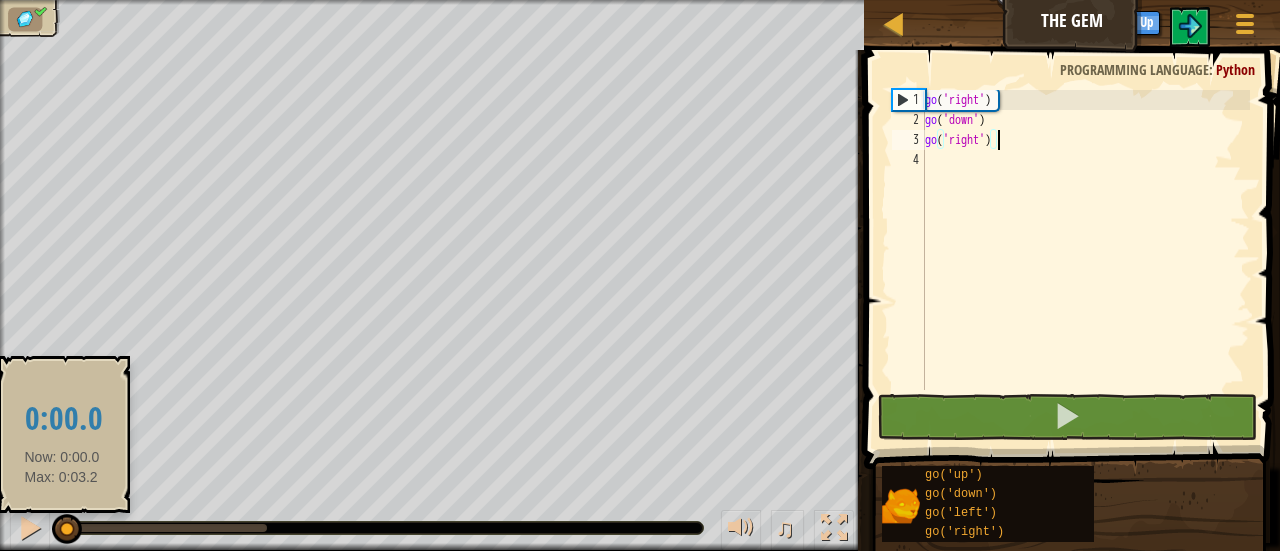 drag, startPoint x: 160, startPoint y: 527, endPoint x: 62, endPoint y: 538, distance: 98.61542 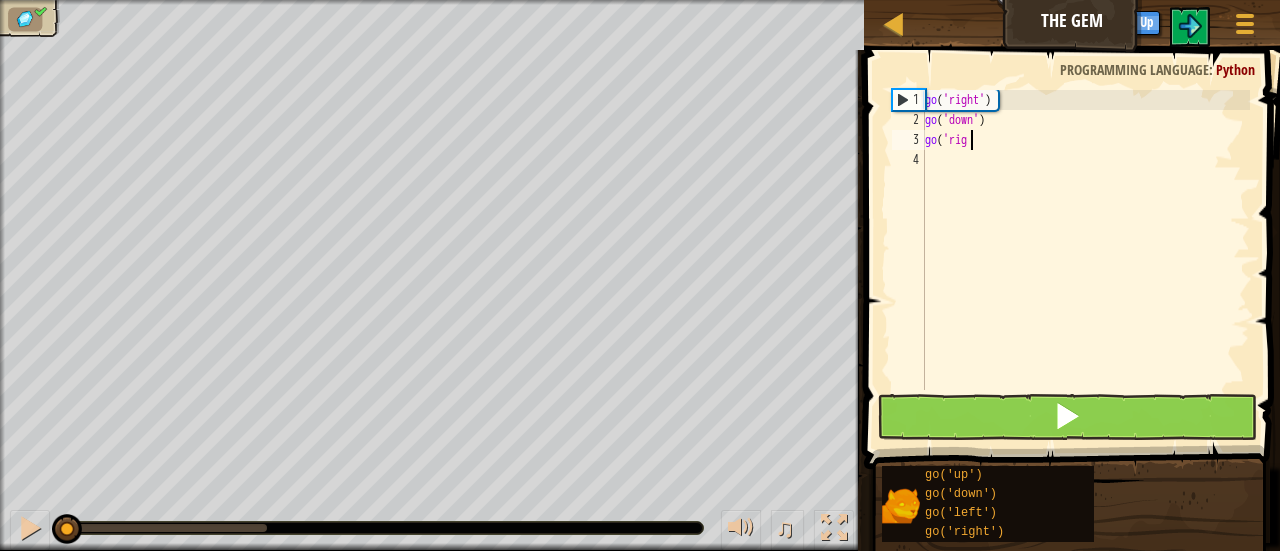 scroll, scrollTop: 9, scrollLeft: 0, axis: vertical 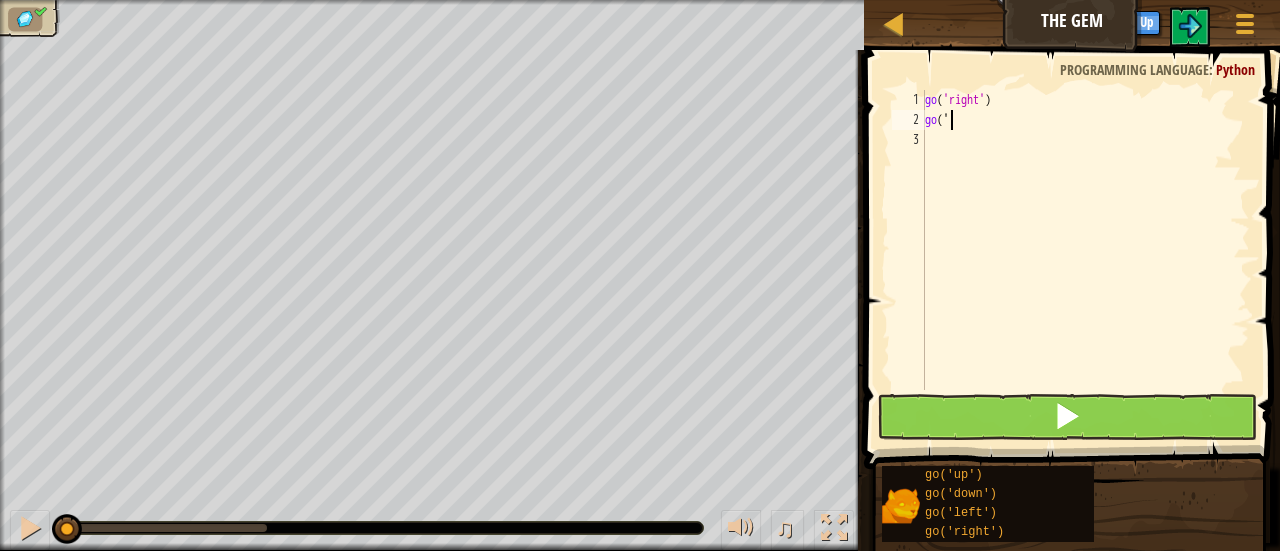 type on "g" 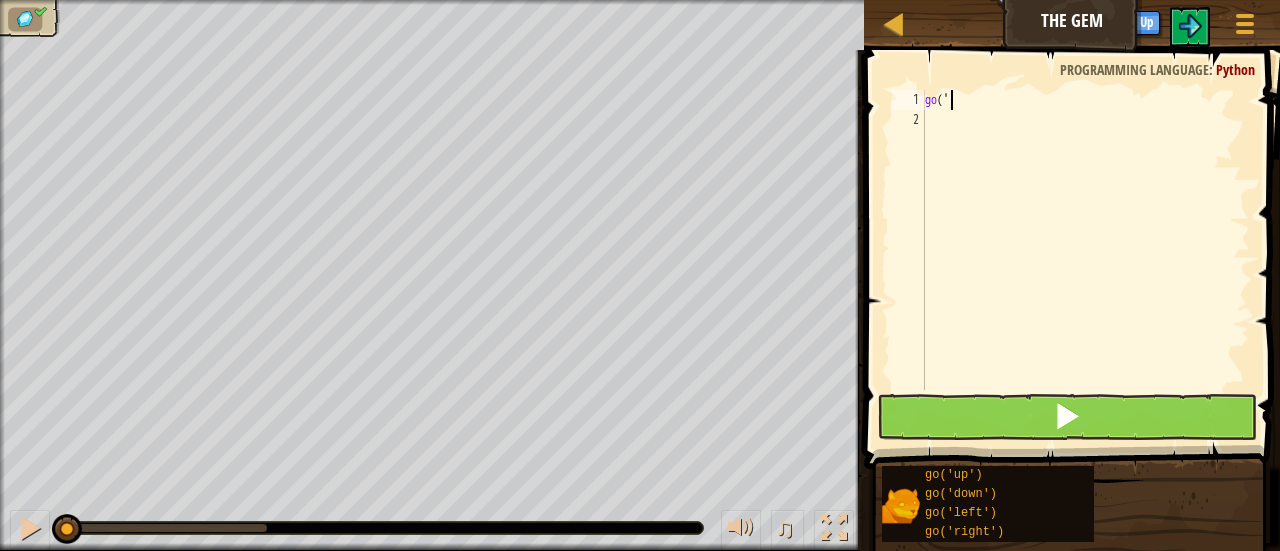 type on "g" 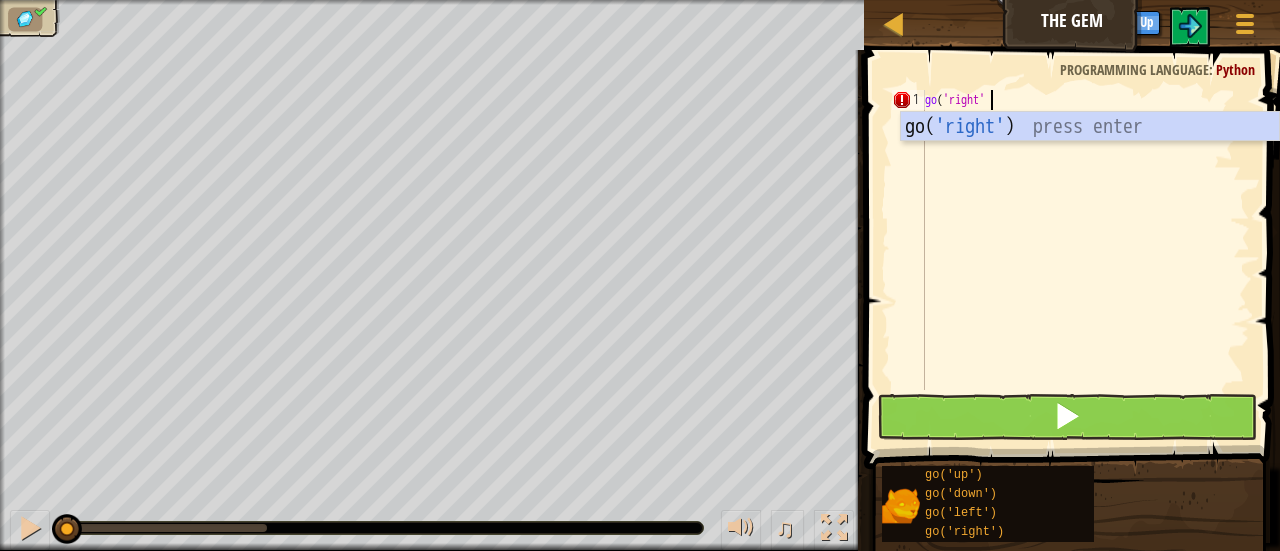 scroll, scrollTop: 9, scrollLeft: 4, axis: both 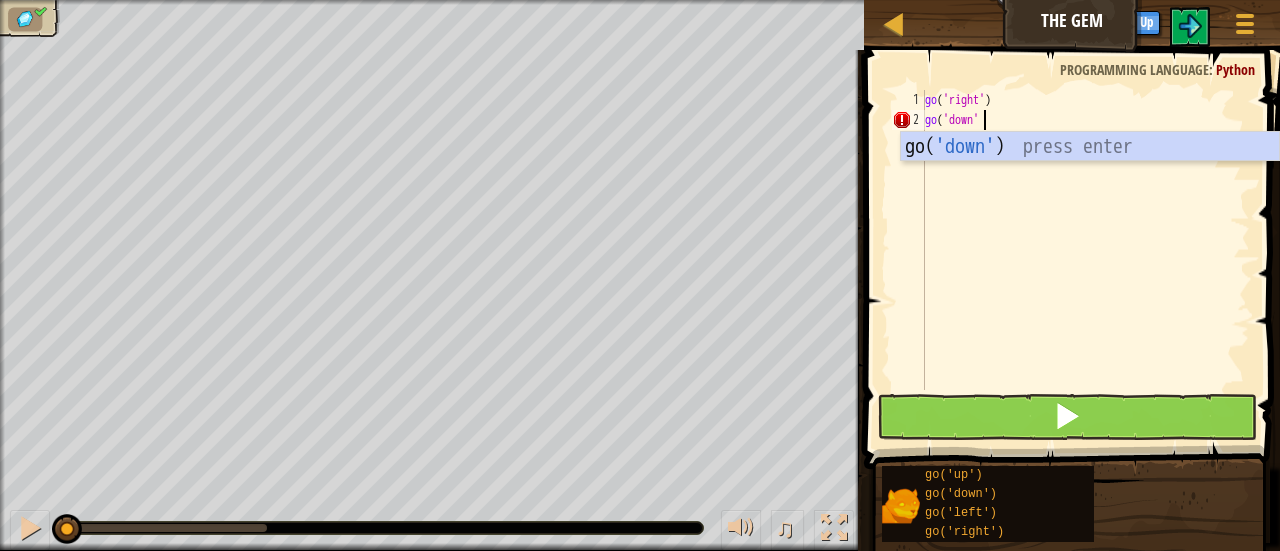type on "go('down')" 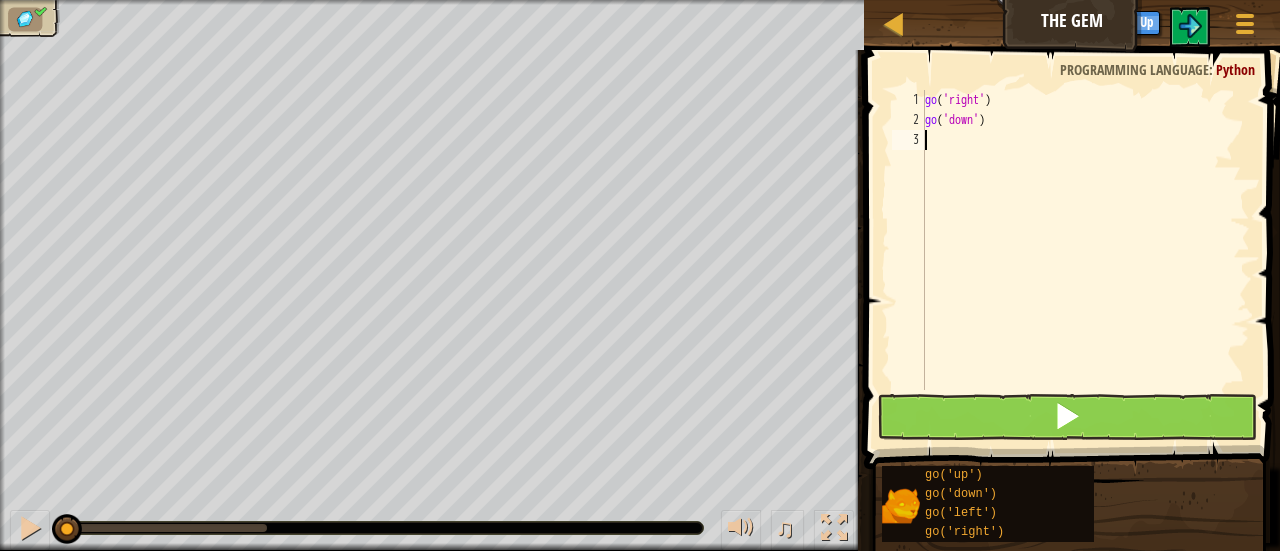 click on "go ( 'right' ) go ( 'down' )" at bounding box center [1085, 260] 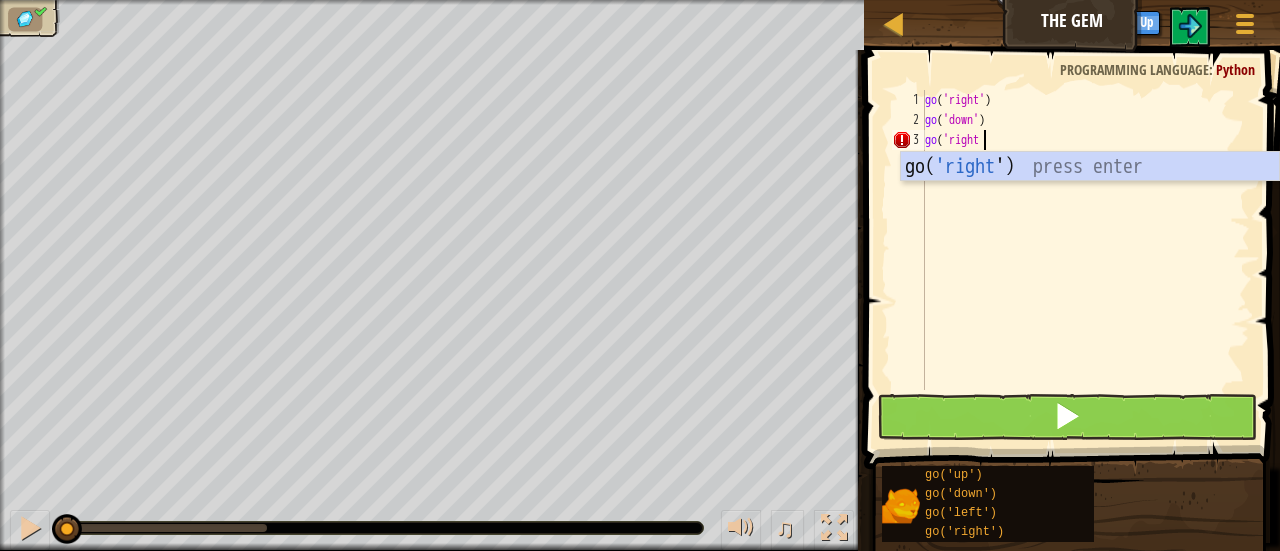 scroll, scrollTop: 9, scrollLeft: 4, axis: both 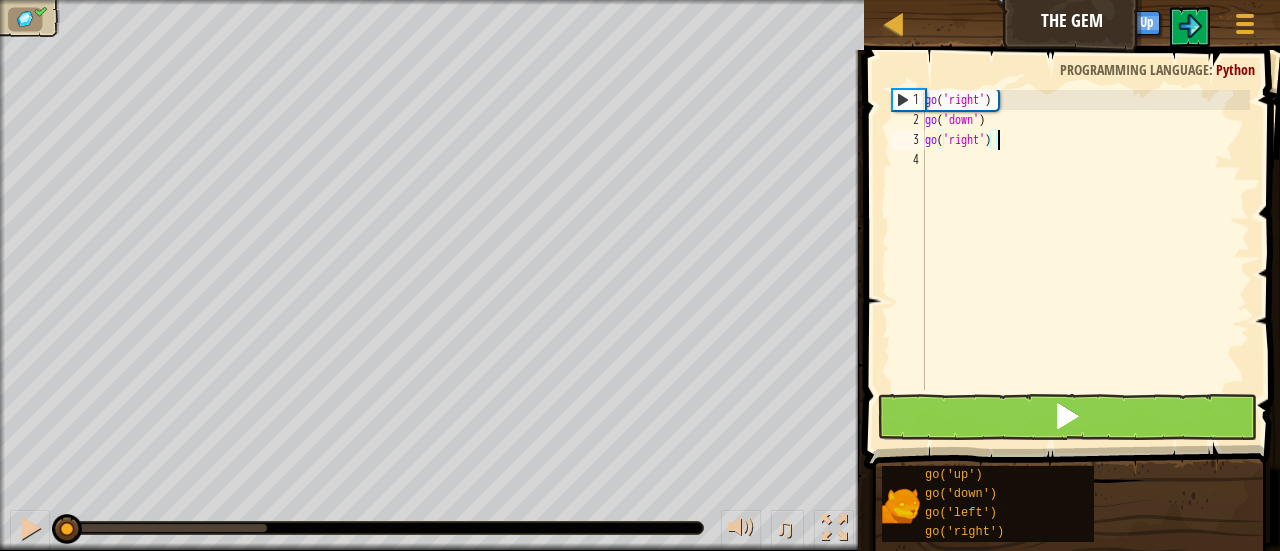 type on "go('right')" 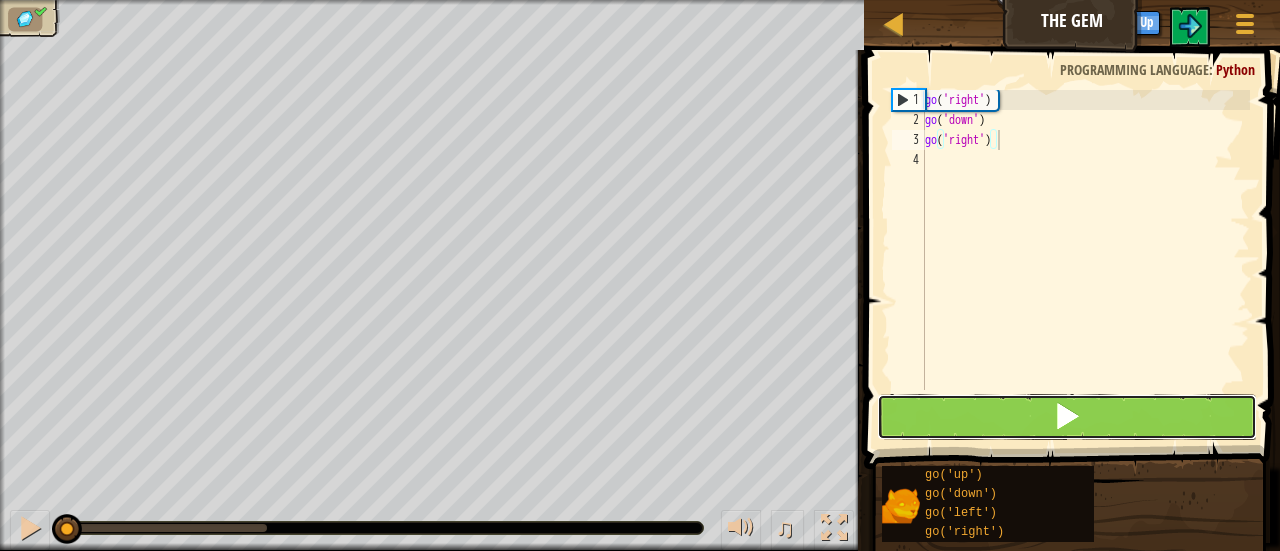 click at bounding box center [1067, 417] 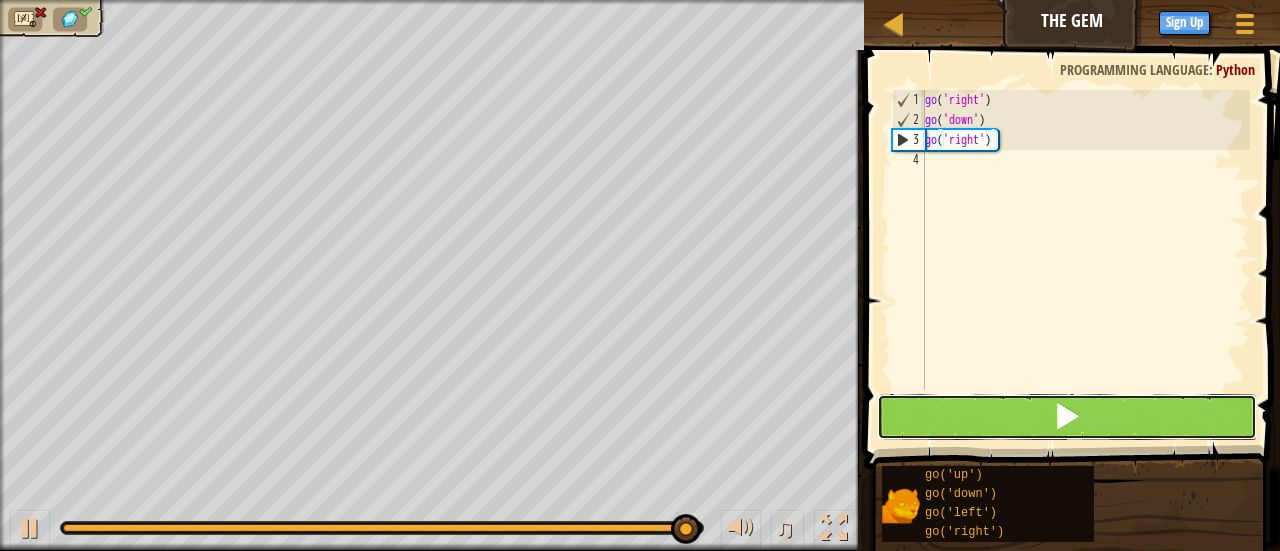 click at bounding box center (1067, 417) 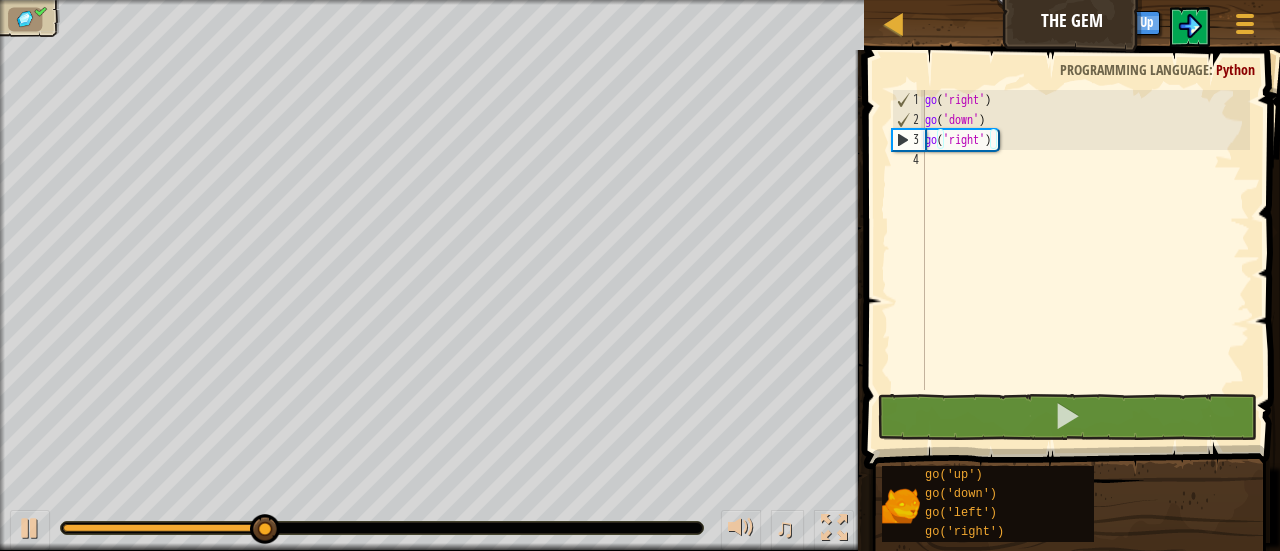 click on "Map The Gem Game Menu Sign Up 1     הההההההההההההההההההההההההההההההההההההההההההההההההההההההההההההההההההההההההההההההההההההההההההההההההההההההההההההההההההההההההההההההההההההההההההההההההההההההההההההההההההההההההההההההההההההההההההההההההההההההההההההההההההההההההההההההההההההההההההההההההההההההההההההההה XXXXXXXXXXXXXXXXXXXXXXXXXXXXXXXXXXXXXXXXXXXXXXXXXXXXXXXXXXXXXXXXXXXXXXXXXXXXXXXXXXXXXXXXXXXXXXXXXXXXXXXXXXXXXXXXXXXXXXXXXXXXXXXXXXXXXXXXXXXXXXXXXXXXXXXXXXXXXXXXXXXXXXXXXXXXXXXXXXXXXXXXXXXXXXXXXXXXXXXXXXXXXXXXXXXXXXXXXXXXXXXXXXXXXXXXXXXXXXXXXXXXXXXXXXXXXXXX Solution × Blocks go('right') 1 2 3 4 go ( 'right' ) go ( 'down' ) go ( 'right' )     Code Saved Programming language : Python Statement   /  Call   /  go('up') go('down') go('left') go('right') × Fix Your Code 1" at bounding box center (640, 0) 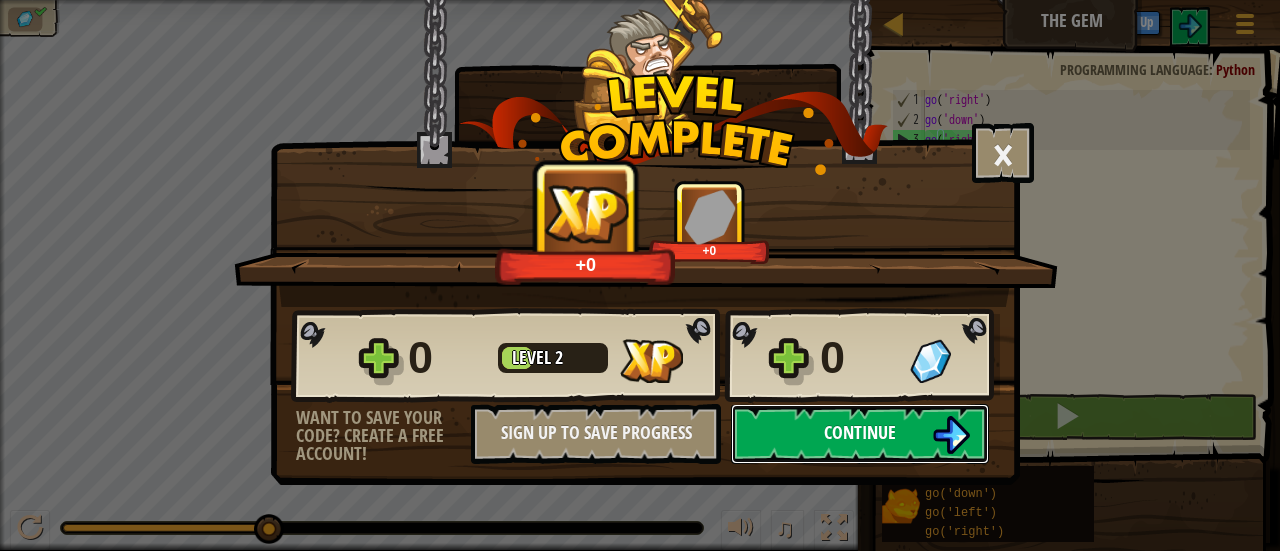 click on "Continue" at bounding box center (860, 434) 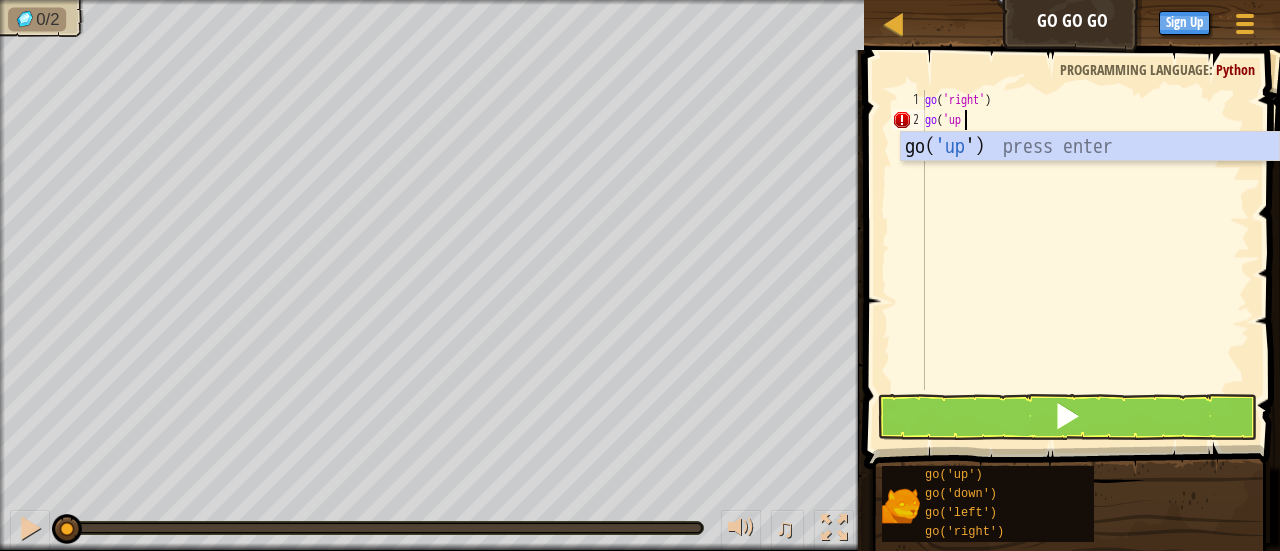 scroll, scrollTop: 9, scrollLeft: 2, axis: both 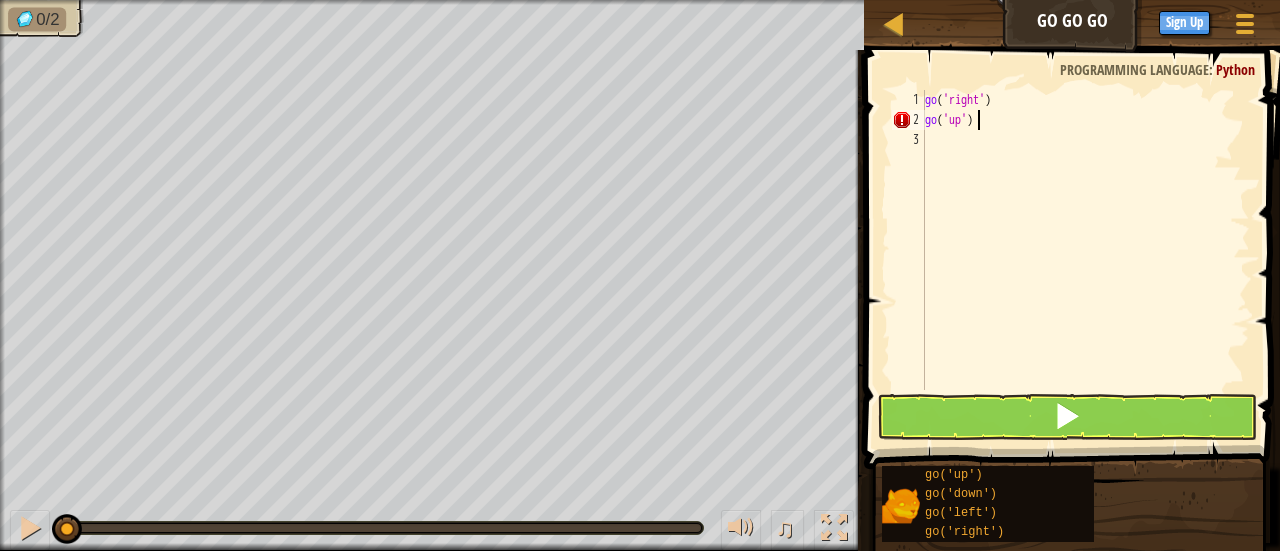 type on "go('up')" 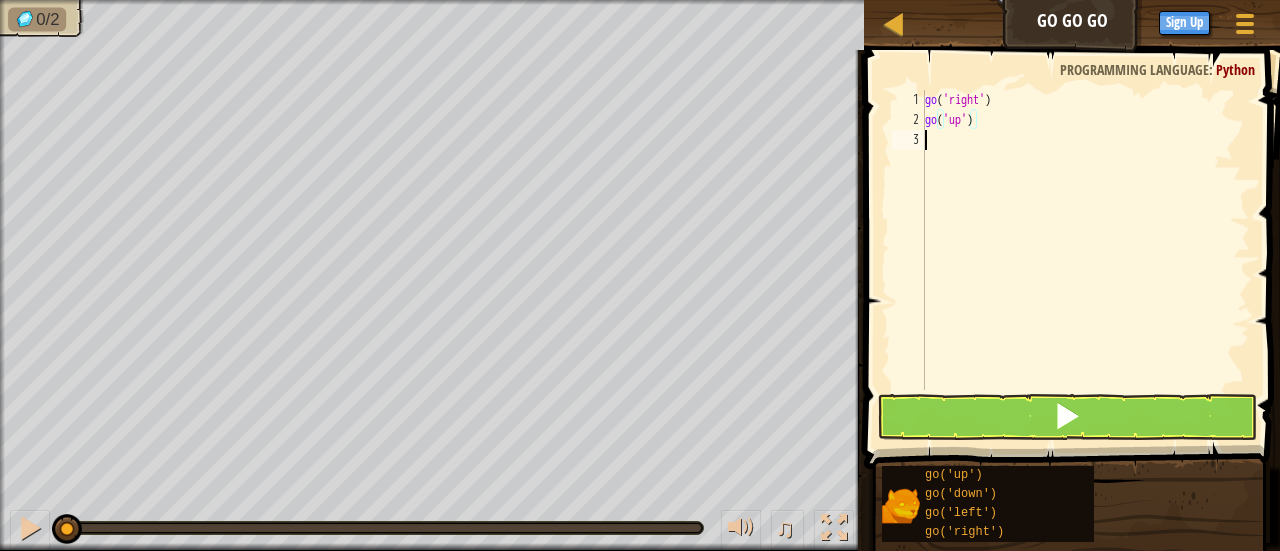 click on "go ( 'right' ) go ( 'up' )" at bounding box center (1085, 260) 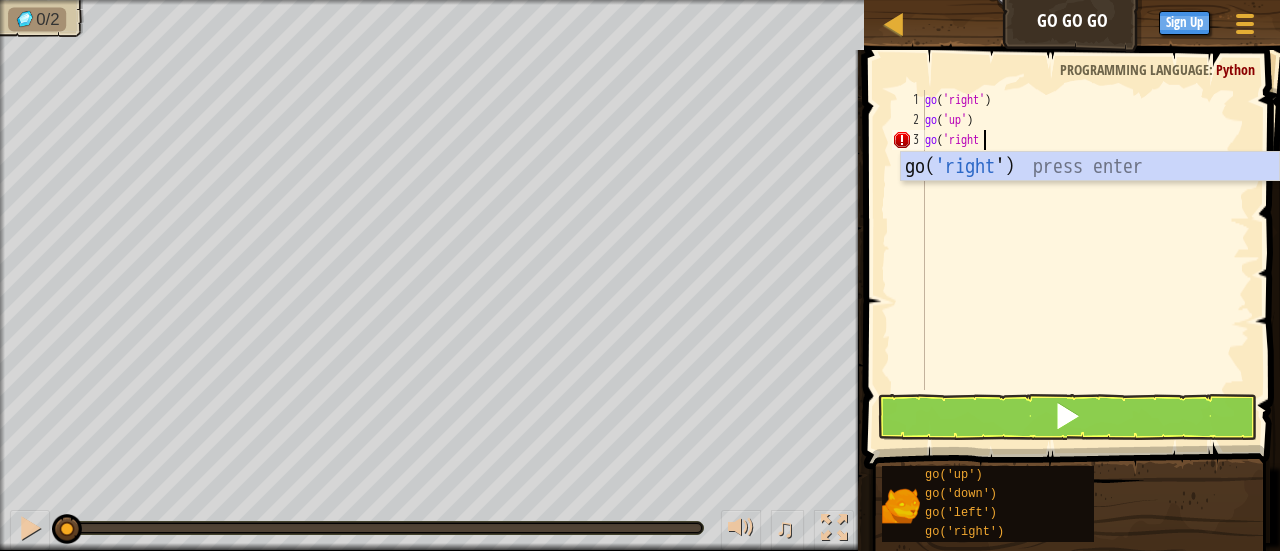 scroll, scrollTop: 9, scrollLeft: 4, axis: both 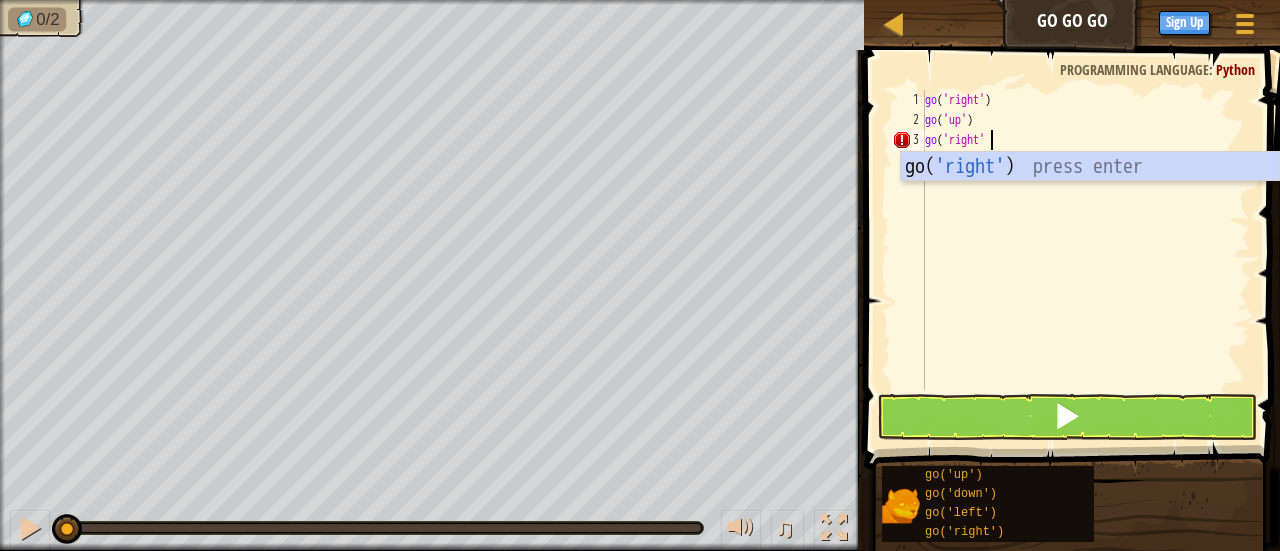 type on "go('right')" 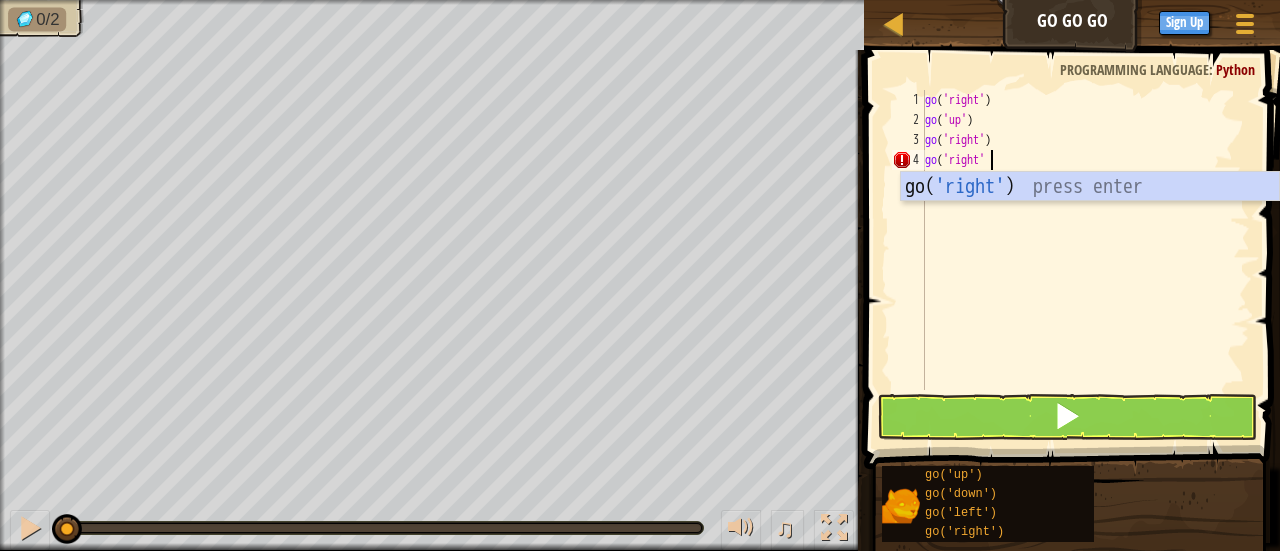 scroll, scrollTop: 9, scrollLeft: 4, axis: both 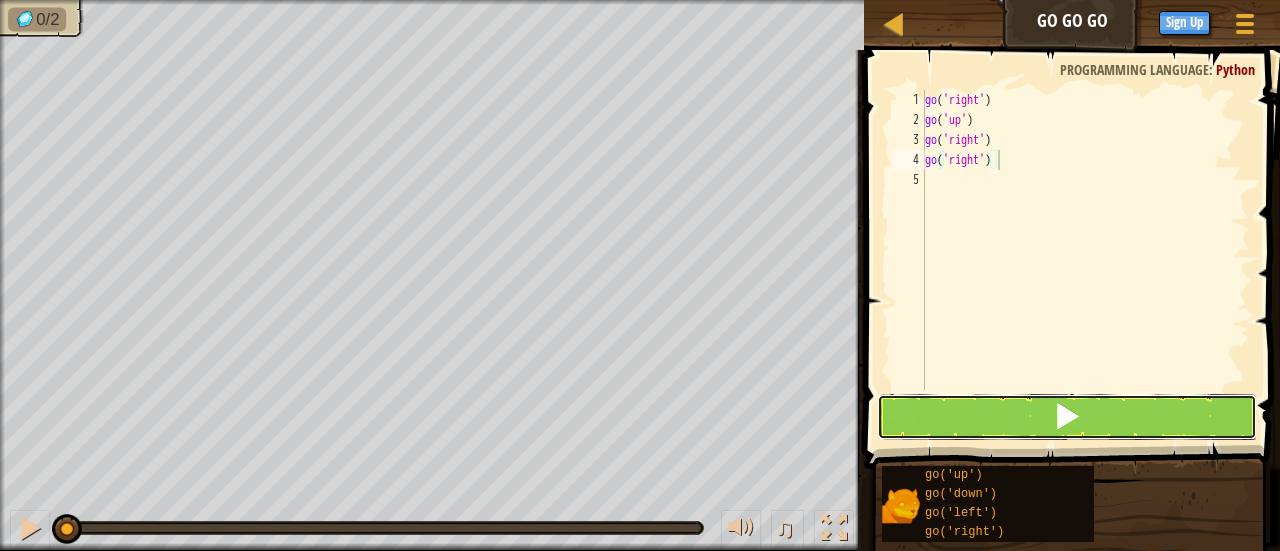 click at bounding box center [1067, 416] 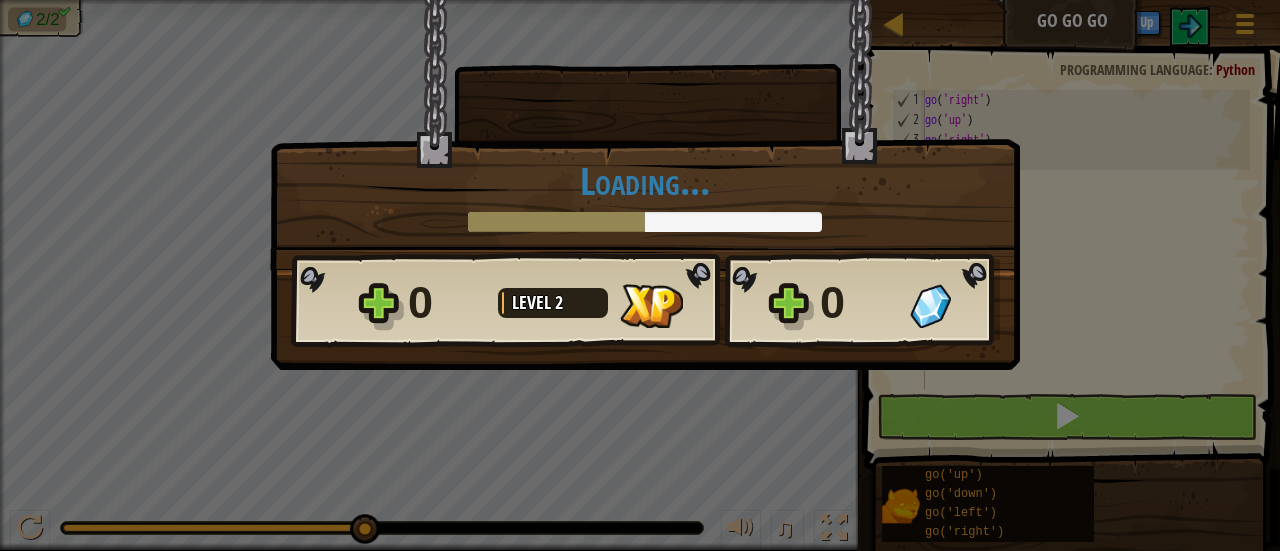 scroll, scrollTop: 9, scrollLeft: 5, axis: both 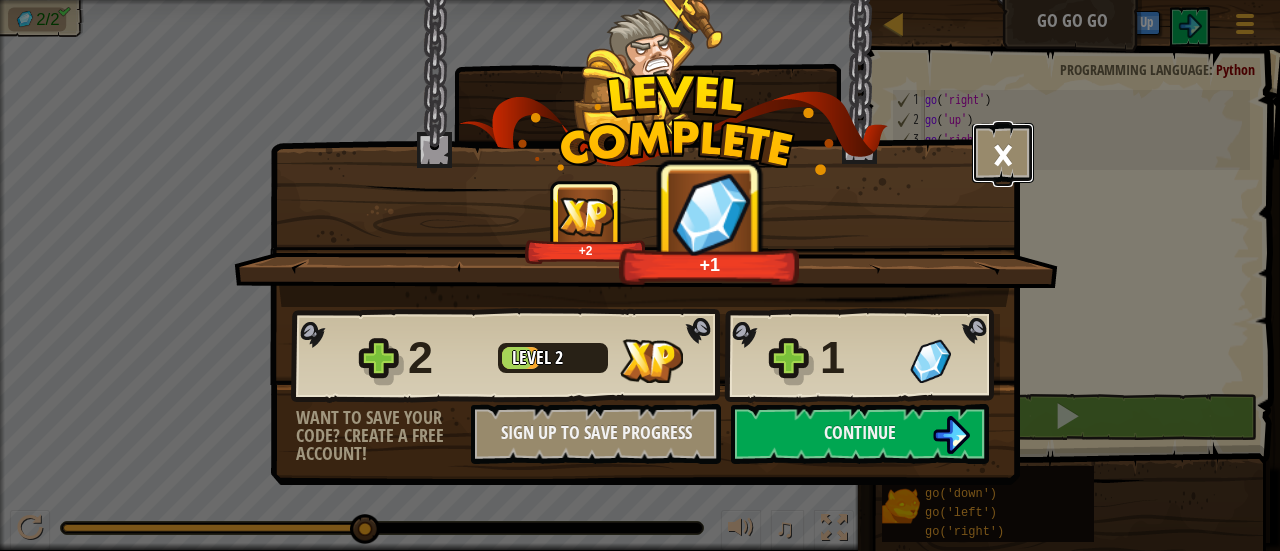 click on "×" at bounding box center [1003, 153] 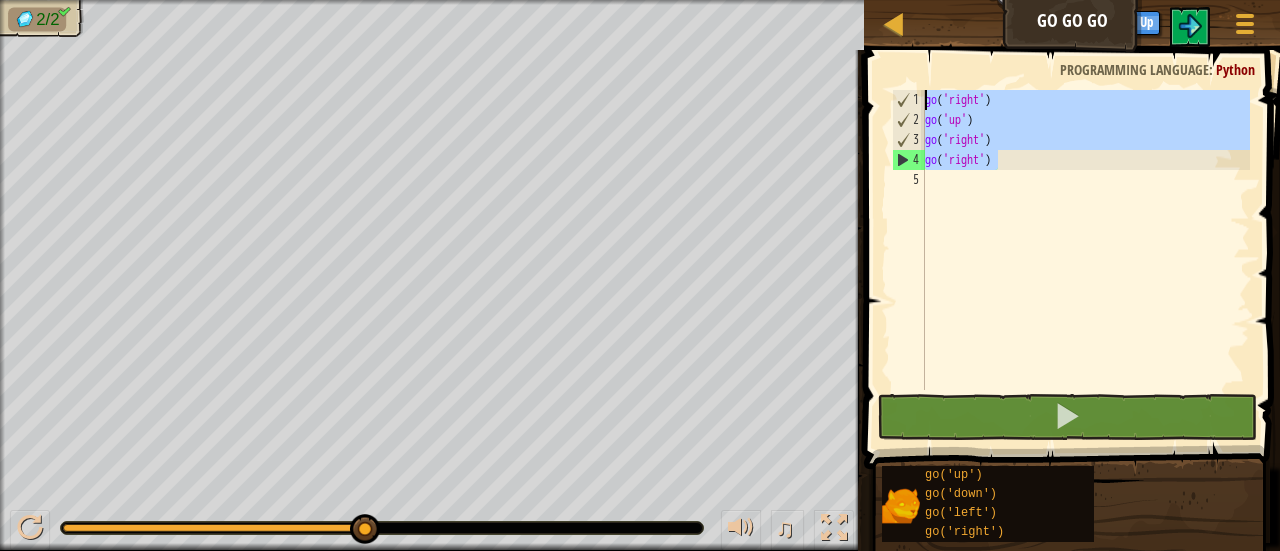 drag, startPoint x: 1002, startPoint y: 160, endPoint x: 903, endPoint y: 95, distance: 118.43141 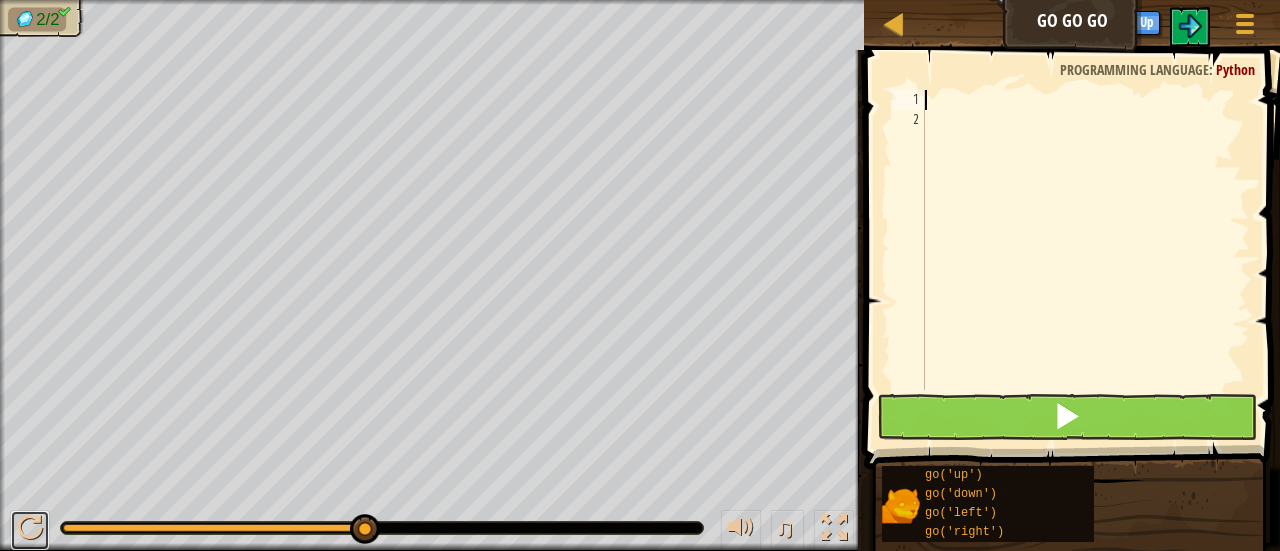 drag, startPoint x: 22, startPoint y: 521, endPoint x: 262, endPoint y: 515, distance: 240.07498 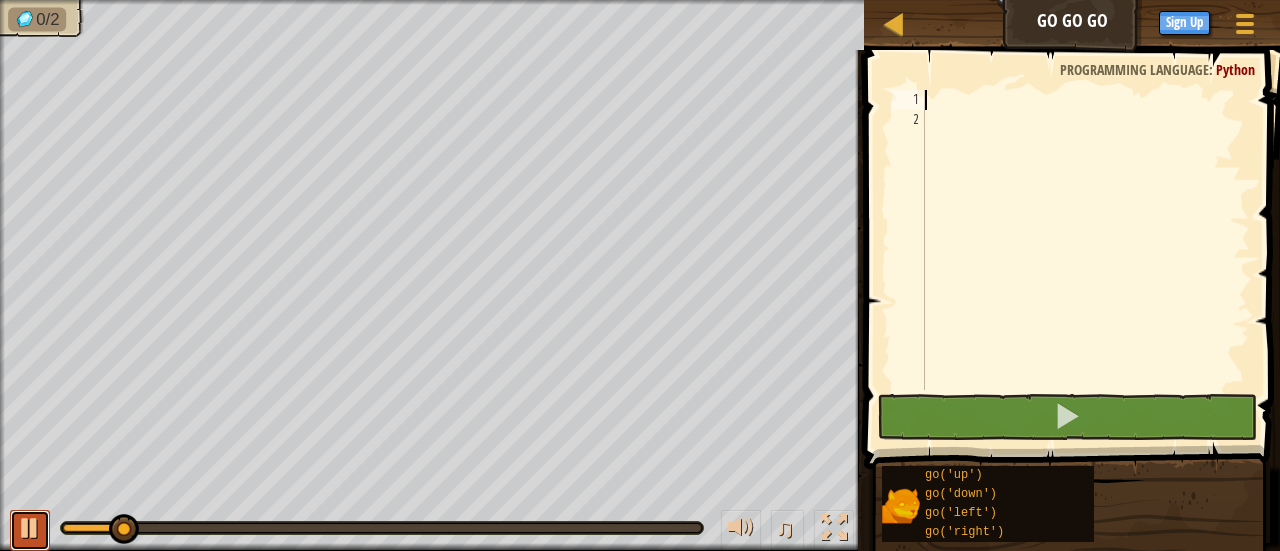 click at bounding box center (30, 530) 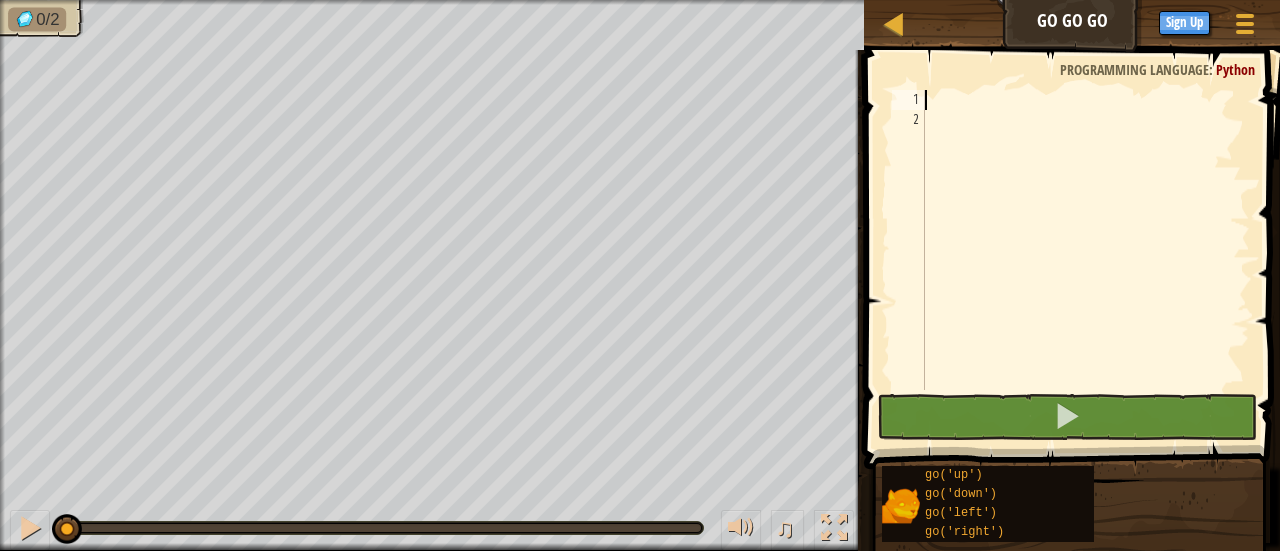 drag, startPoint x: 127, startPoint y: 523, endPoint x: 54, endPoint y: 532, distance: 73.552704 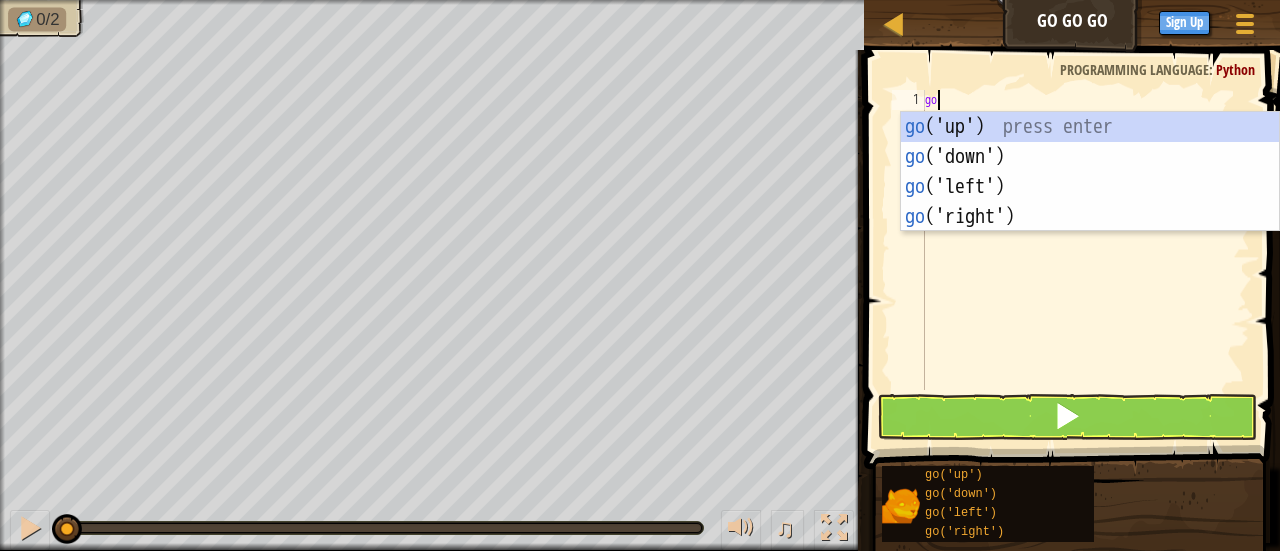 scroll, scrollTop: 9, scrollLeft: 0, axis: vertical 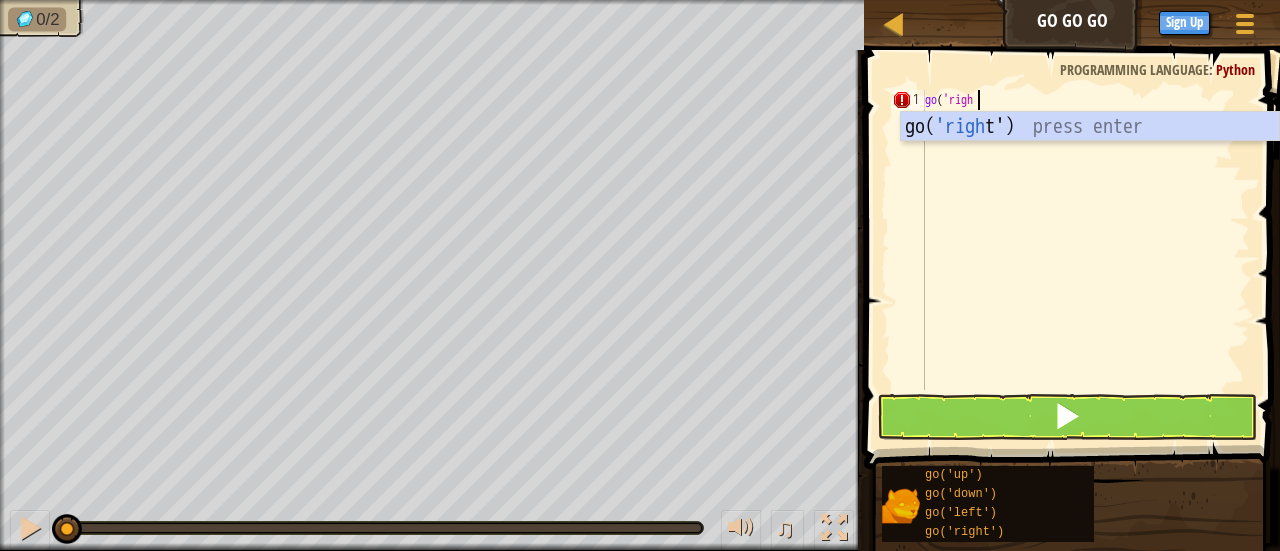 type on "go('right" 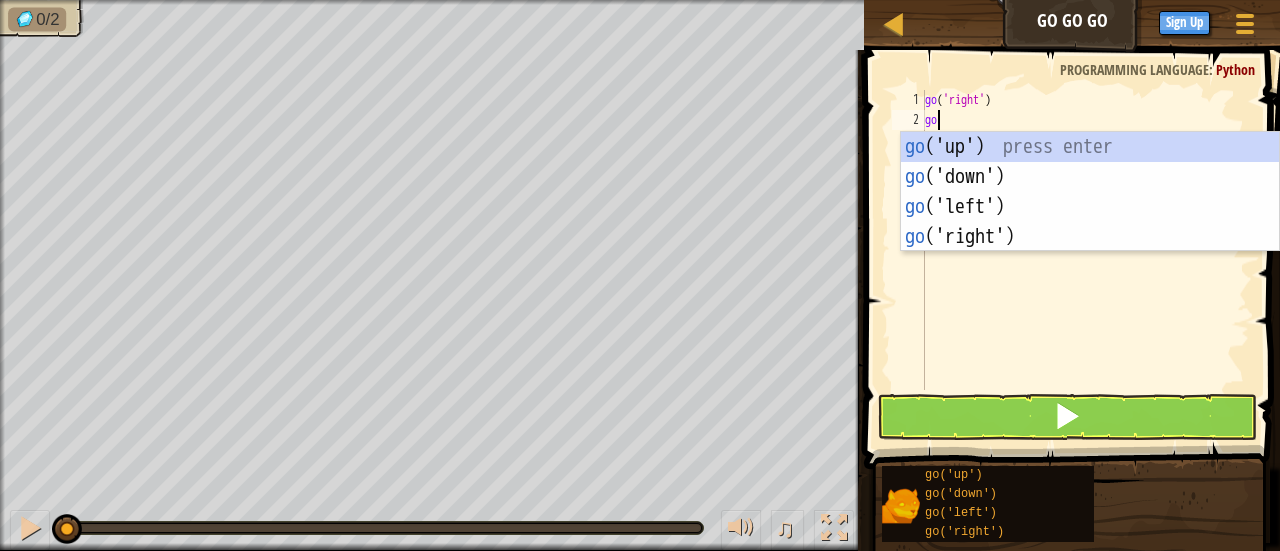 scroll, scrollTop: 9, scrollLeft: 0, axis: vertical 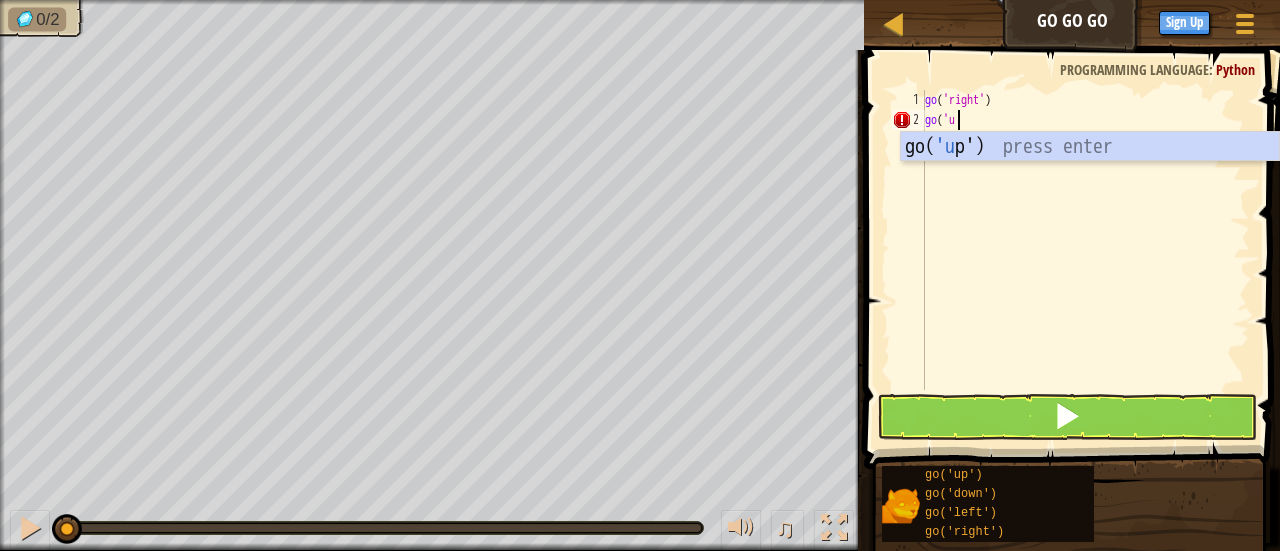 type on "go('up" 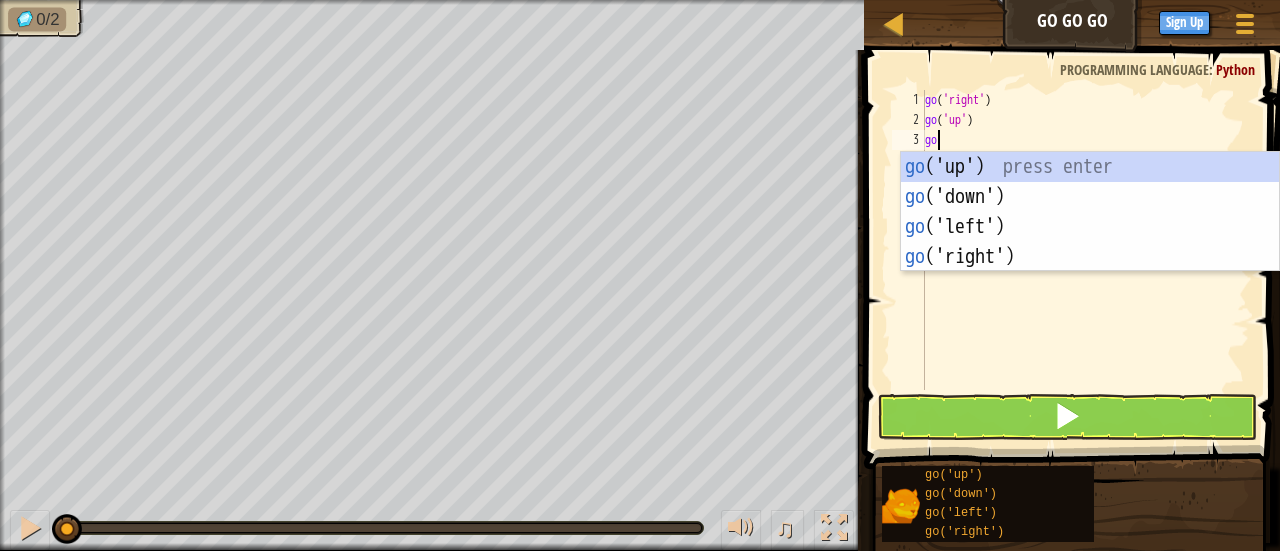 scroll, scrollTop: 9, scrollLeft: 0, axis: vertical 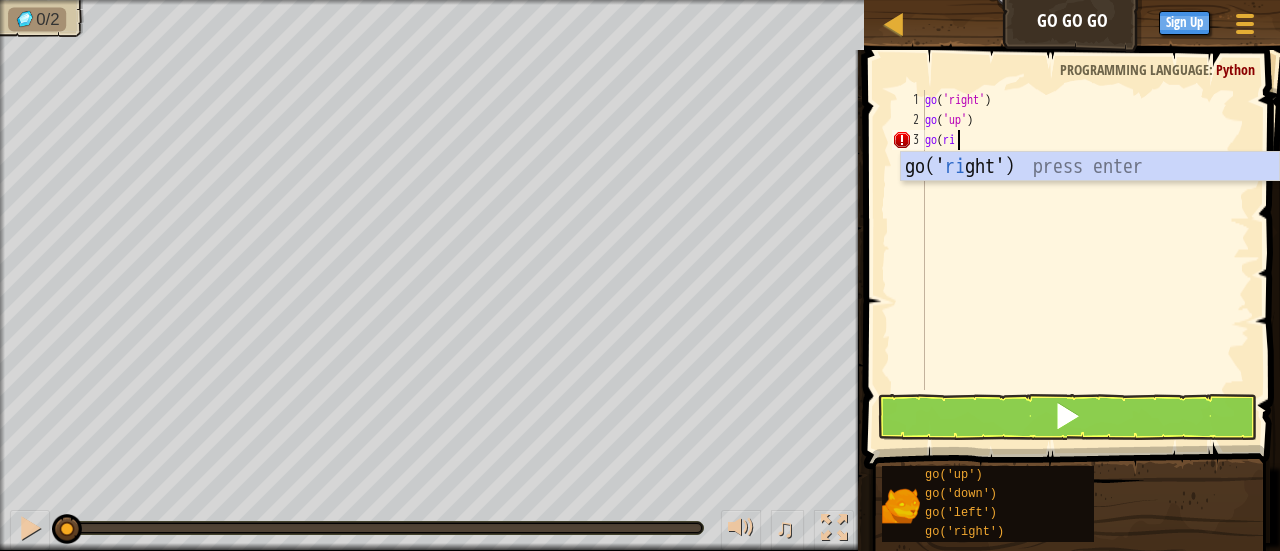 type on "go(ri" 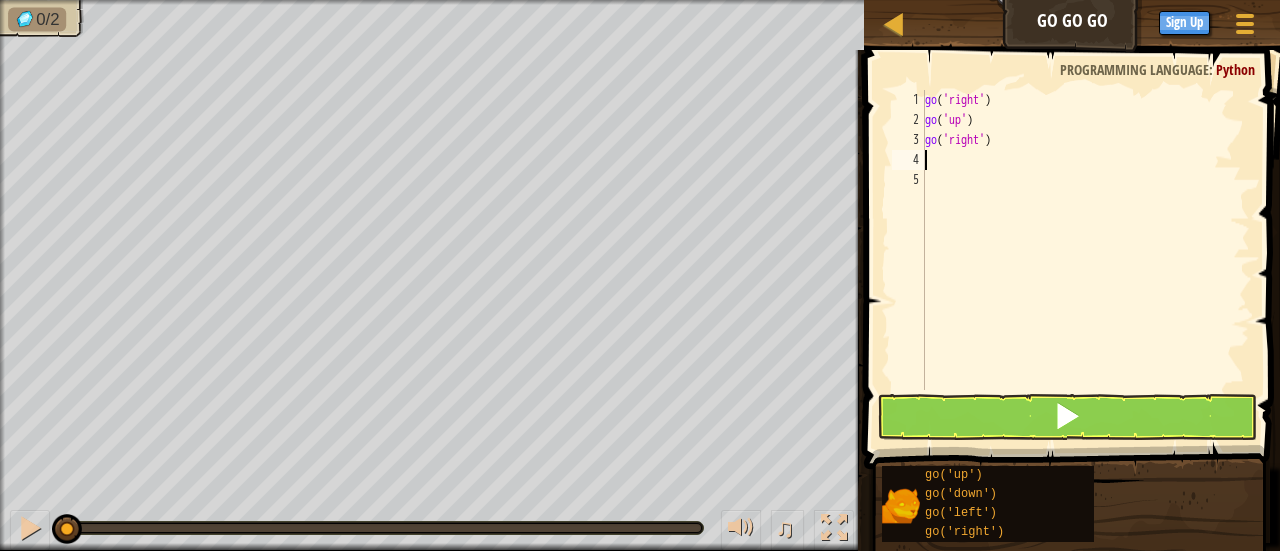 type on "G" 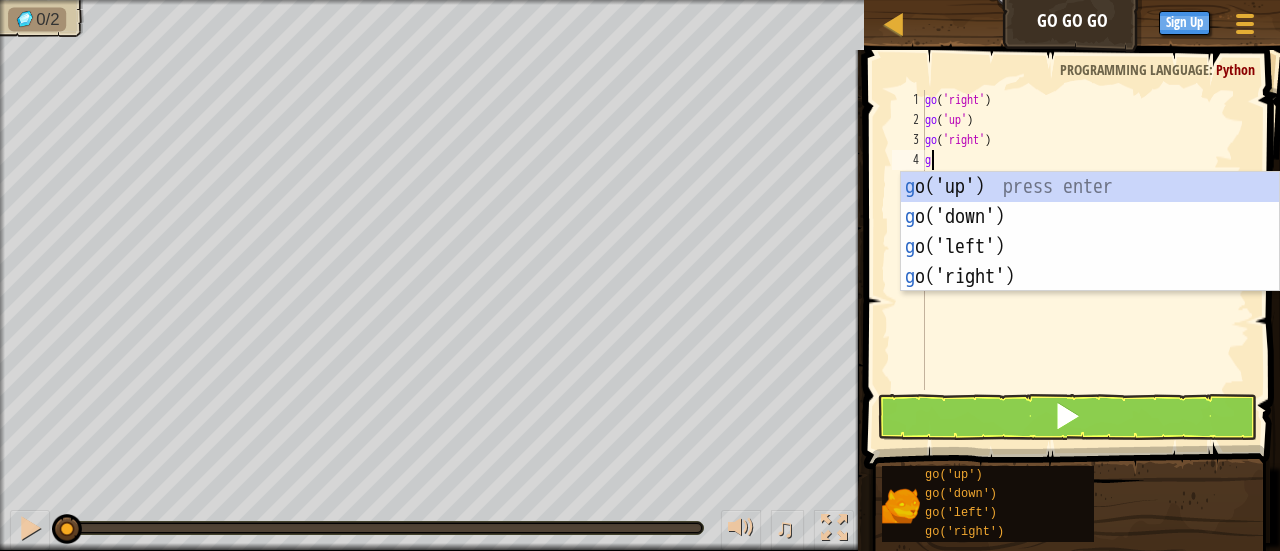 type on "go" 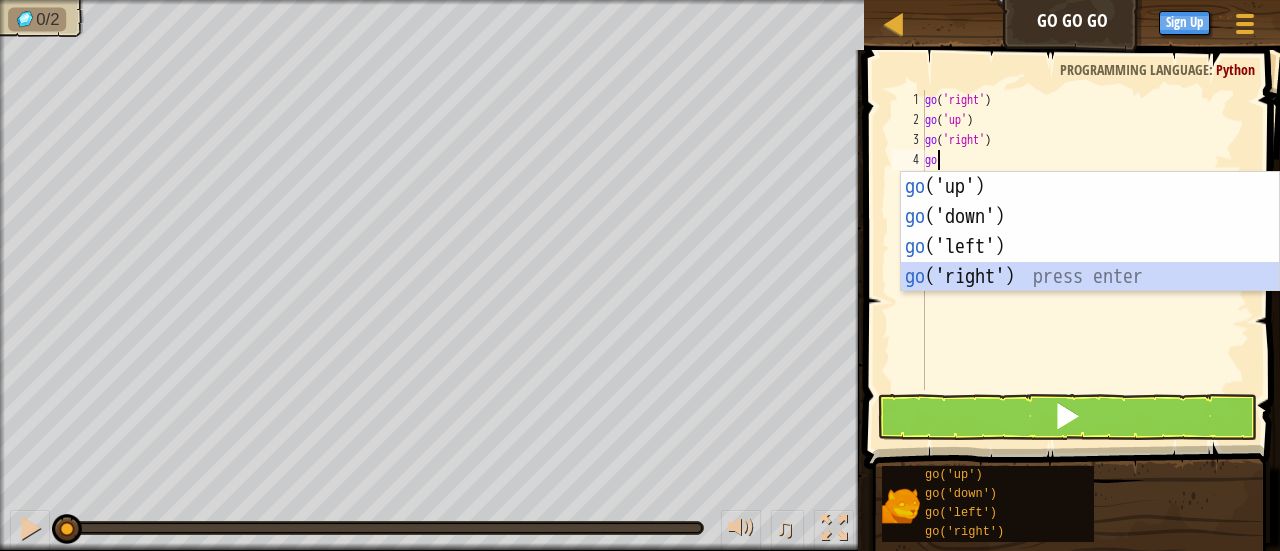 type 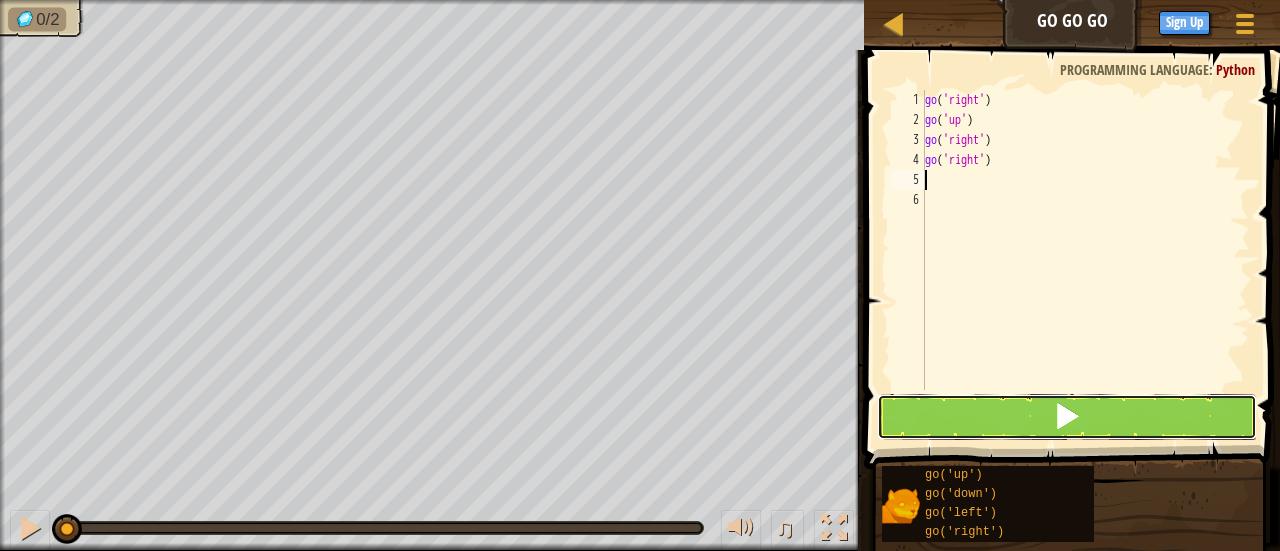 click at bounding box center [1067, 417] 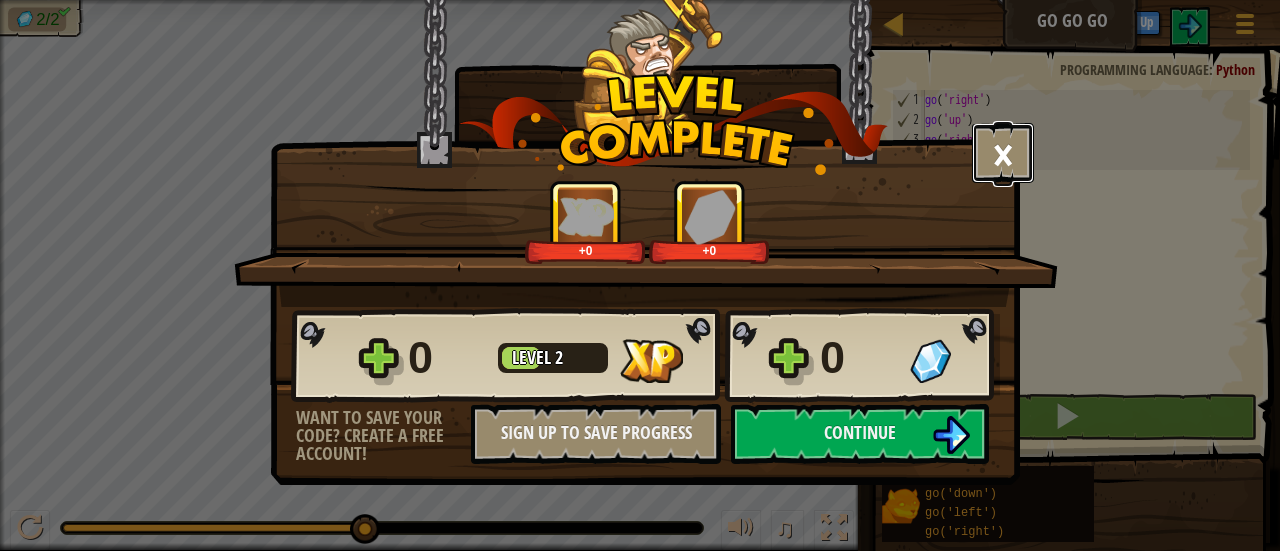 click on "×" at bounding box center [1003, 153] 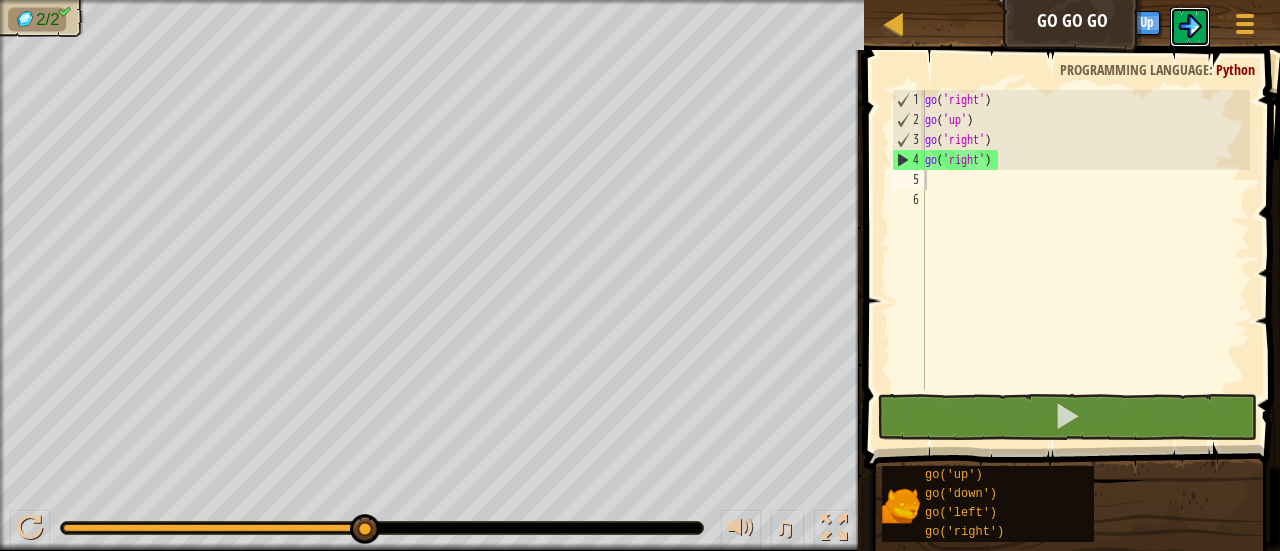 click at bounding box center [1190, 26] 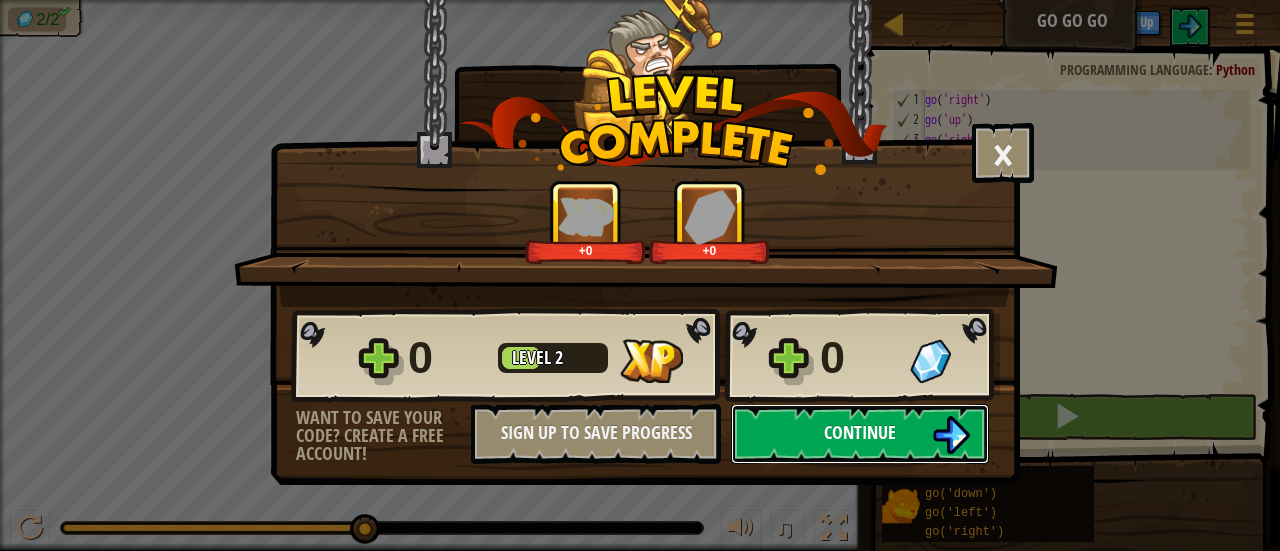 click on "Continue" at bounding box center (860, 434) 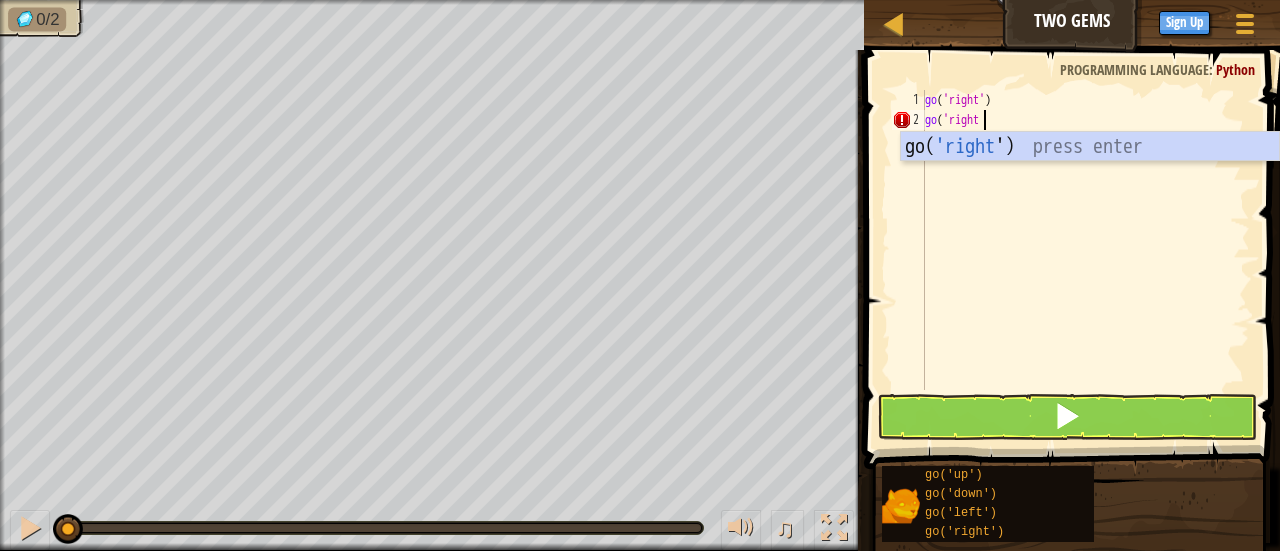 scroll, scrollTop: 9, scrollLeft: 4, axis: both 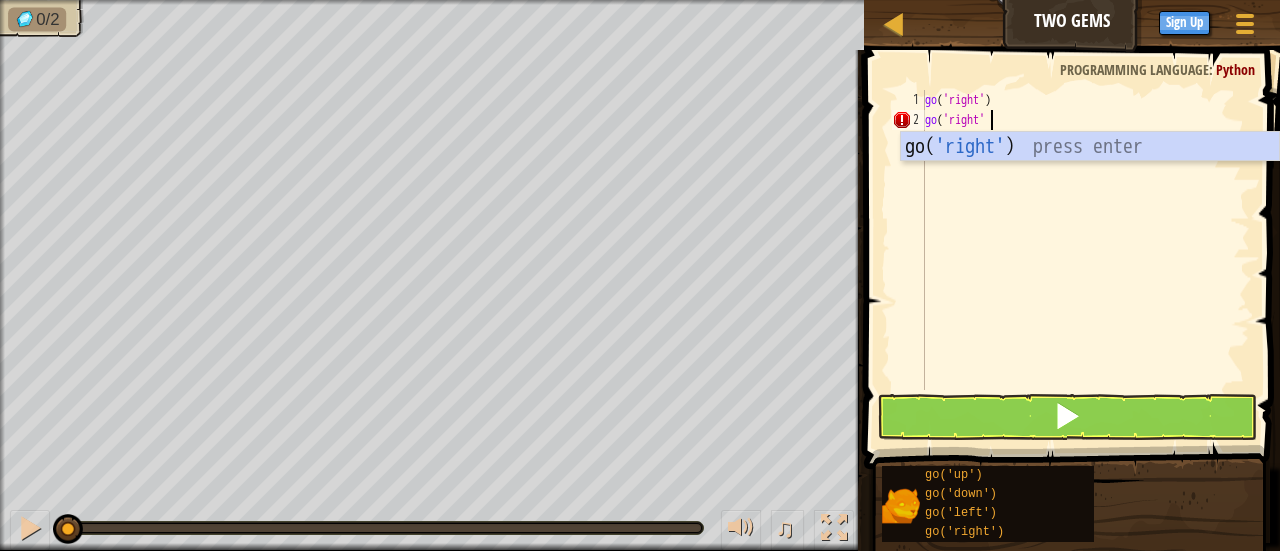 type on "go('right')" 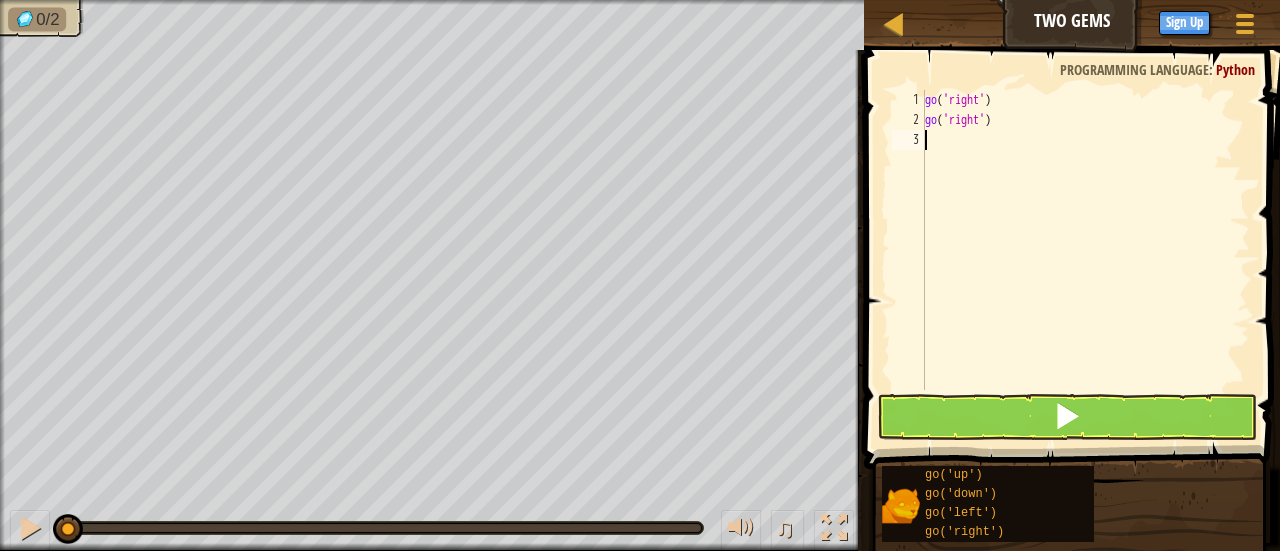 click on "go ( 'right' ) go ( 'right' )" at bounding box center [1085, 260] 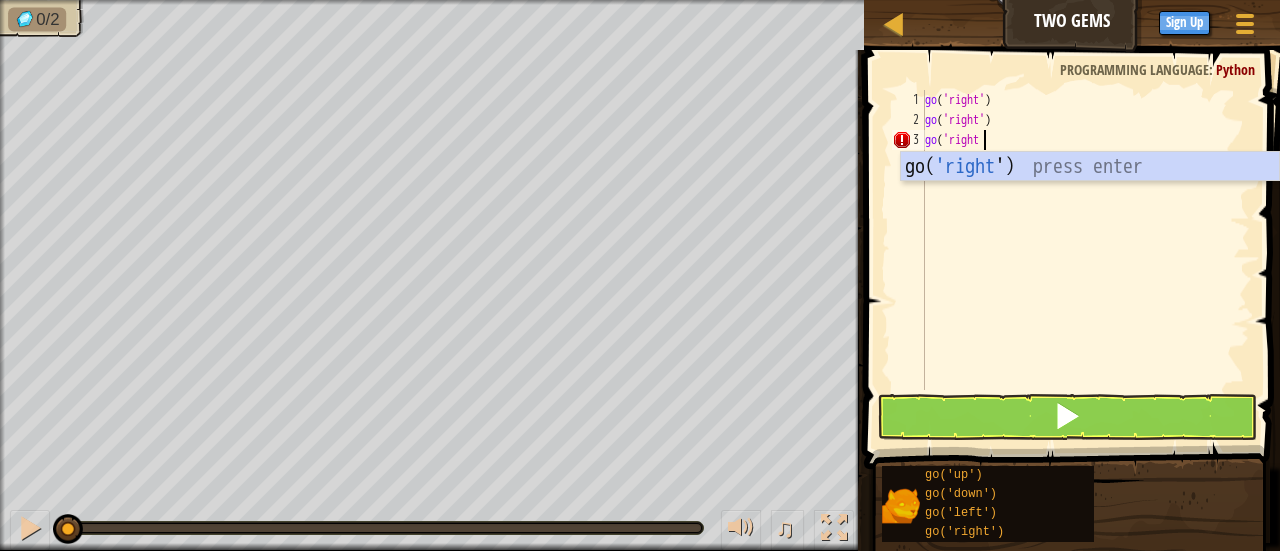 scroll, scrollTop: 9, scrollLeft: 4, axis: both 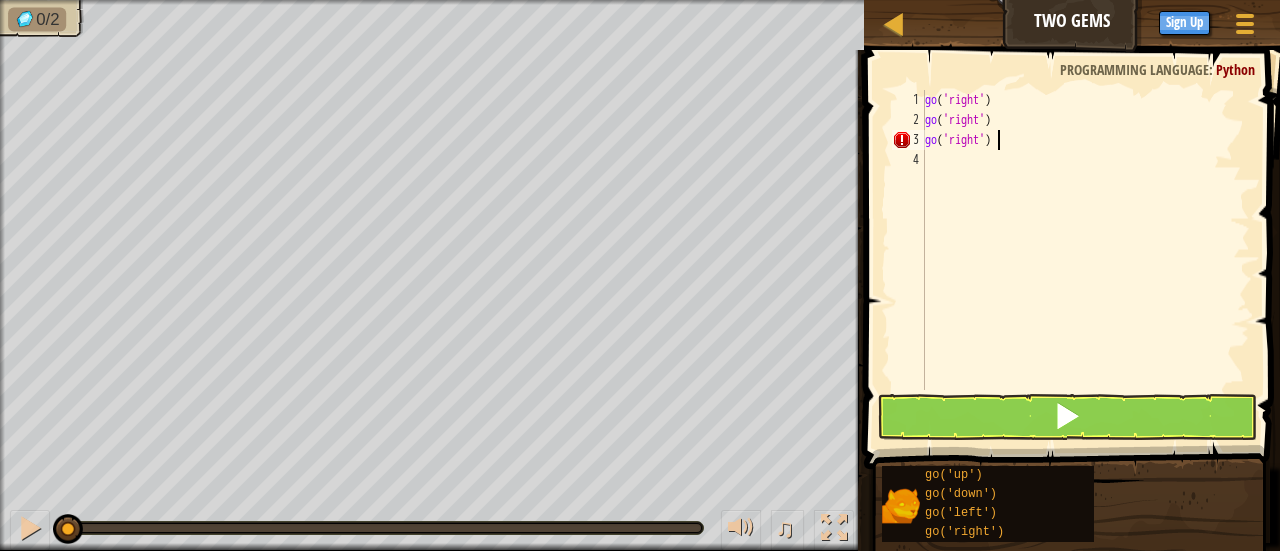 type on "go('right')" 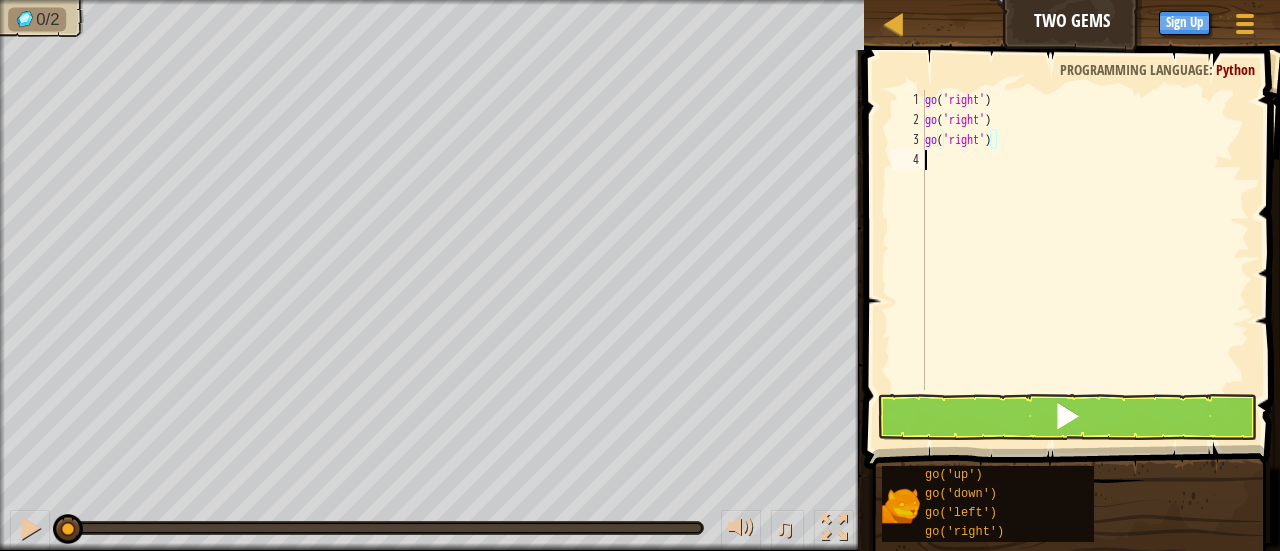 click on "go ( 'right' ) go ( 'right' ) go ( 'right' )" at bounding box center [1085, 260] 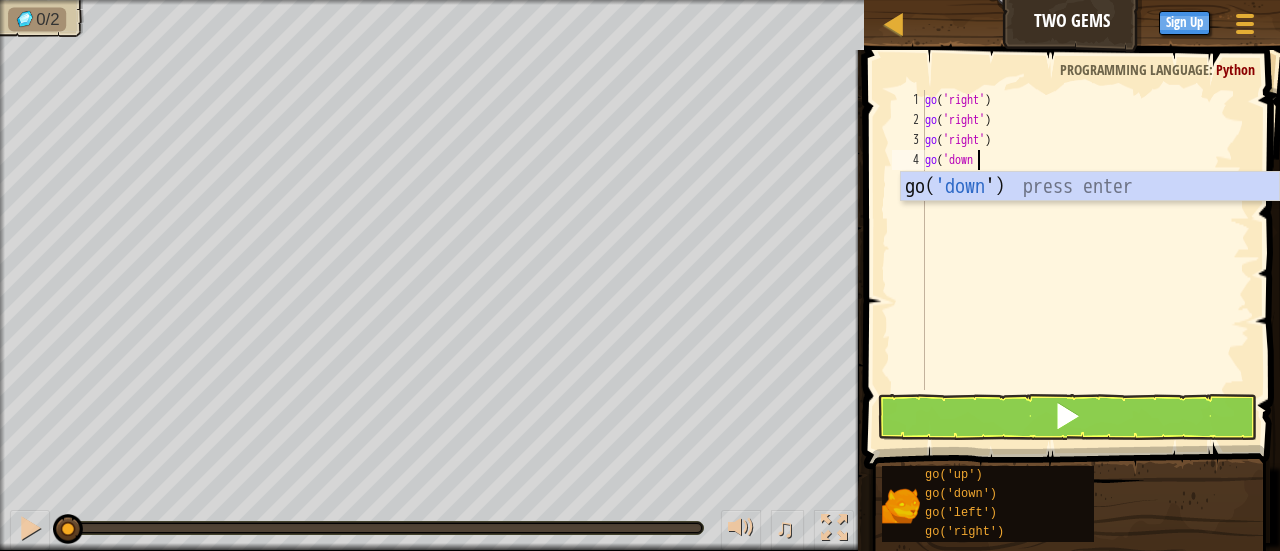 scroll, scrollTop: 9, scrollLeft: 4, axis: both 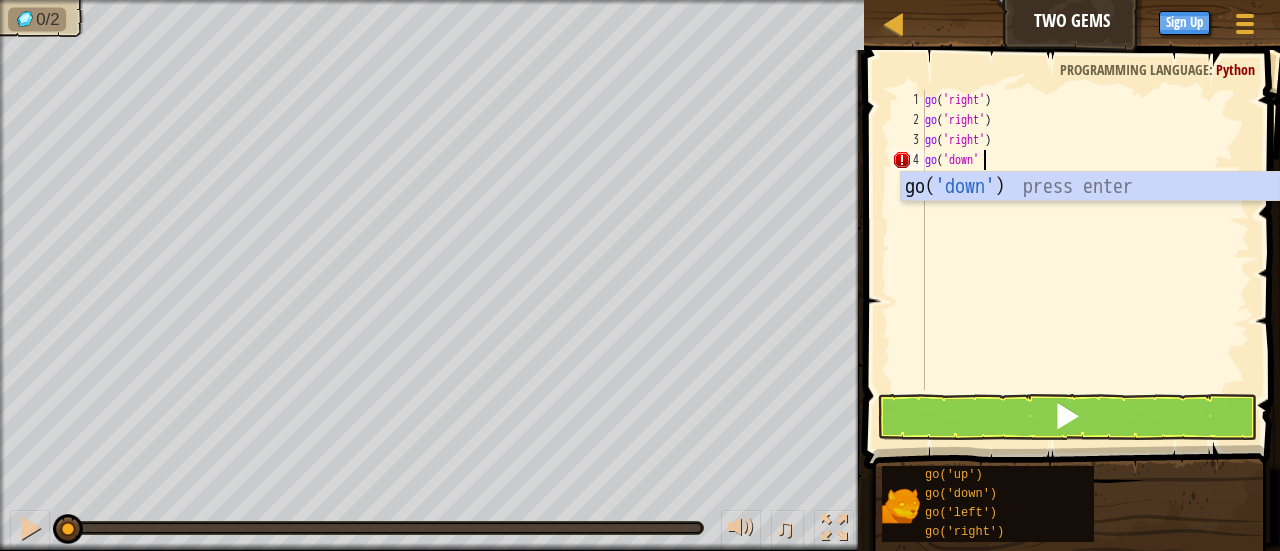 type on "go('down')" 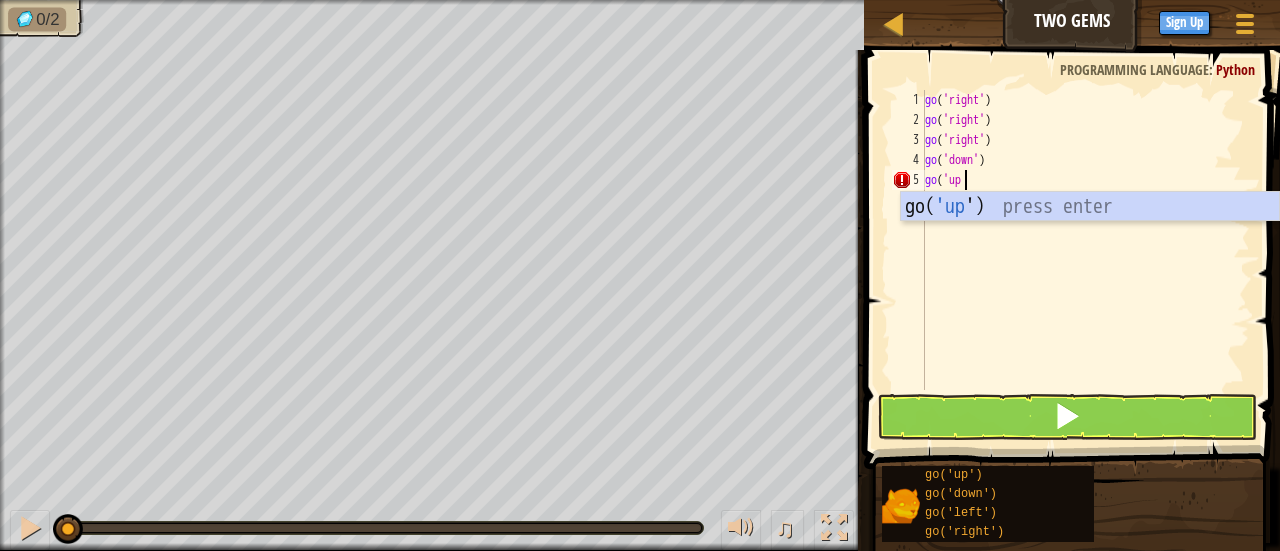 scroll, scrollTop: 9, scrollLeft: 2, axis: both 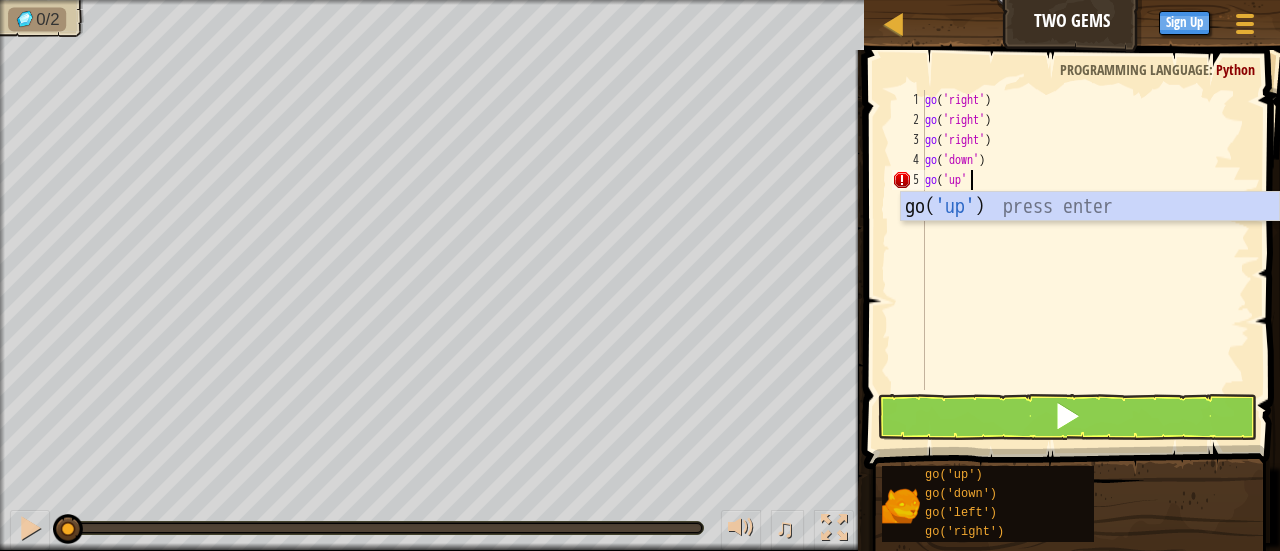 type on "go('up')" 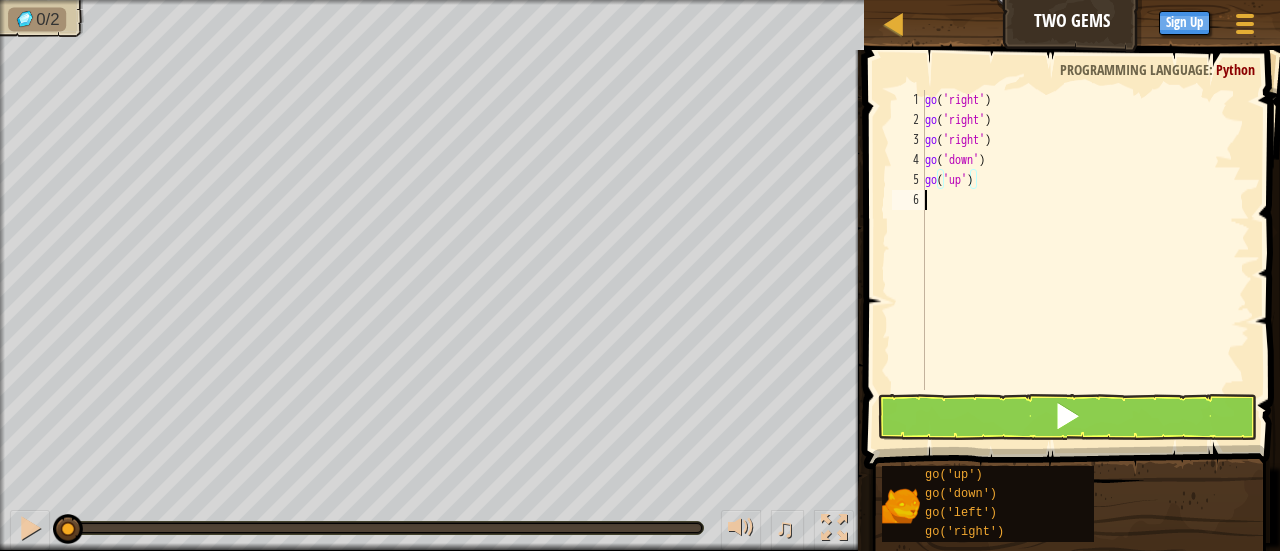 click on "go ( 'right' ) go ( 'right' ) go ( 'right' ) go ( 'down' ) go ( 'up' )" at bounding box center [1085, 260] 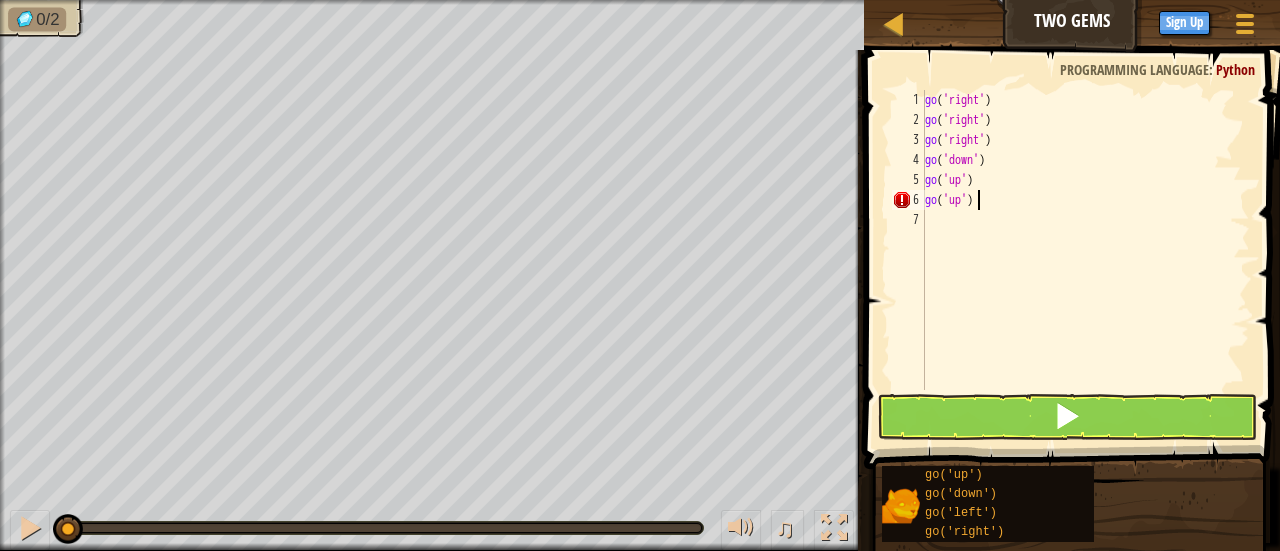 scroll, scrollTop: 9, scrollLeft: 3, axis: both 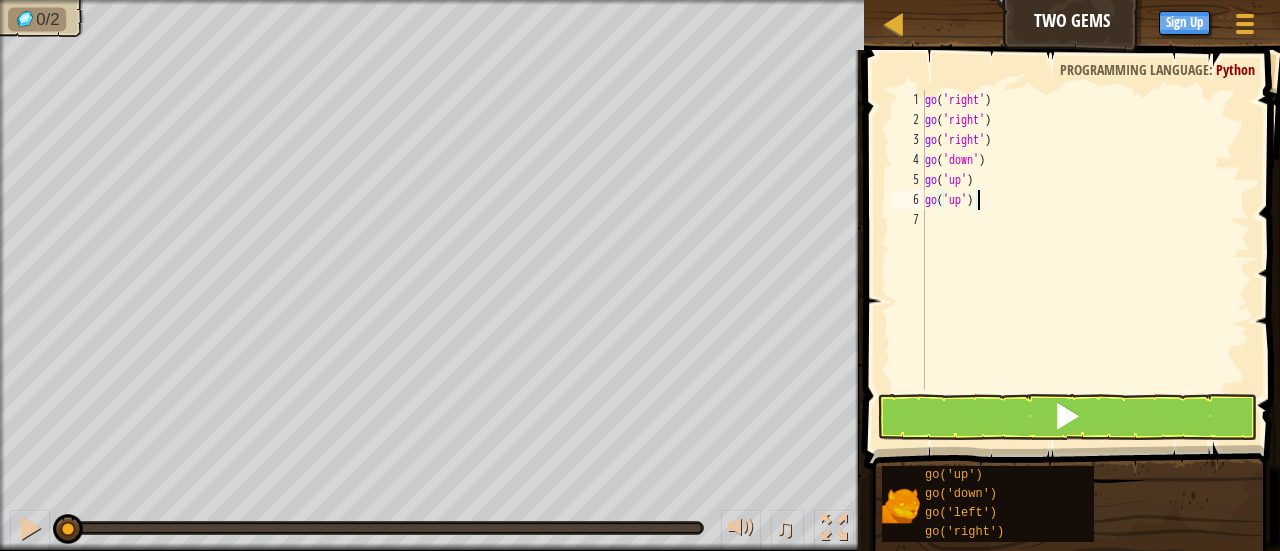type on "go('up')" 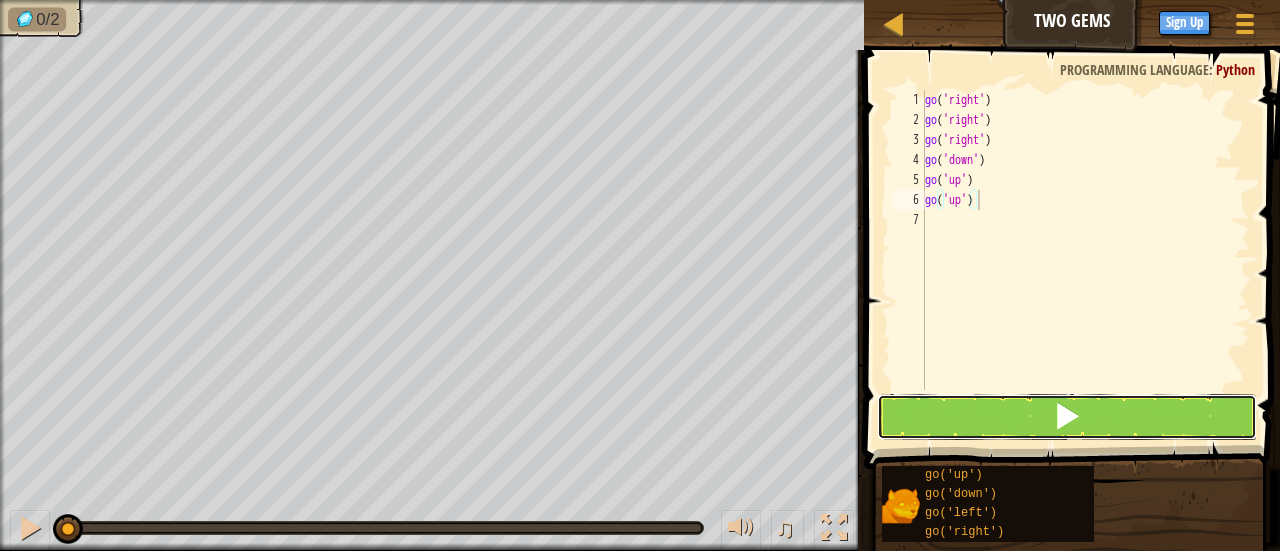 click at bounding box center [1067, 416] 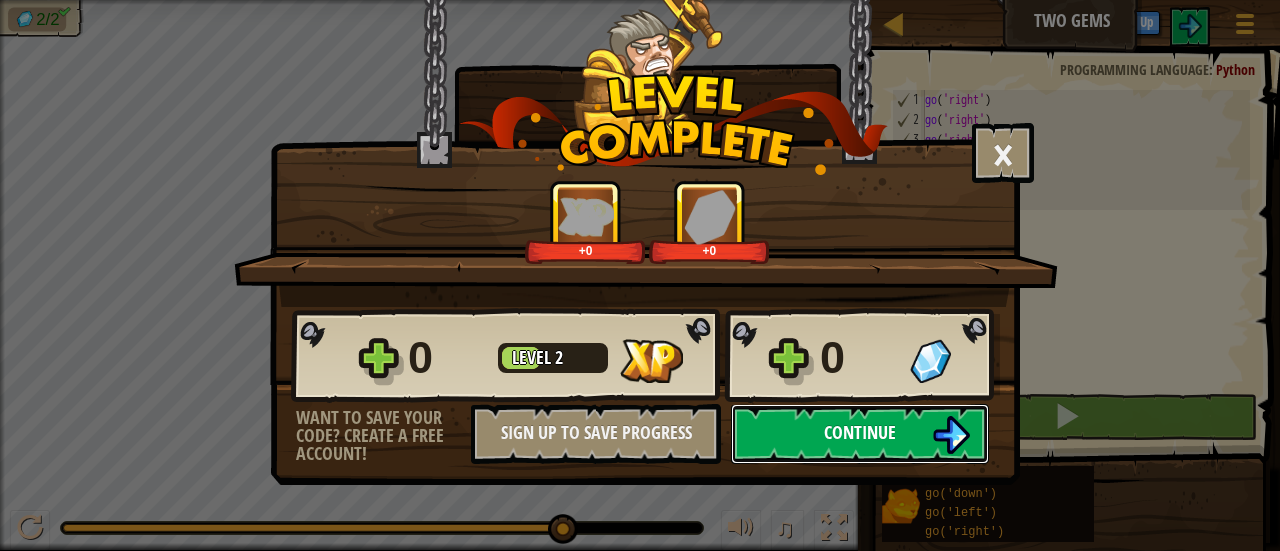click on "Continue" at bounding box center (860, 434) 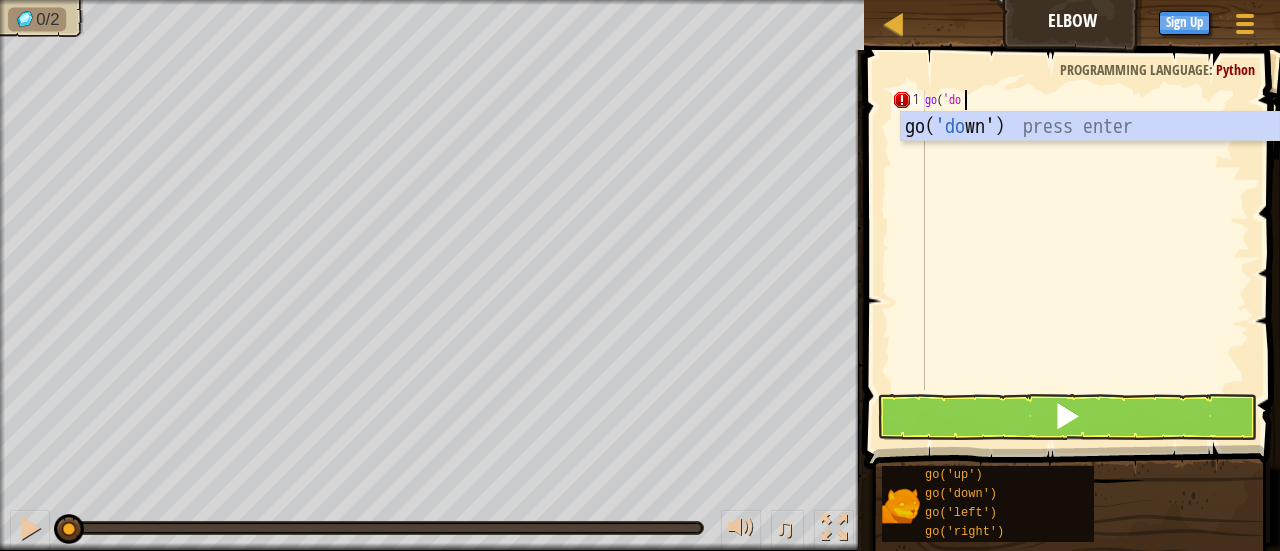 scroll, scrollTop: 9, scrollLeft: 3, axis: both 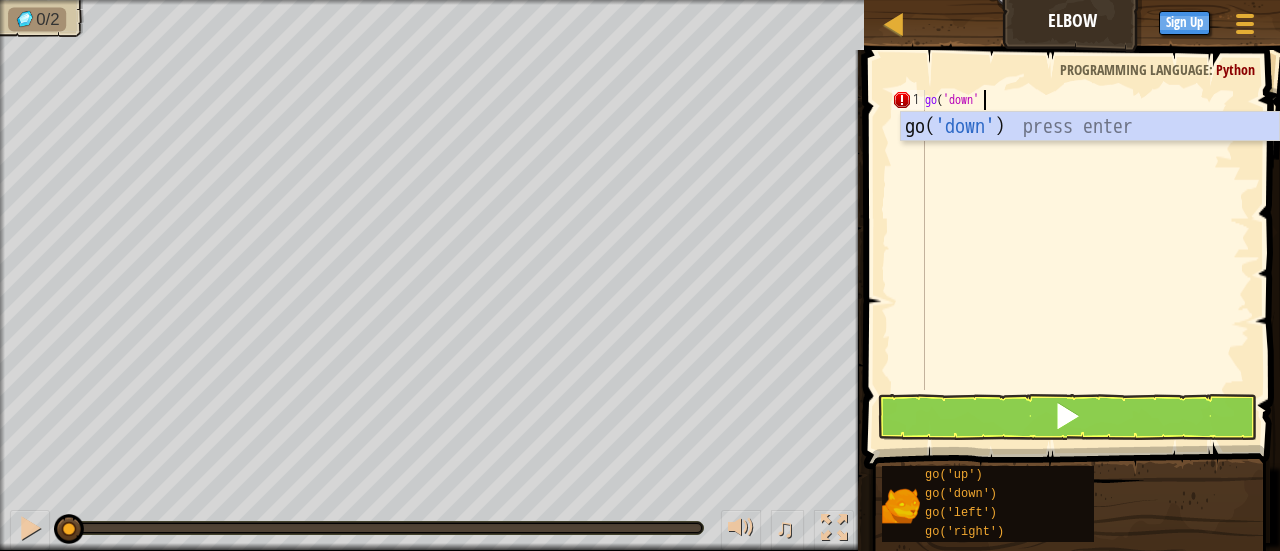 type on "go('down')" 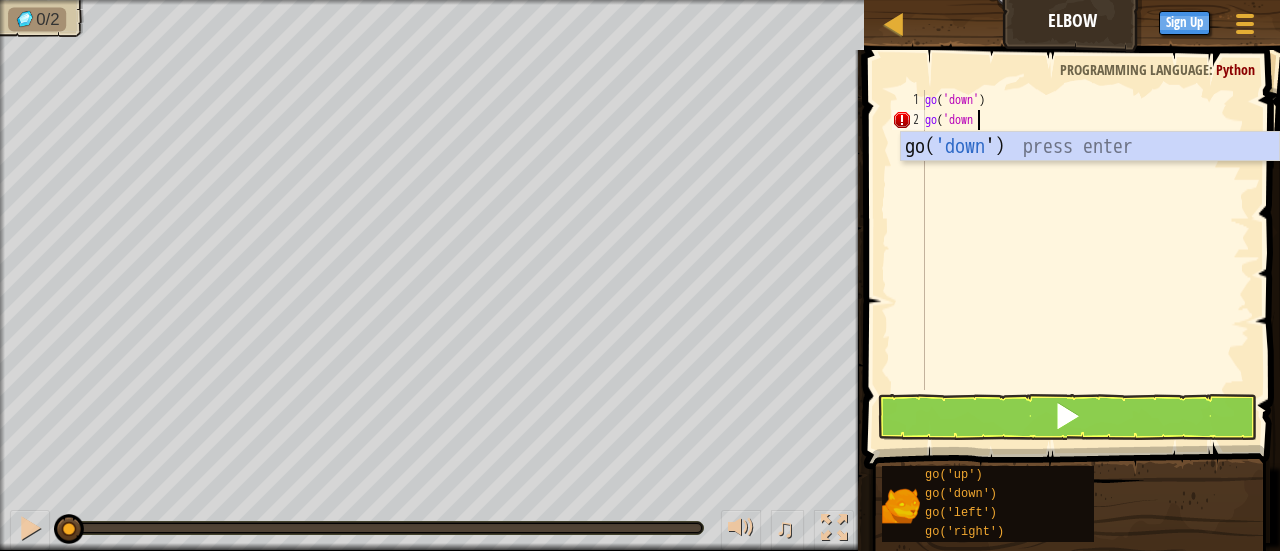 scroll, scrollTop: 9, scrollLeft: 4, axis: both 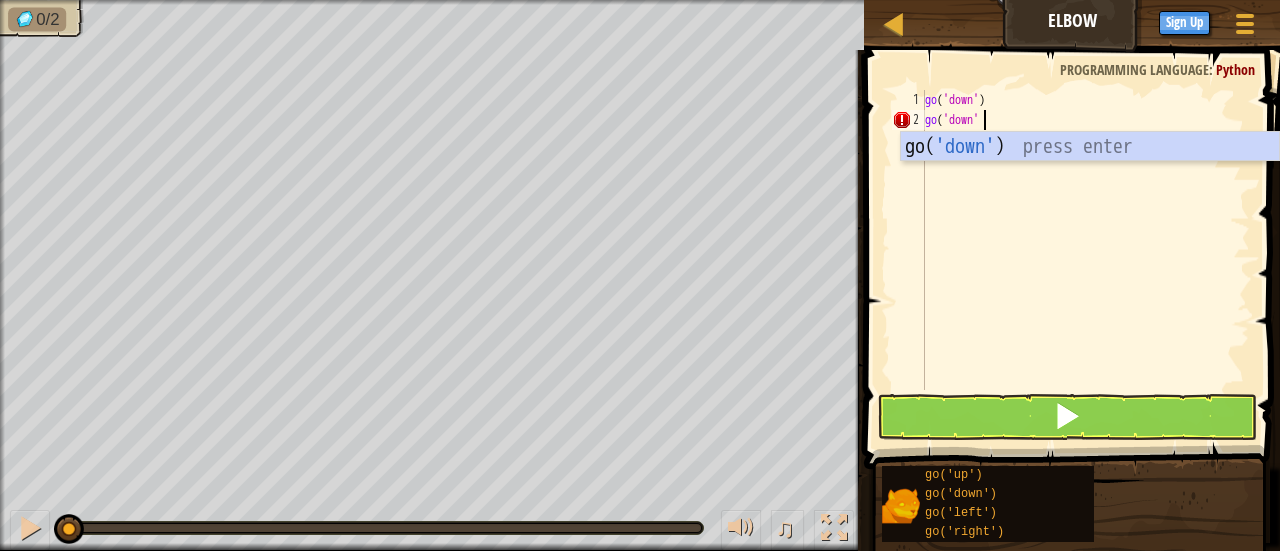 type on "go('down')" 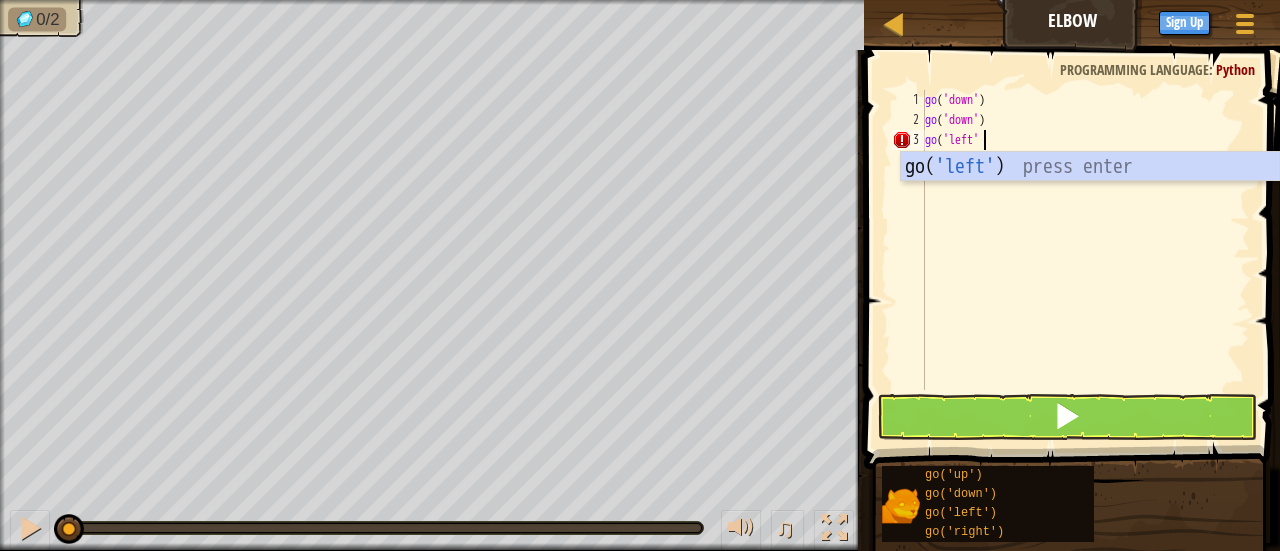 scroll, scrollTop: 9, scrollLeft: 4, axis: both 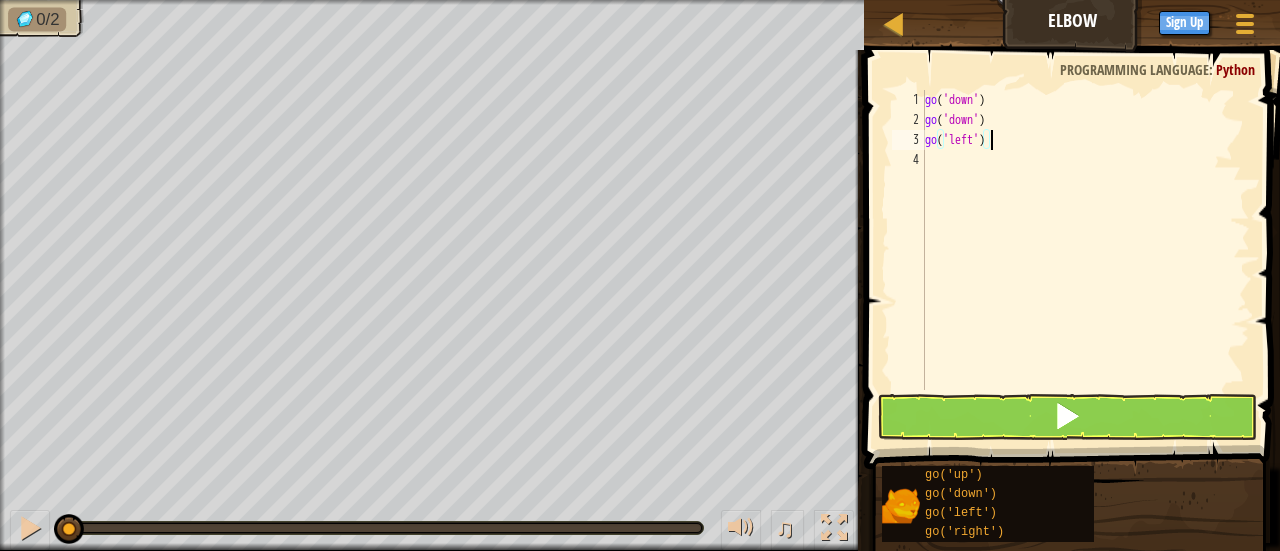 type on "go('left')" 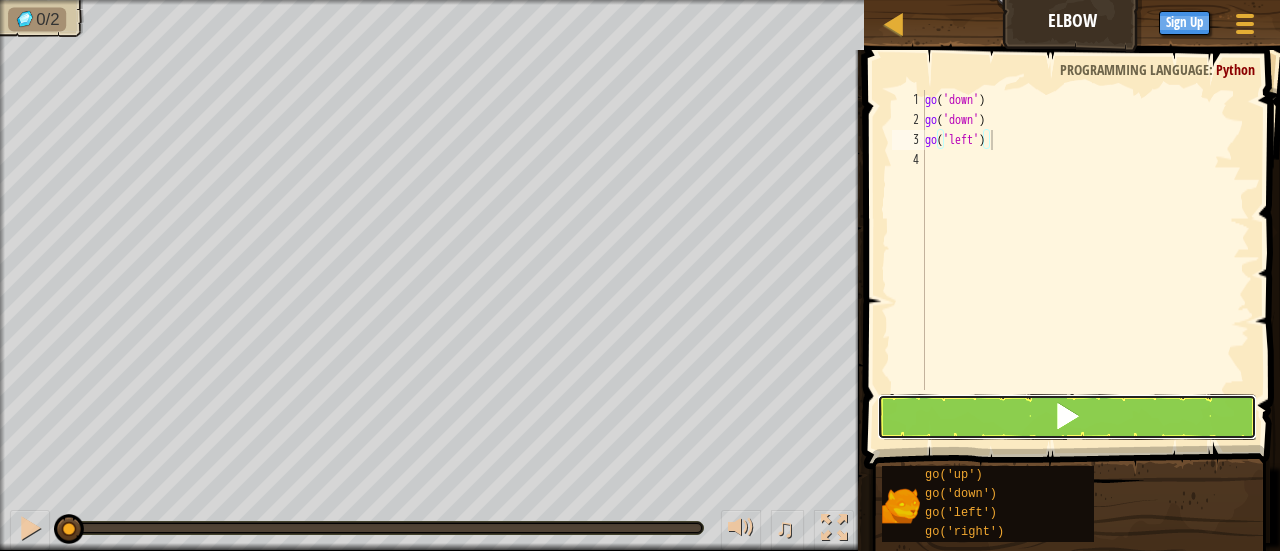 click at bounding box center [1067, 416] 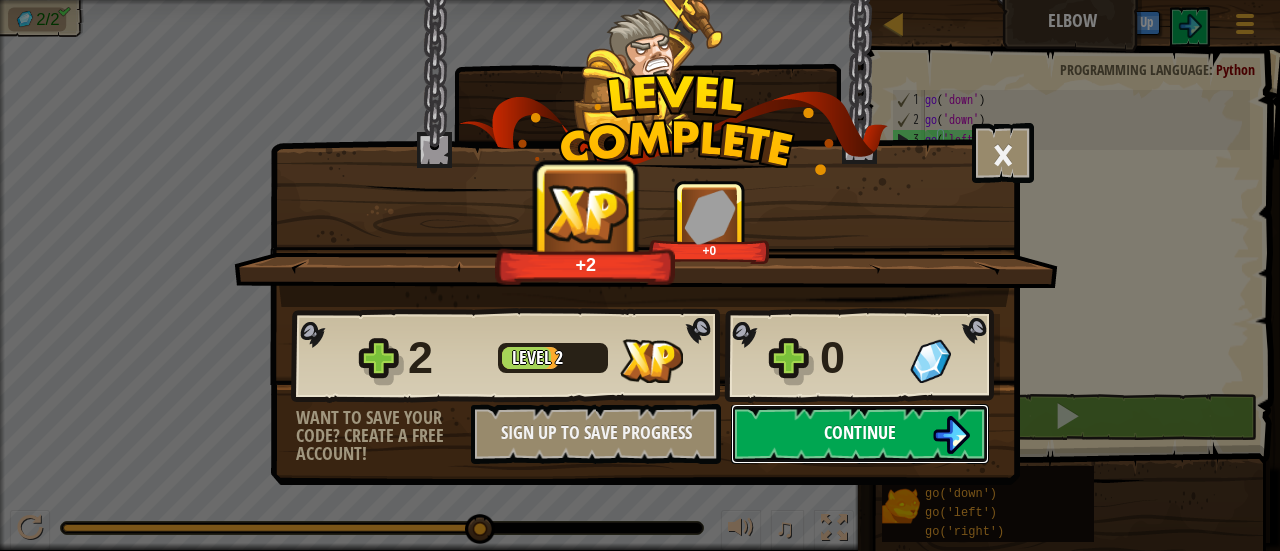 click on "Continue" at bounding box center [860, 434] 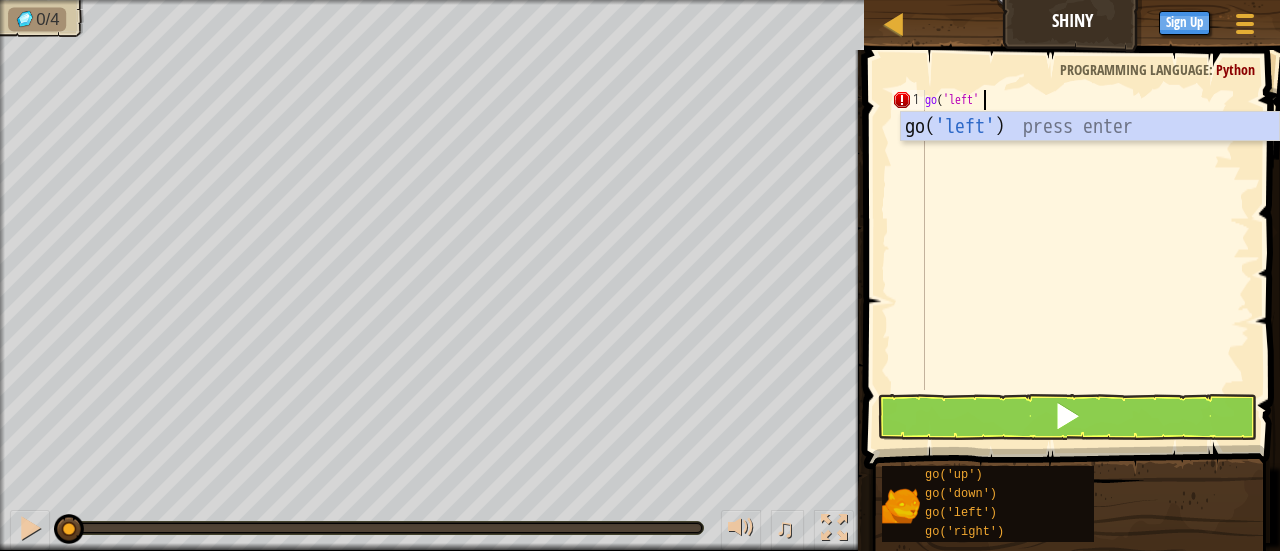 scroll, scrollTop: 9, scrollLeft: 4, axis: both 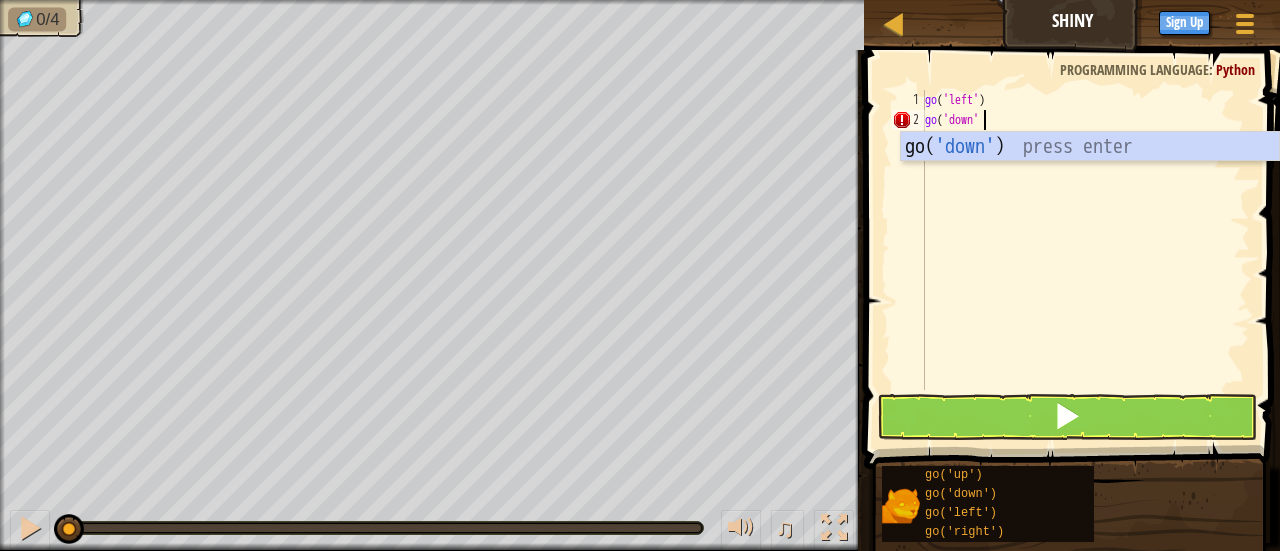 type on "go('down')" 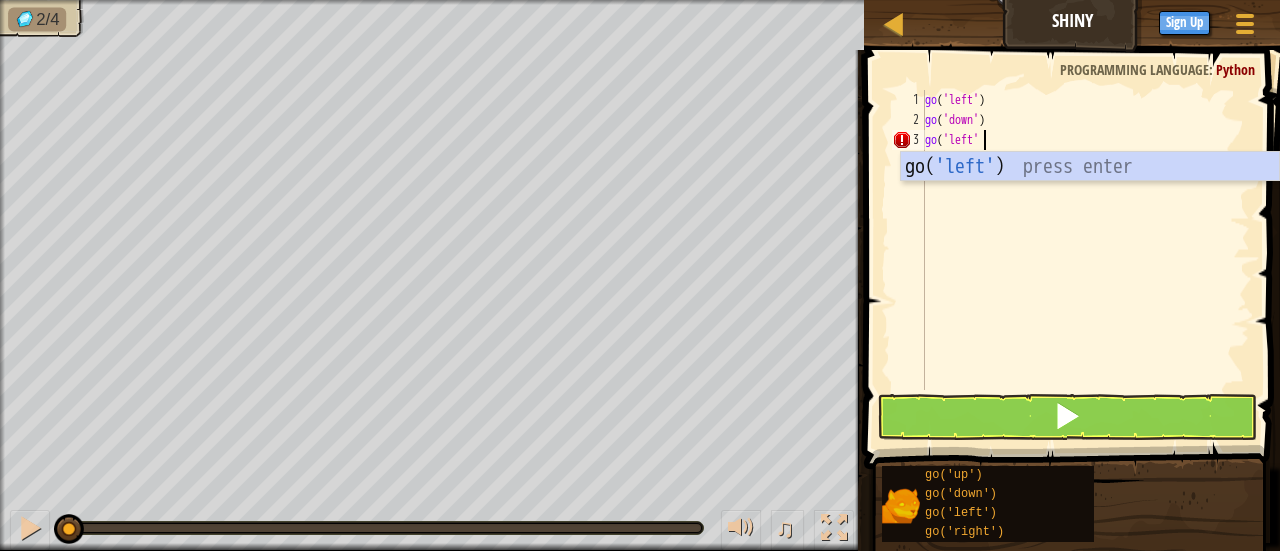 scroll, scrollTop: 9, scrollLeft: 4, axis: both 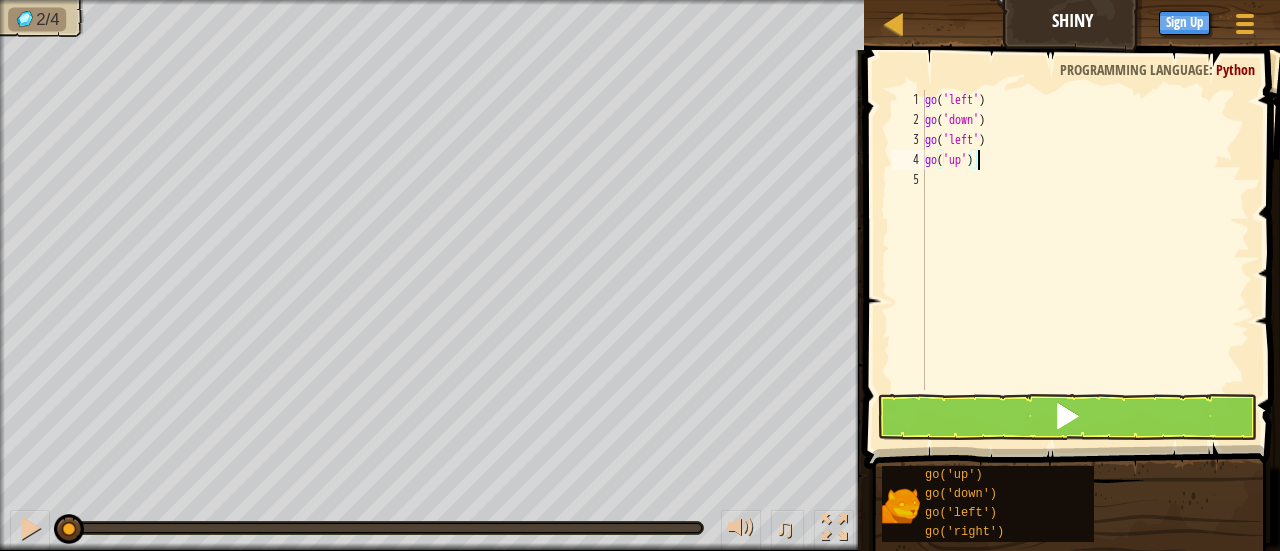 type on "go('up')" 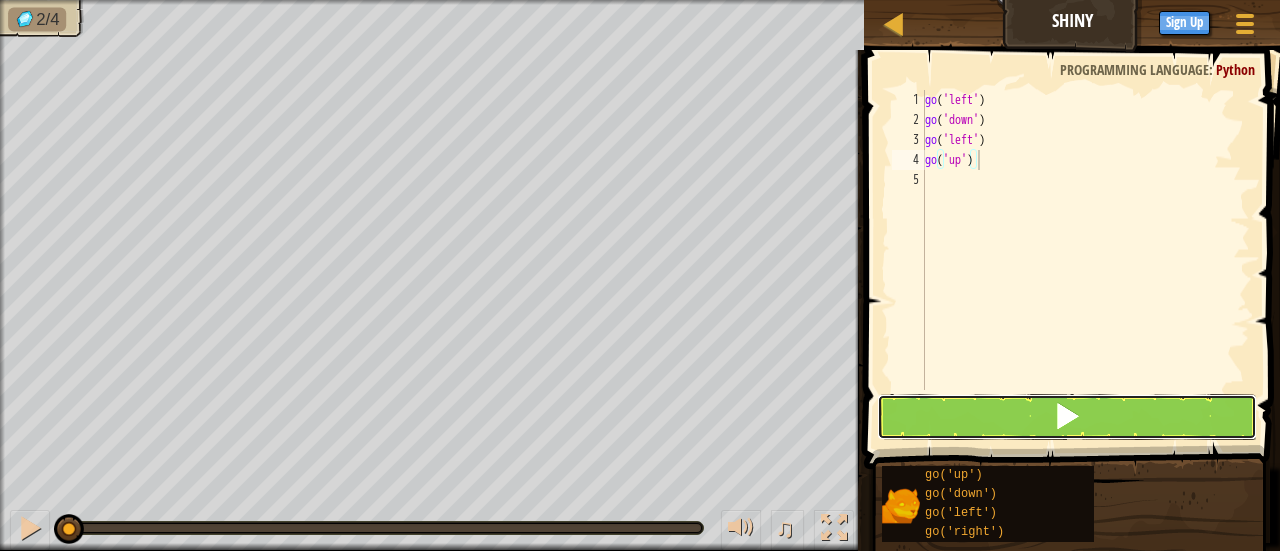 click at bounding box center [1067, 417] 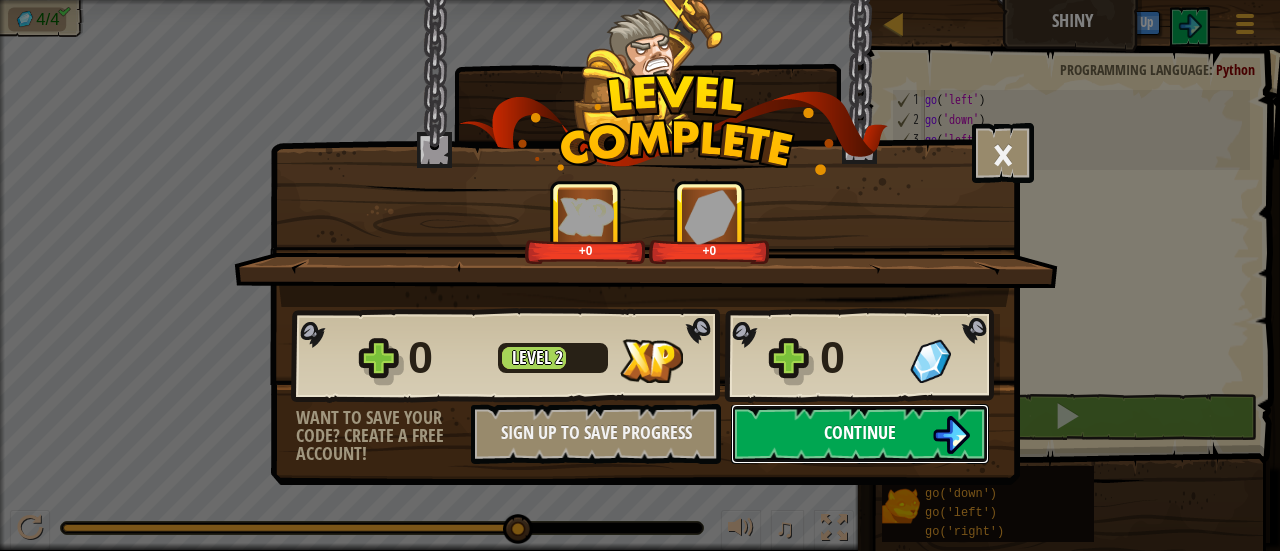 click on "Continue" at bounding box center [860, 432] 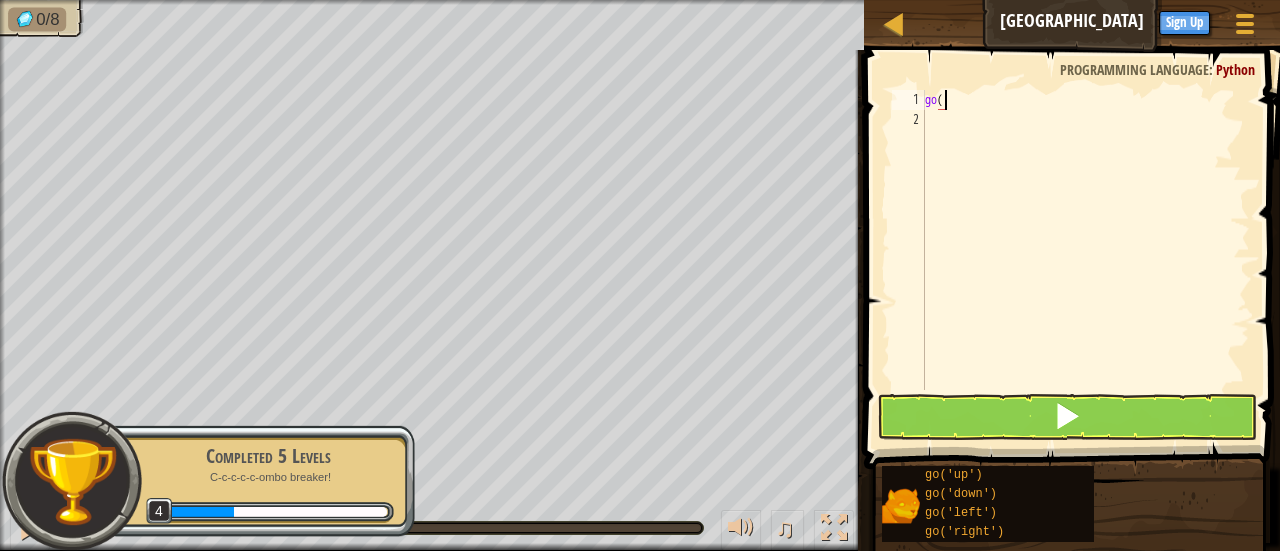 scroll, scrollTop: 9, scrollLeft: 0, axis: vertical 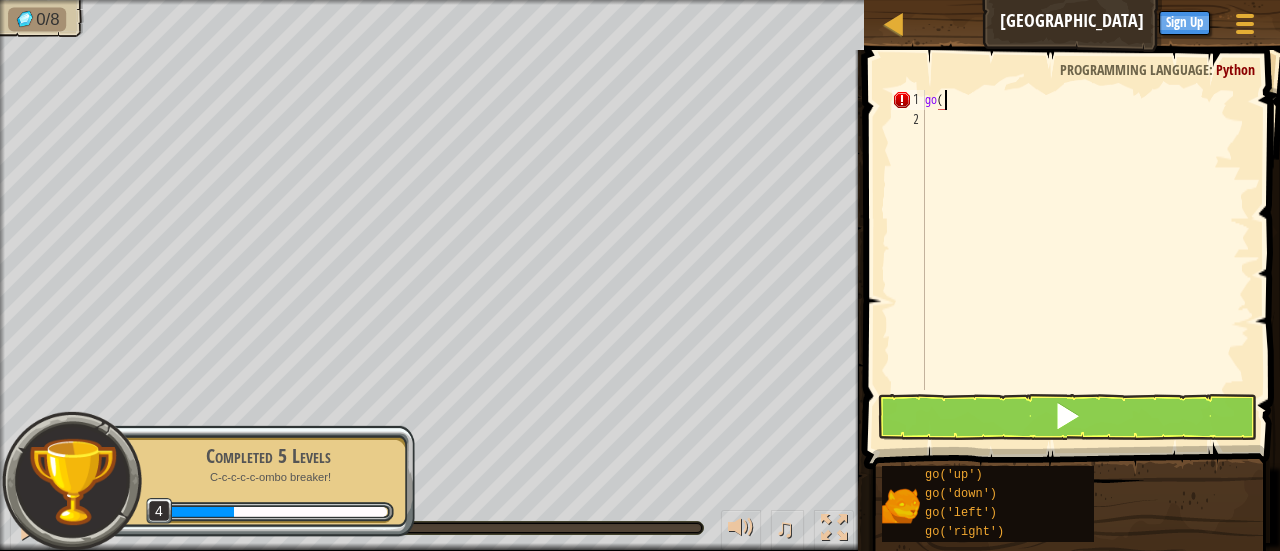 type on "go('" 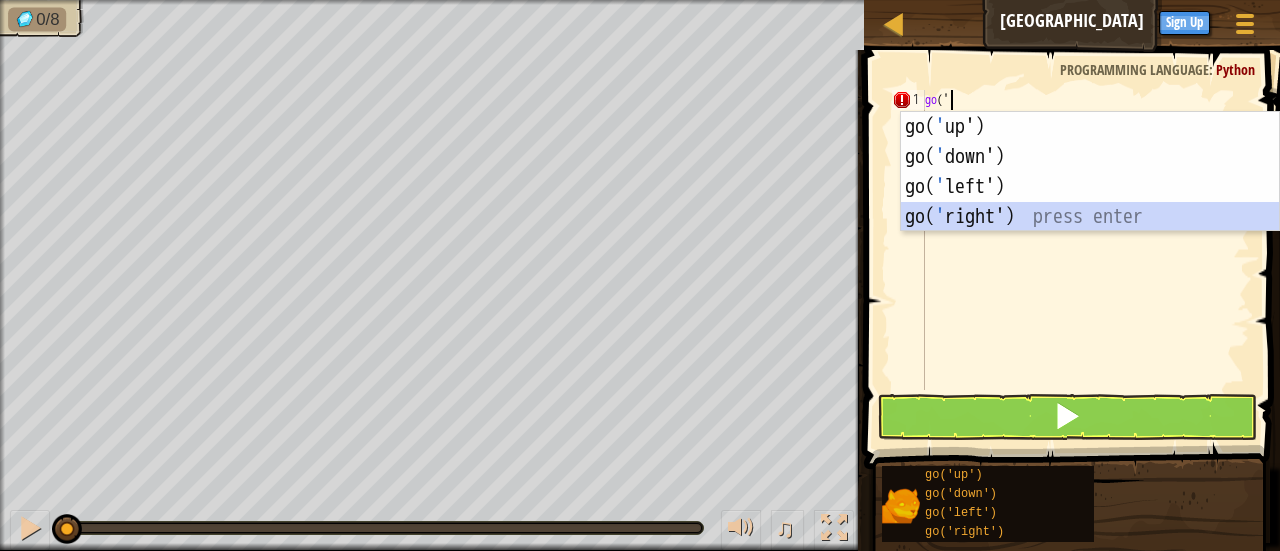 click on "go( ' up') press enter go( ' down') press enter go( ' left') press enter go( ' right') press enter" at bounding box center (1090, 202) 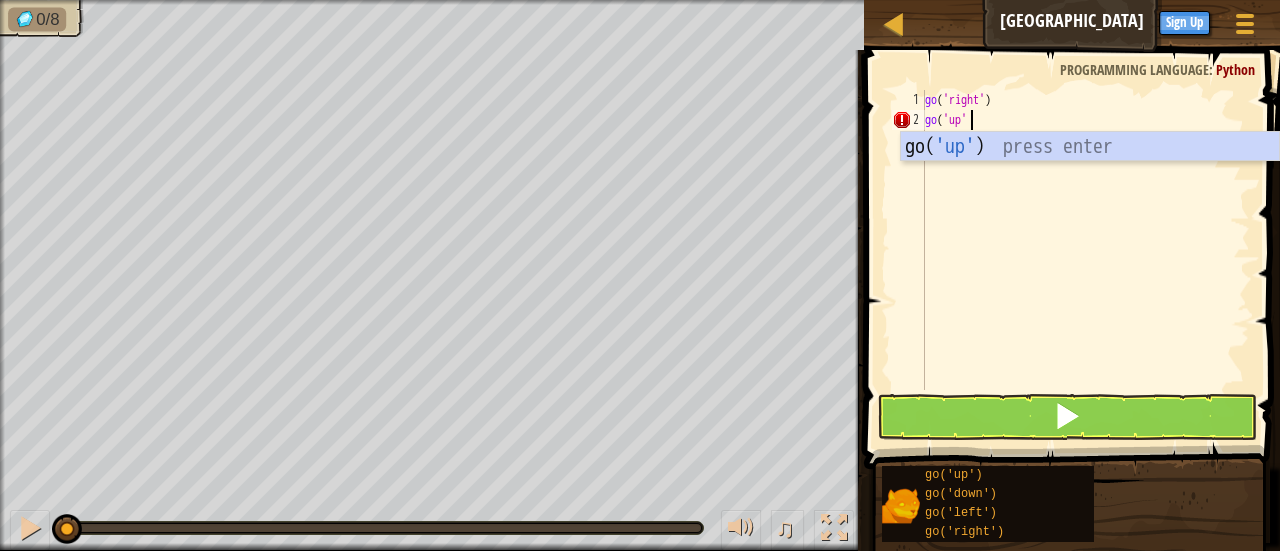 scroll, scrollTop: 9, scrollLeft: 2, axis: both 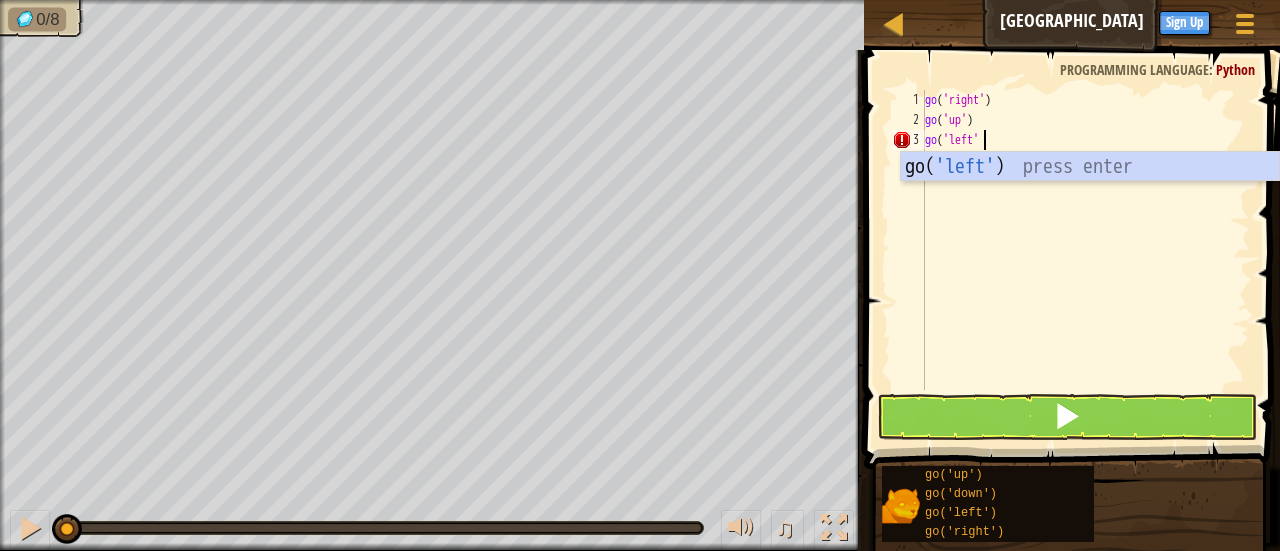 type on "go('left')" 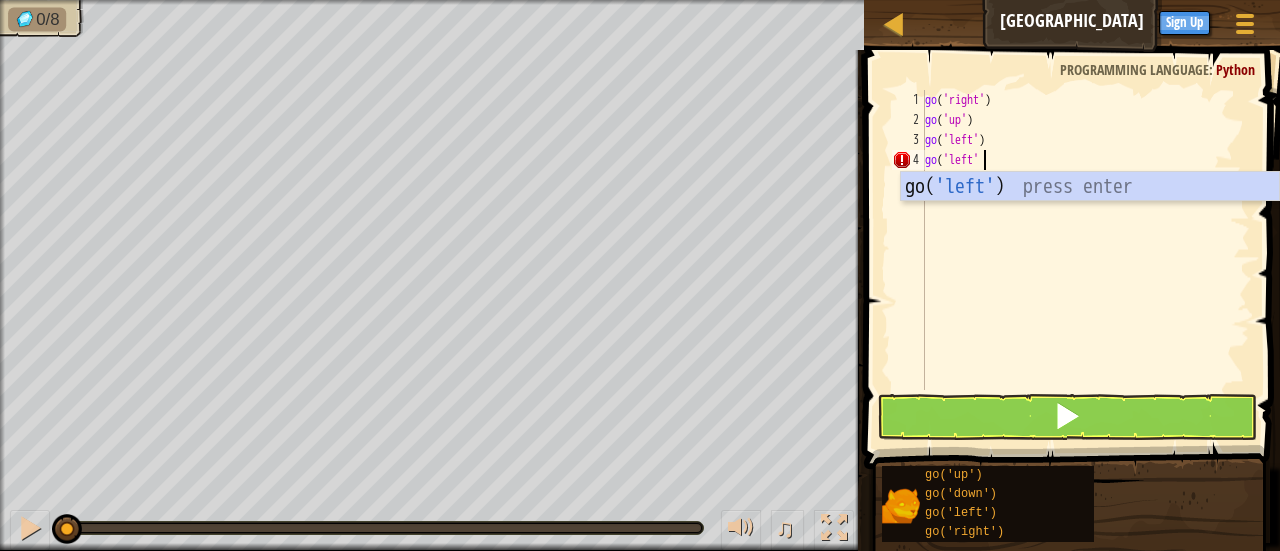 scroll, scrollTop: 9, scrollLeft: 4, axis: both 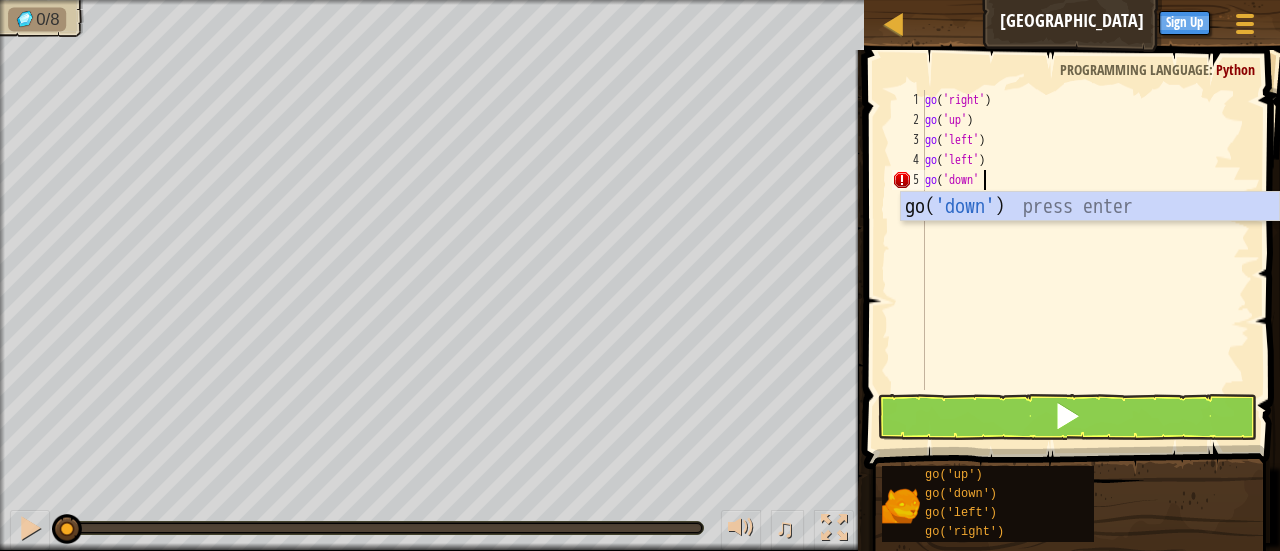 type on "go('down')" 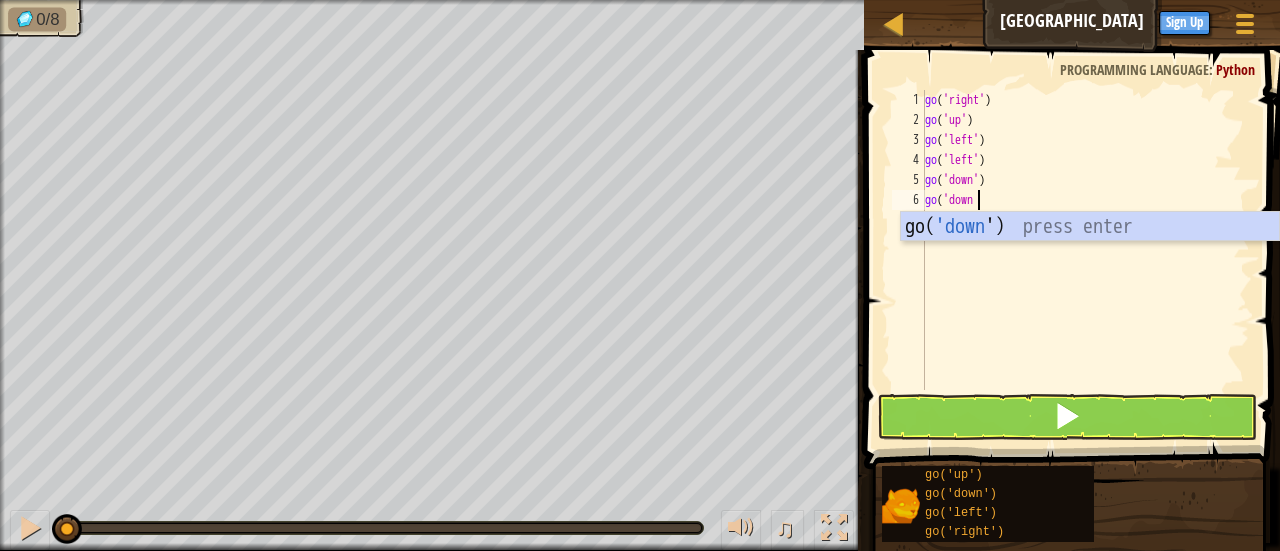 scroll, scrollTop: 9, scrollLeft: 4, axis: both 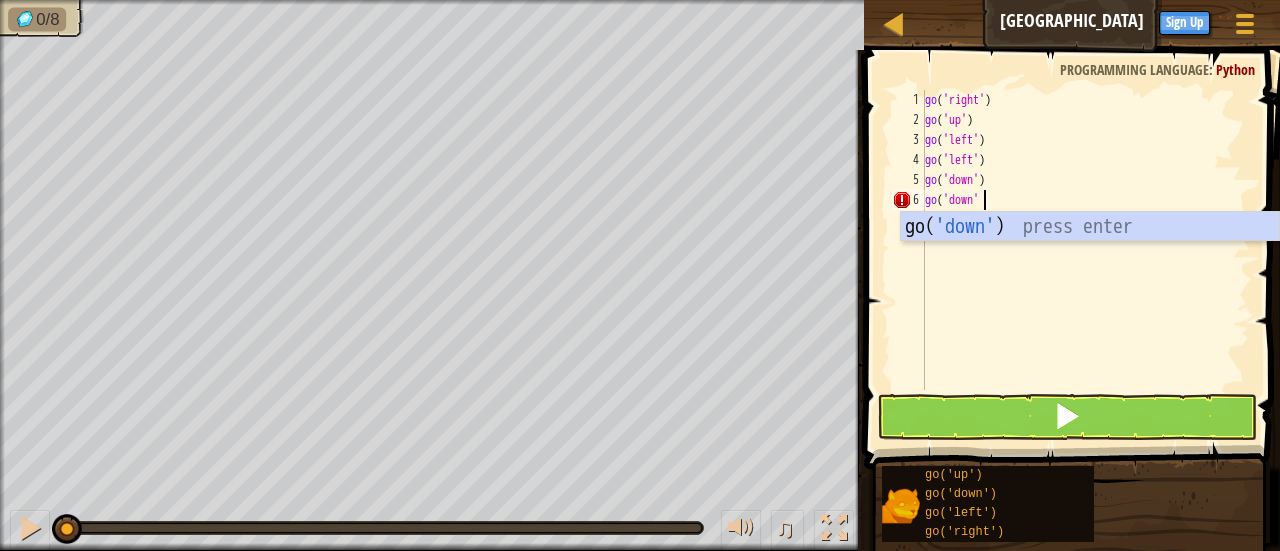 type on "go('down')" 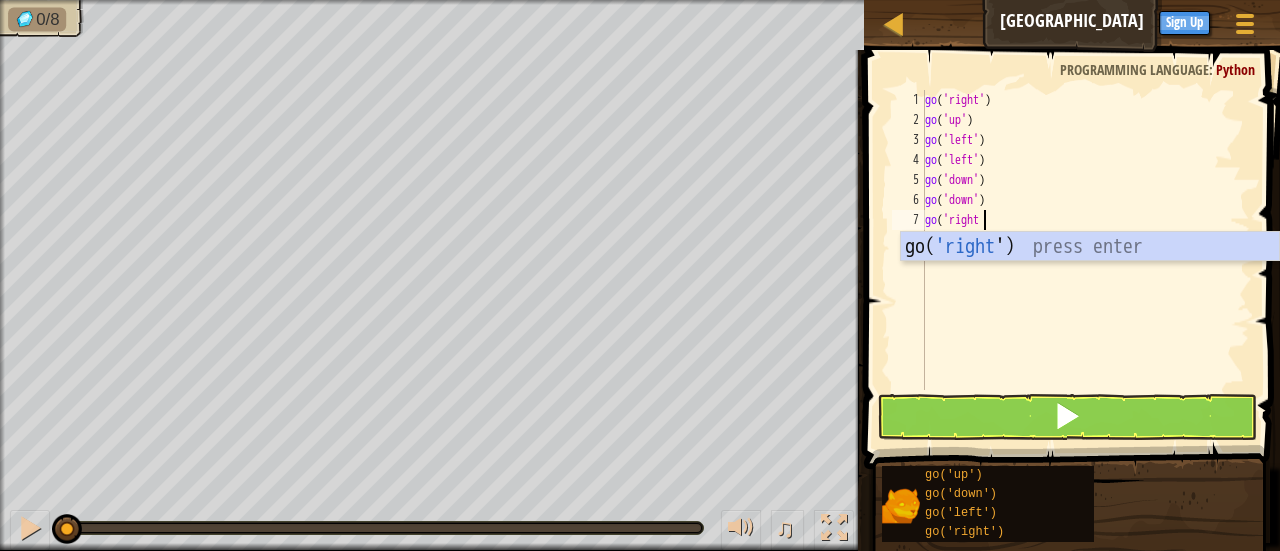 scroll, scrollTop: 9, scrollLeft: 4, axis: both 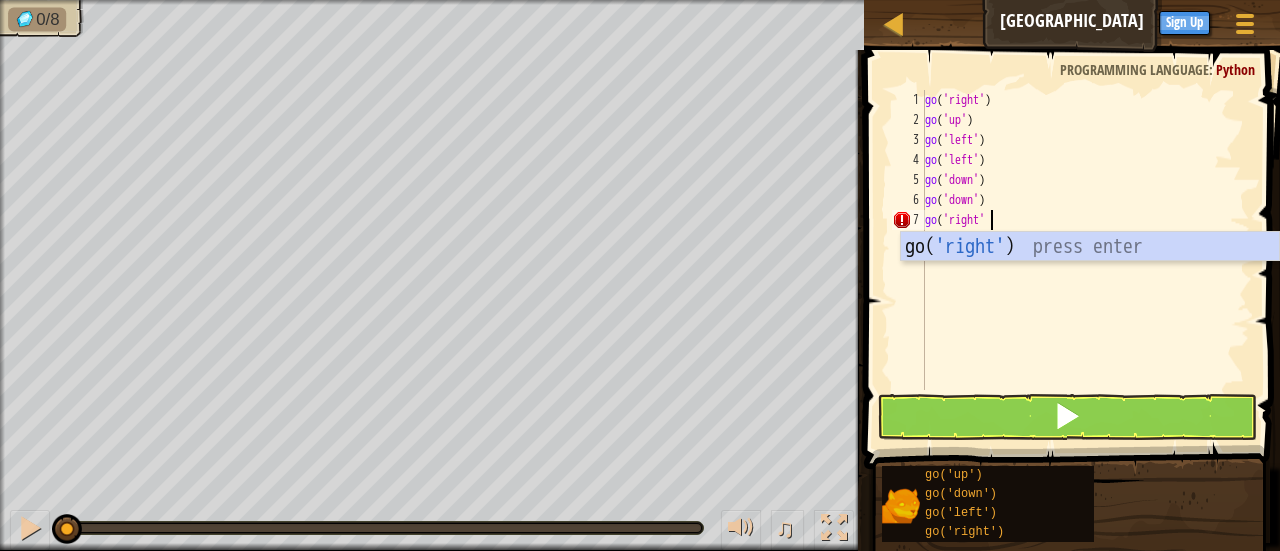 type on "go('right')" 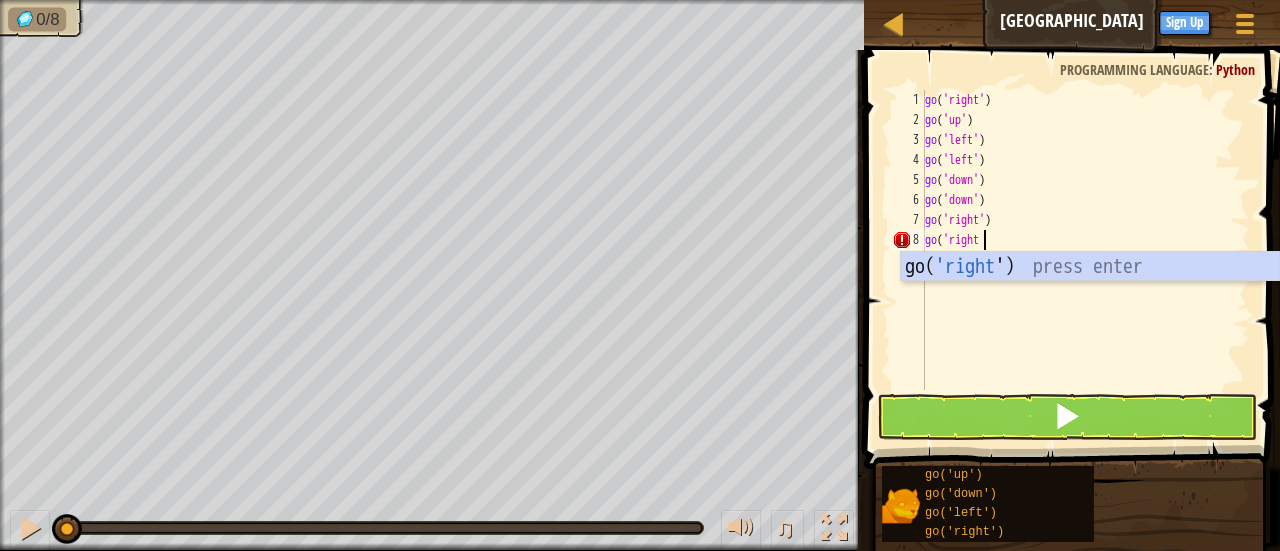scroll, scrollTop: 9, scrollLeft: 4, axis: both 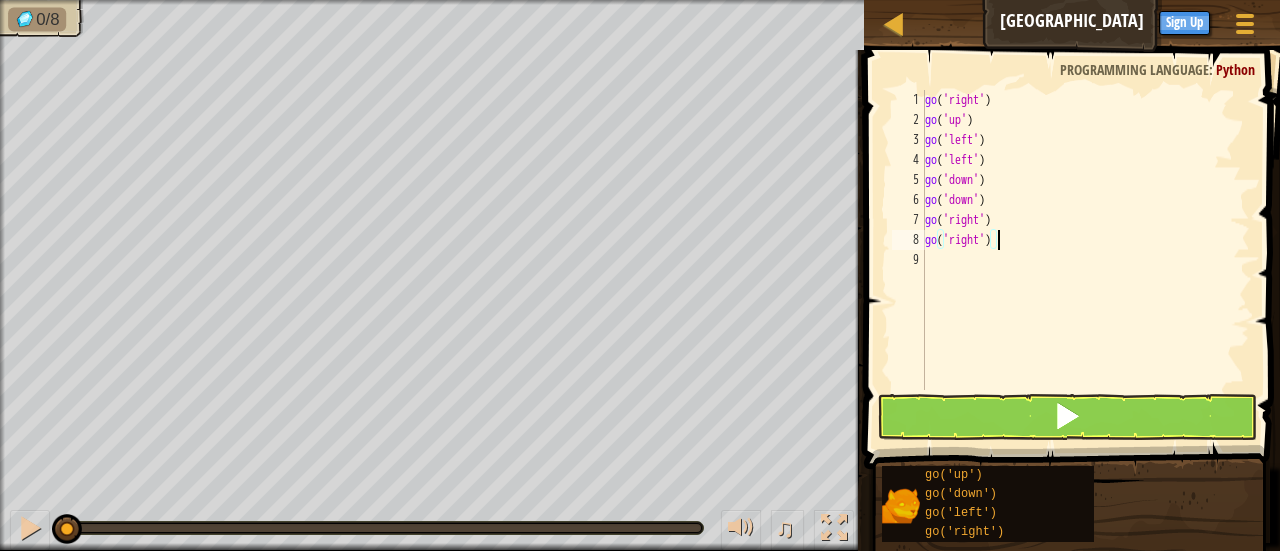 type on "go('right')" 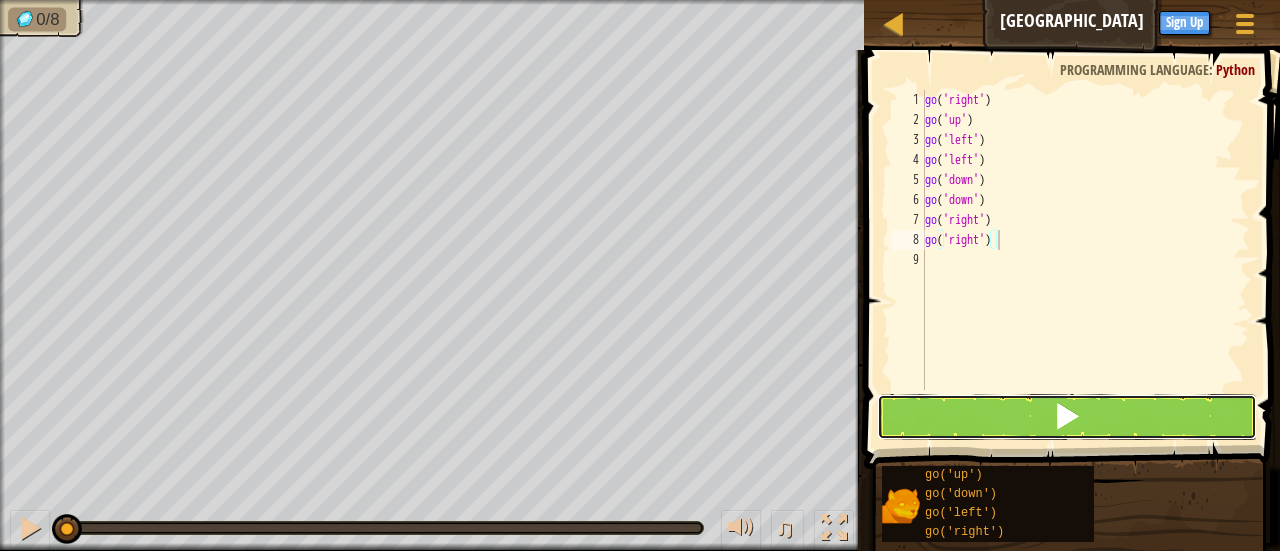 click at bounding box center [1067, 417] 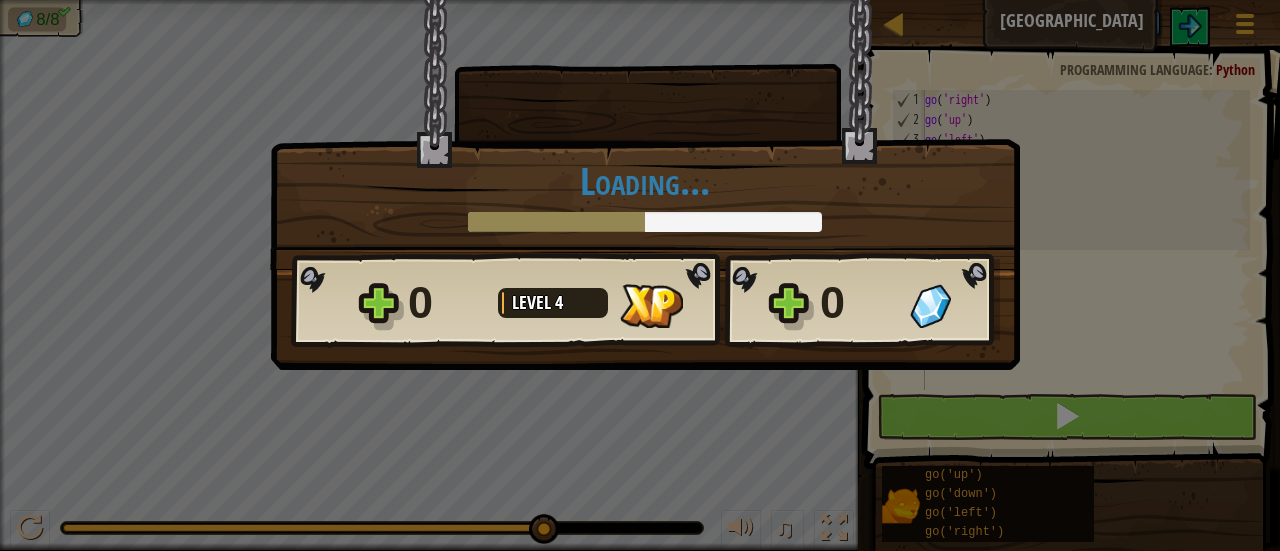 scroll, scrollTop: 9, scrollLeft: 5, axis: both 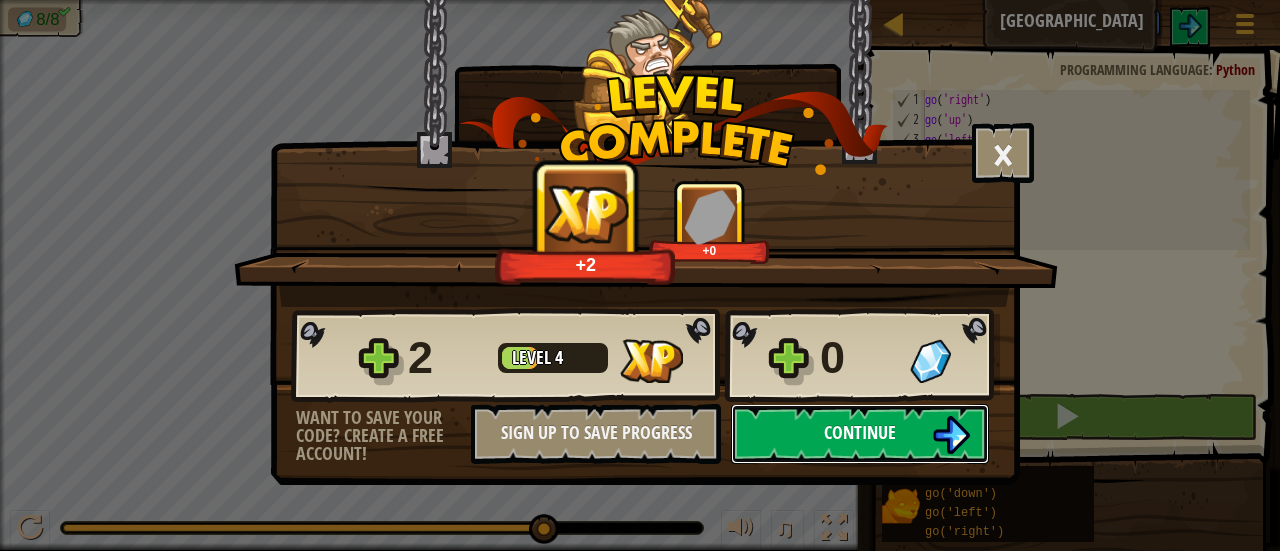 click on "Continue" at bounding box center [860, 432] 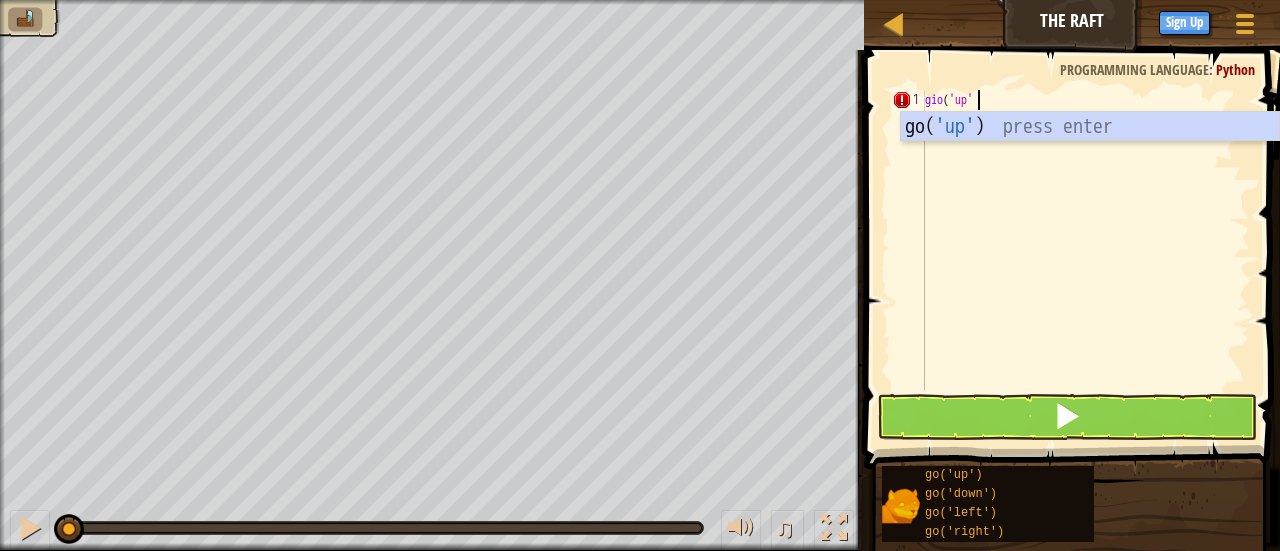 scroll, scrollTop: 9, scrollLeft: 3, axis: both 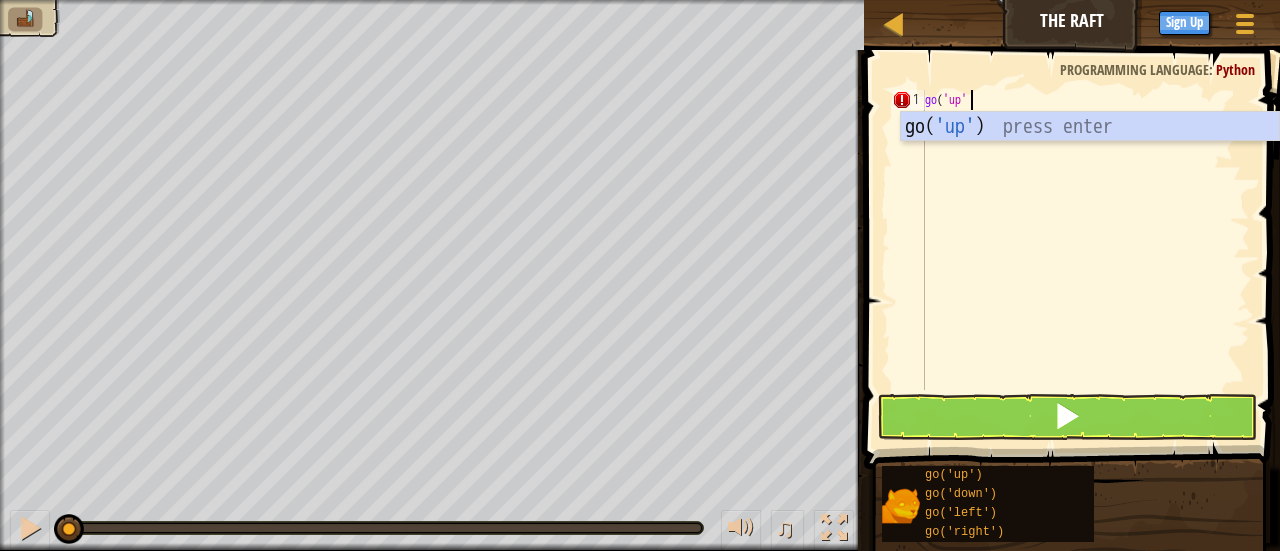 type on "go('up')" 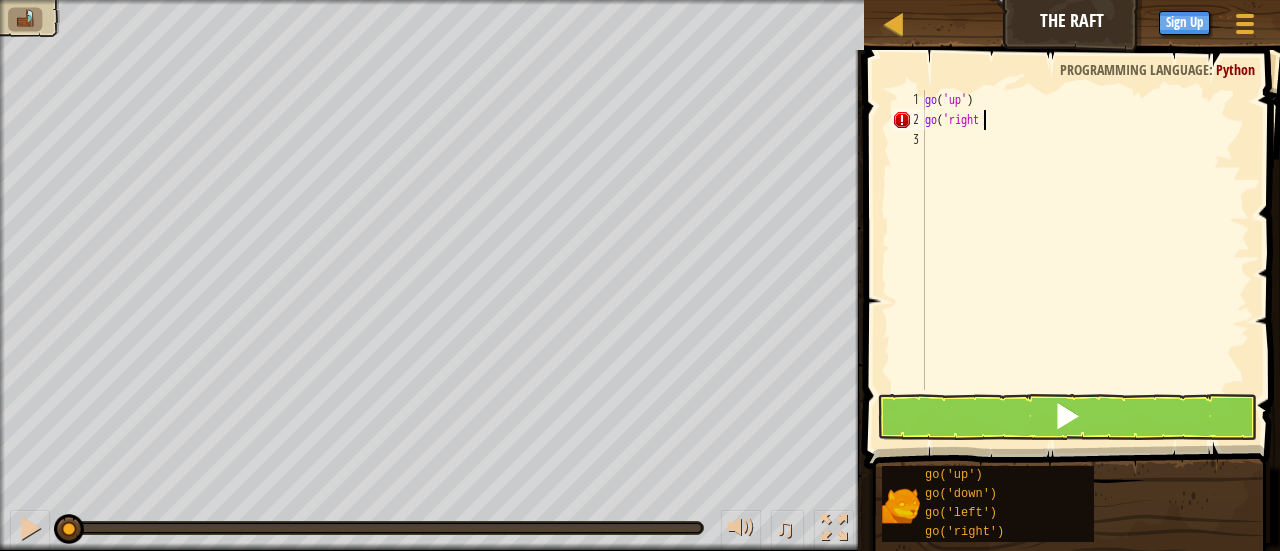 scroll, scrollTop: 9, scrollLeft: 4, axis: both 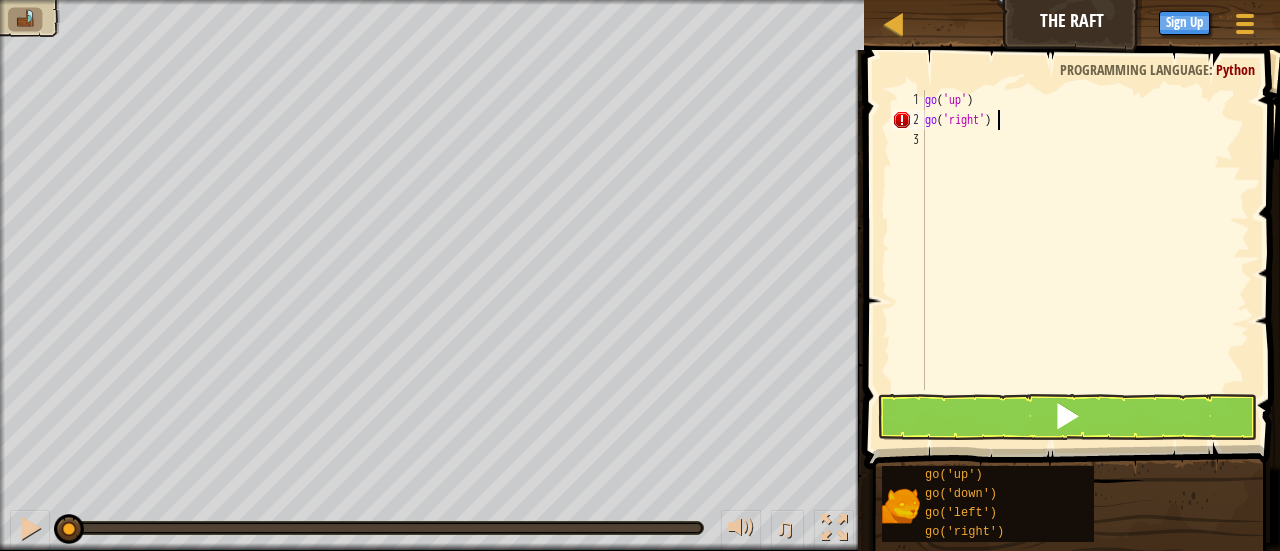 type on "go('right')" 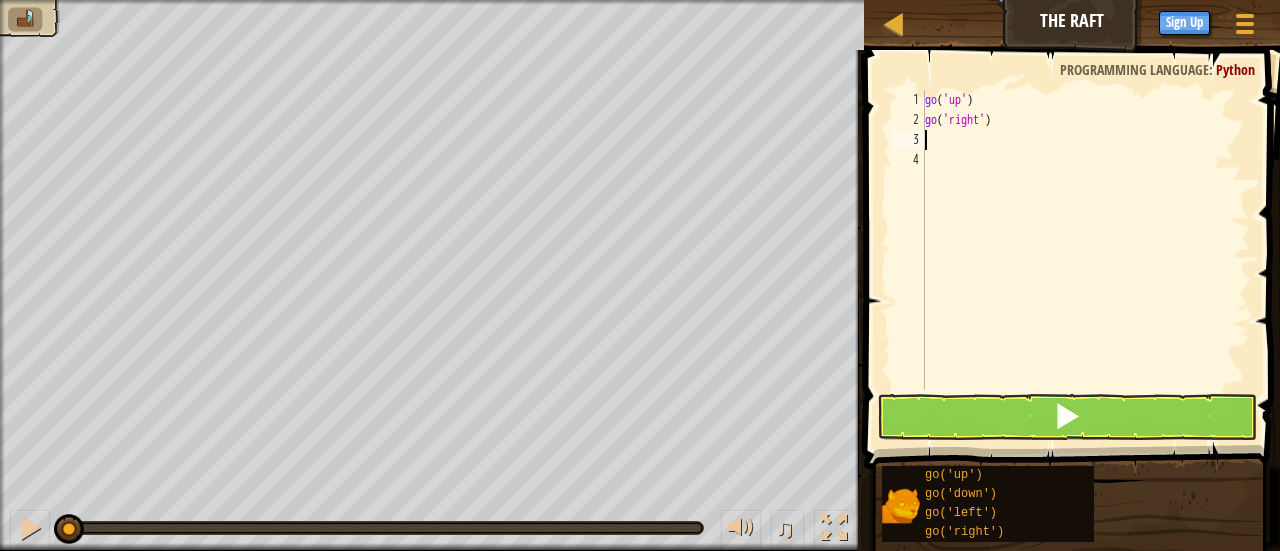 scroll, scrollTop: 9, scrollLeft: 0, axis: vertical 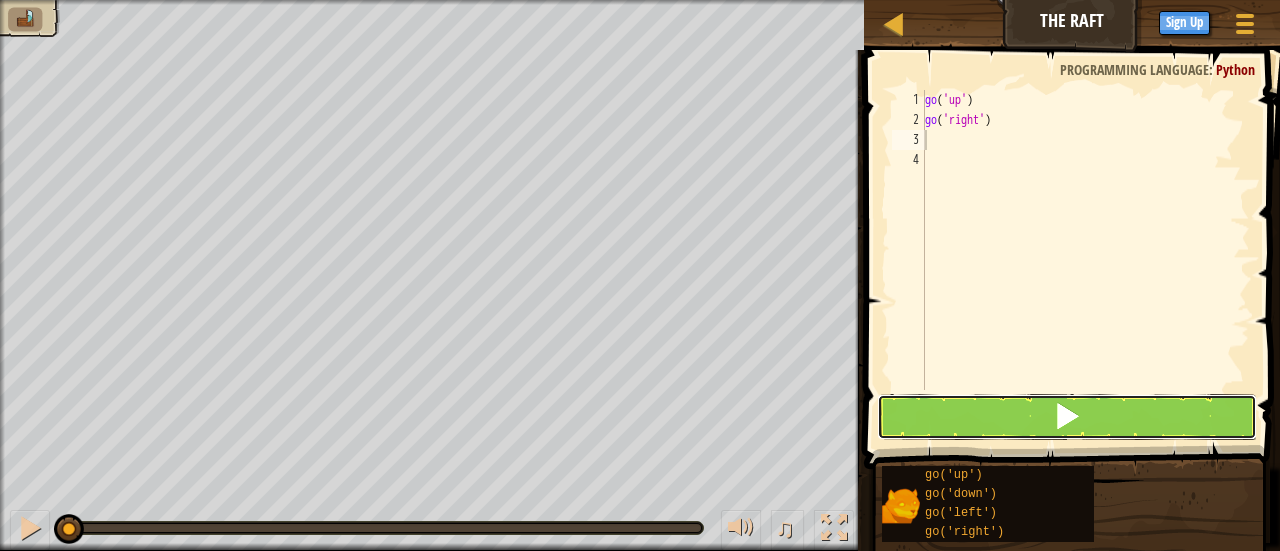 click at bounding box center (1067, 417) 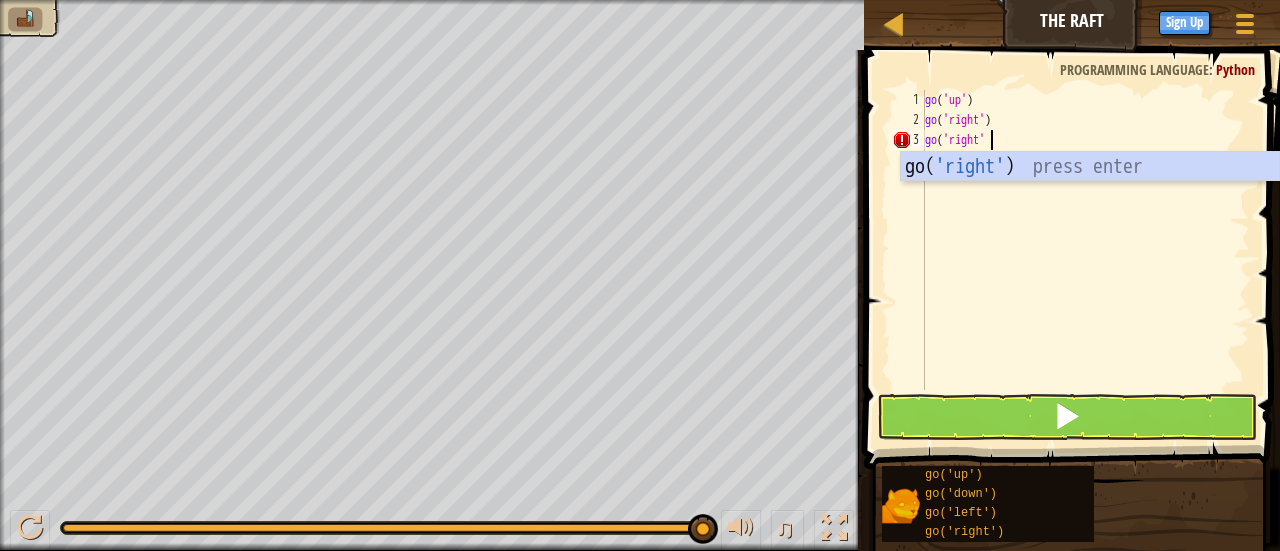 scroll, scrollTop: 9, scrollLeft: 4, axis: both 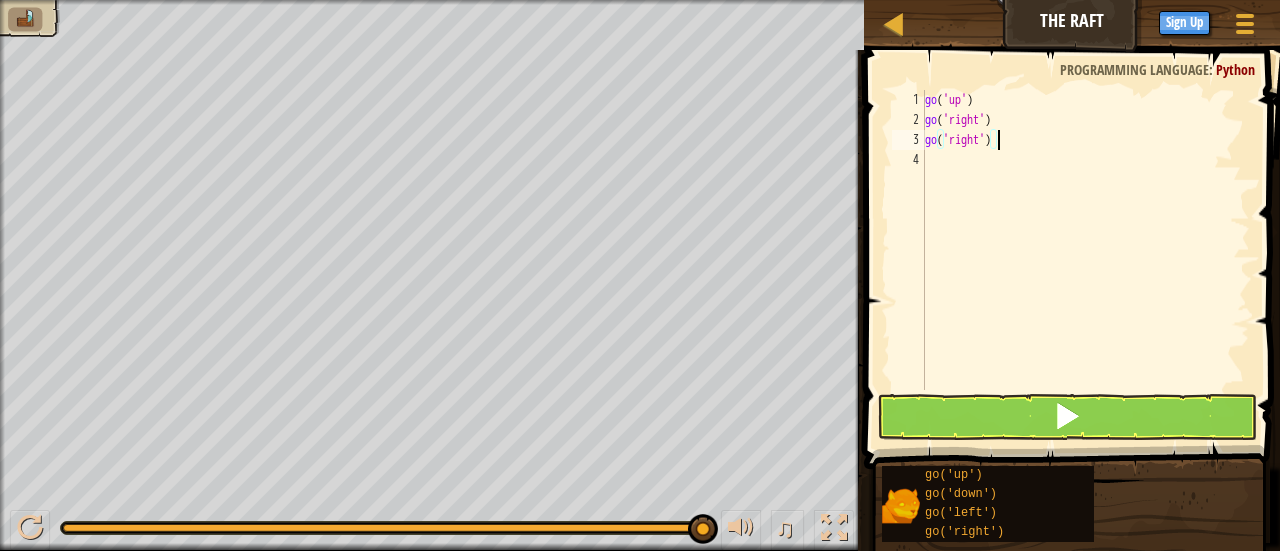 type on "go('right')" 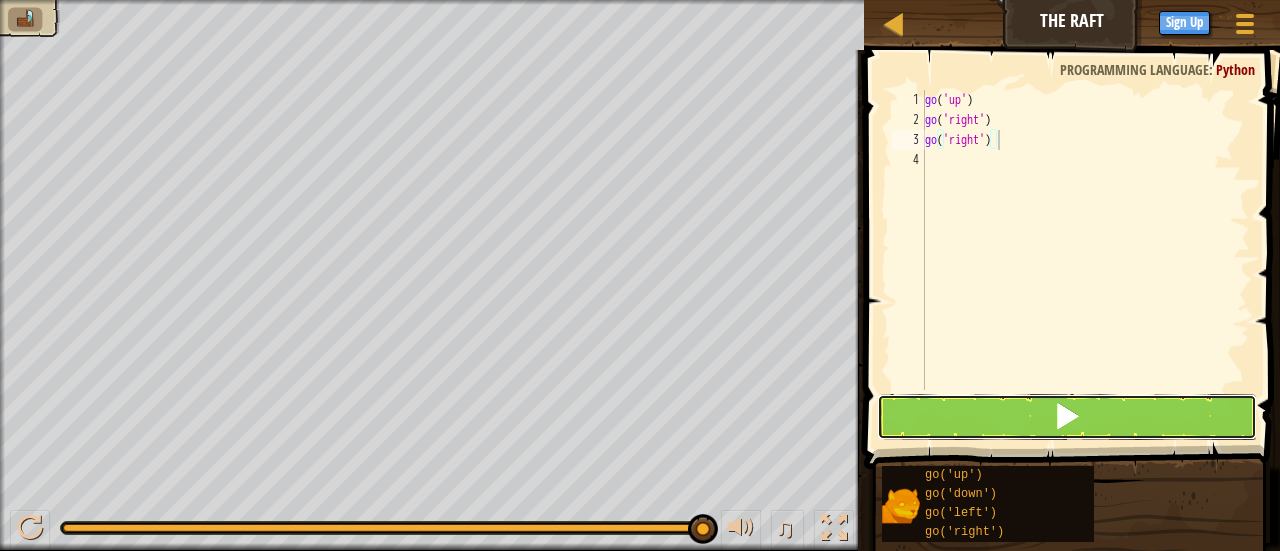 click at bounding box center [1067, 417] 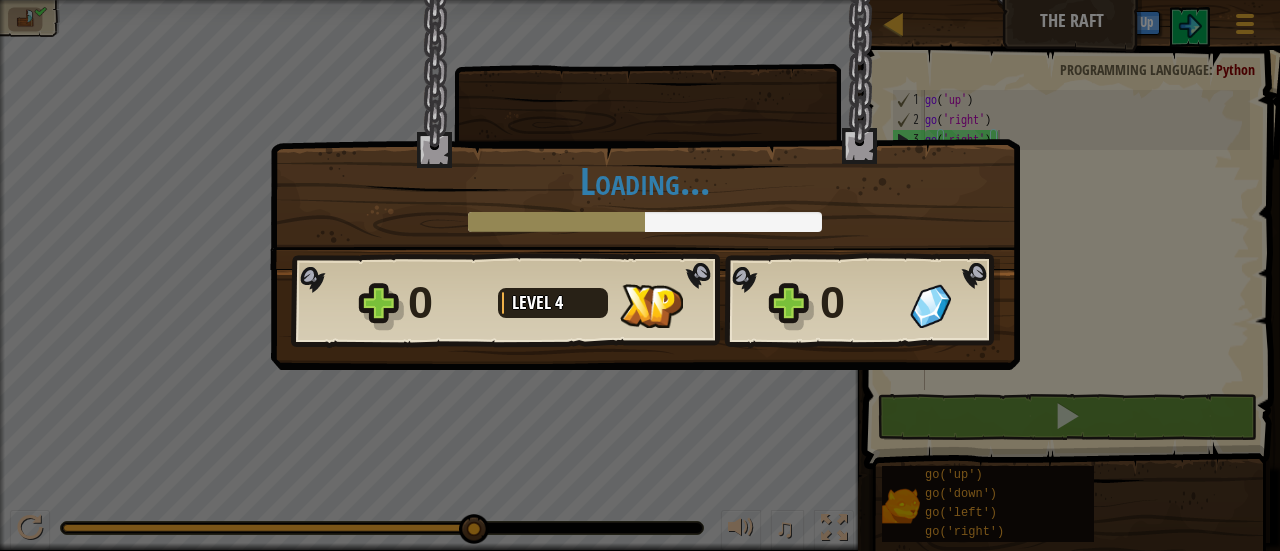 scroll, scrollTop: 9, scrollLeft: 5, axis: both 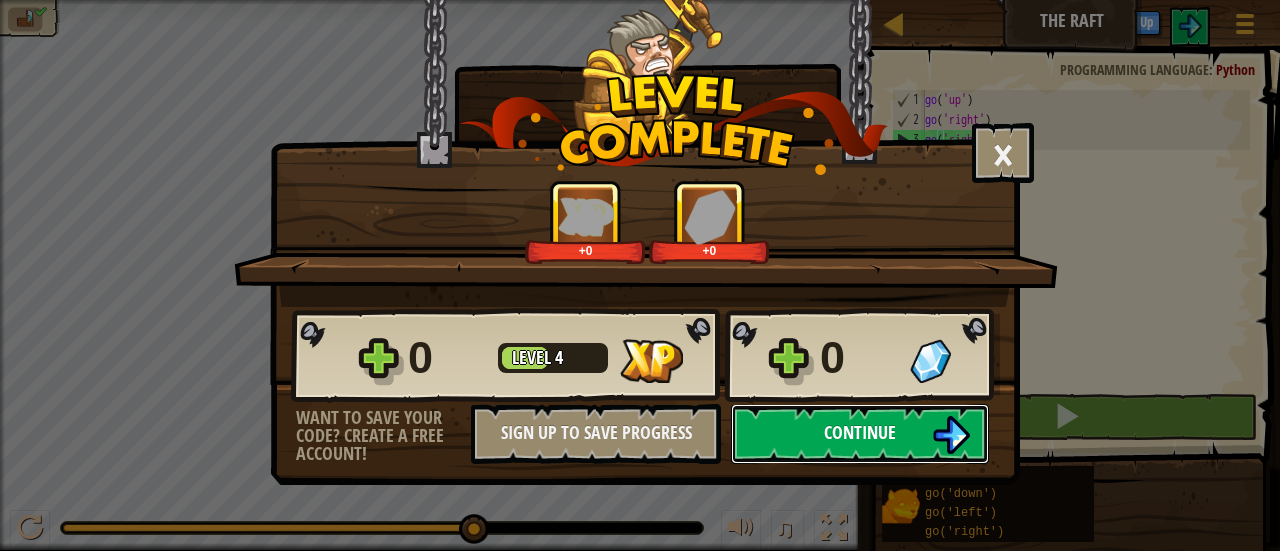 click on "Continue" at bounding box center (860, 432) 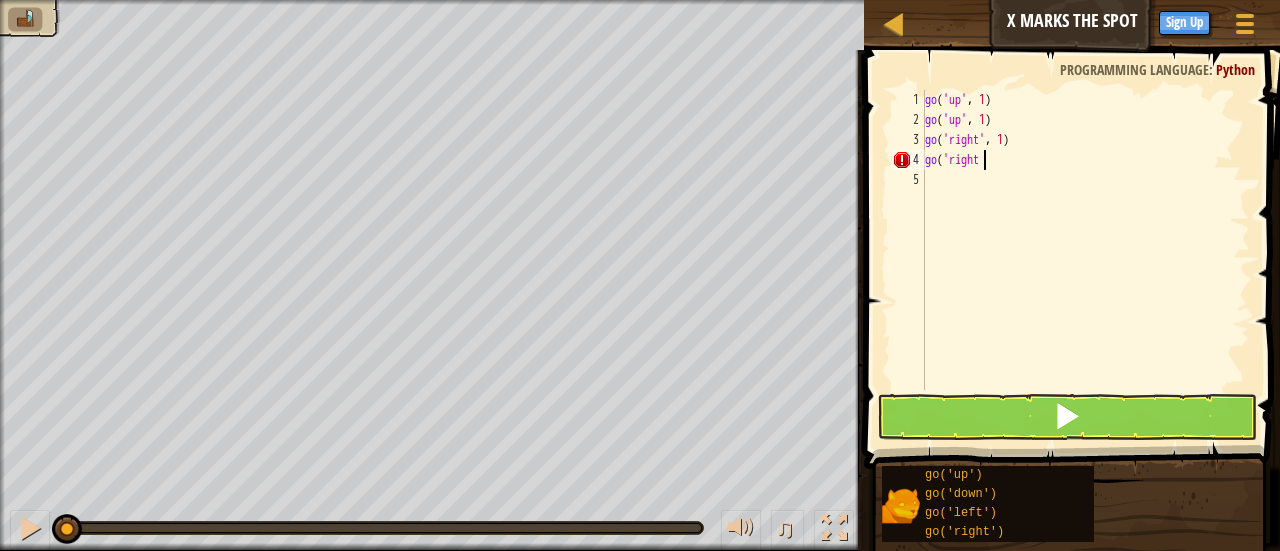 scroll, scrollTop: 9, scrollLeft: 4, axis: both 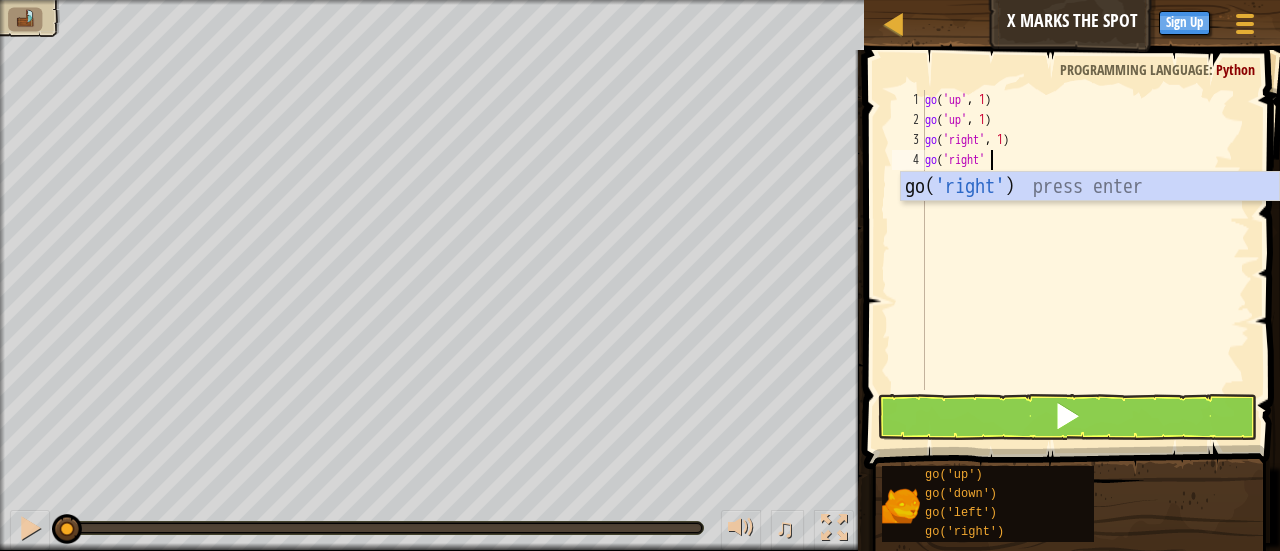 type on "go('right')" 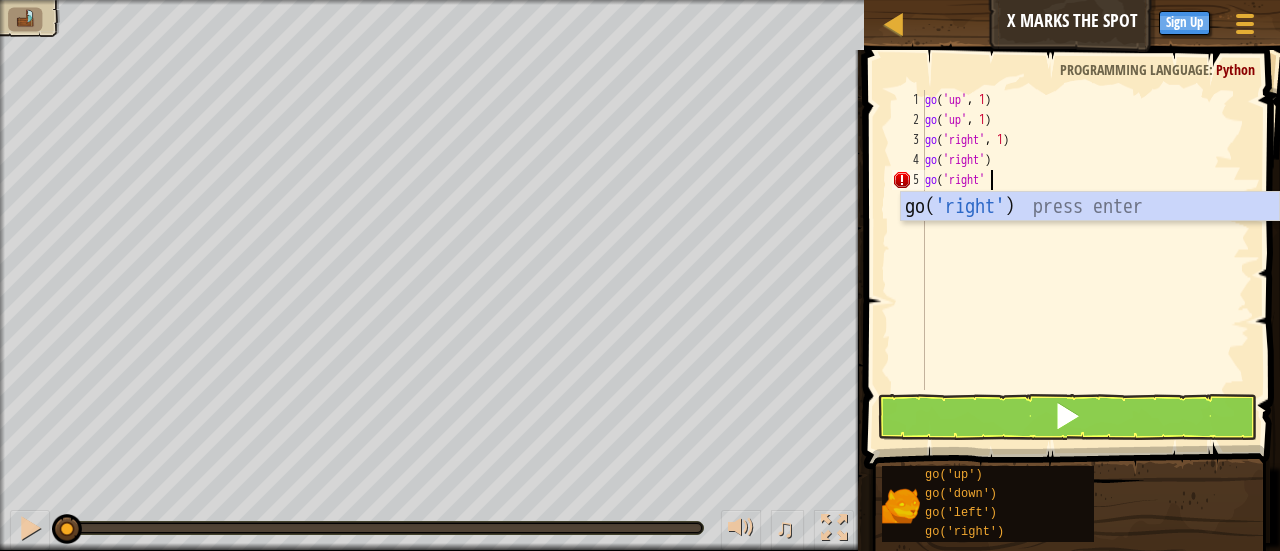 scroll, scrollTop: 9, scrollLeft: 4, axis: both 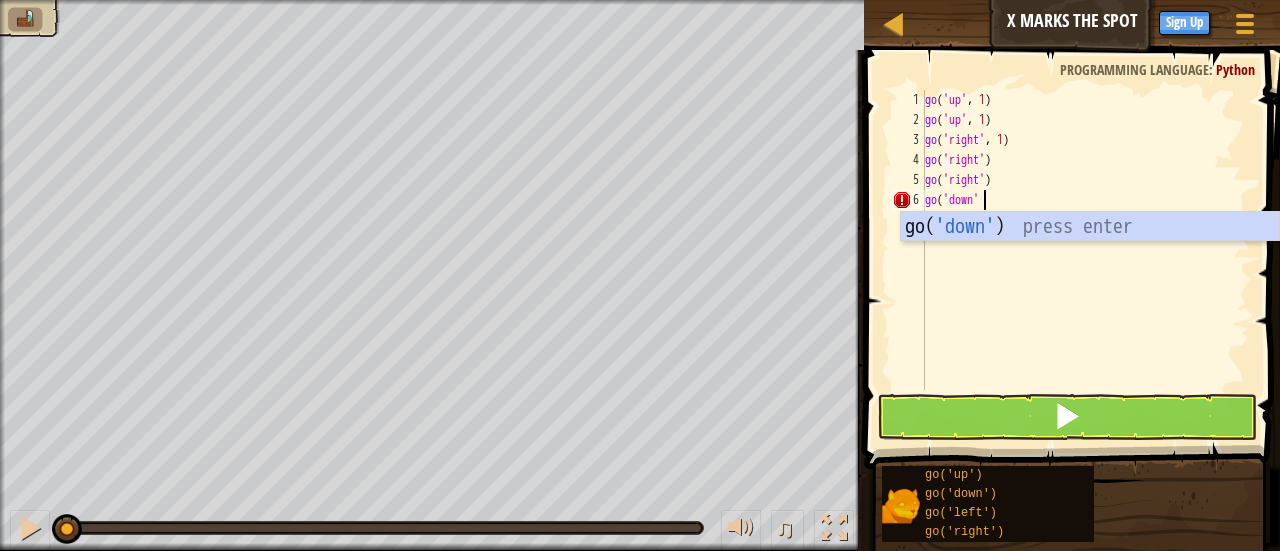 type on "go('down')" 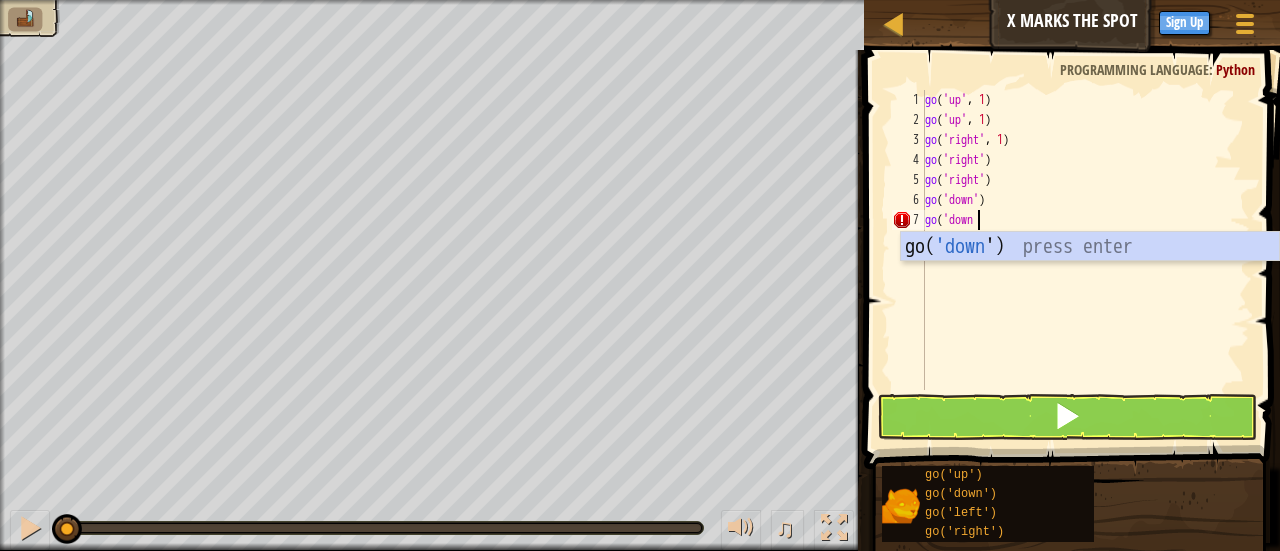 scroll, scrollTop: 9, scrollLeft: 4, axis: both 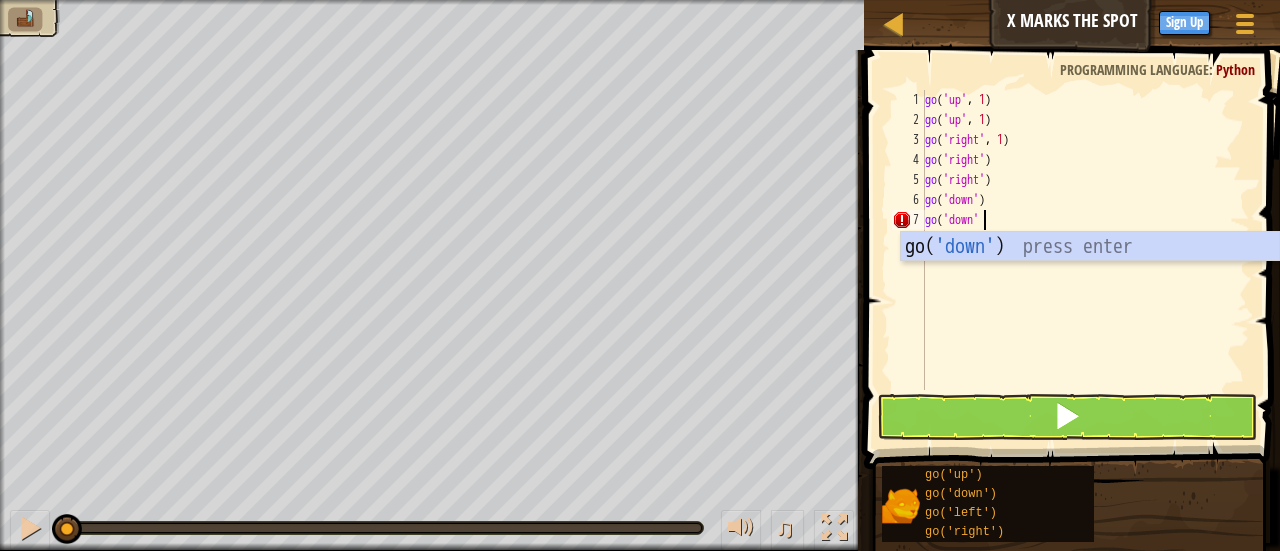 type on "go('down')" 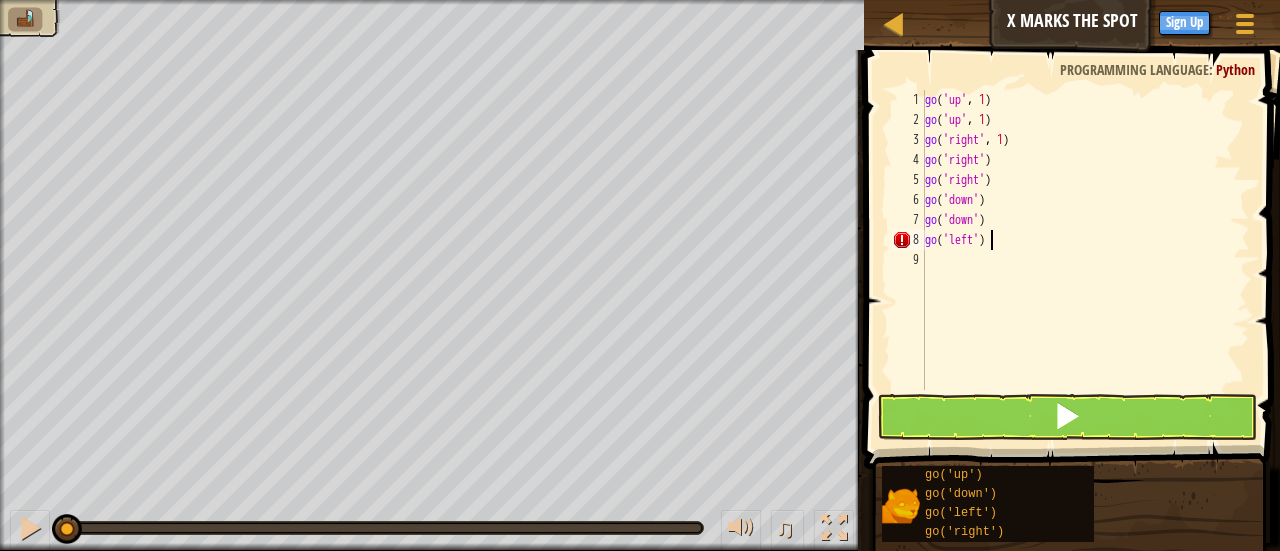 scroll, scrollTop: 9, scrollLeft: 4, axis: both 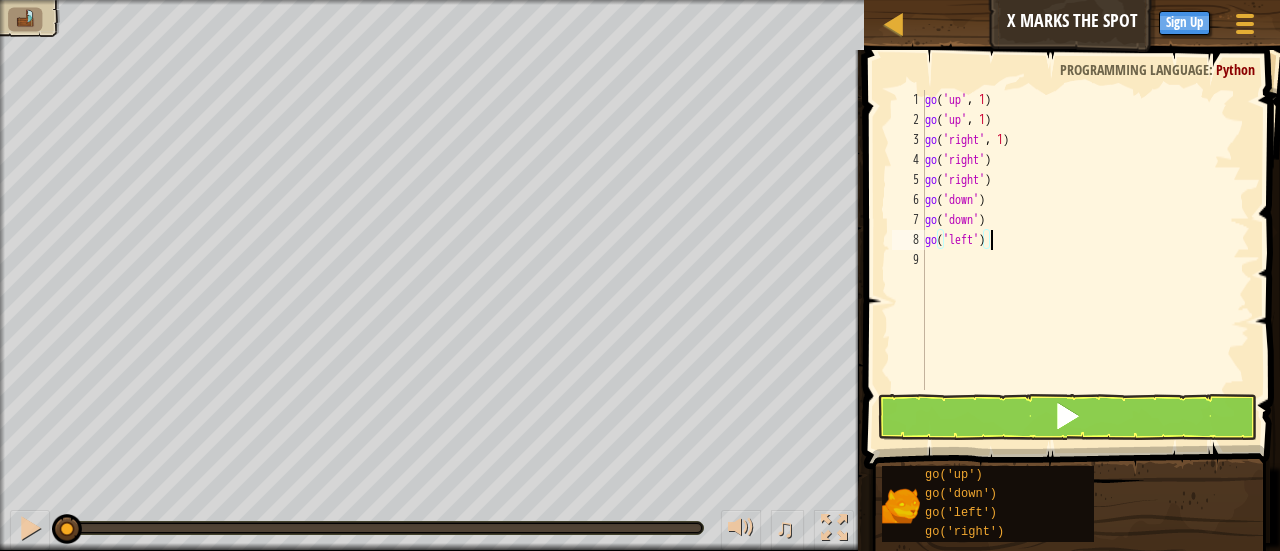 type on "go('left')" 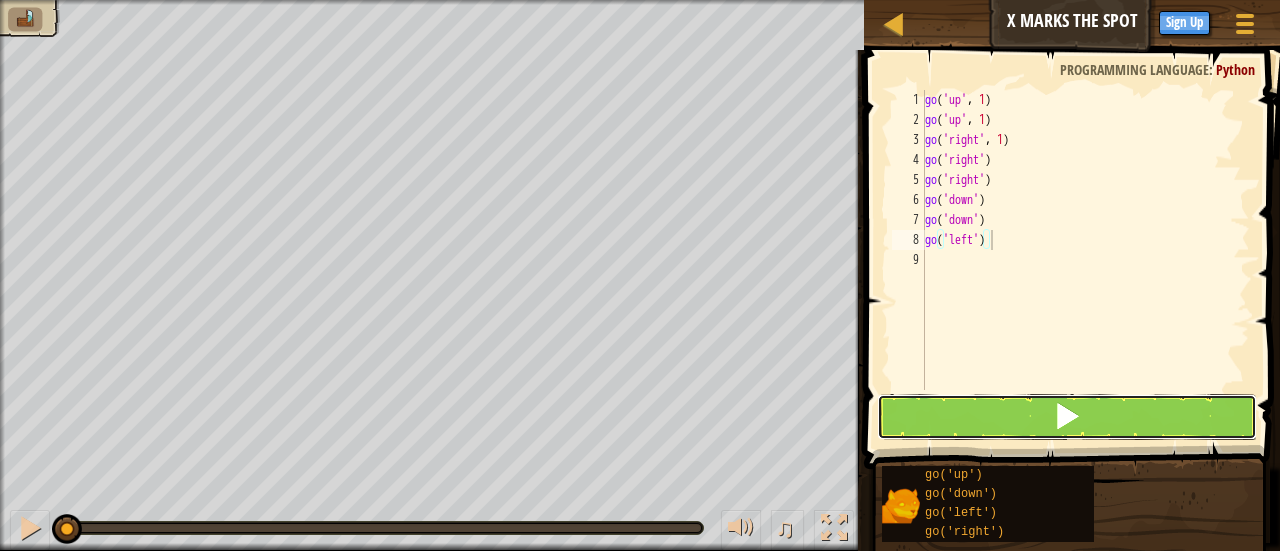 click at bounding box center [1067, 417] 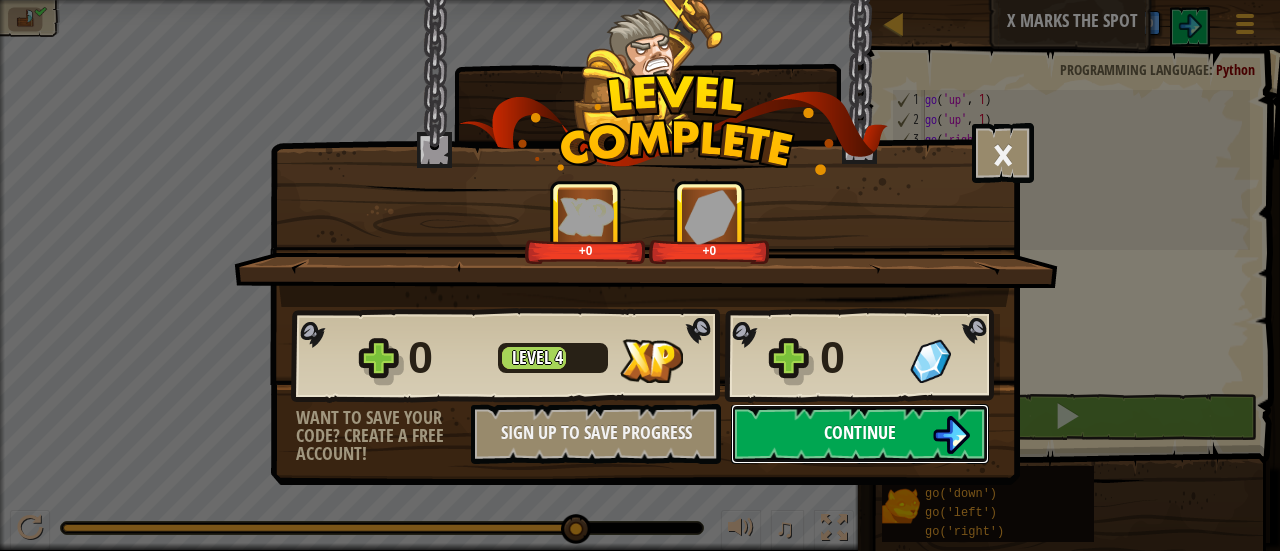 click on "Continue" at bounding box center (860, 434) 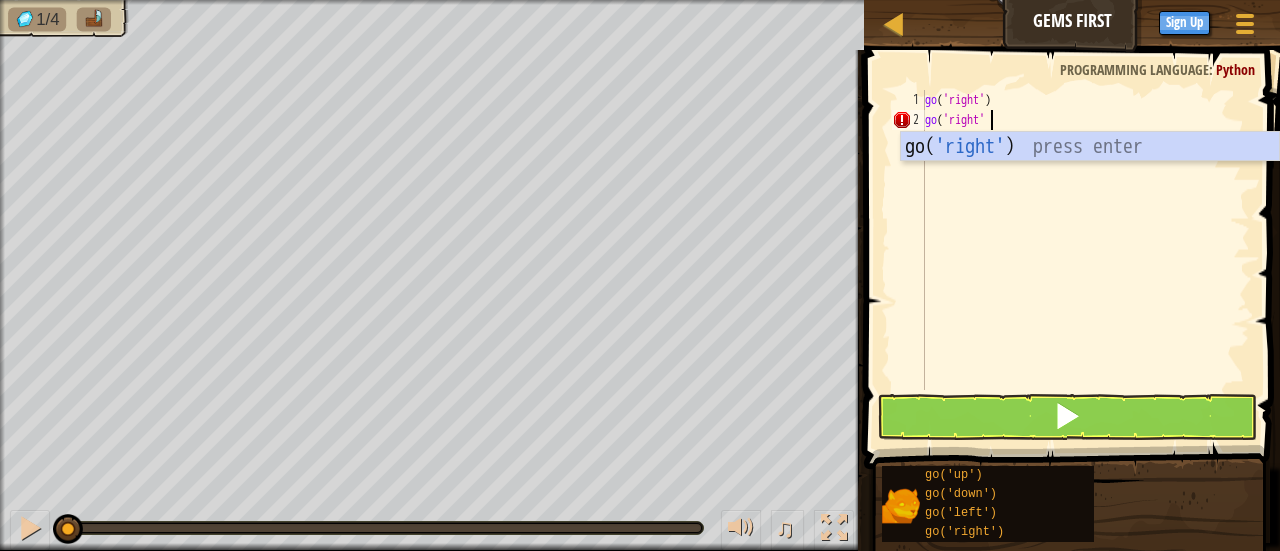 scroll, scrollTop: 9, scrollLeft: 4, axis: both 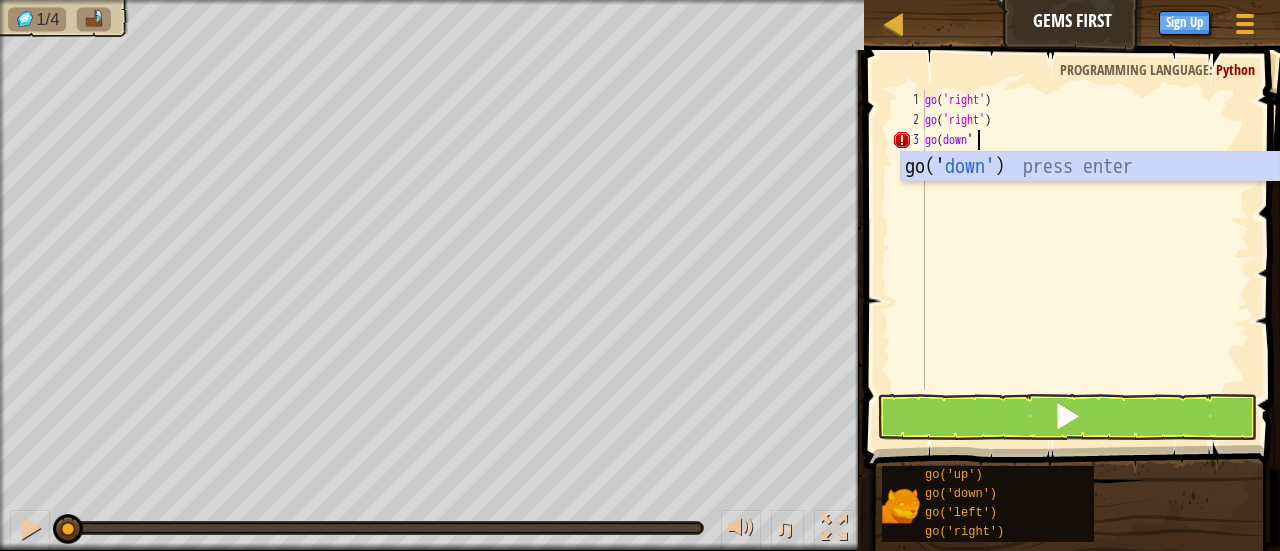 type on "go(down')" 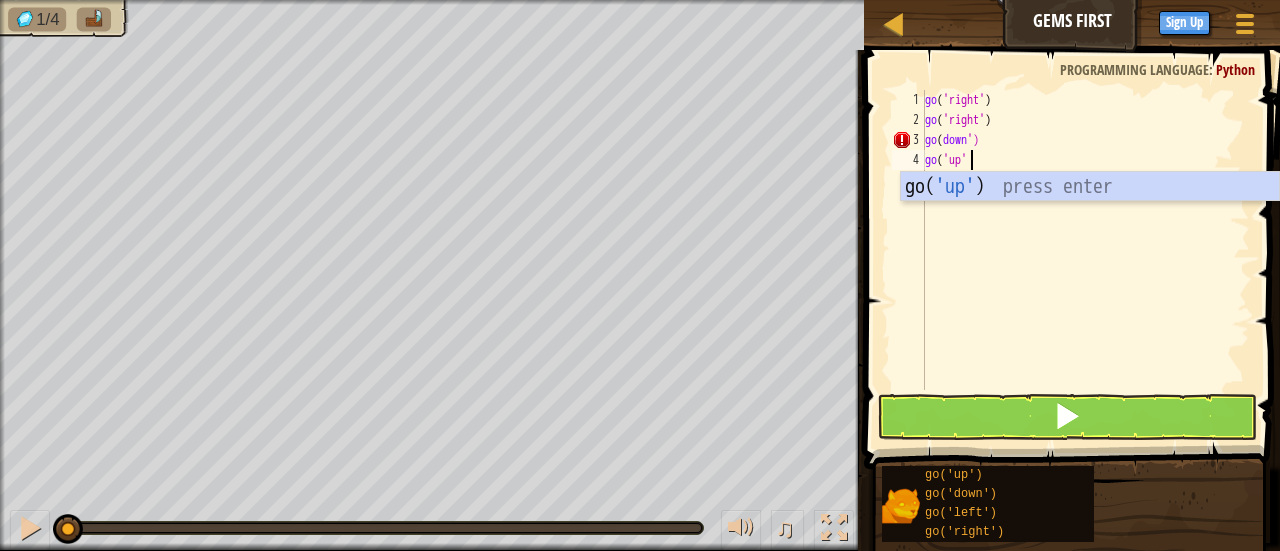 scroll, scrollTop: 9, scrollLeft: 2, axis: both 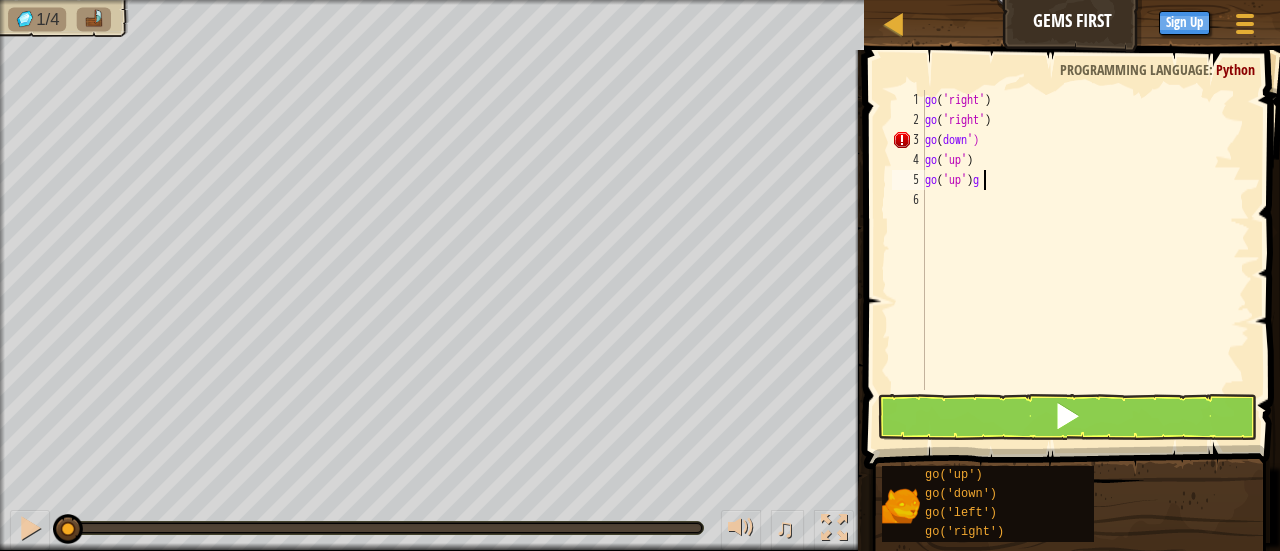 type on "go('up')" 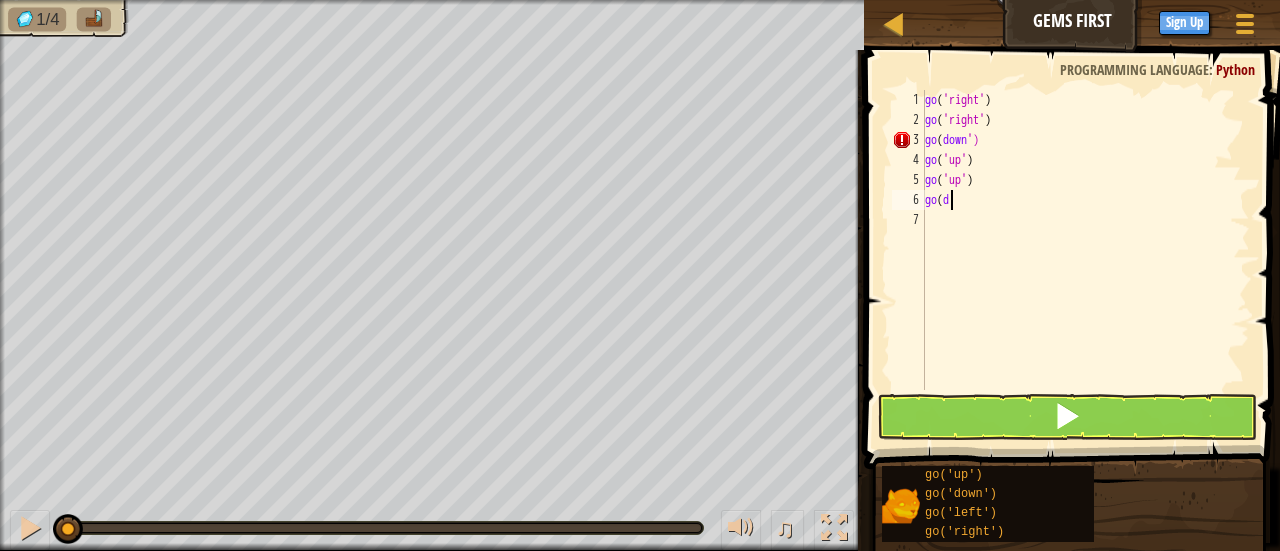 scroll, scrollTop: 9, scrollLeft: 0, axis: vertical 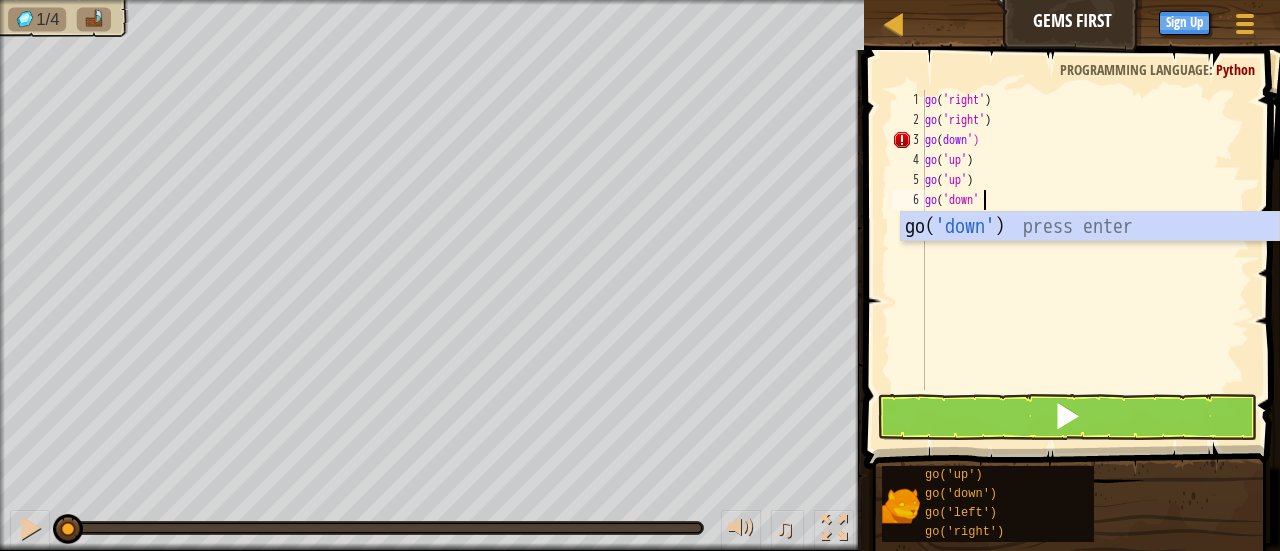 type on "go('down')" 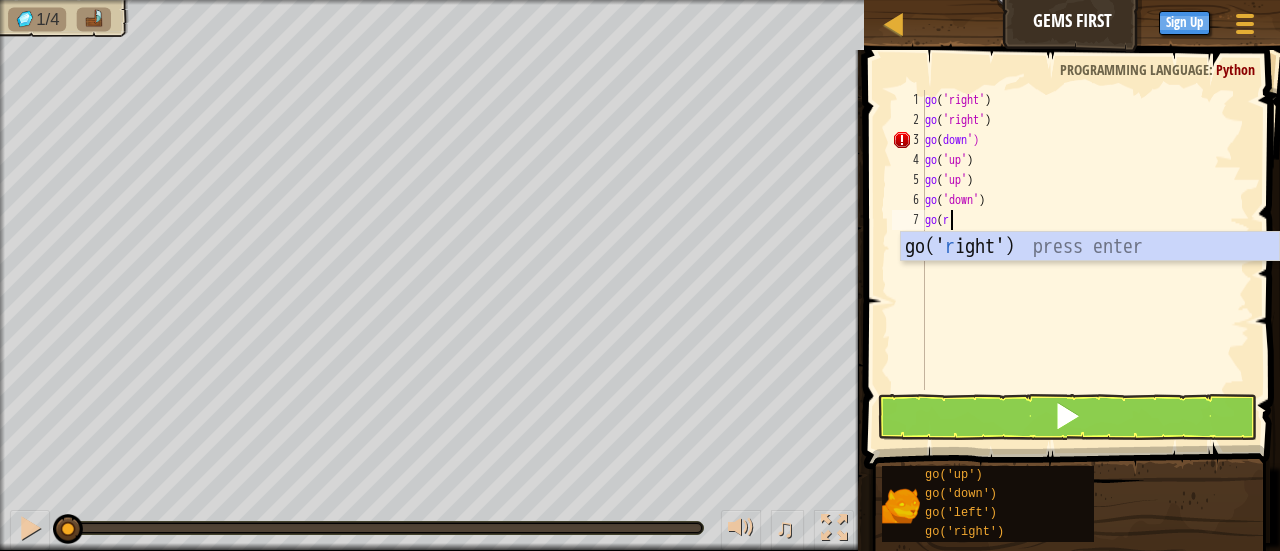 scroll, scrollTop: 9, scrollLeft: 0, axis: vertical 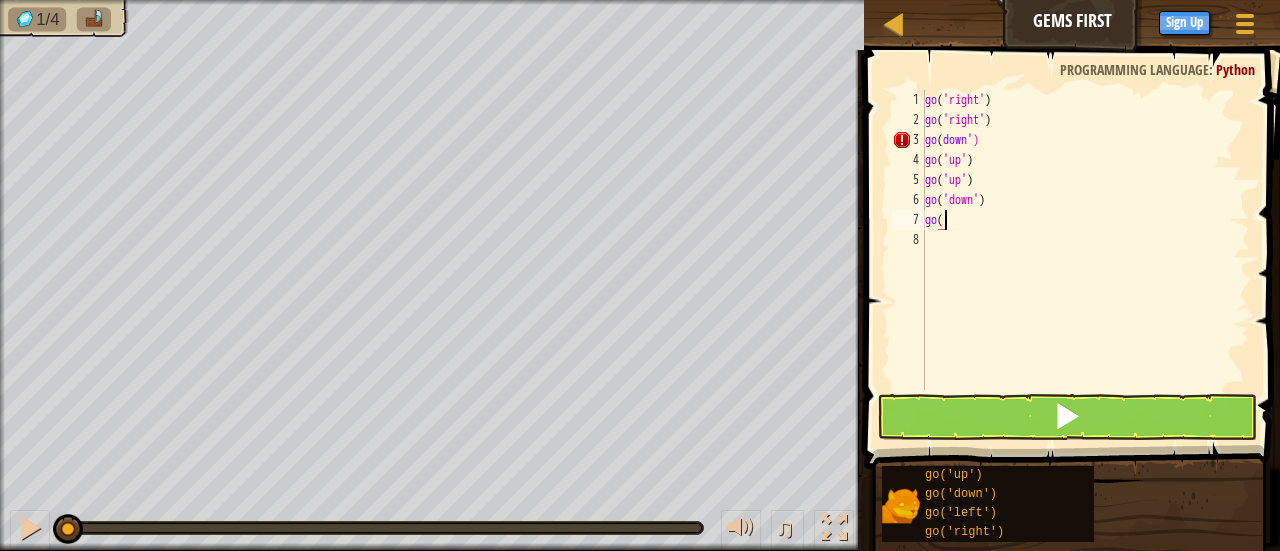 type on "go('" 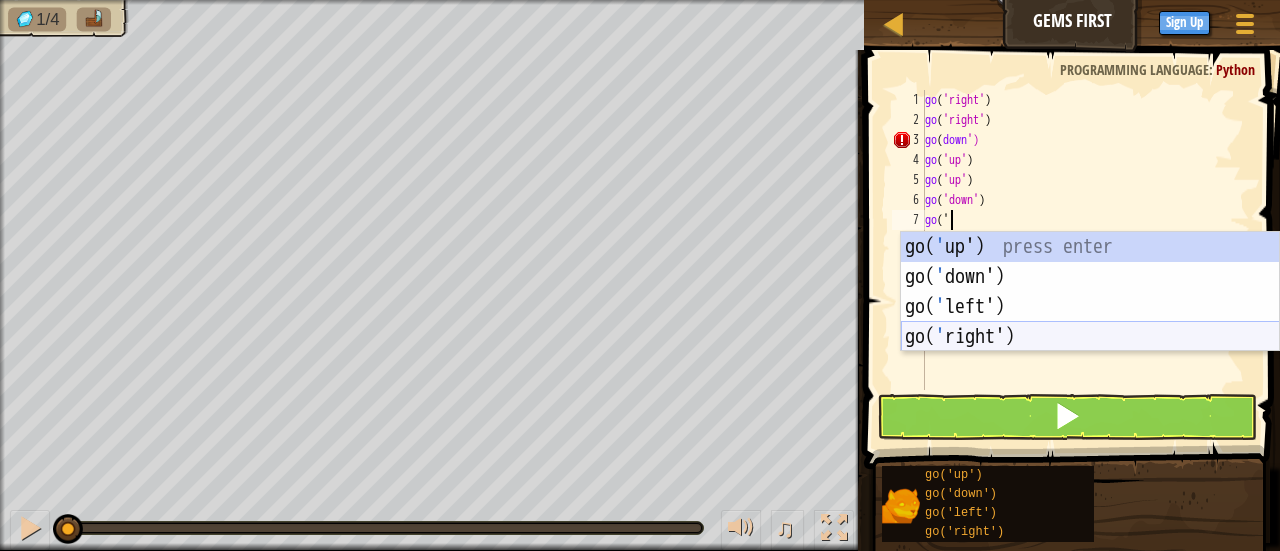 click on "go( ' up') press enter go( ' down') press enter go( ' left') press enter go( ' right') press enter" at bounding box center [1090, 322] 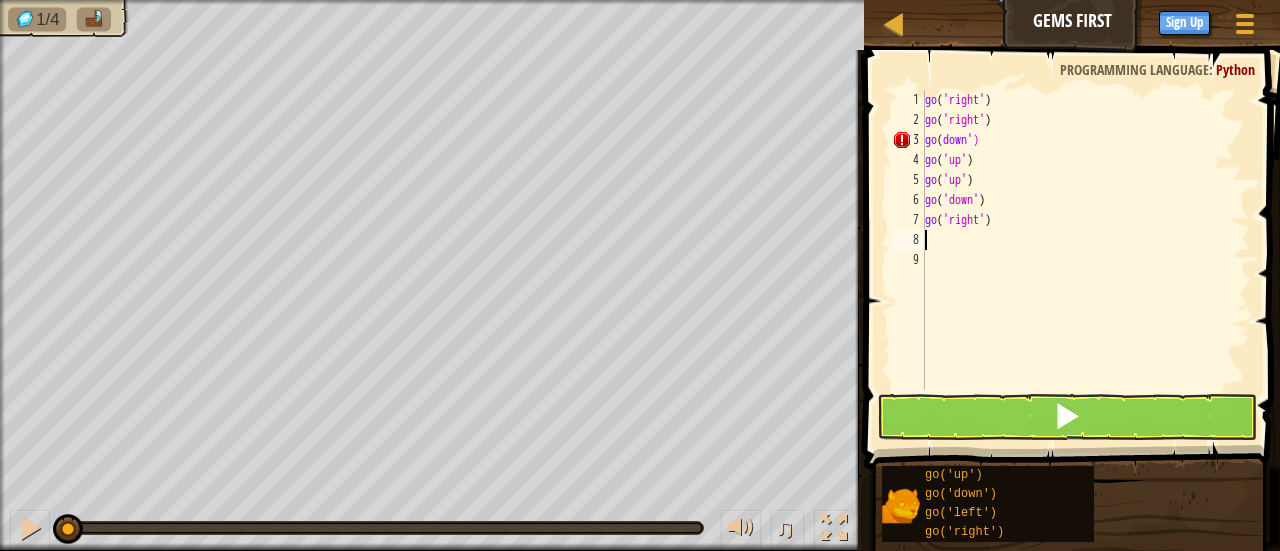 scroll, scrollTop: 9, scrollLeft: 0, axis: vertical 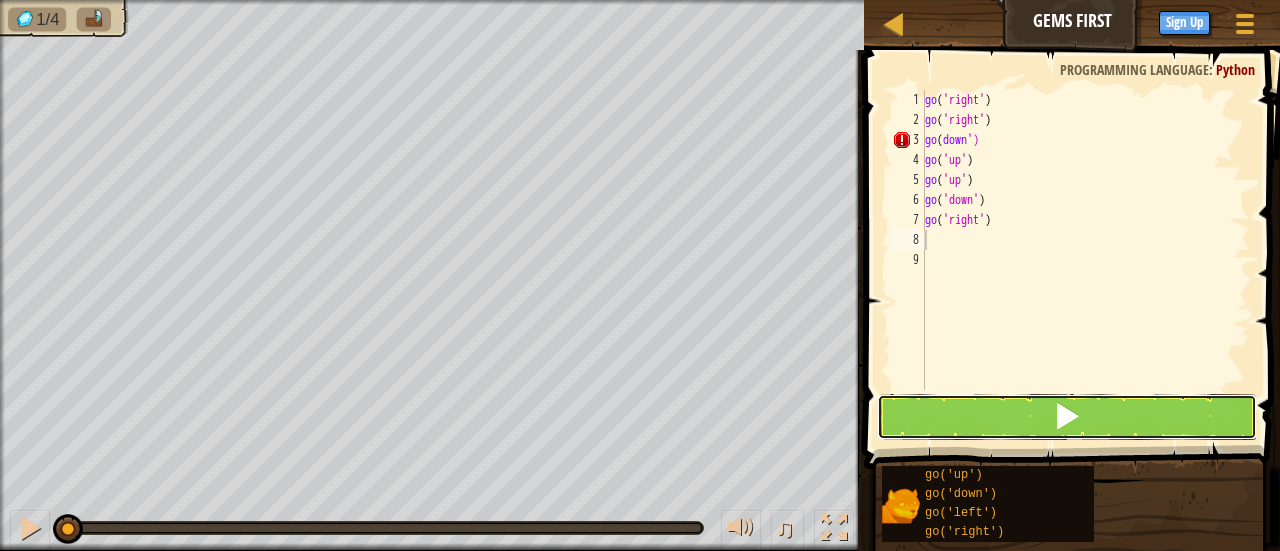 click at bounding box center [1067, 417] 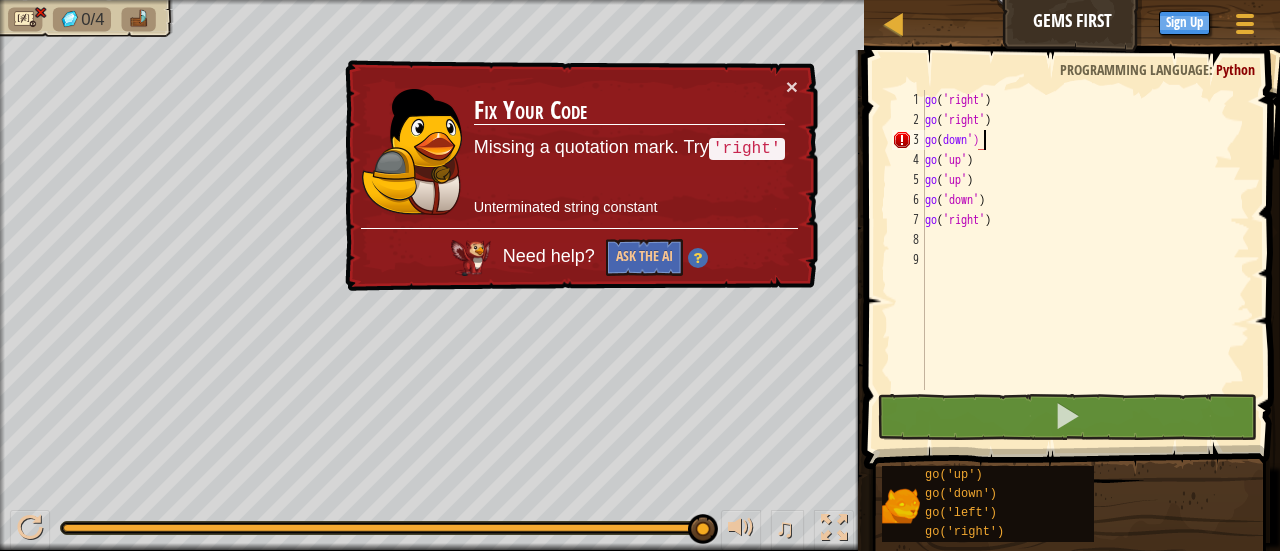 click on "go ( 'right' ) go ( 'right' ) go ( down ') go ( 'up' ) go ( 'up' ) go ( 'down' ) go ( 'right' )" at bounding box center (1085, 260) 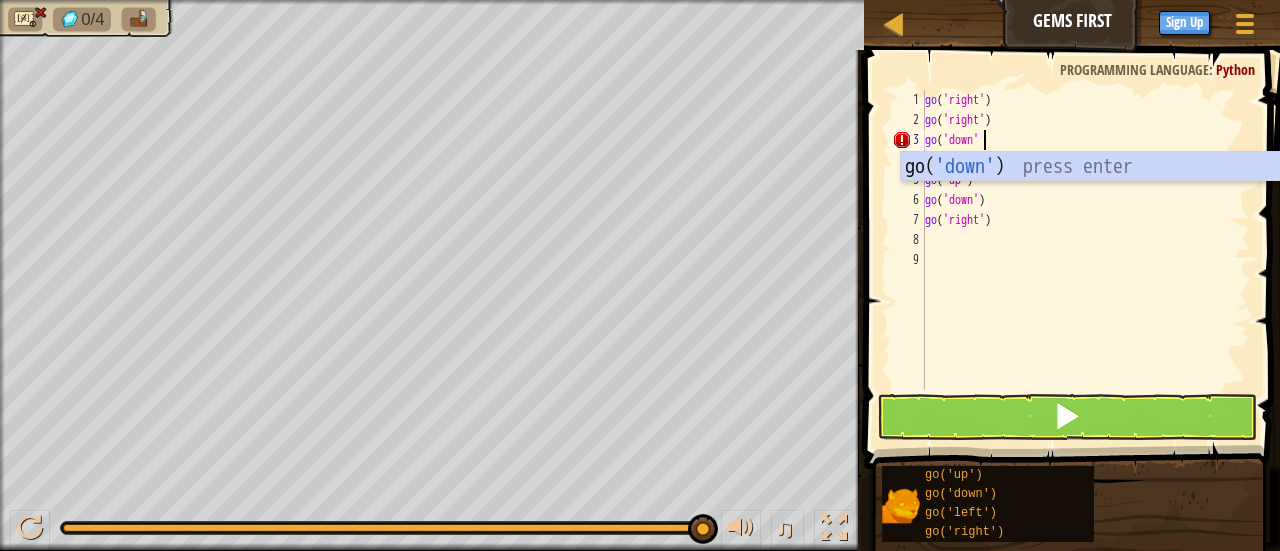 scroll, scrollTop: 9, scrollLeft: 4, axis: both 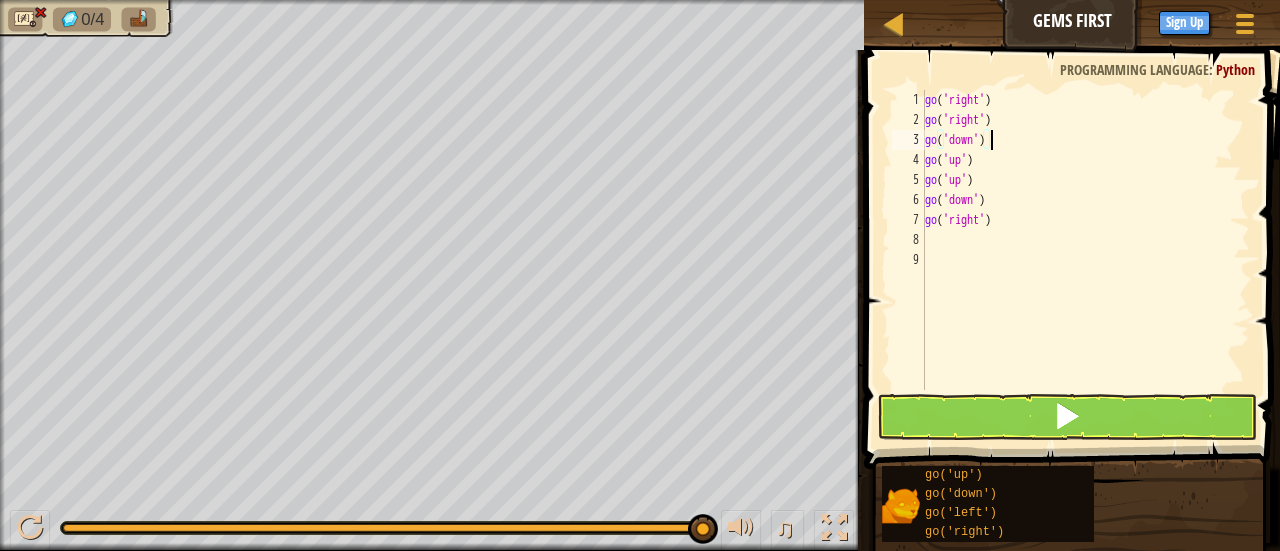 type on "go('down')" 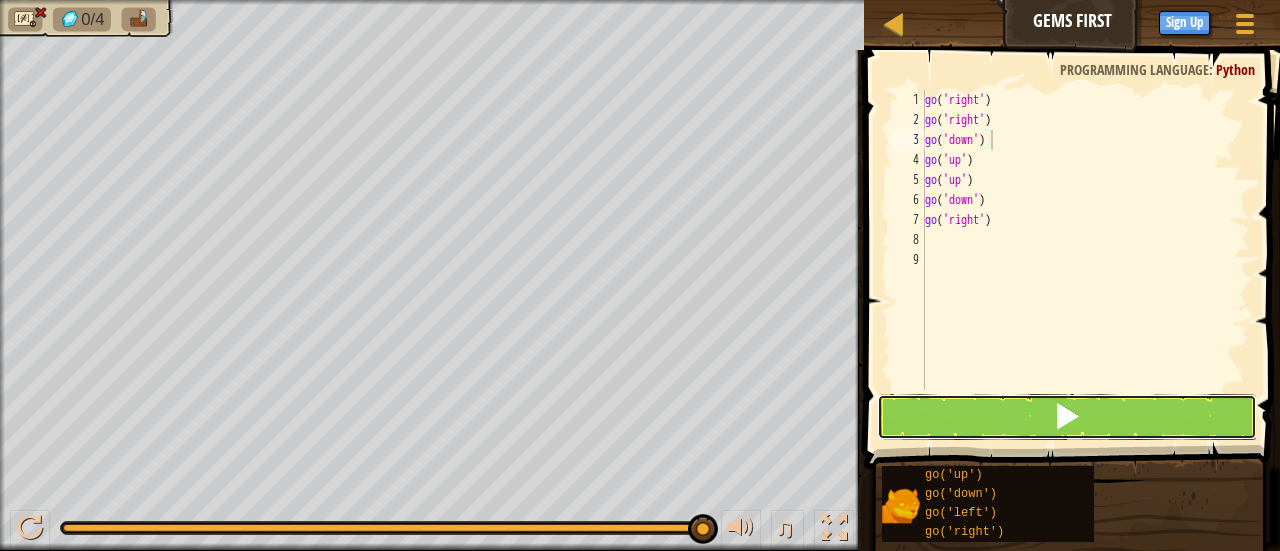 click at bounding box center (1067, 416) 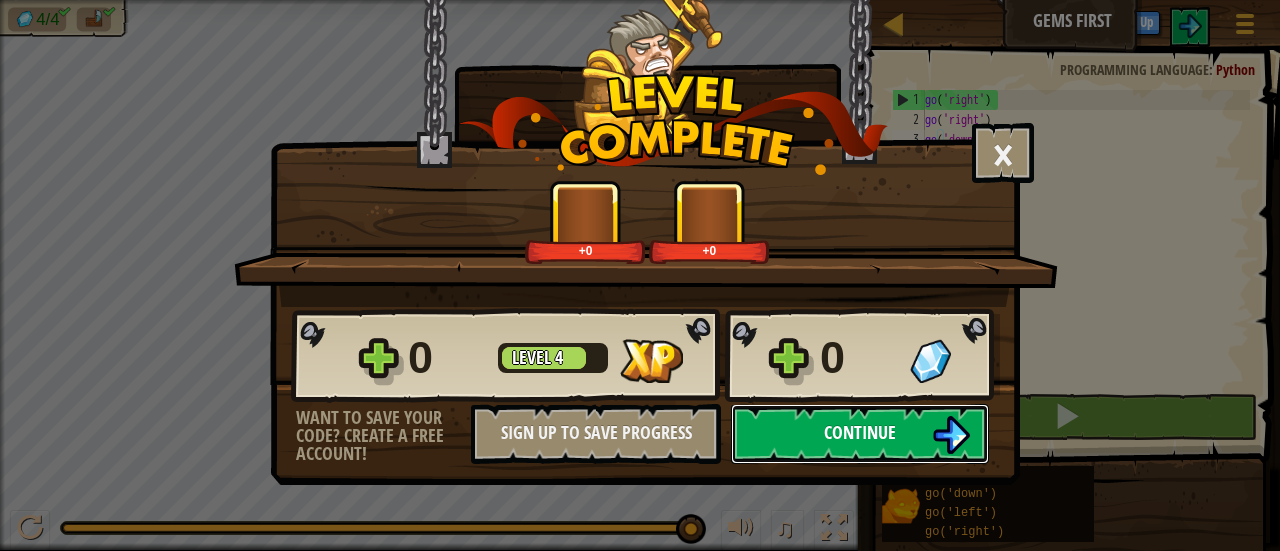 click on "Continue" at bounding box center (860, 434) 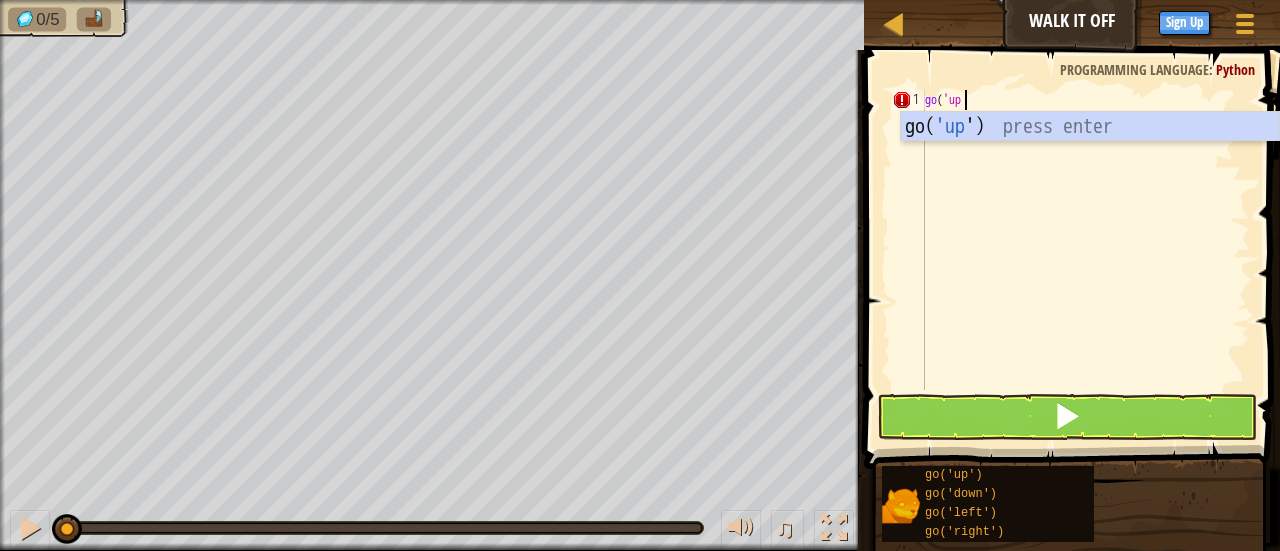 scroll, scrollTop: 9, scrollLeft: 2, axis: both 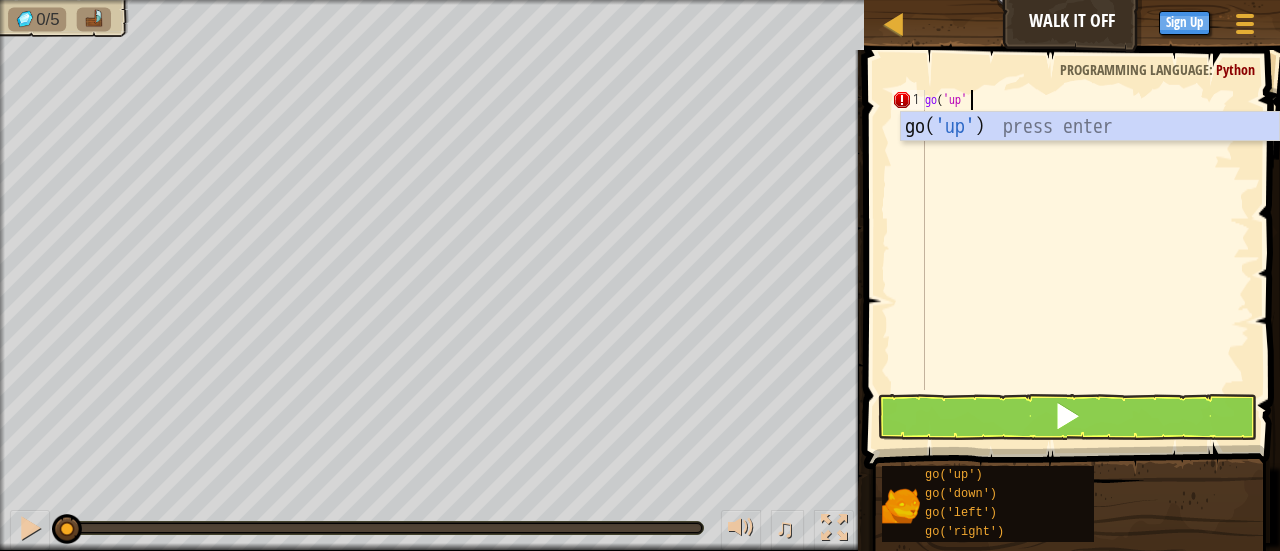 type on "go('up')" 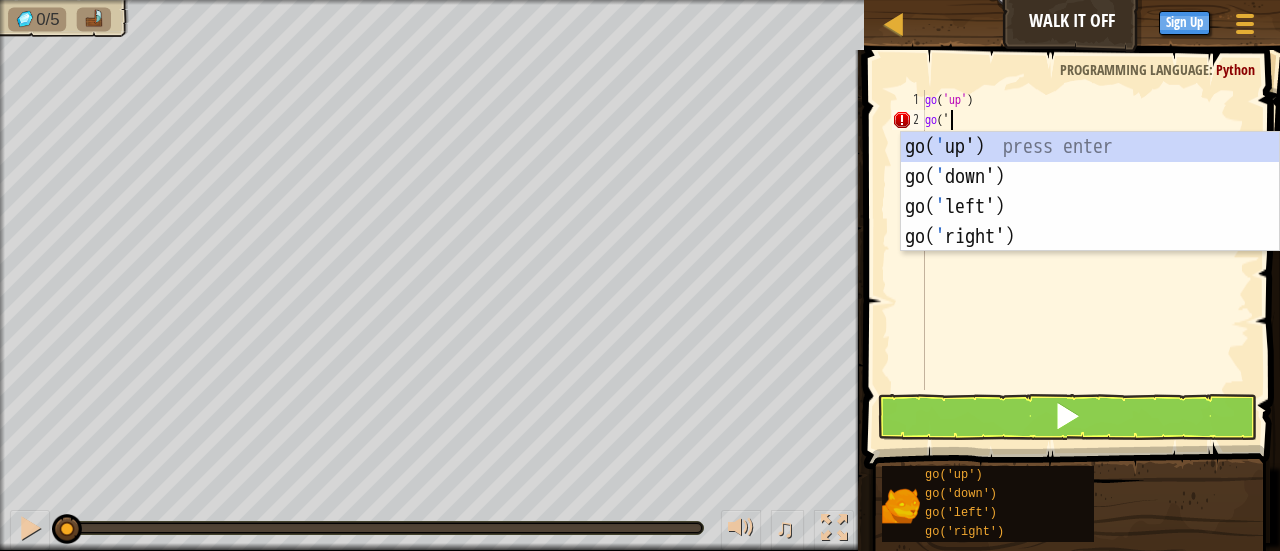 scroll, scrollTop: 9, scrollLeft: 2, axis: both 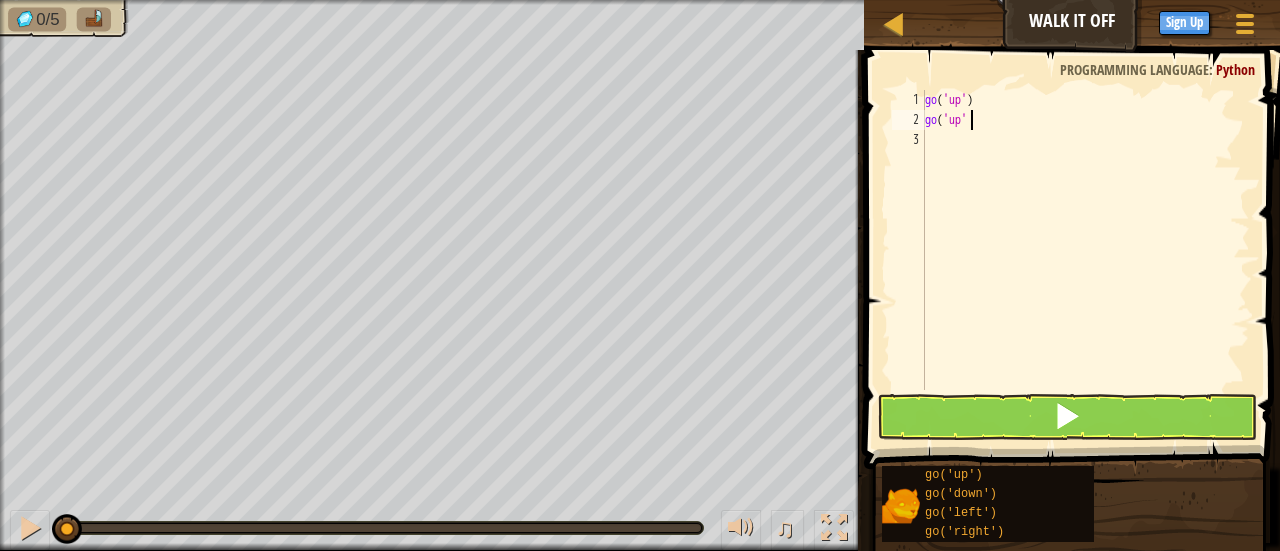 type on "go('up')" 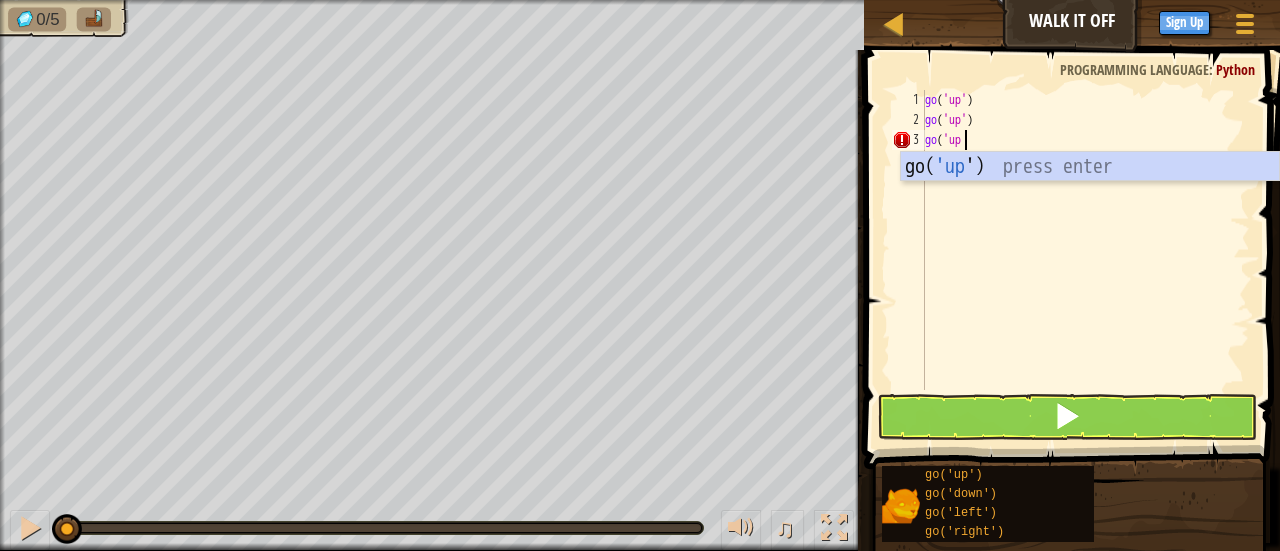 scroll, scrollTop: 9, scrollLeft: 2, axis: both 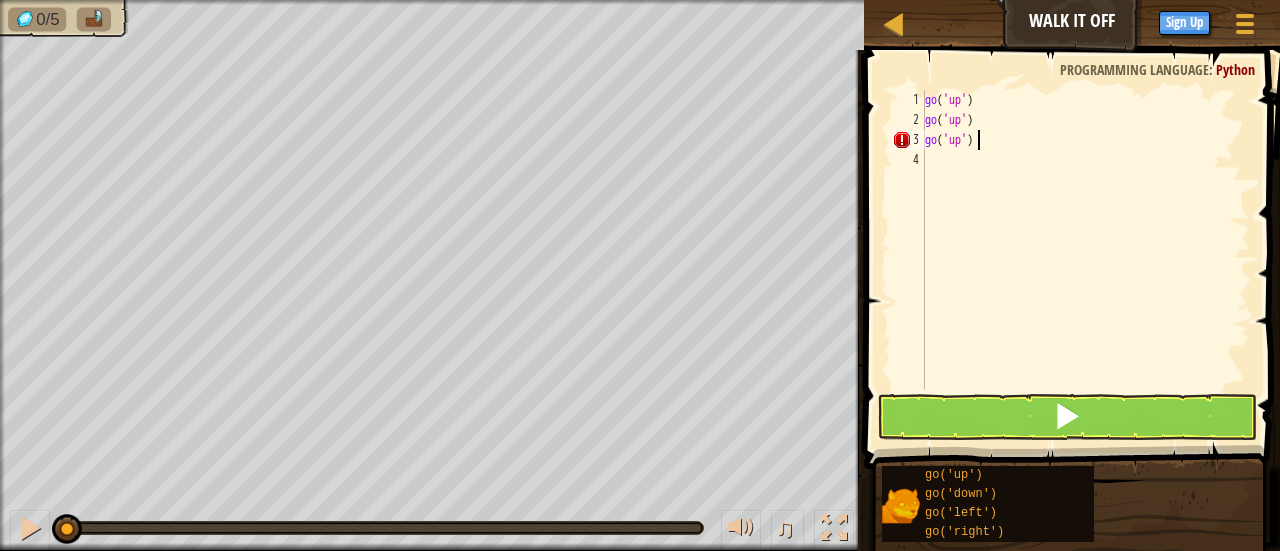 type on "go('up')" 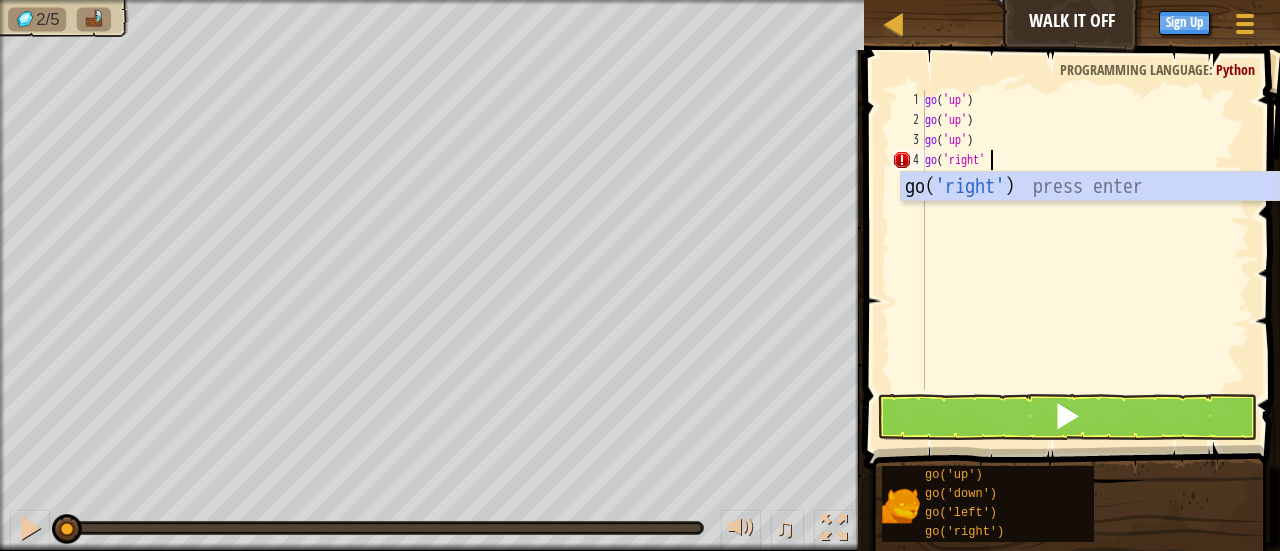 scroll, scrollTop: 9, scrollLeft: 4, axis: both 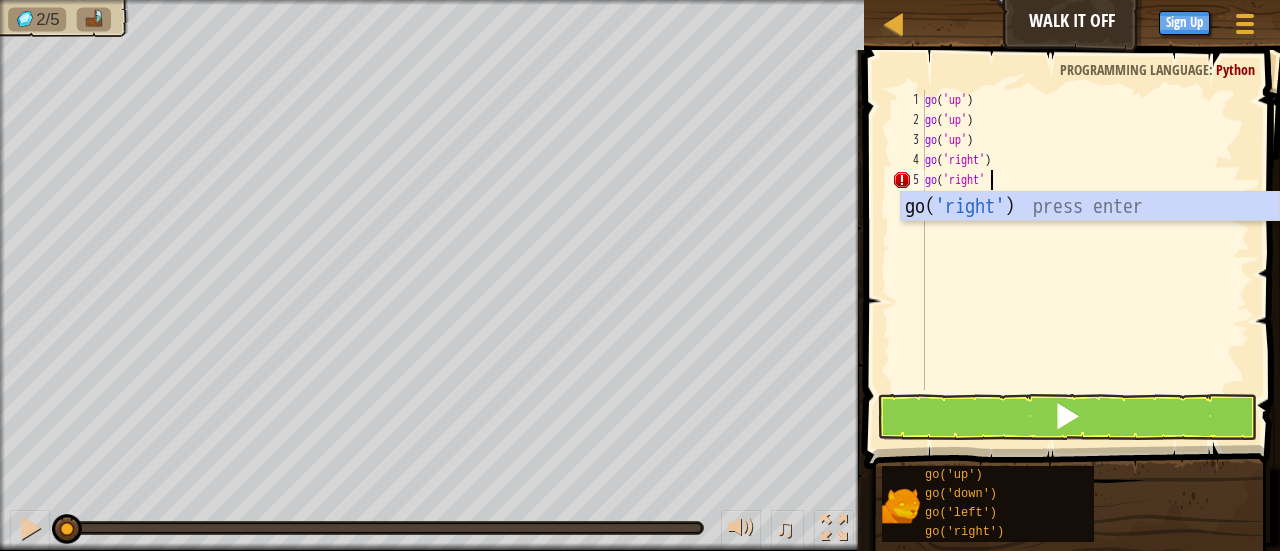 type on "go('right')" 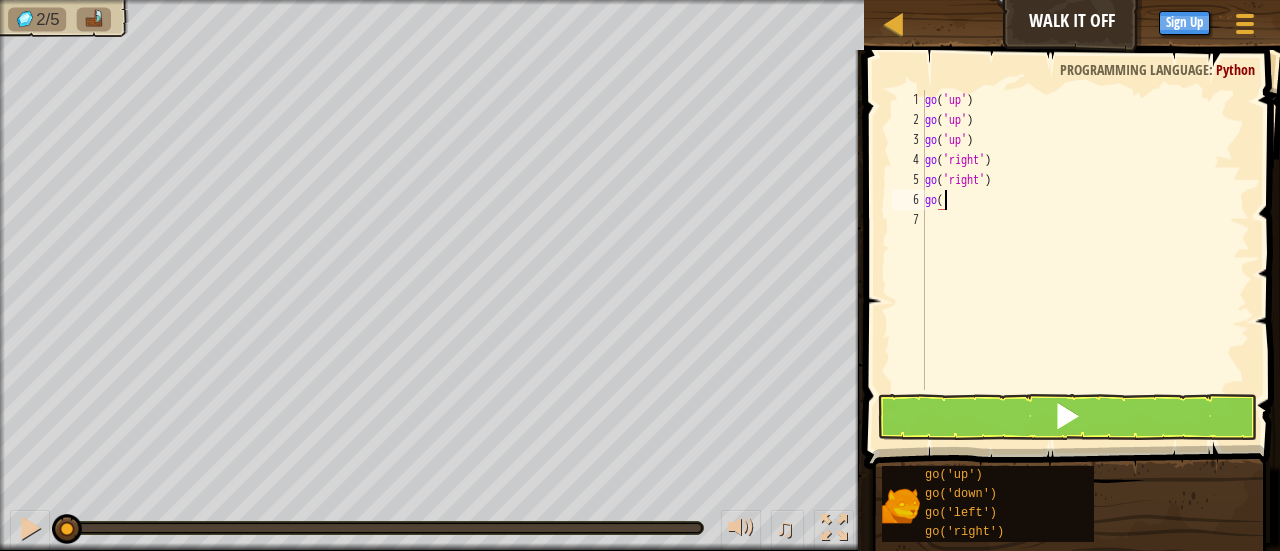 scroll, scrollTop: 9, scrollLeft: 0, axis: vertical 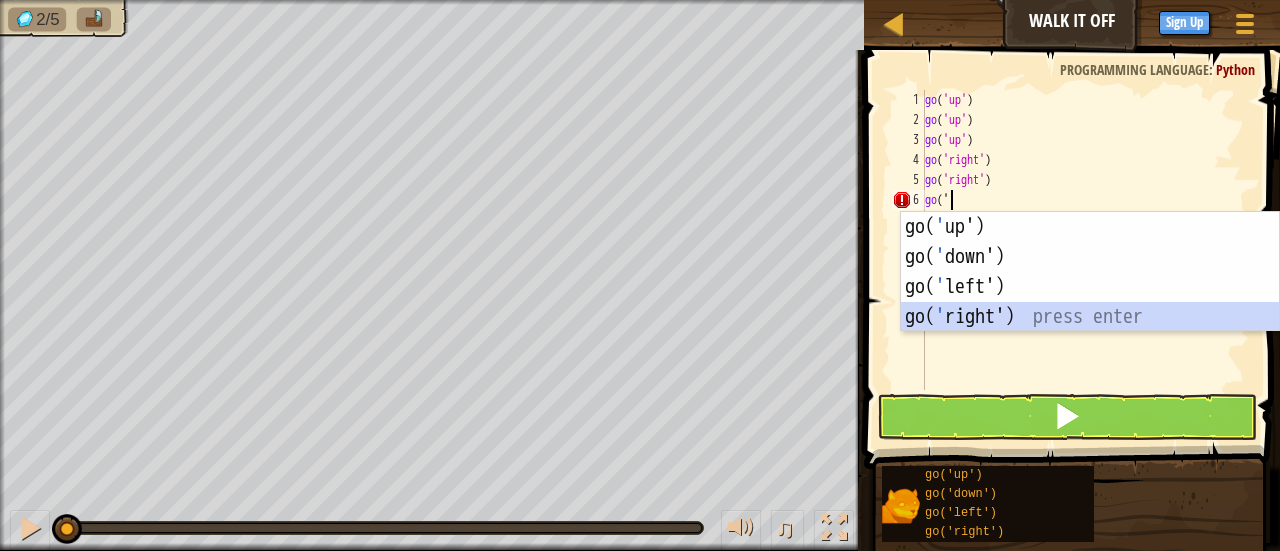 click on "go( ' up') press enter go( ' down') press enter go( ' left') press enter go( ' right') press enter" at bounding box center [1090, 302] 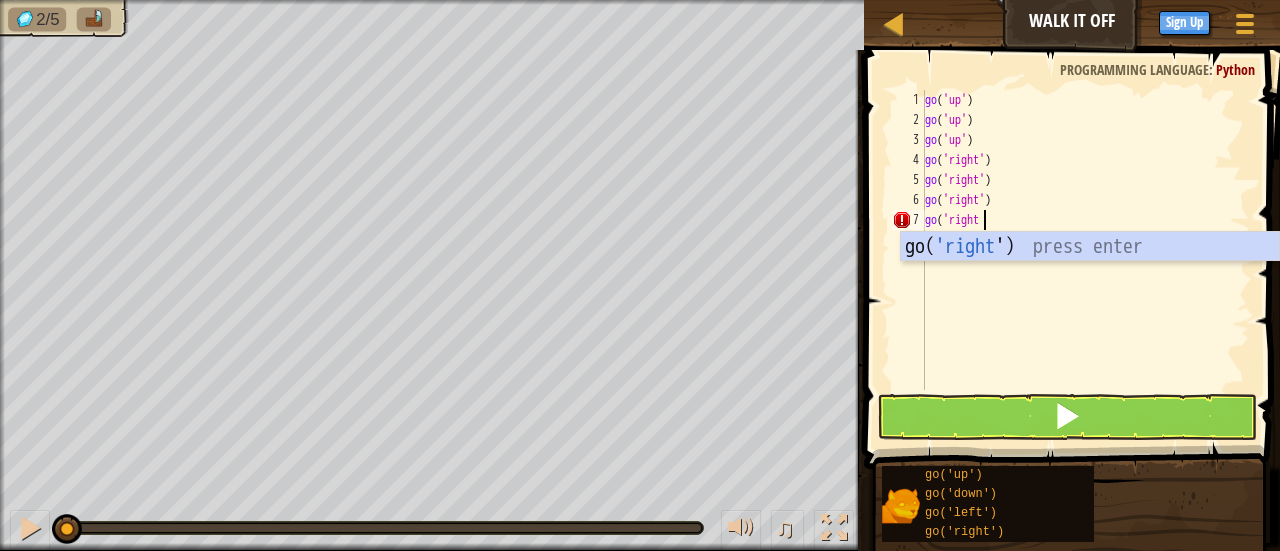 scroll, scrollTop: 9, scrollLeft: 4, axis: both 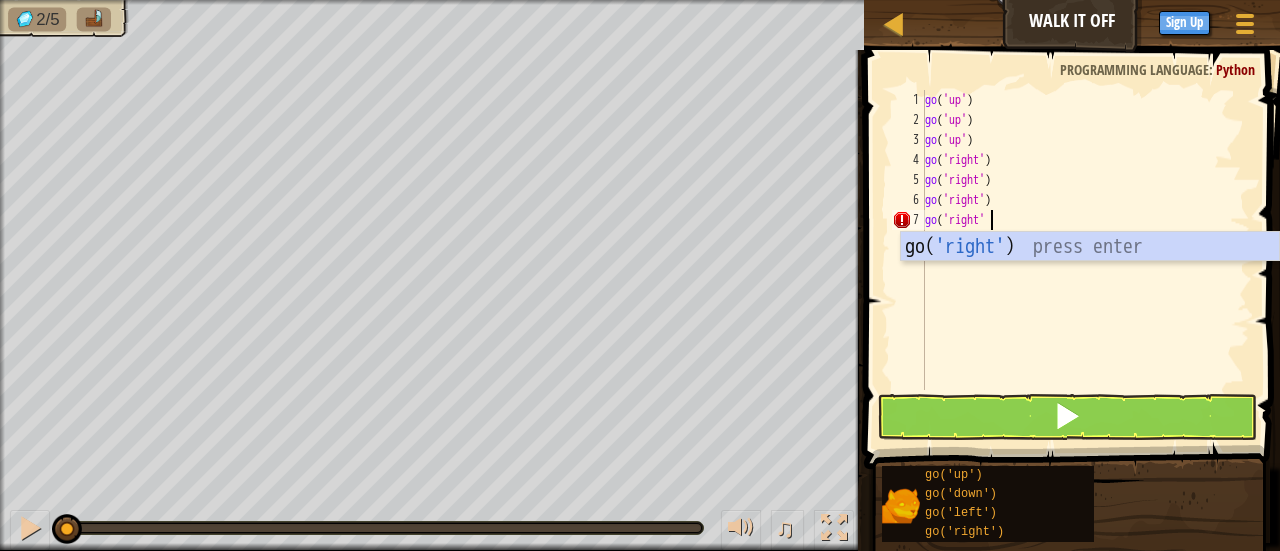 type on "go('right')" 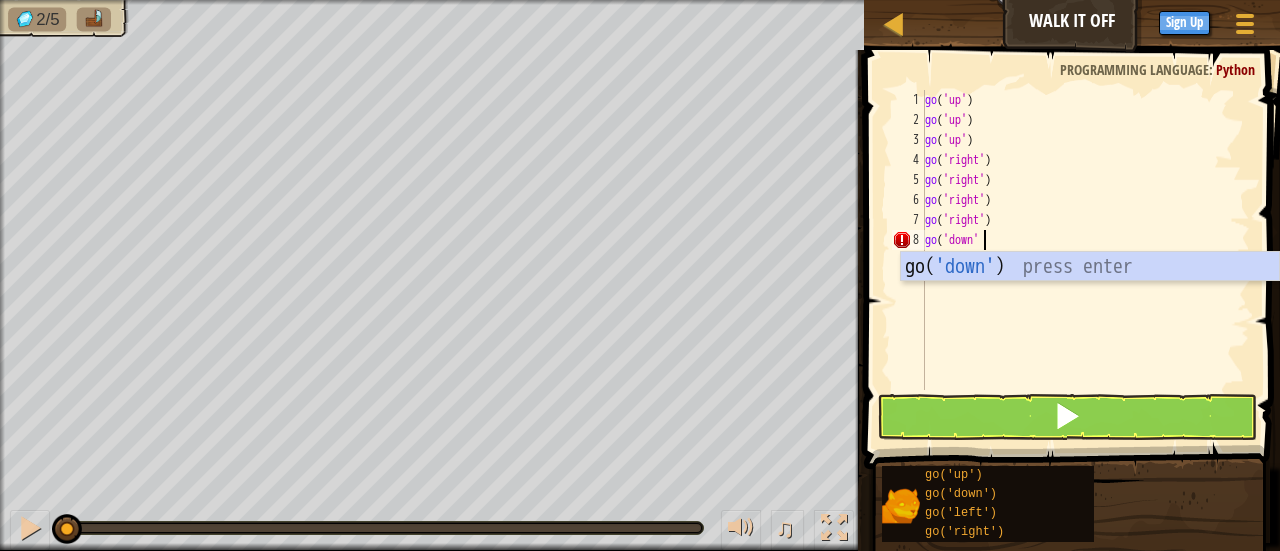 scroll, scrollTop: 9, scrollLeft: 4, axis: both 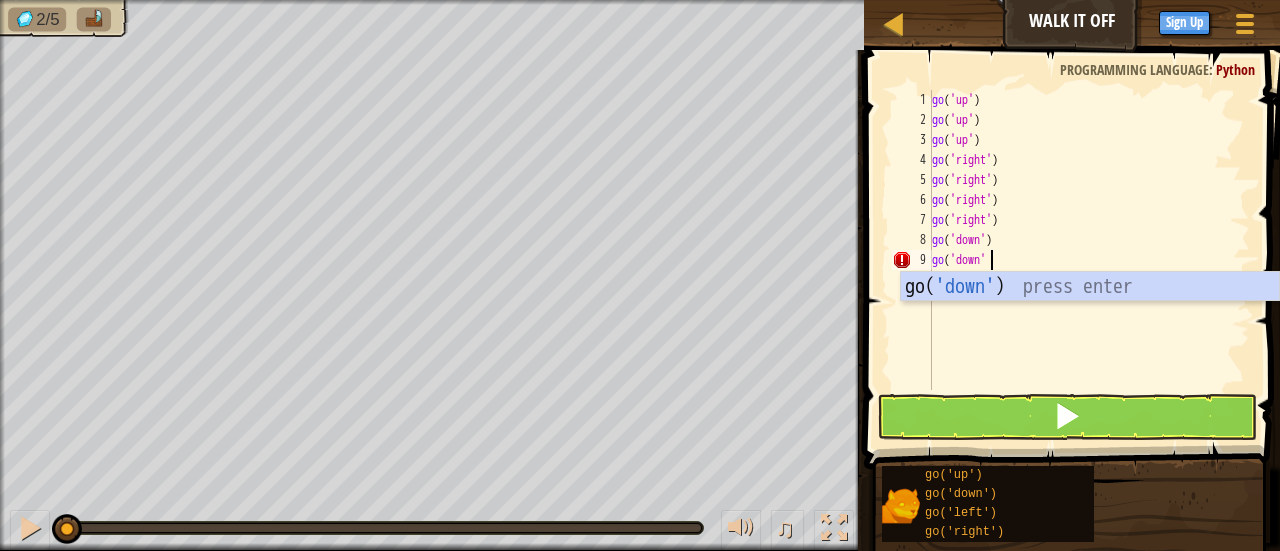 type on "go('down')" 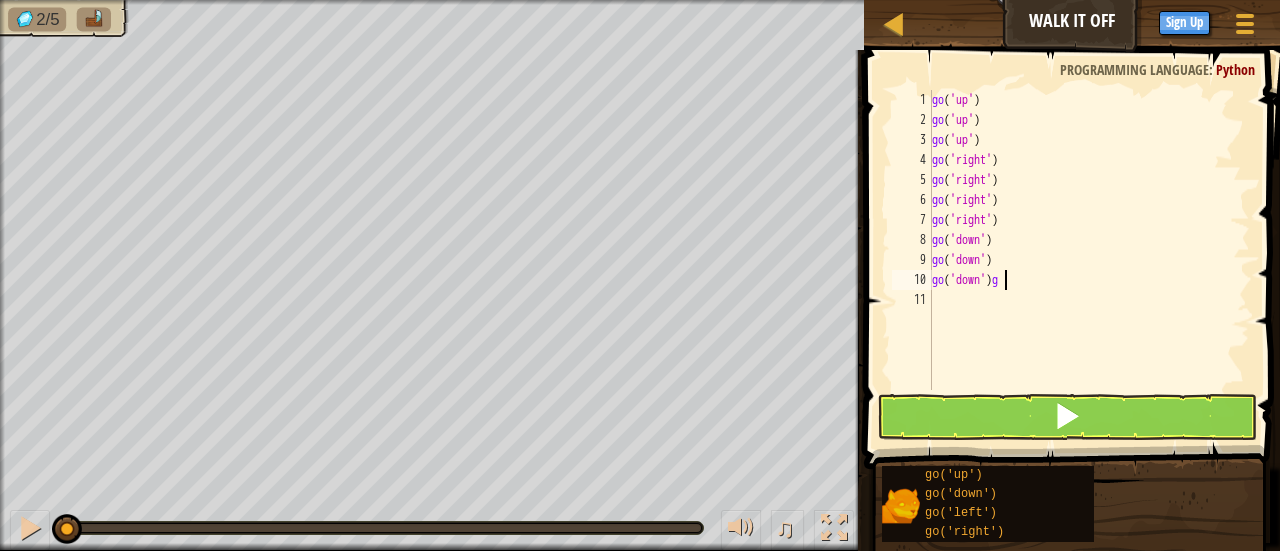 scroll, scrollTop: 9, scrollLeft: 5, axis: both 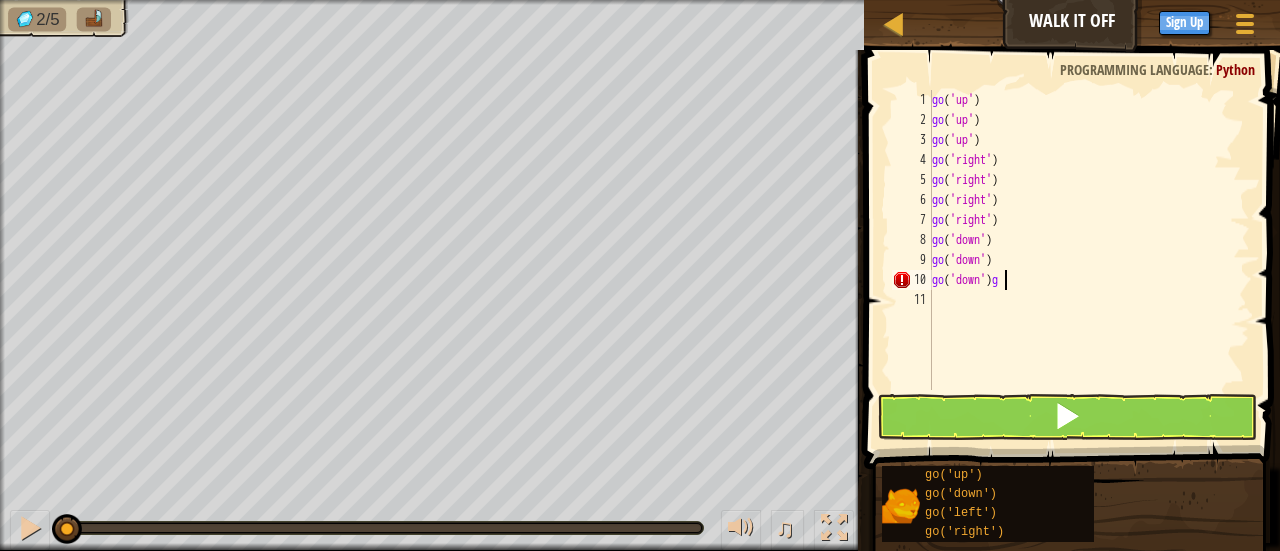type on "go('down')" 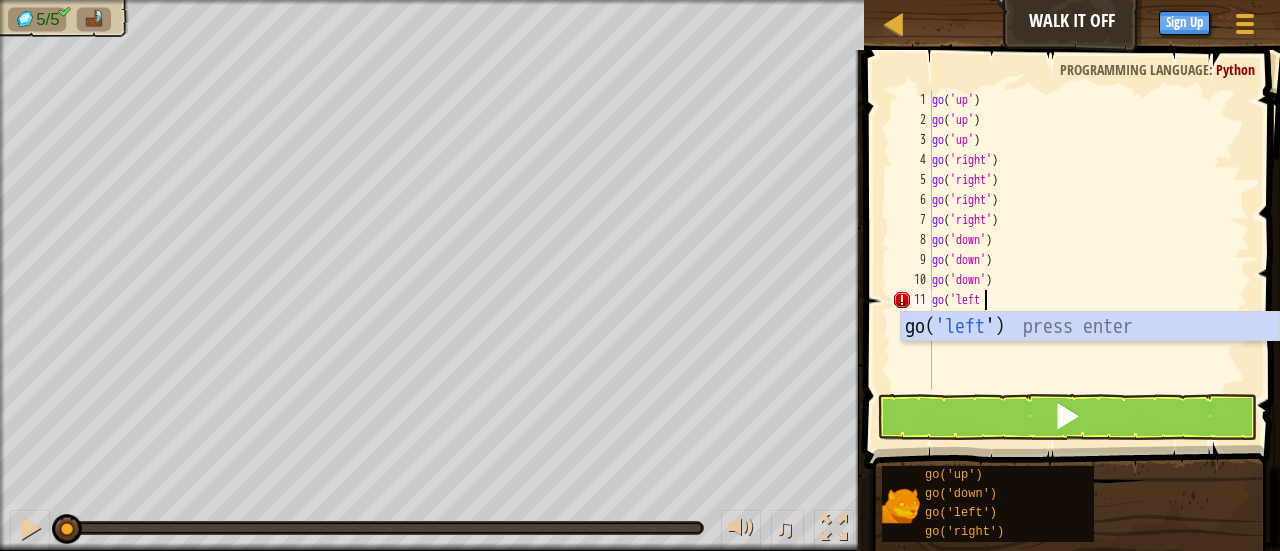 scroll, scrollTop: 9, scrollLeft: 4, axis: both 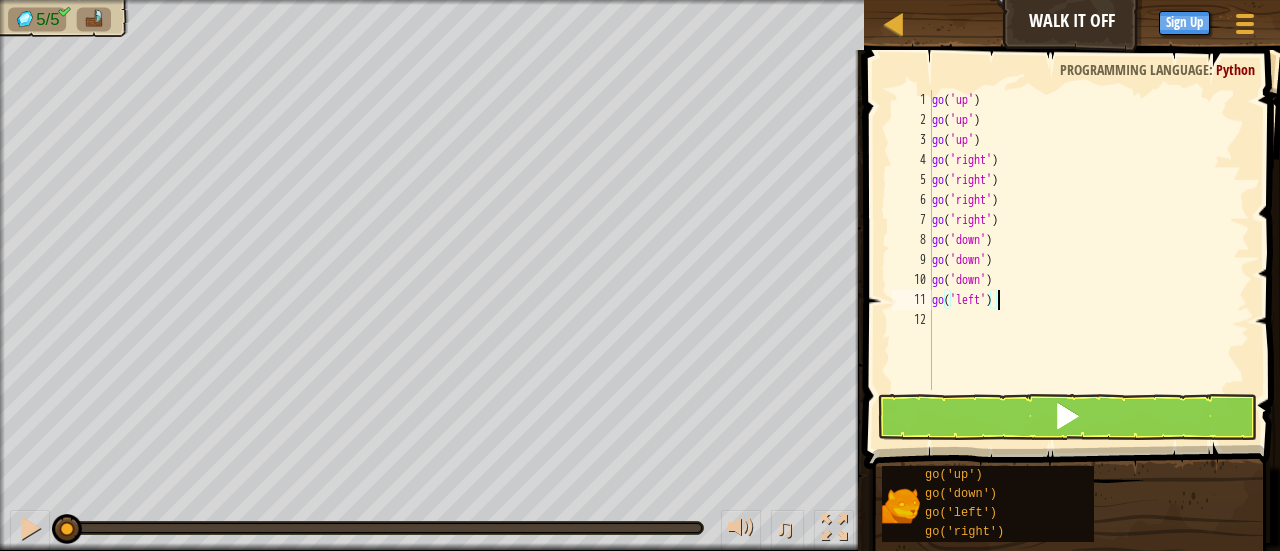 type on "go('left')" 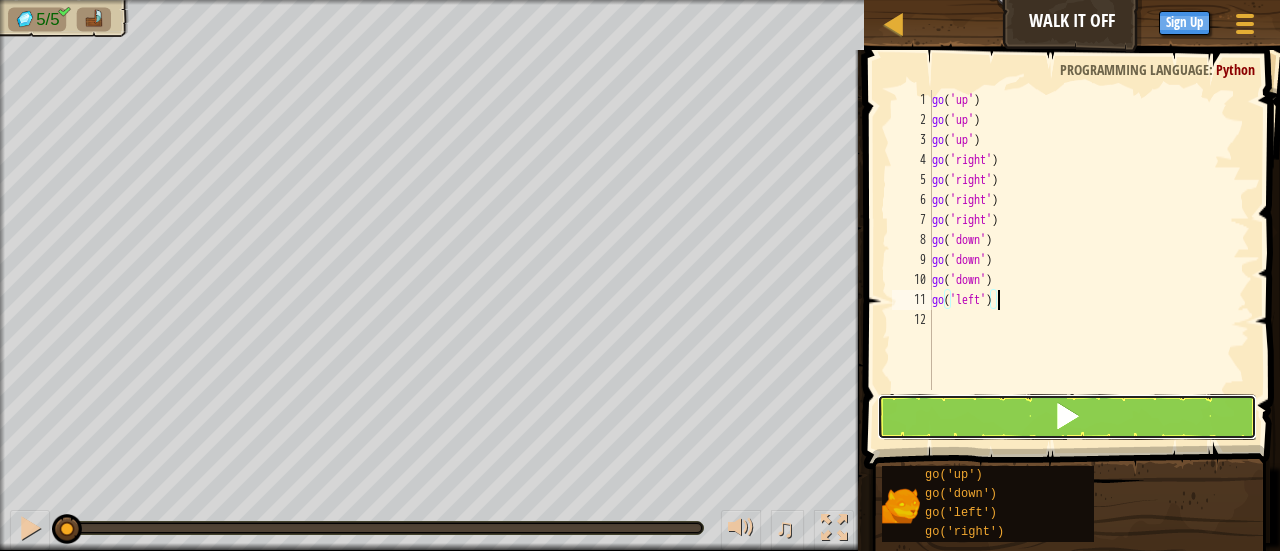 click at bounding box center [1067, 417] 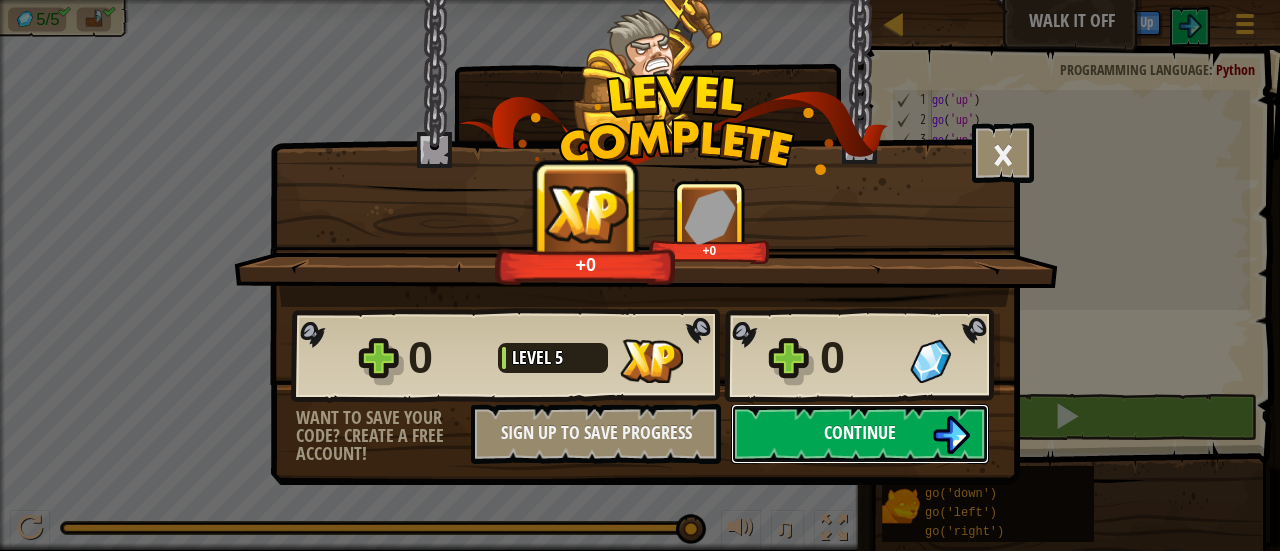 click on "Continue" at bounding box center (860, 432) 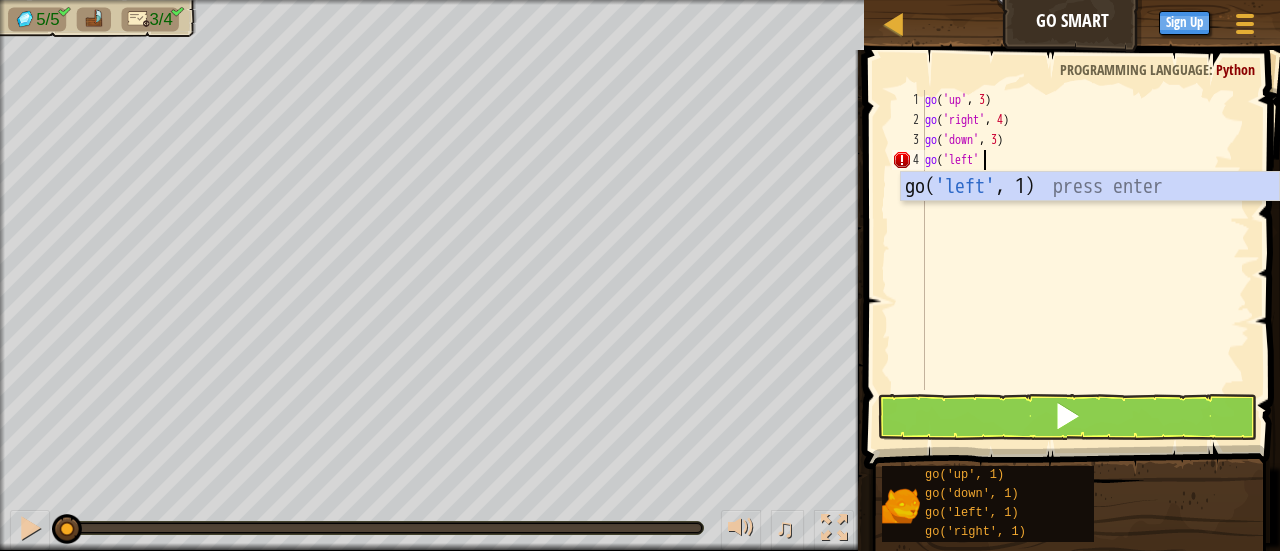 scroll, scrollTop: 9, scrollLeft: 4, axis: both 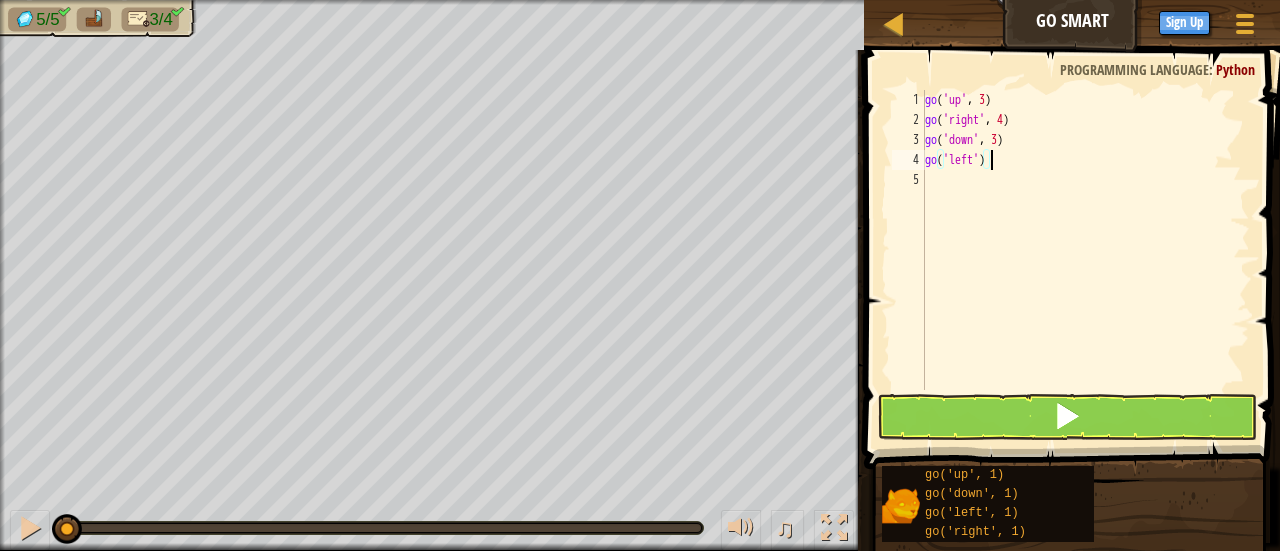 type on "go('left')" 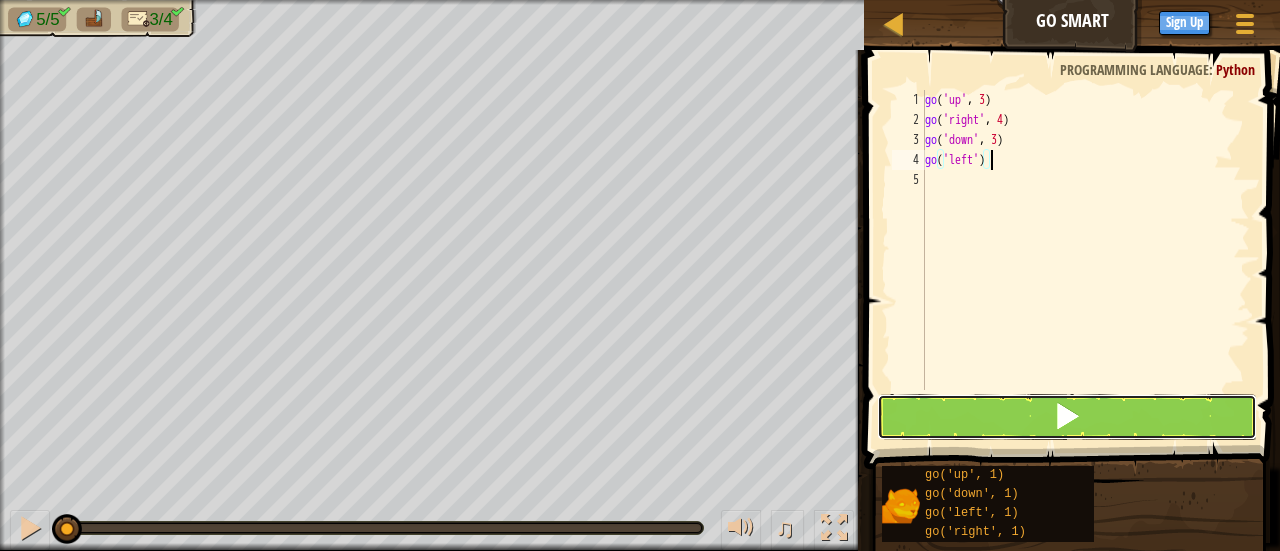 click at bounding box center [1067, 417] 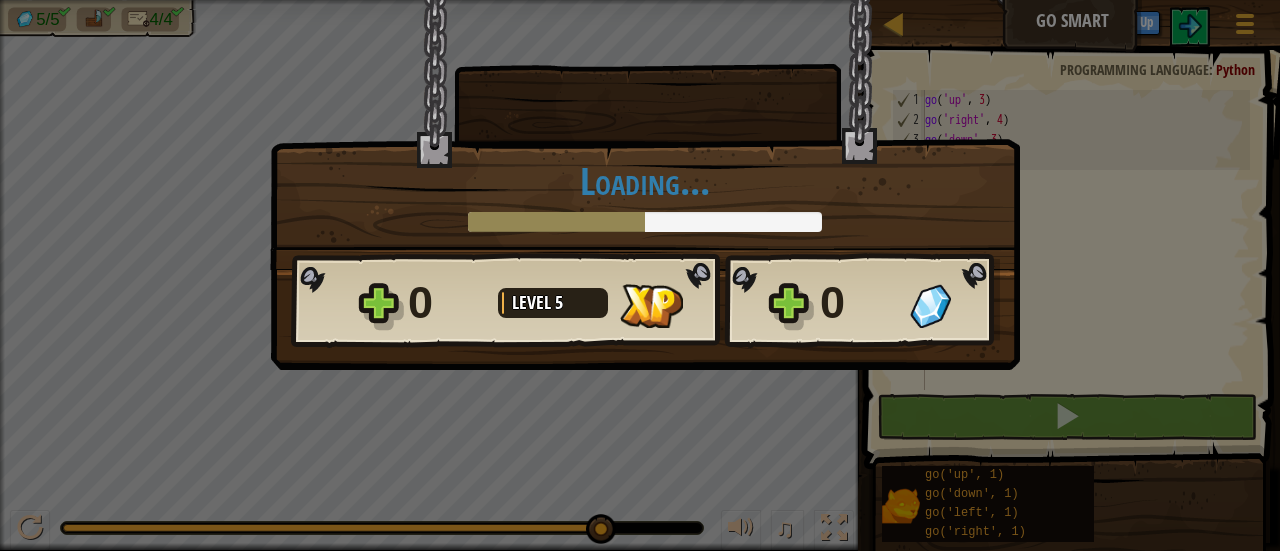 click on "Loading..." at bounding box center (645, 181) 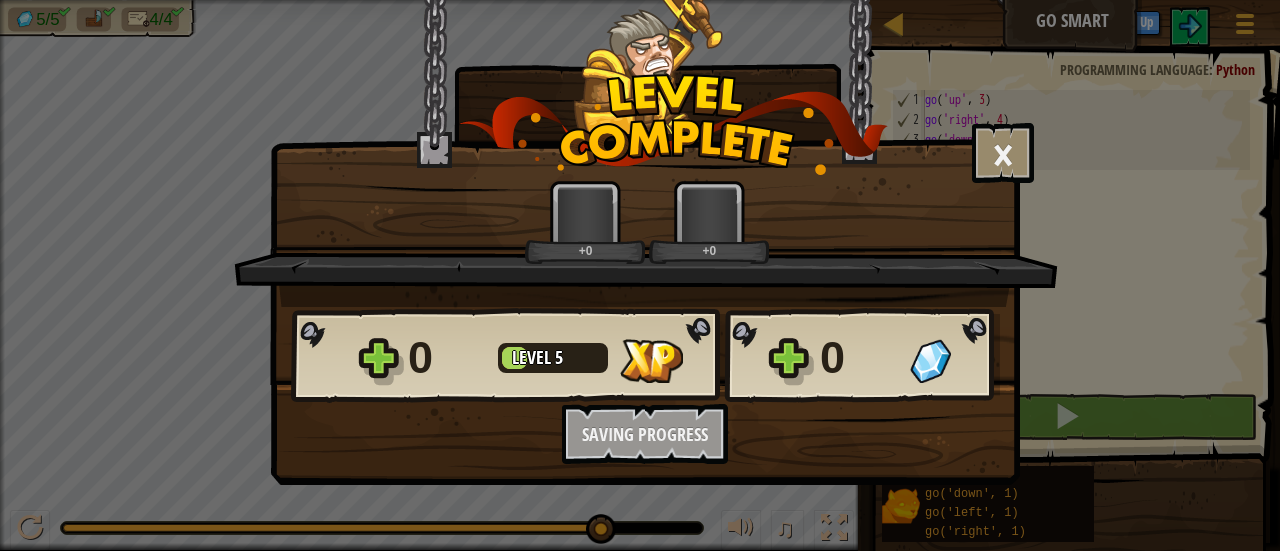 click on "+0 +0" at bounding box center (646, 243) 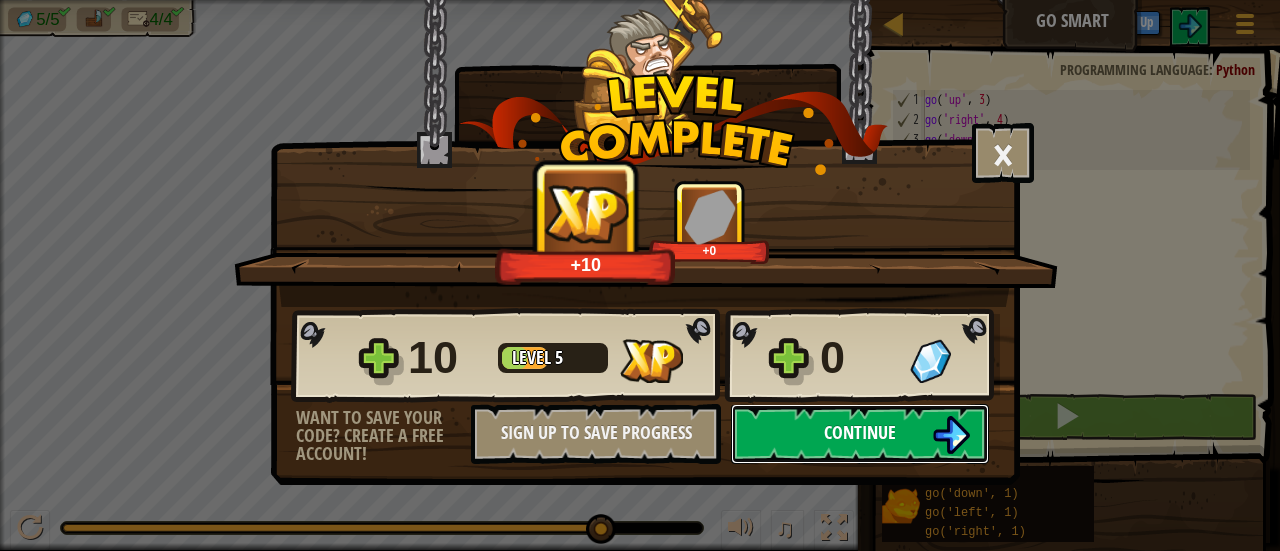 click on "Continue" at bounding box center (860, 432) 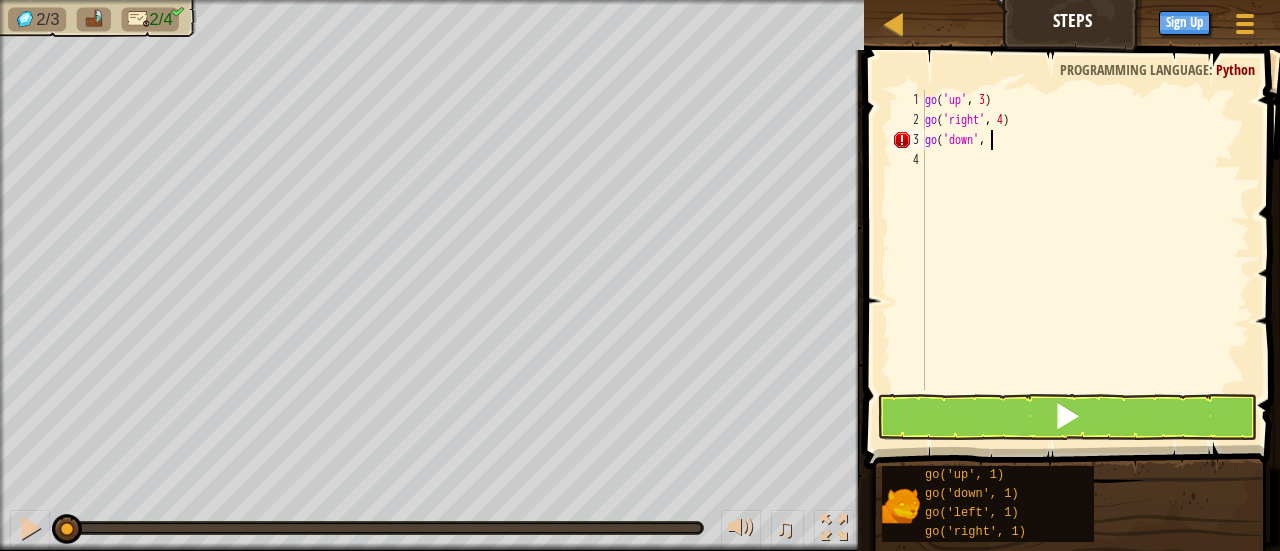 scroll, scrollTop: 9, scrollLeft: 4, axis: both 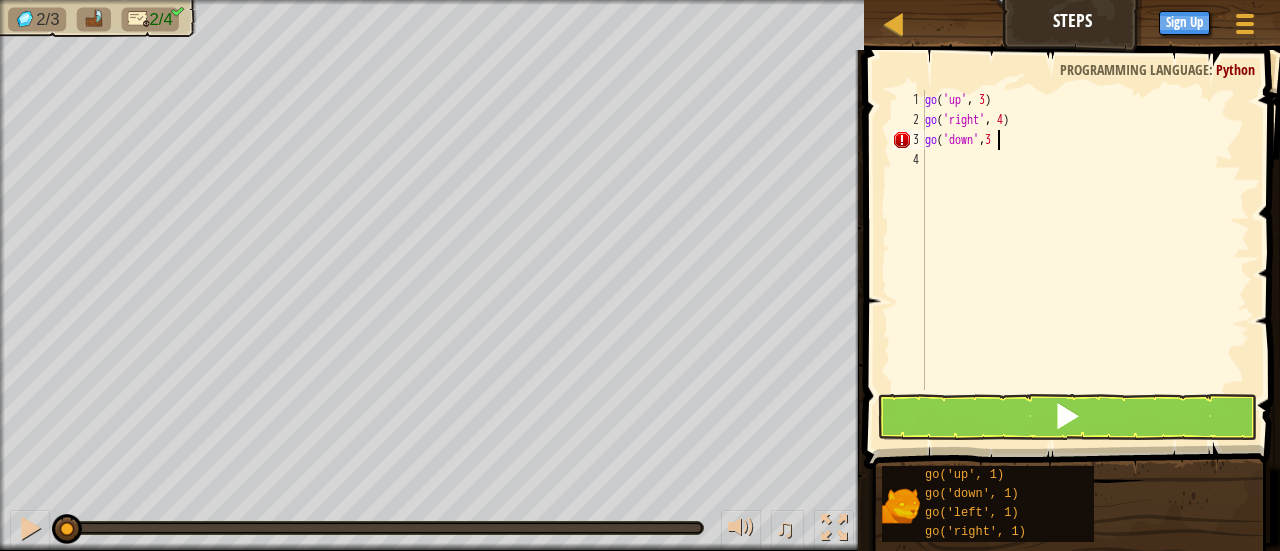 type on "go('down',3)" 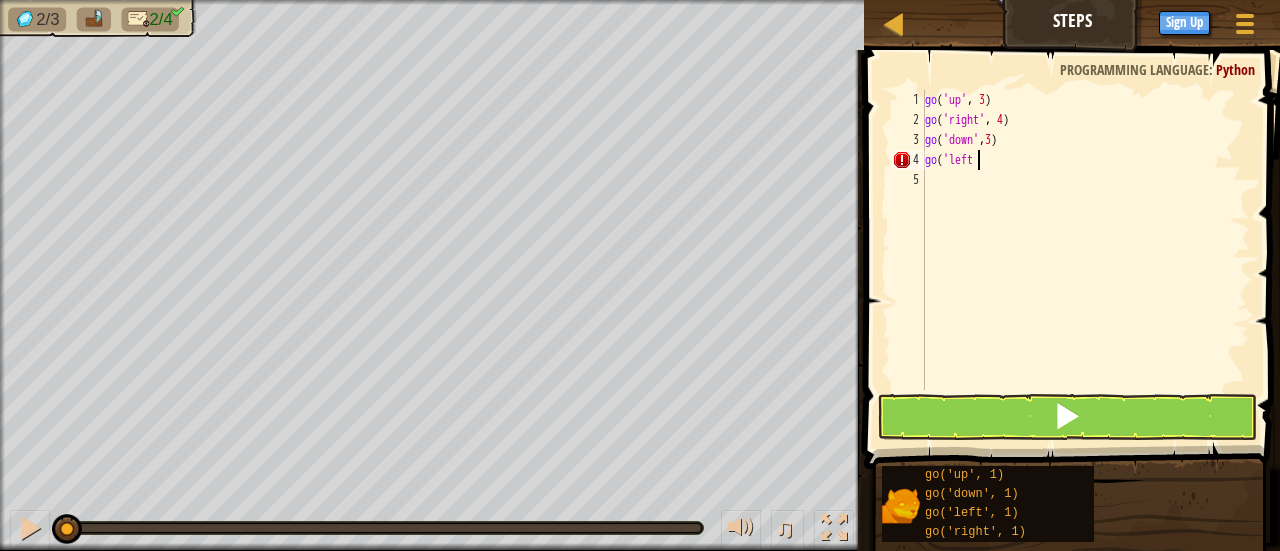 scroll, scrollTop: 9, scrollLeft: 4, axis: both 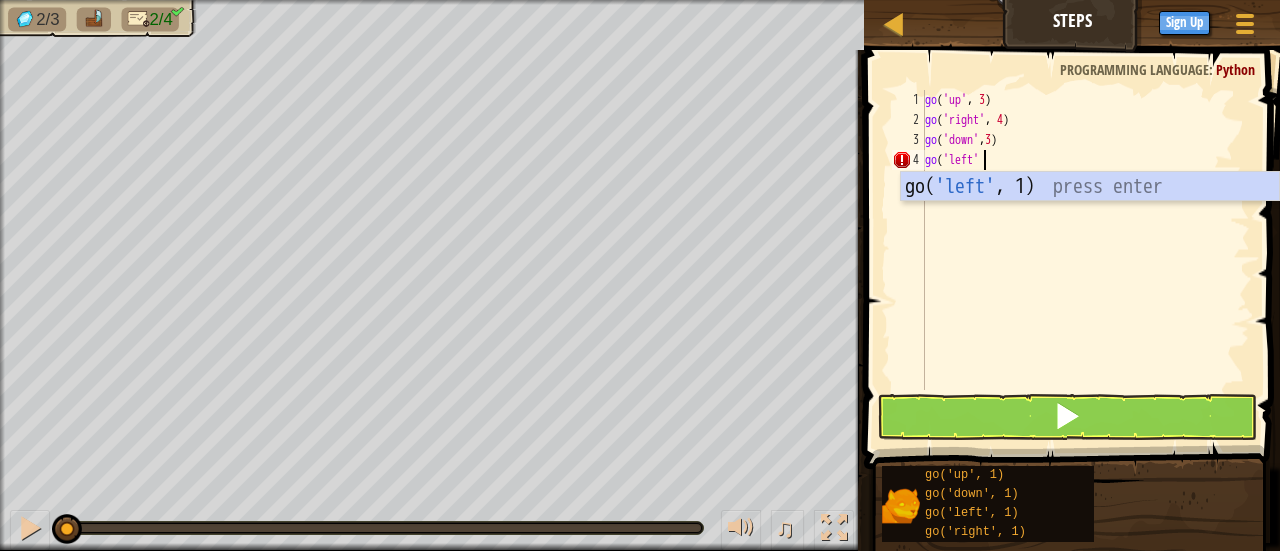 type on "go('left')" 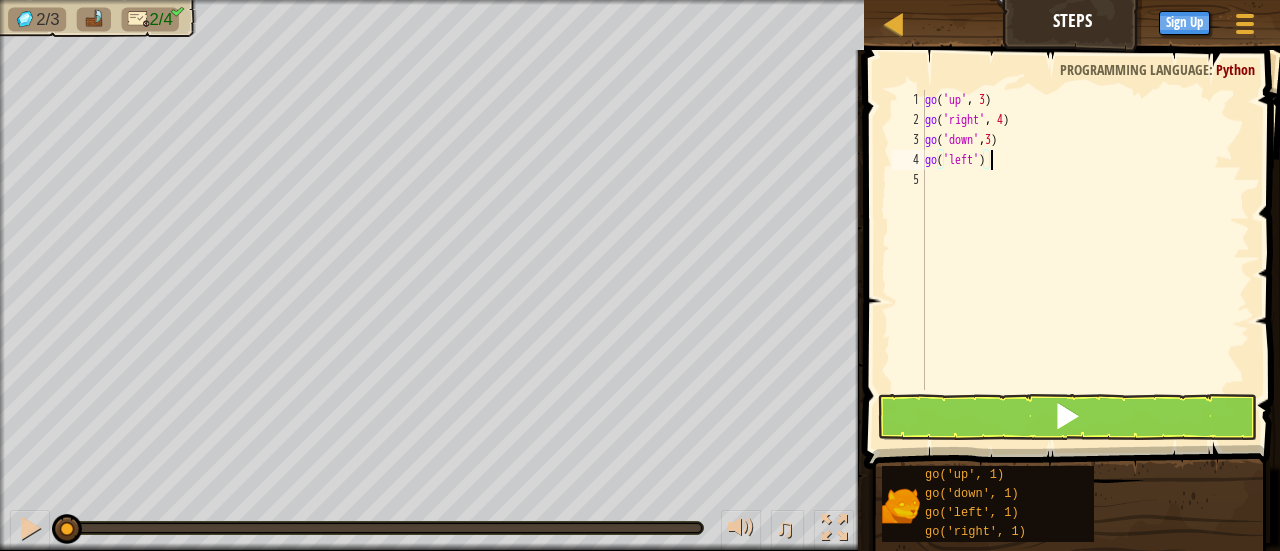 scroll, scrollTop: 9, scrollLeft: 0, axis: vertical 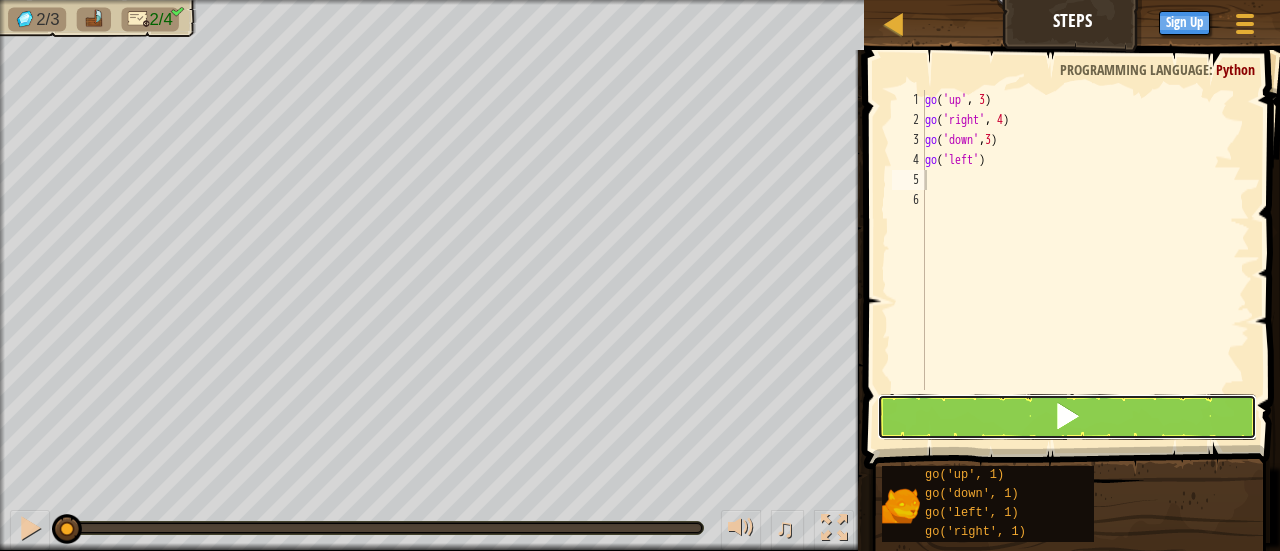 click at bounding box center (1067, 417) 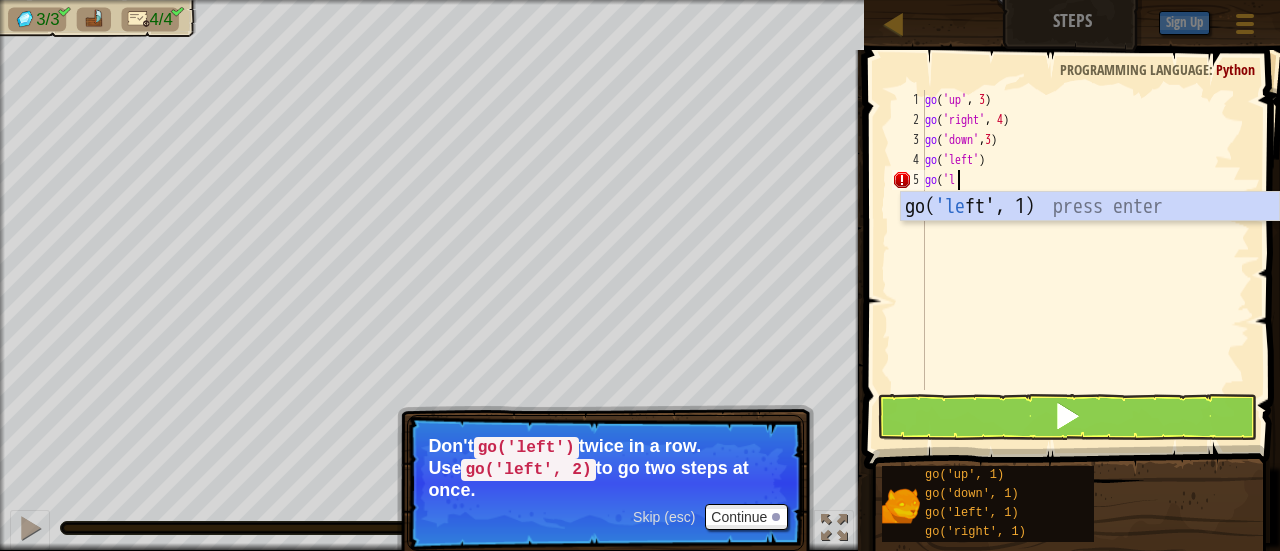 scroll, scrollTop: 9, scrollLeft: 0, axis: vertical 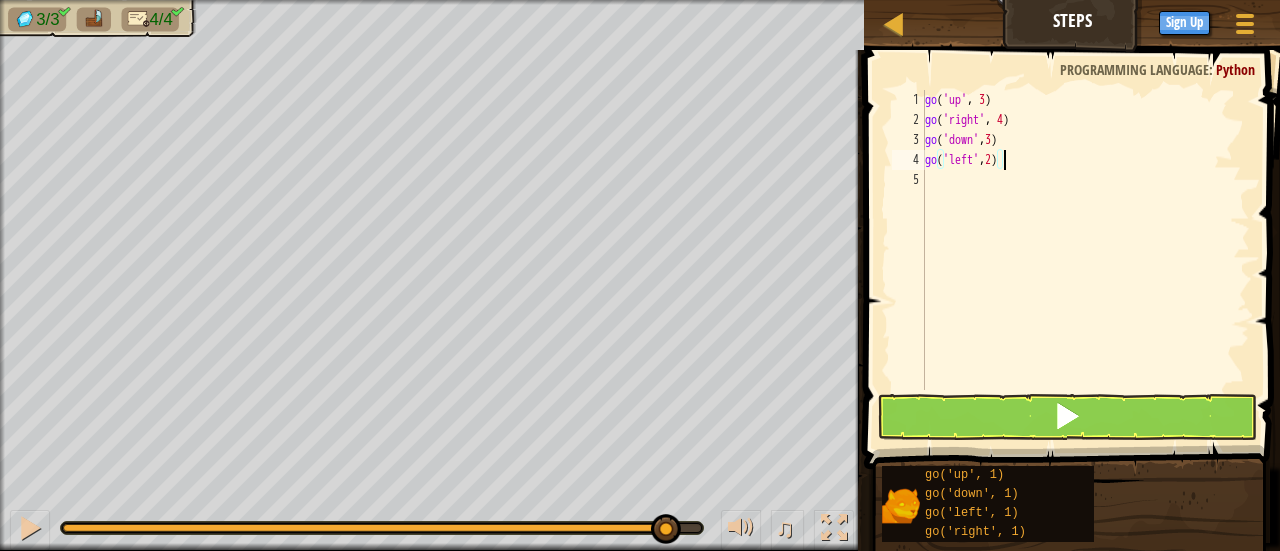 type on "go('left',2)" 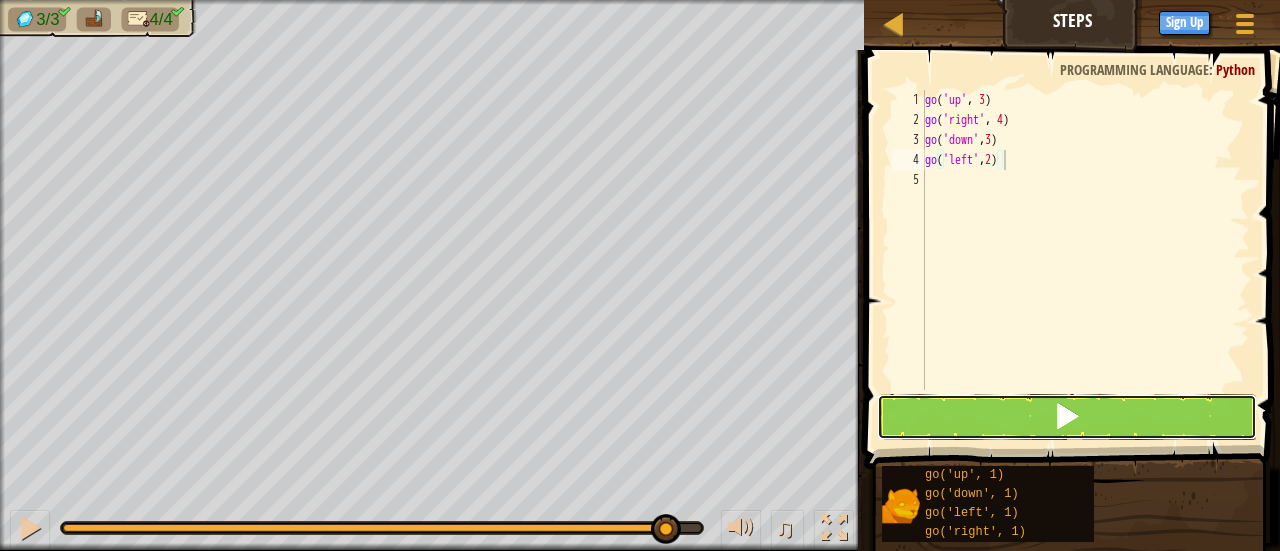 click at bounding box center [1067, 417] 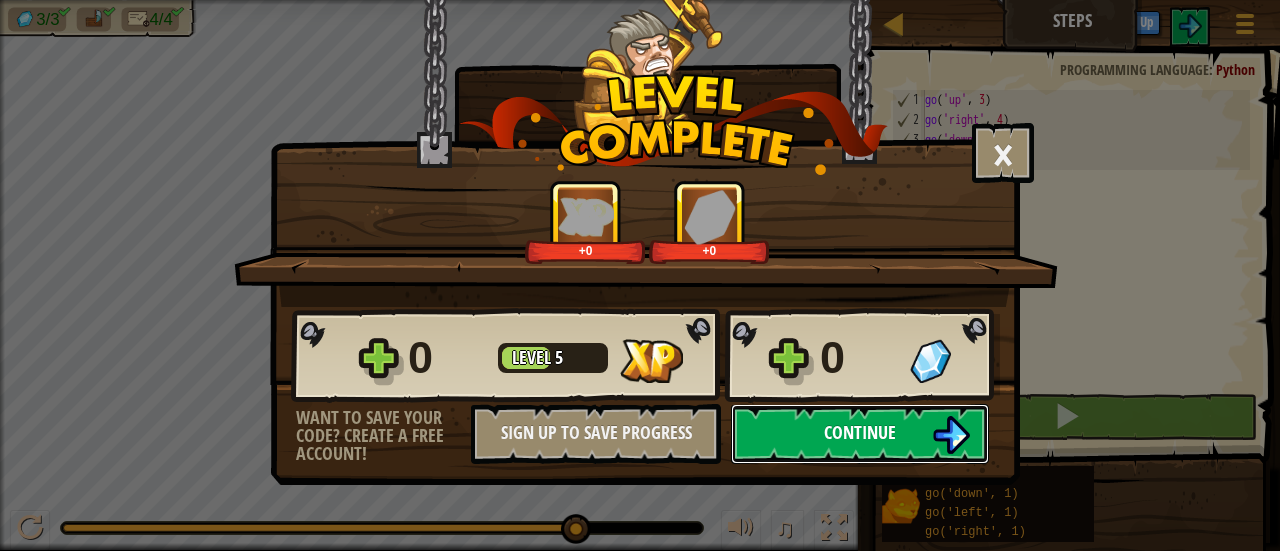 click on "Continue" at bounding box center [860, 434] 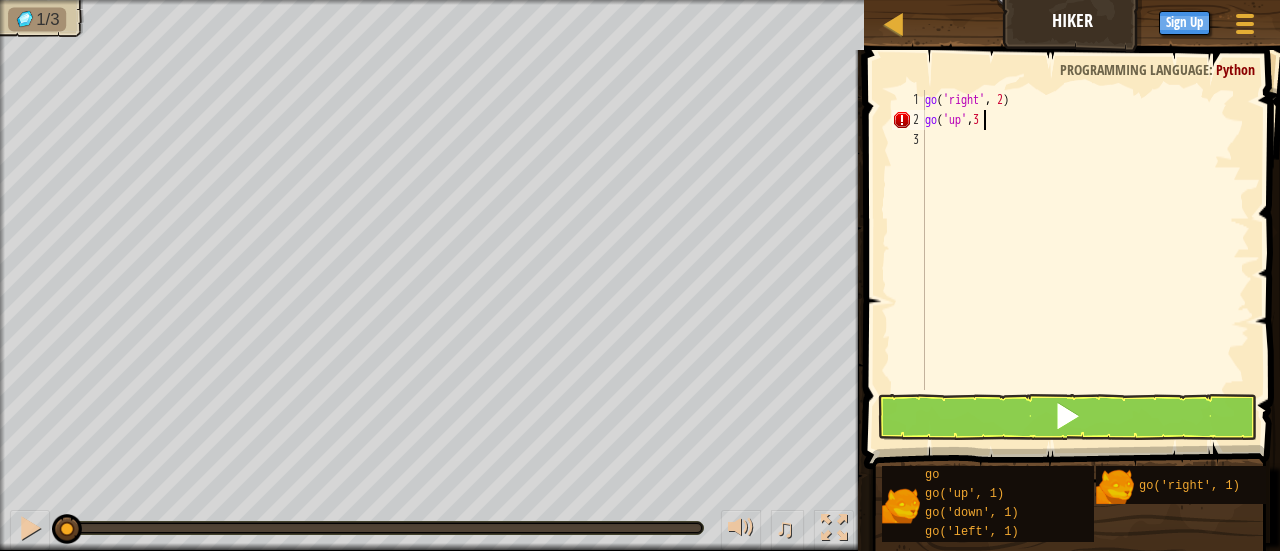 scroll, scrollTop: 9, scrollLeft: 4, axis: both 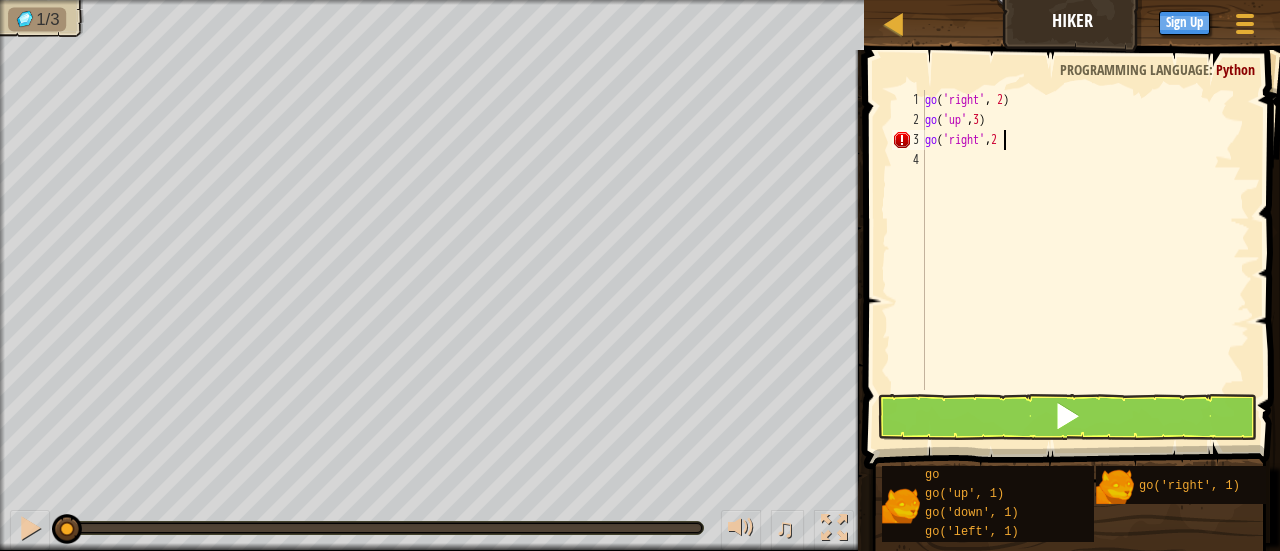 type on "go('right',2)" 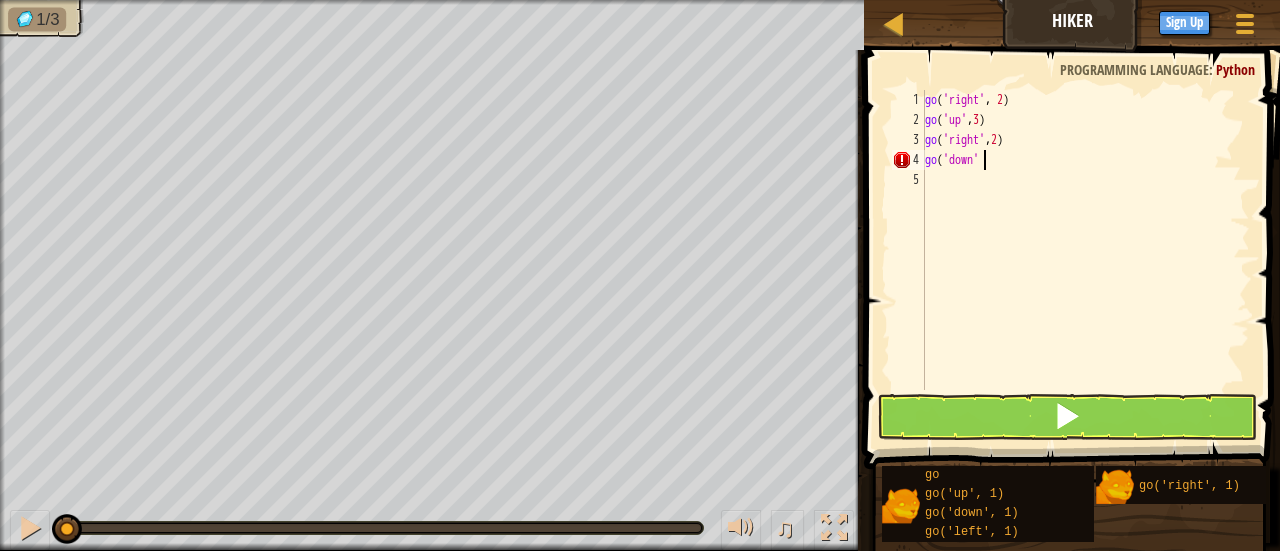 scroll, scrollTop: 9, scrollLeft: 4, axis: both 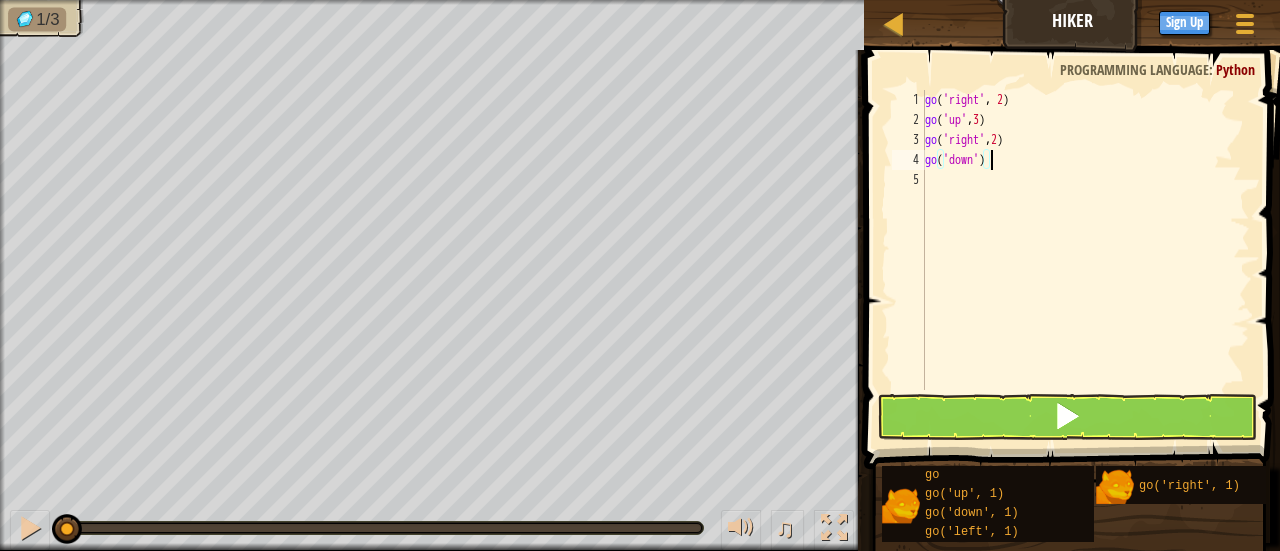 type on "go('down')" 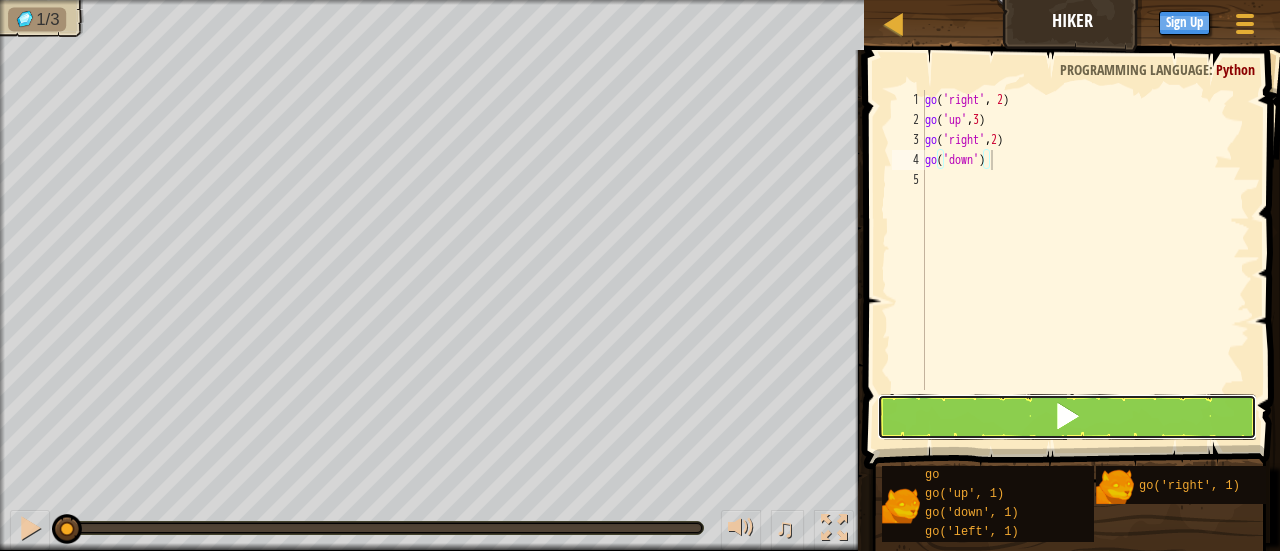 click at bounding box center [1067, 417] 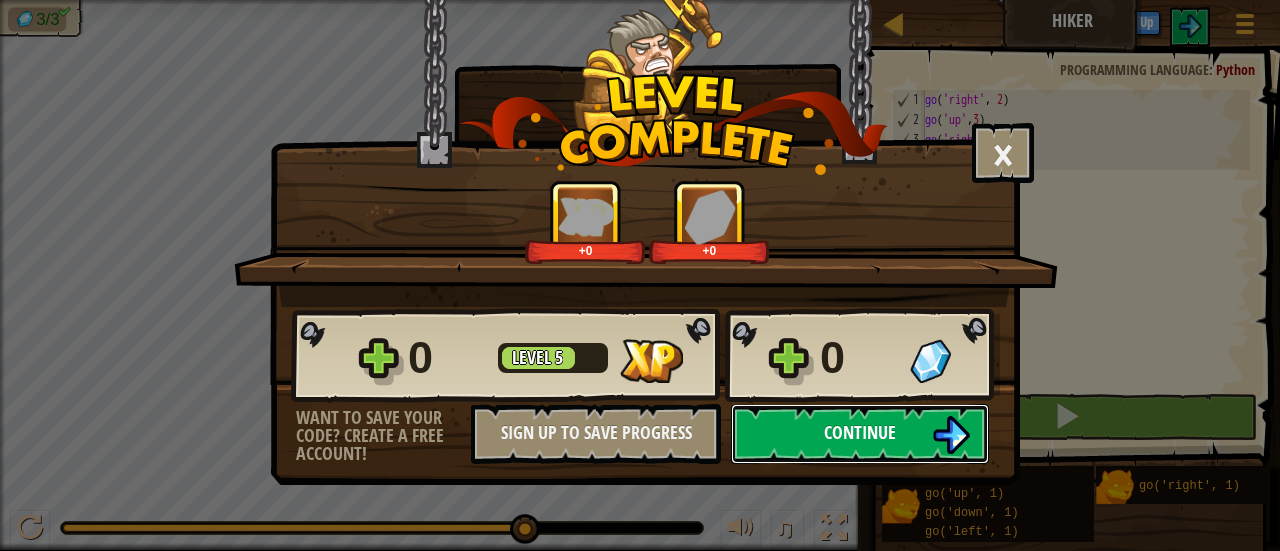 click on "Continue" at bounding box center (860, 434) 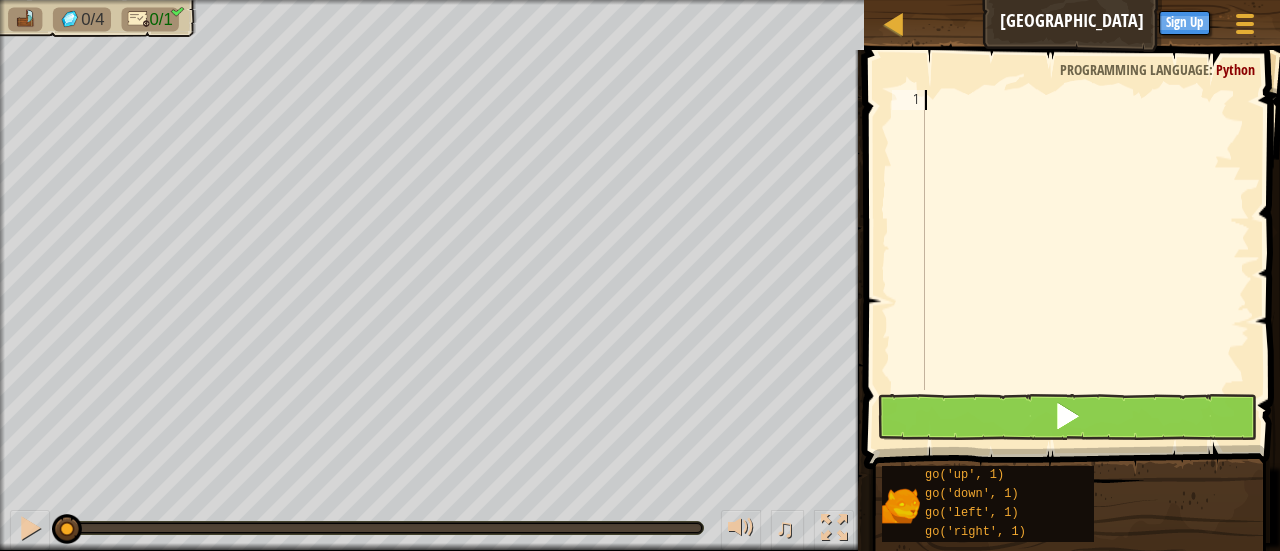 type on "G" 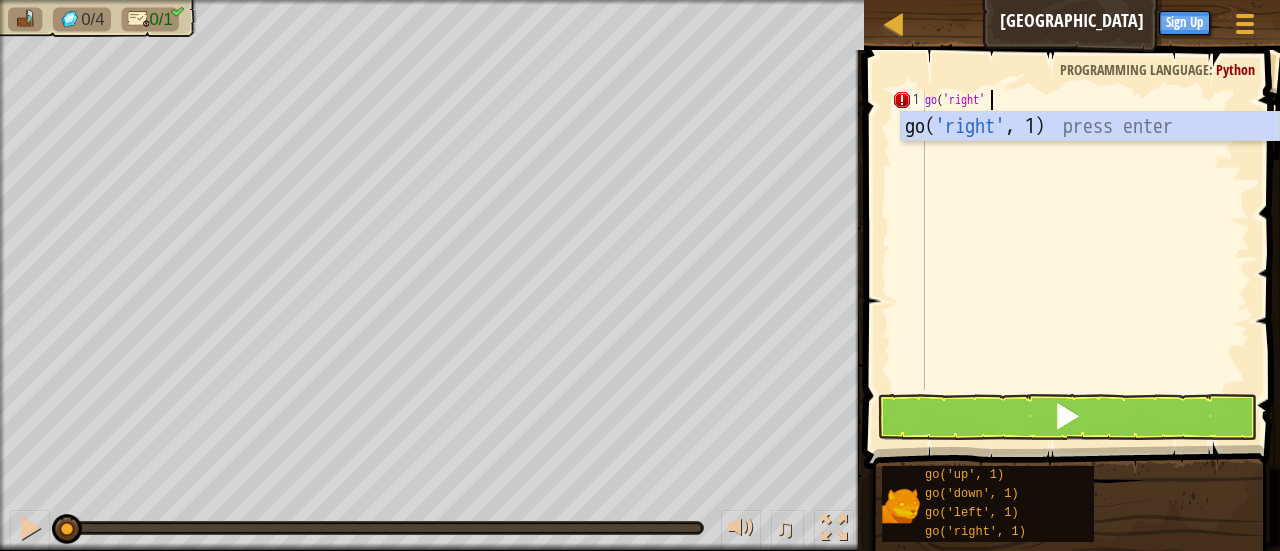 scroll, scrollTop: 9, scrollLeft: 4, axis: both 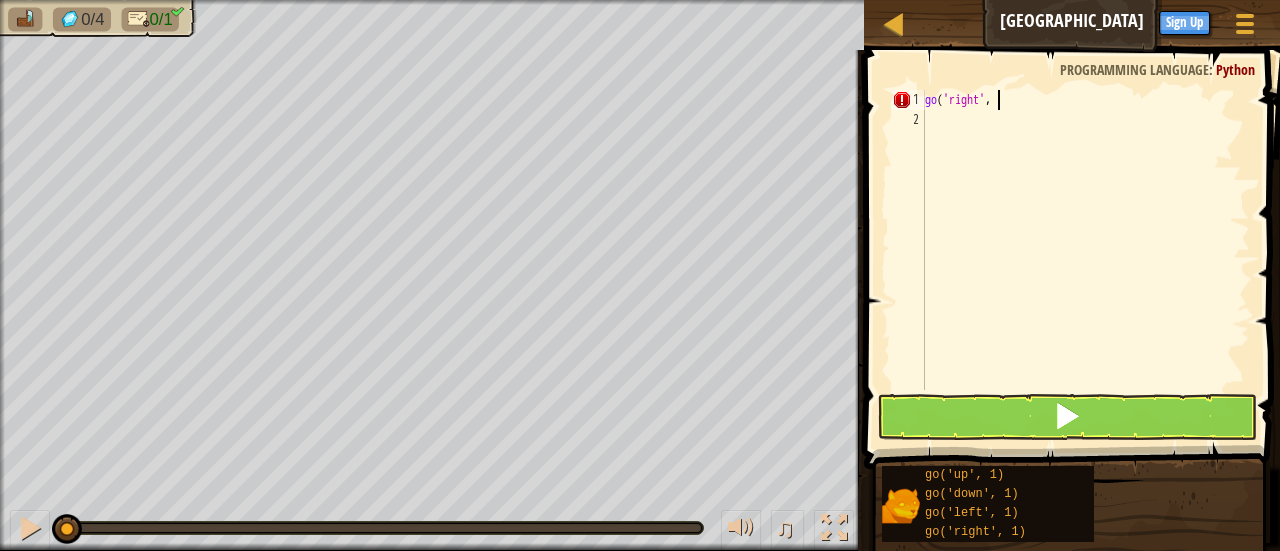 type on "go('right',5" 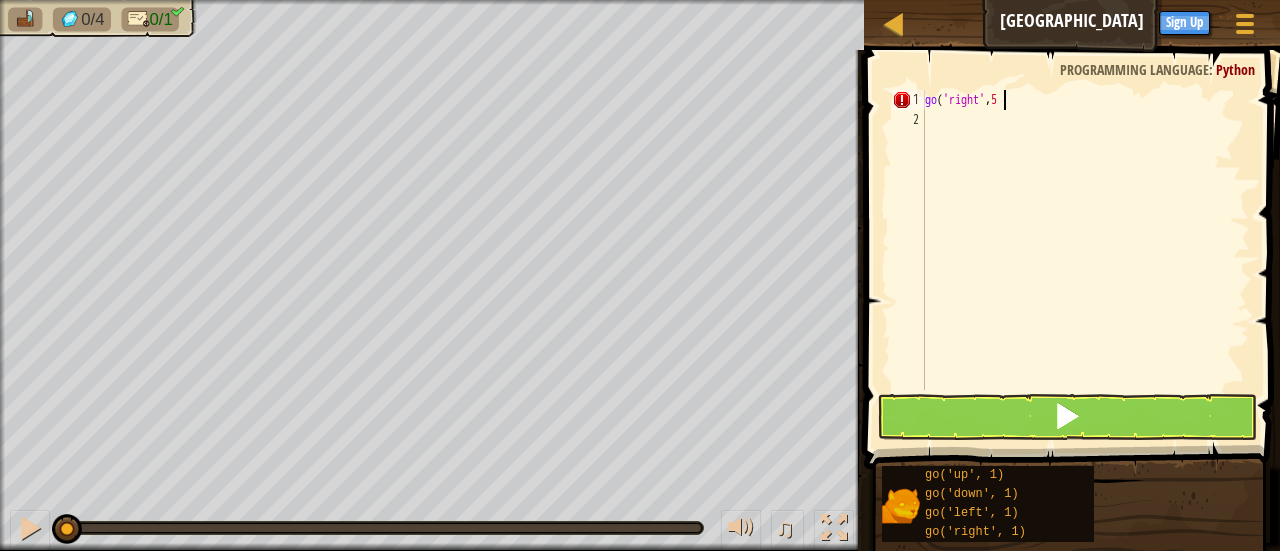scroll, scrollTop: 9, scrollLeft: 6, axis: both 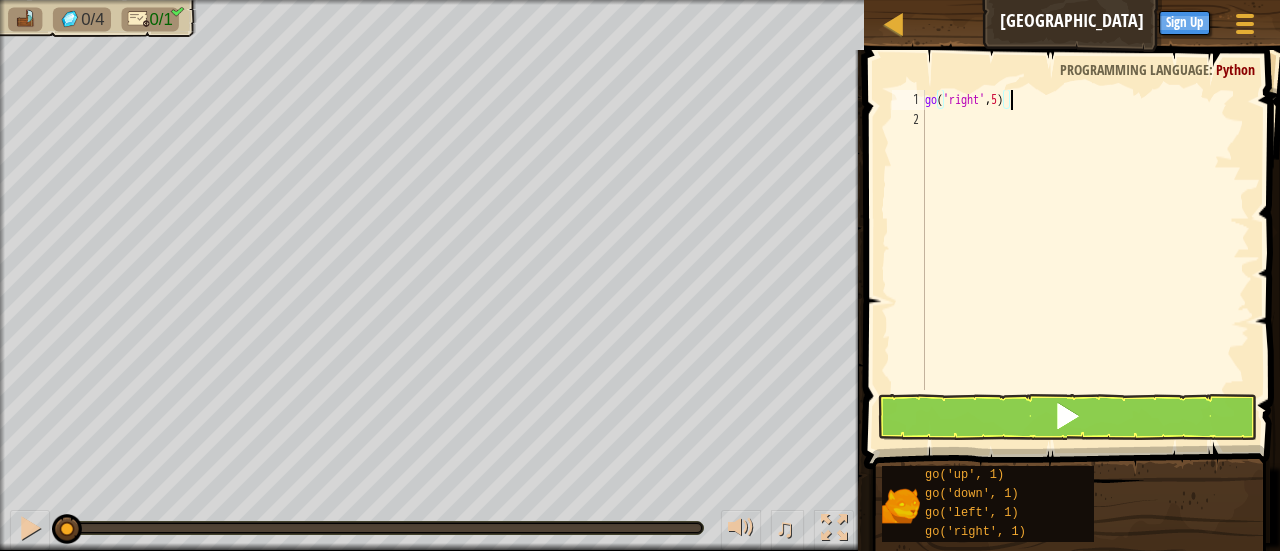 type on "go('right',5)" 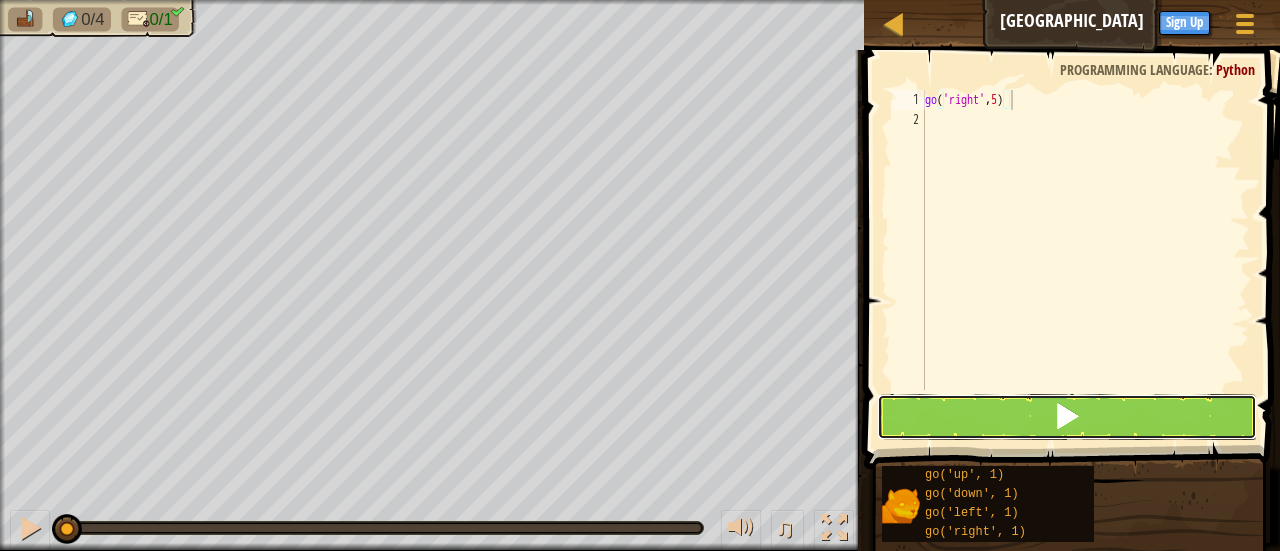 click at bounding box center [1067, 417] 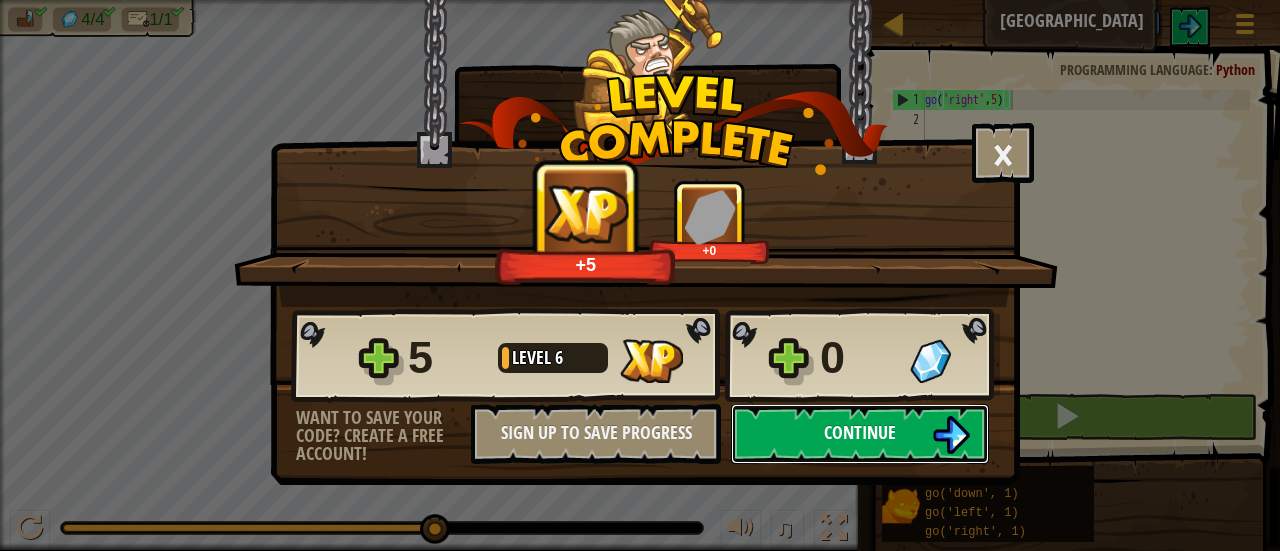 drag, startPoint x: 832, startPoint y: 463, endPoint x: 832, endPoint y: 441, distance: 22 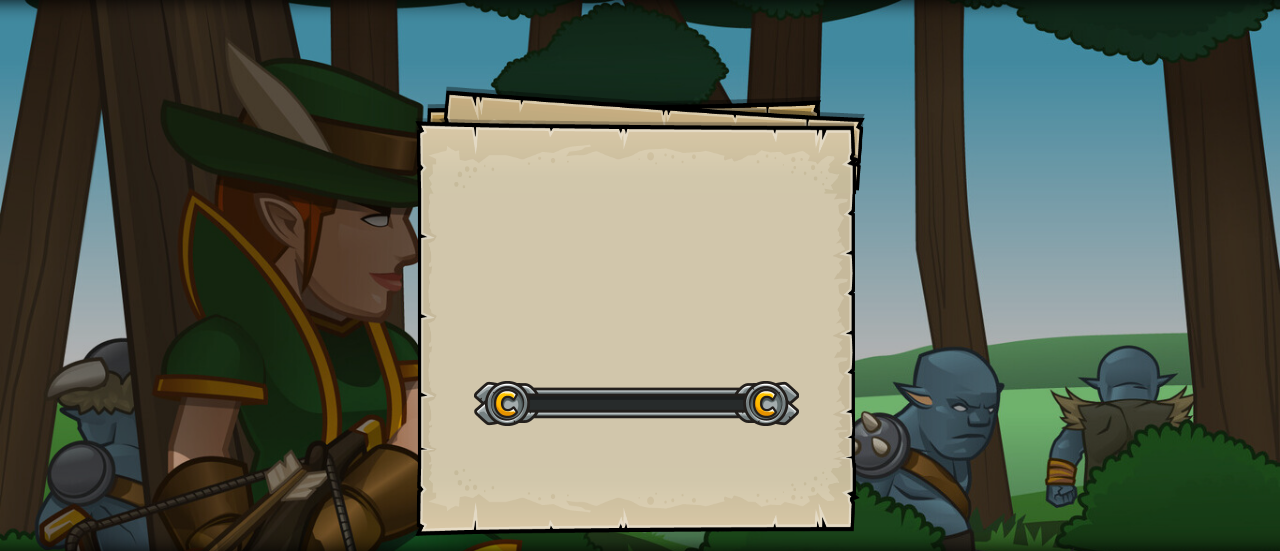 click on "Goals Start Level Error loading from server. Try refreshing the page. You'll need a subscription to play this level. Subscribe You'll need to join a course to play this level. Back to my courses Ask your teacher to assign a license to you so you can continue to play CodeCombat! Back to my courses This level is locked. Back to my courses Whatever you do, keep moving forward. - [PERSON_NAME]" at bounding box center [640, 311] 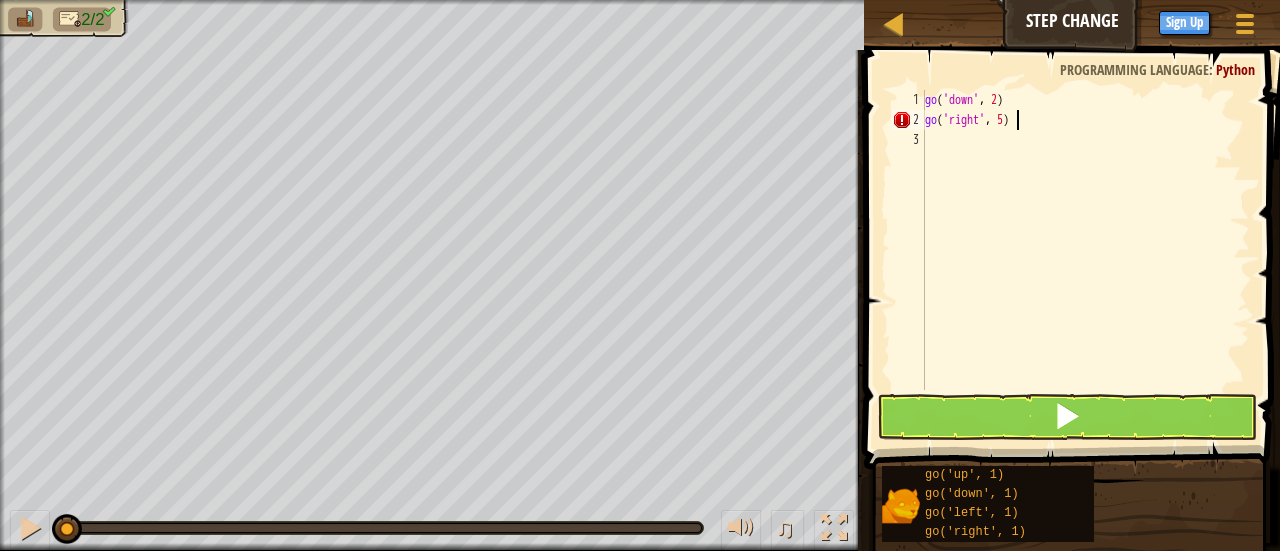 scroll, scrollTop: 9, scrollLeft: 6, axis: both 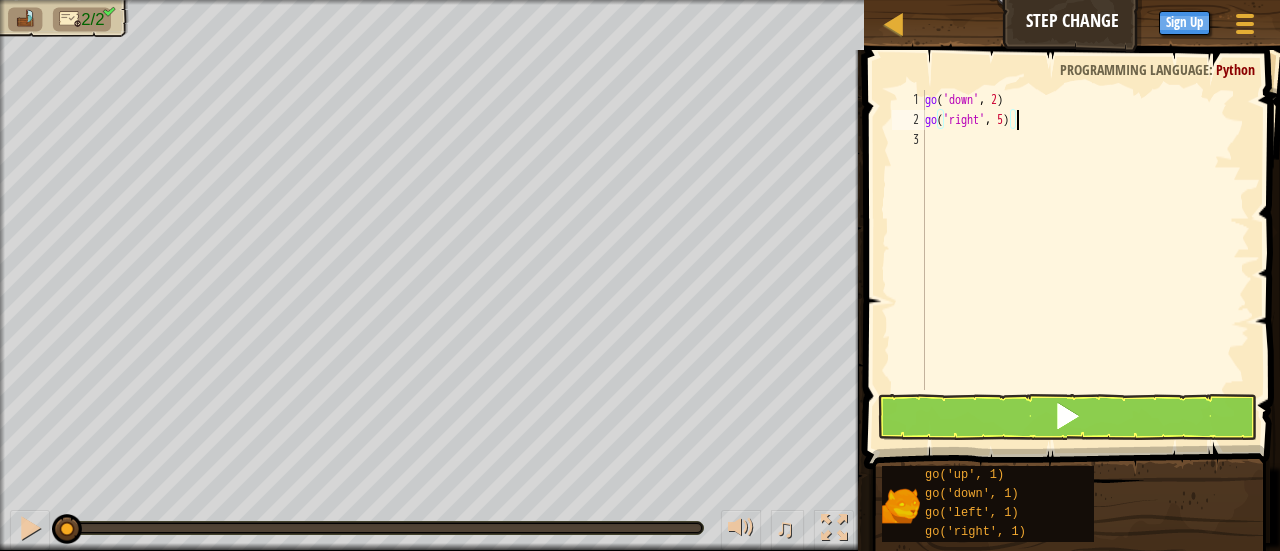 type on "go('right', 5)" 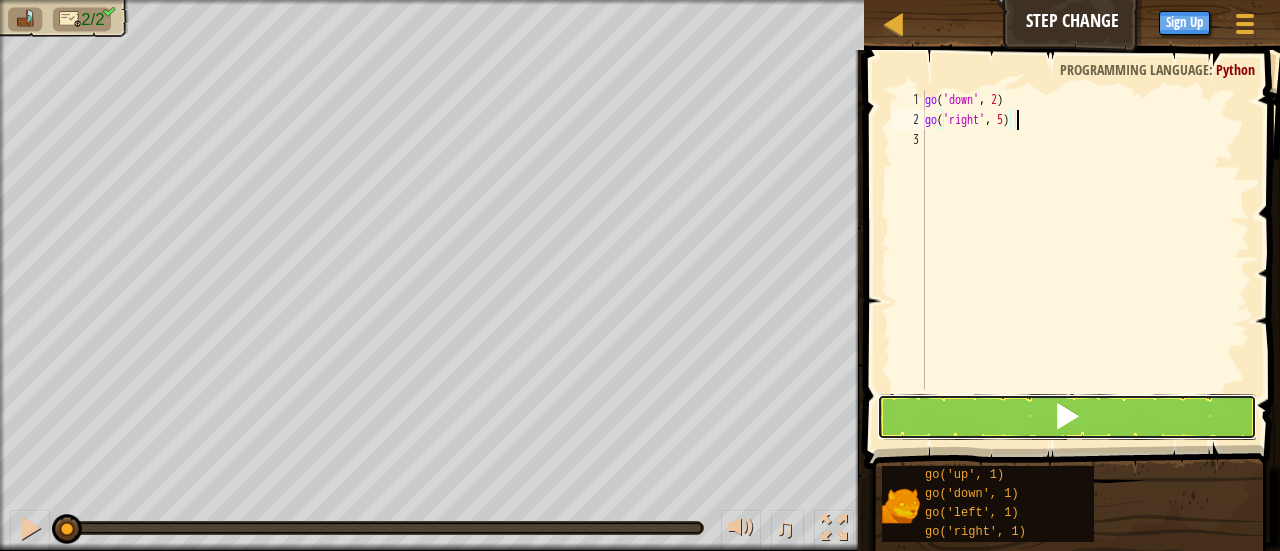 click at bounding box center [1067, 416] 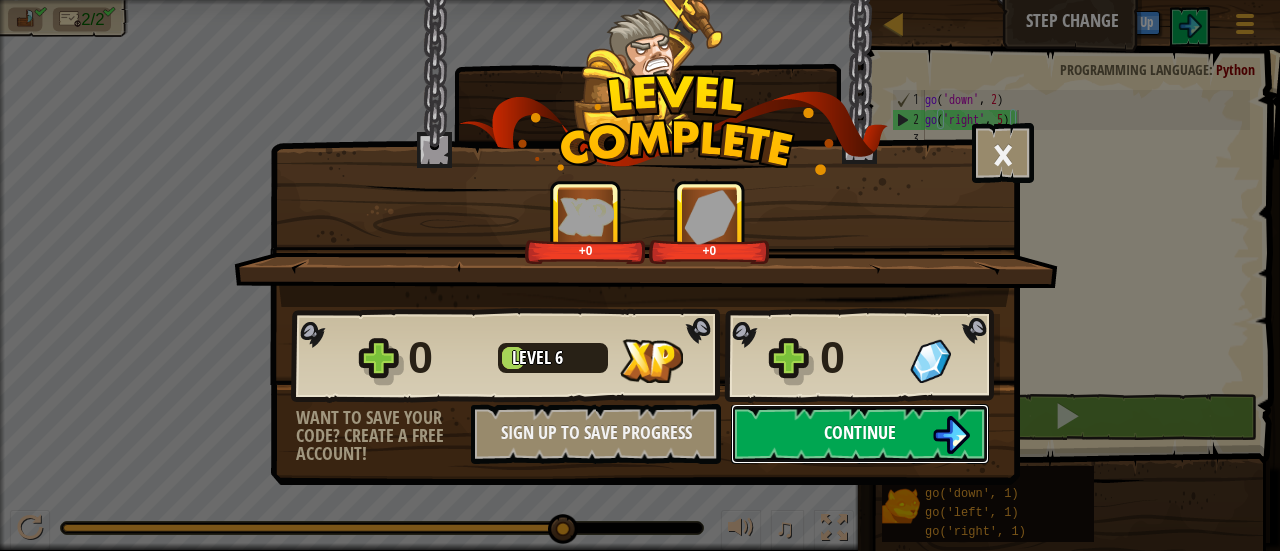 click on "Continue" at bounding box center (860, 434) 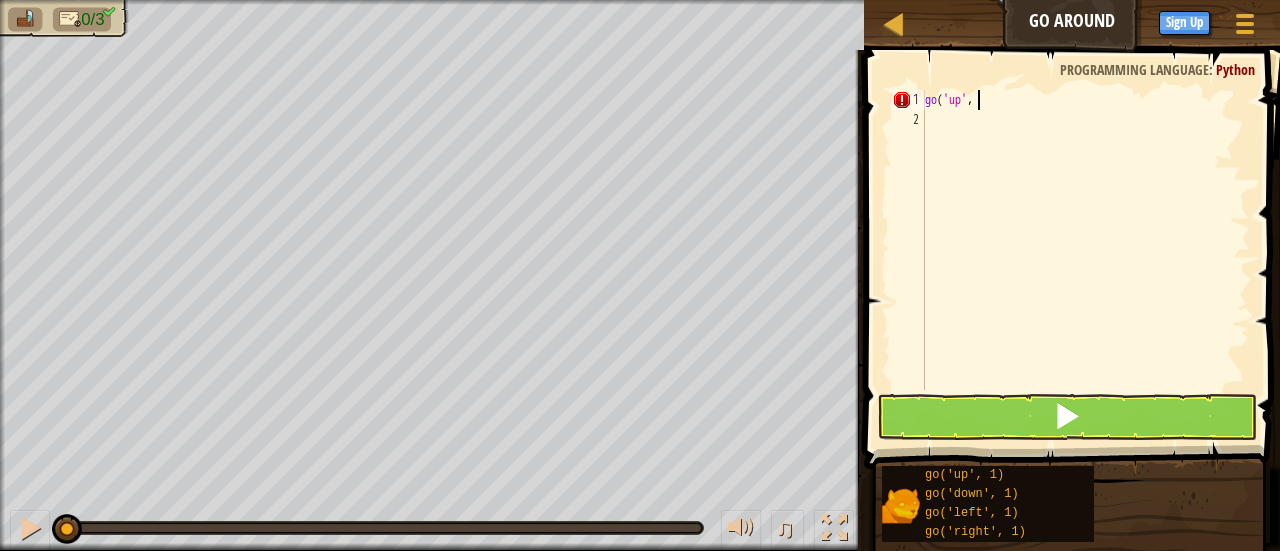 scroll, scrollTop: 9, scrollLeft: 4, axis: both 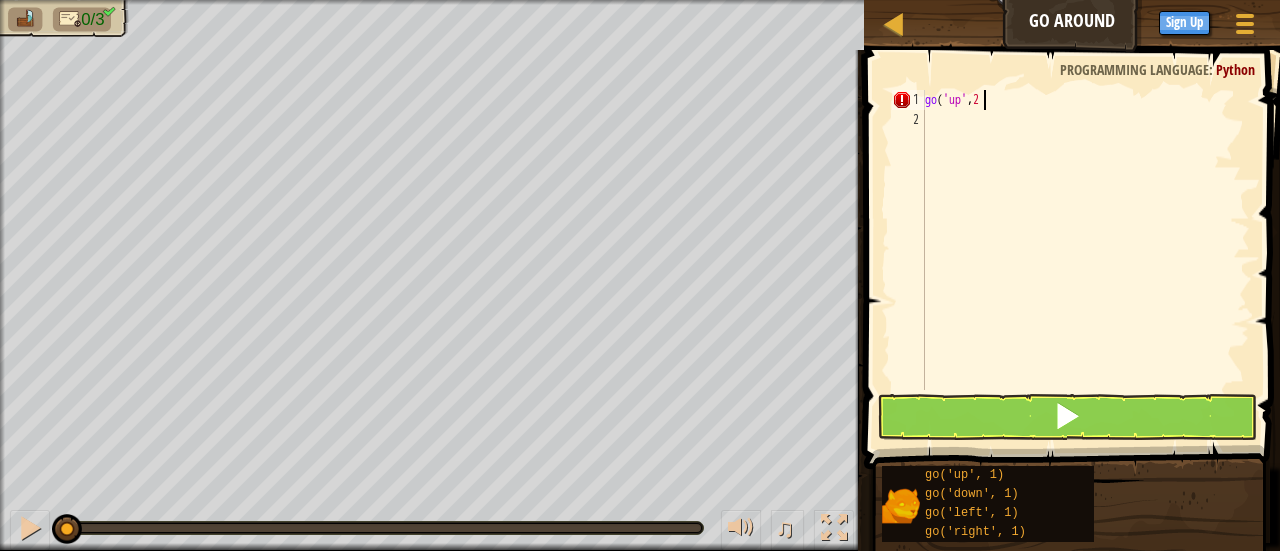 type on "go('up',2)" 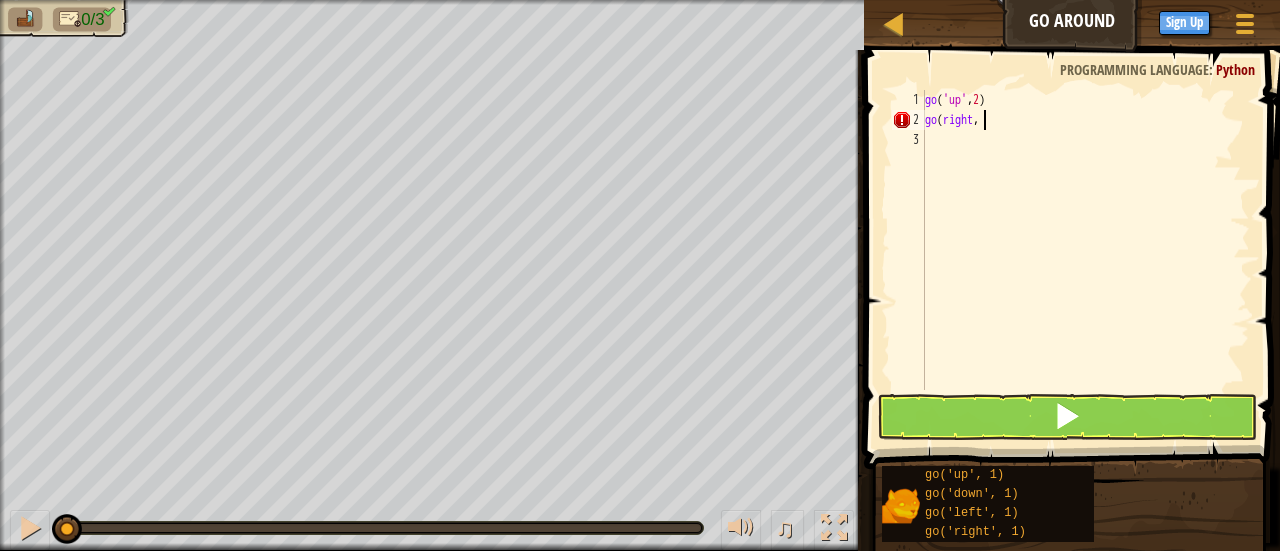 scroll, scrollTop: 9, scrollLeft: 4, axis: both 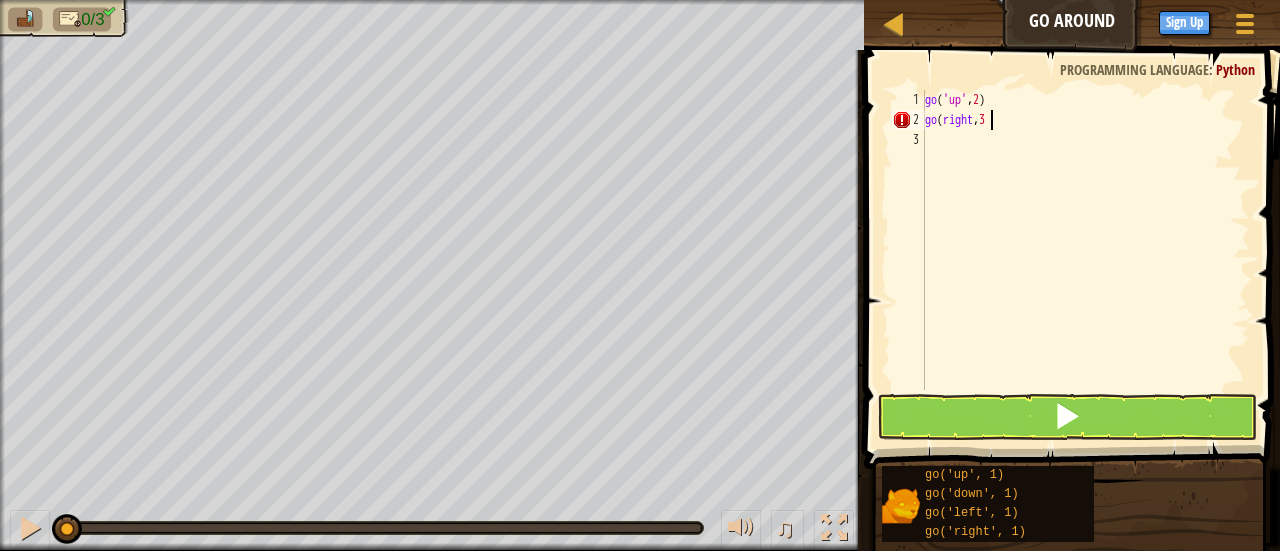type on "go(right,3)" 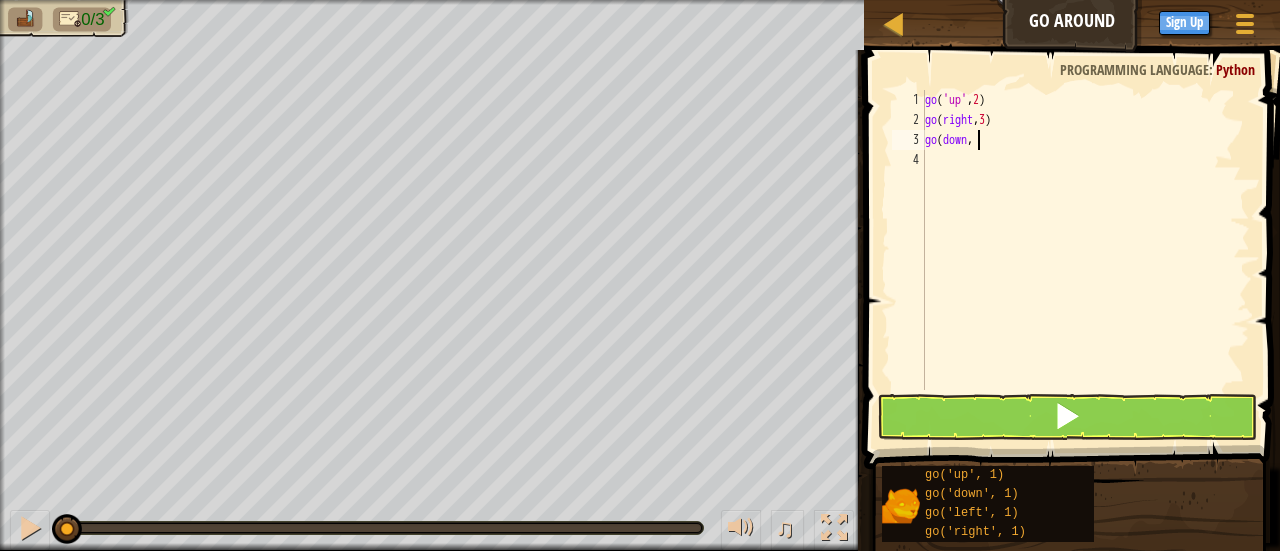 scroll, scrollTop: 9, scrollLeft: 4, axis: both 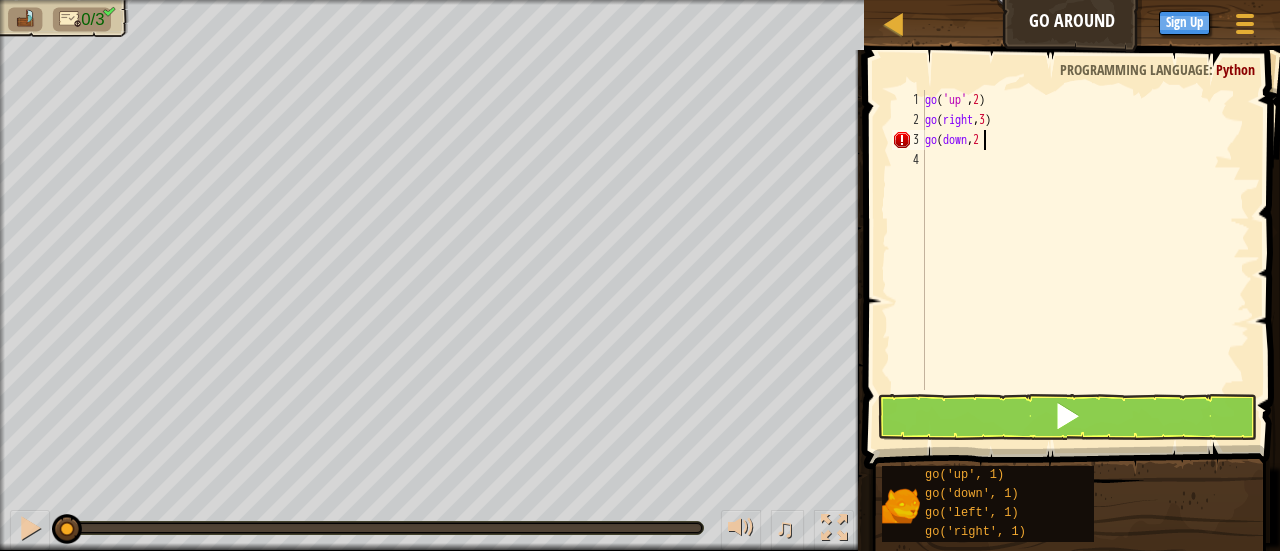type on "go(down,2)" 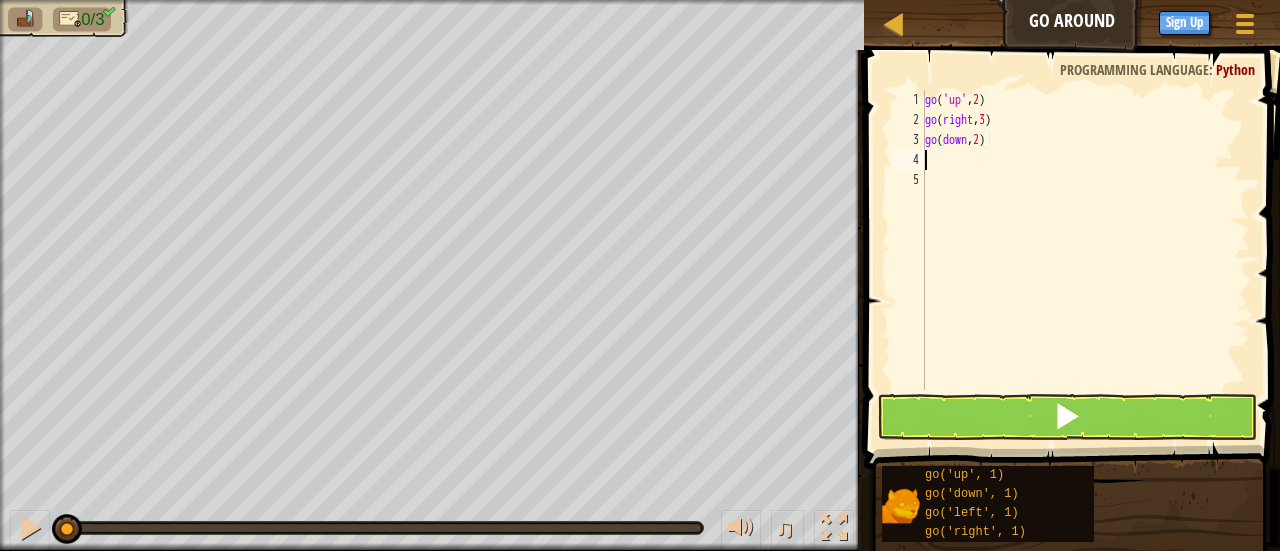 scroll, scrollTop: 9, scrollLeft: 0, axis: vertical 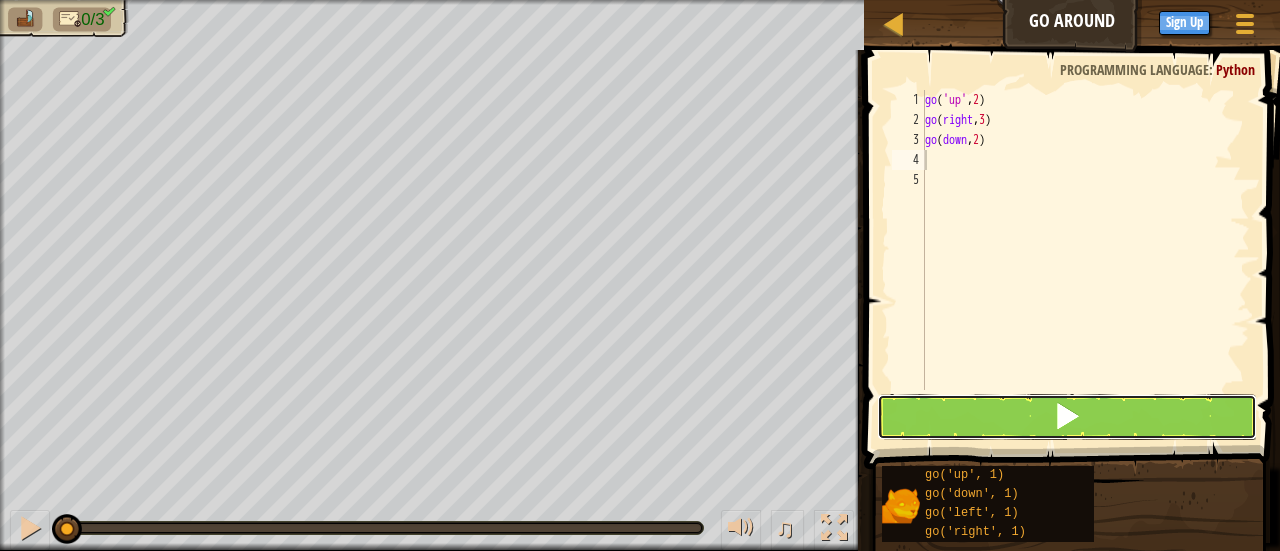 click at bounding box center [1067, 417] 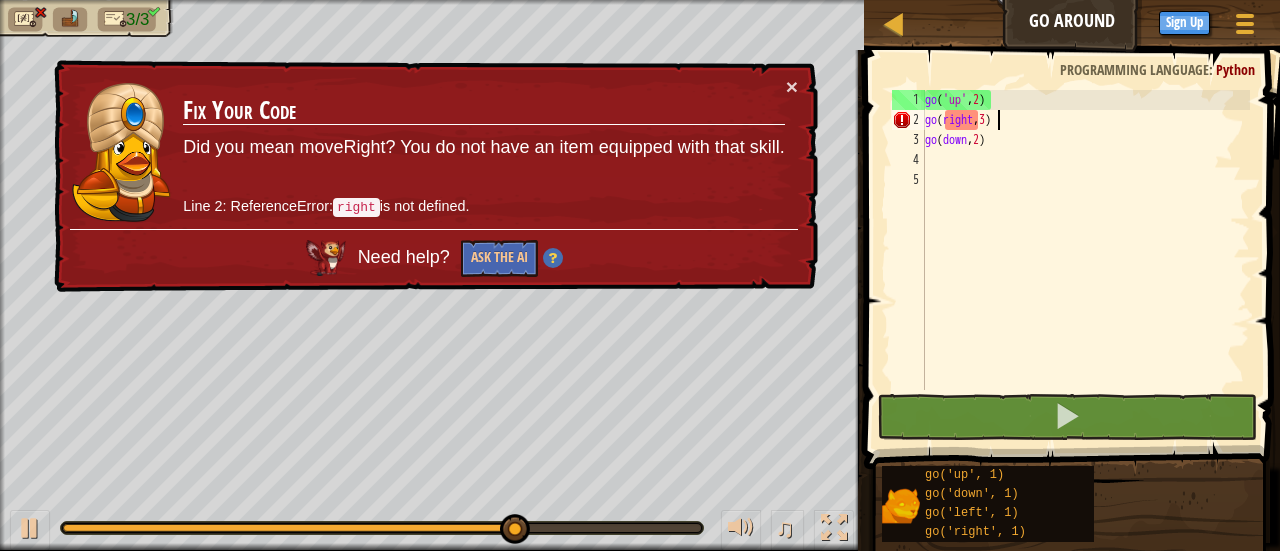 click on "go ( 'up' , 2 ) go ( right , 3 ) go ( down , 2 )" at bounding box center [1085, 260] 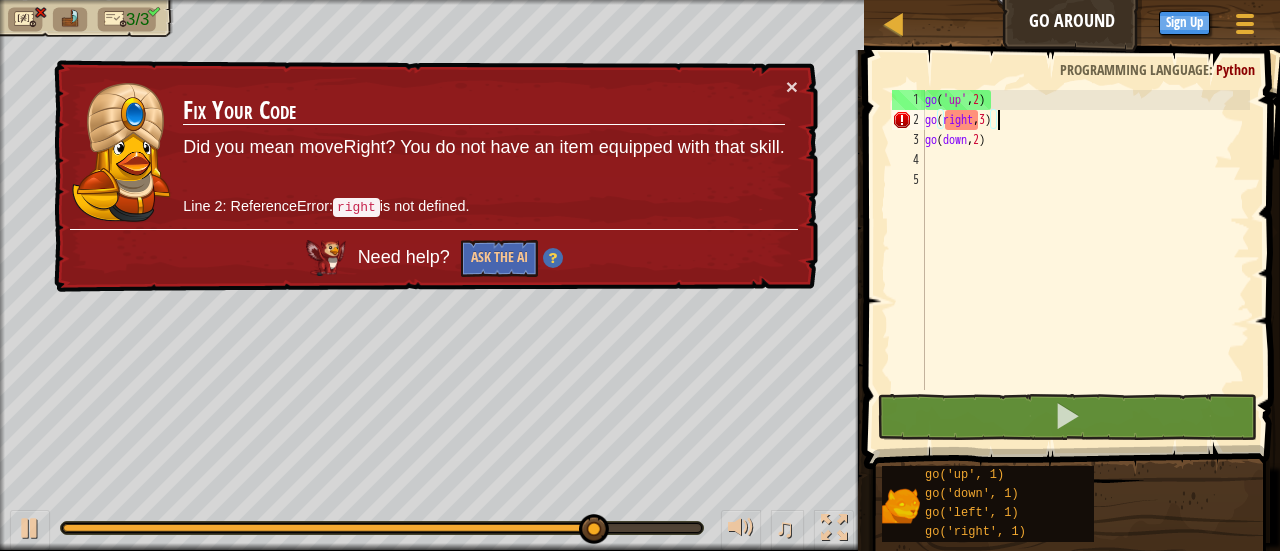 click on "go ( 'up' , 2 ) go ( right , 3 ) go ( down , 2 )" at bounding box center [1085, 260] 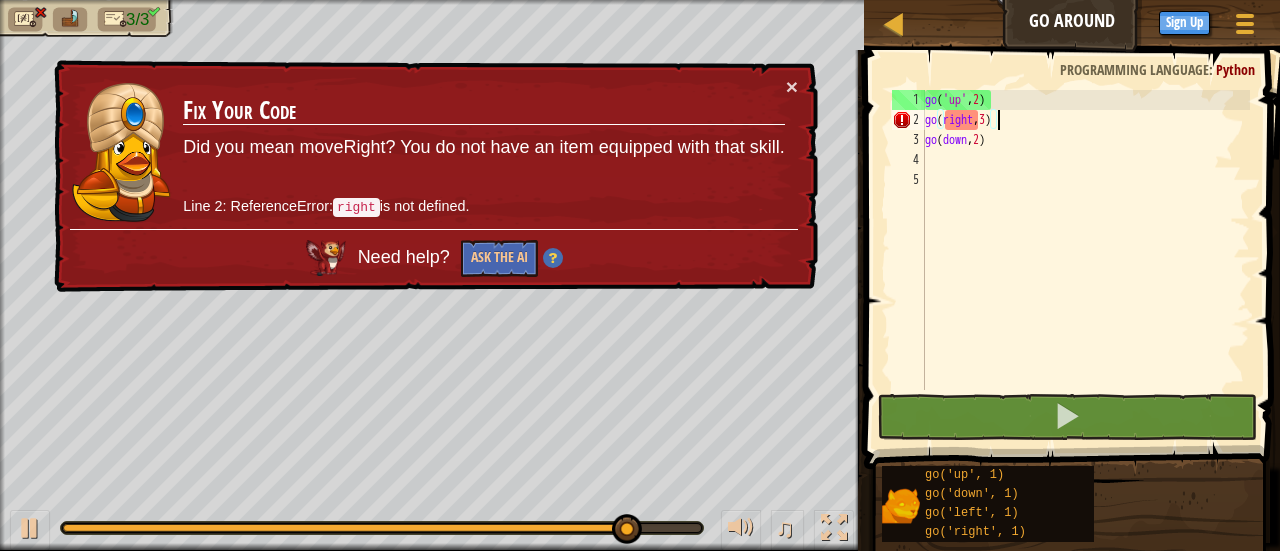 click on "go ( 'up' , 2 ) go ( right , 3 ) go ( down , 2 )" at bounding box center (1085, 260) 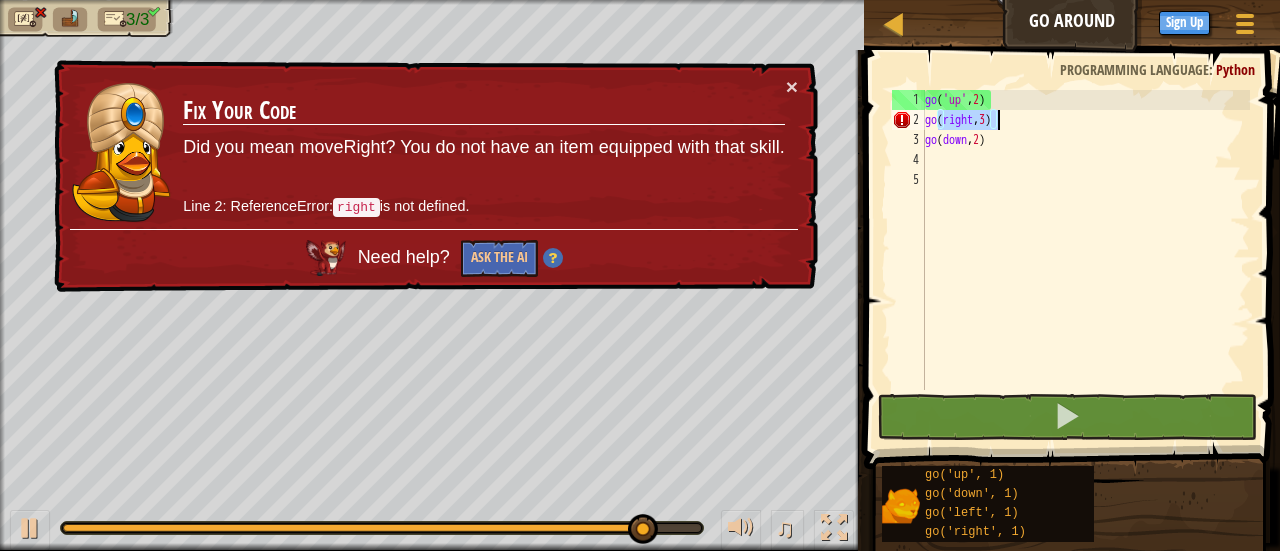 click on "go ( 'up' , 2 ) go ( right , 3 ) go ( down , 2 )" at bounding box center (1085, 260) 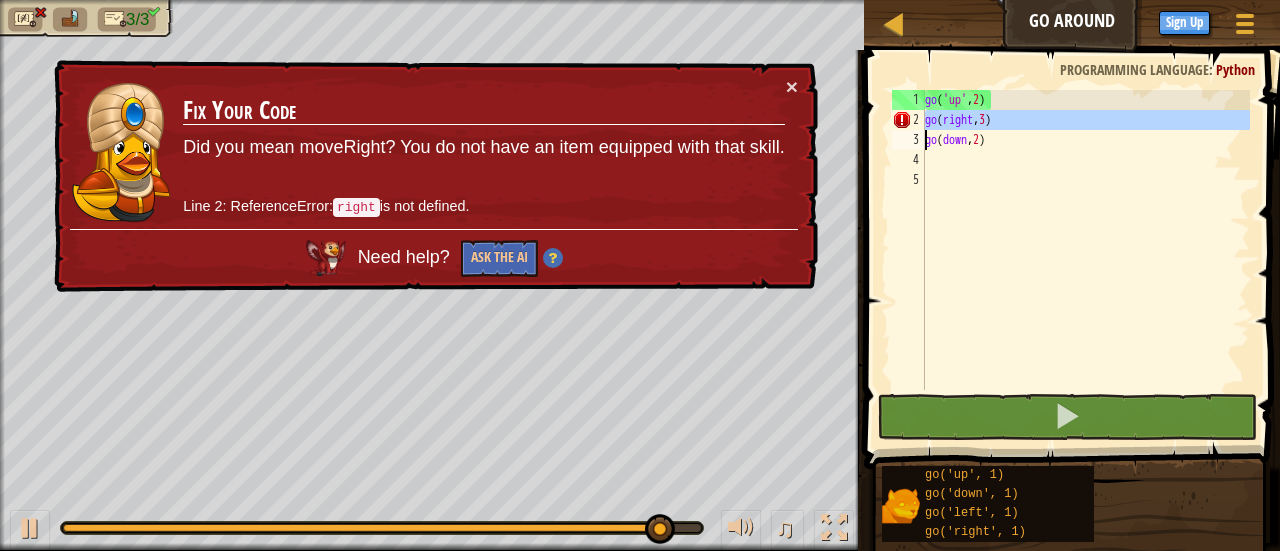 click on "go ( 'up' , 2 ) go ( right , 3 ) go ( down , 2 )" at bounding box center [1085, 260] 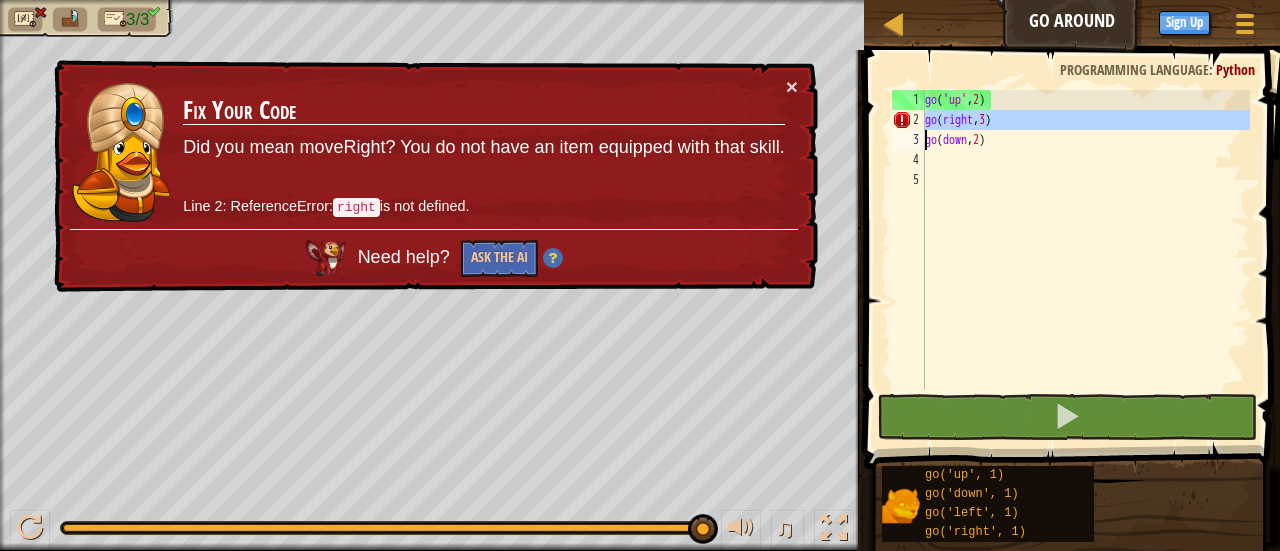click on "go ( 'up' , 2 ) go ( right , 3 ) go ( down , 2 )" at bounding box center [1085, 260] 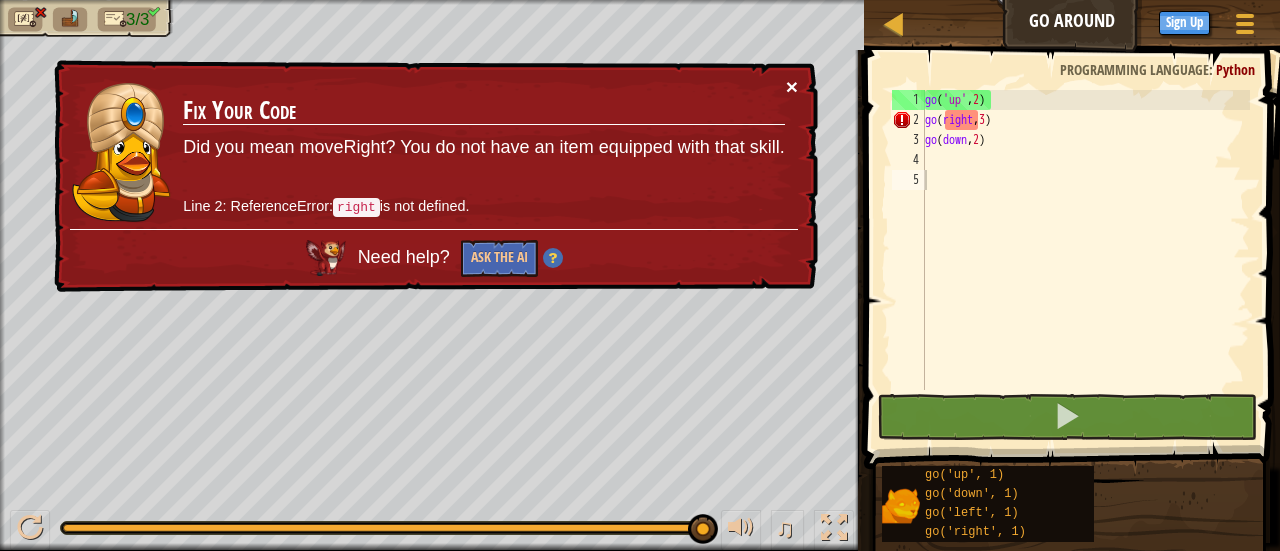 click on "×" at bounding box center (792, 86) 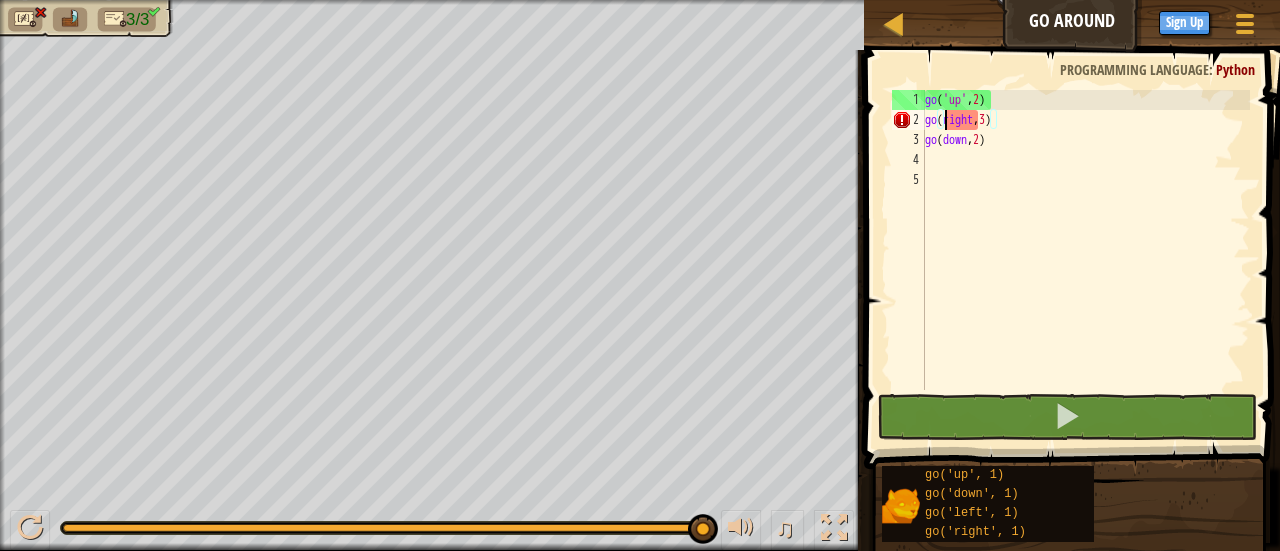 click on "go ( 'up' , 2 ) go ( right , 3 ) go ( down , 2 )" at bounding box center (1085, 260) 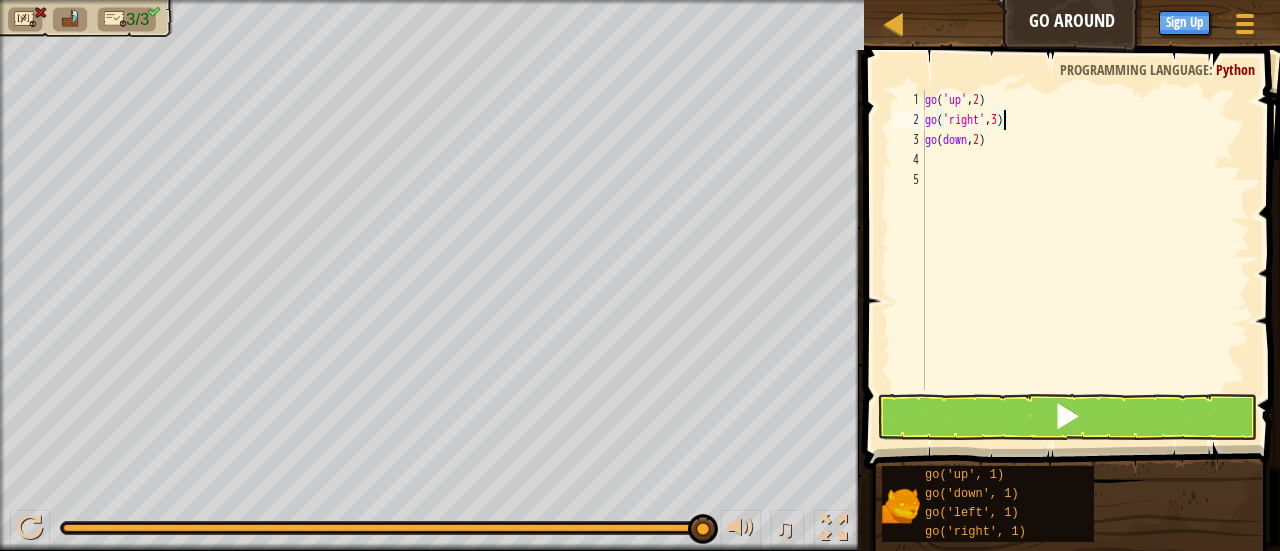 scroll, scrollTop: 9, scrollLeft: 6, axis: both 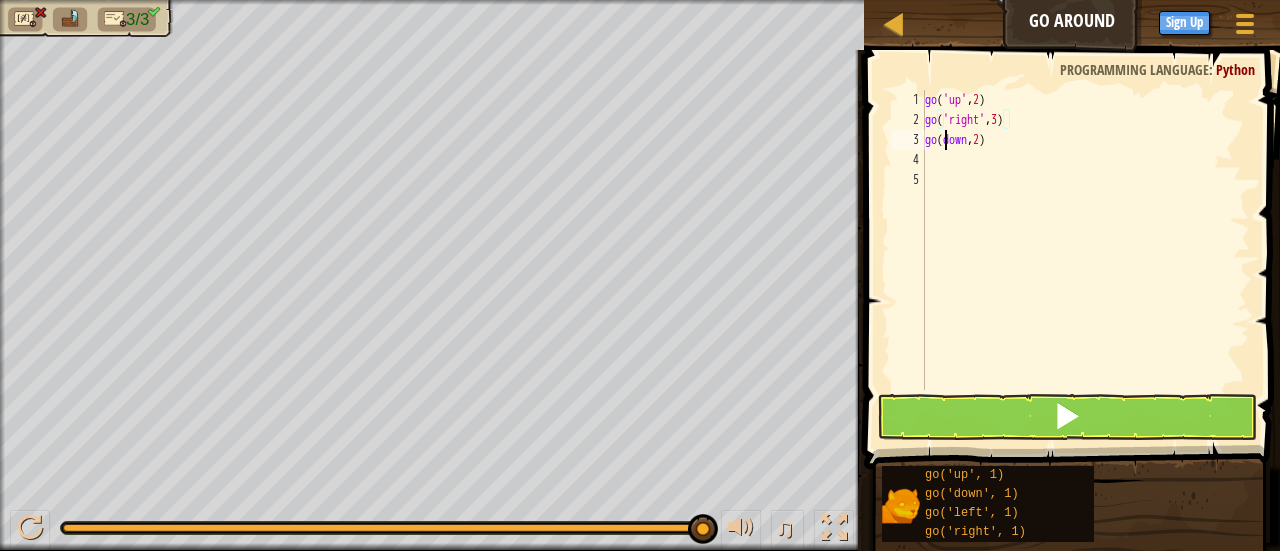 click on "go ( 'up' , 2 ) go ( 'right' , 3 ) go ( down , 2 )" at bounding box center (1085, 260) 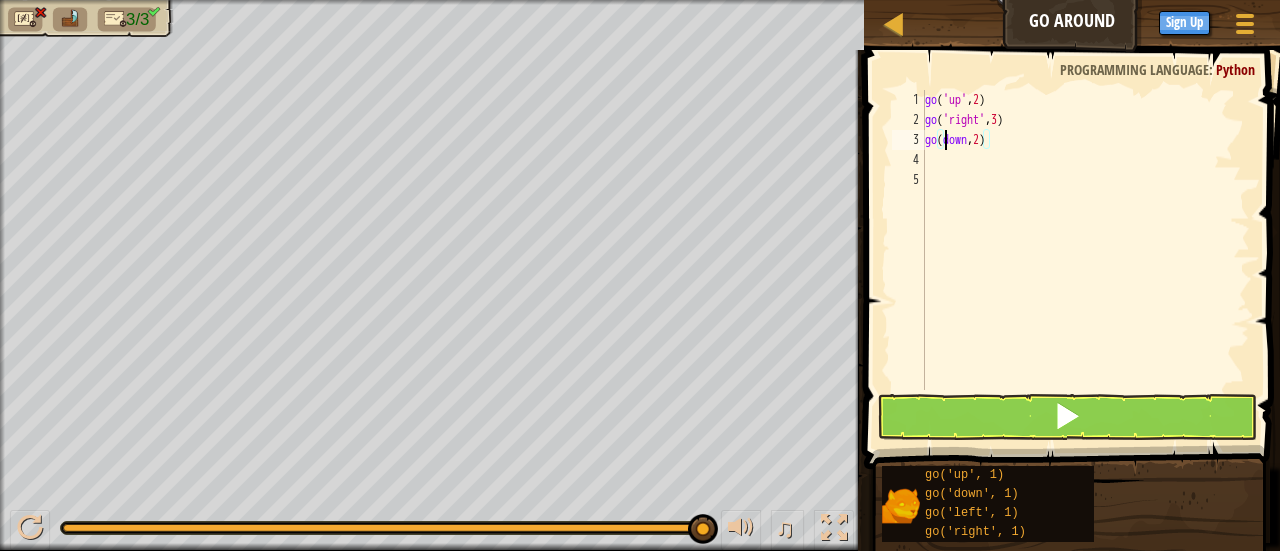 scroll, scrollTop: 9, scrollLeft: 2, axis: both 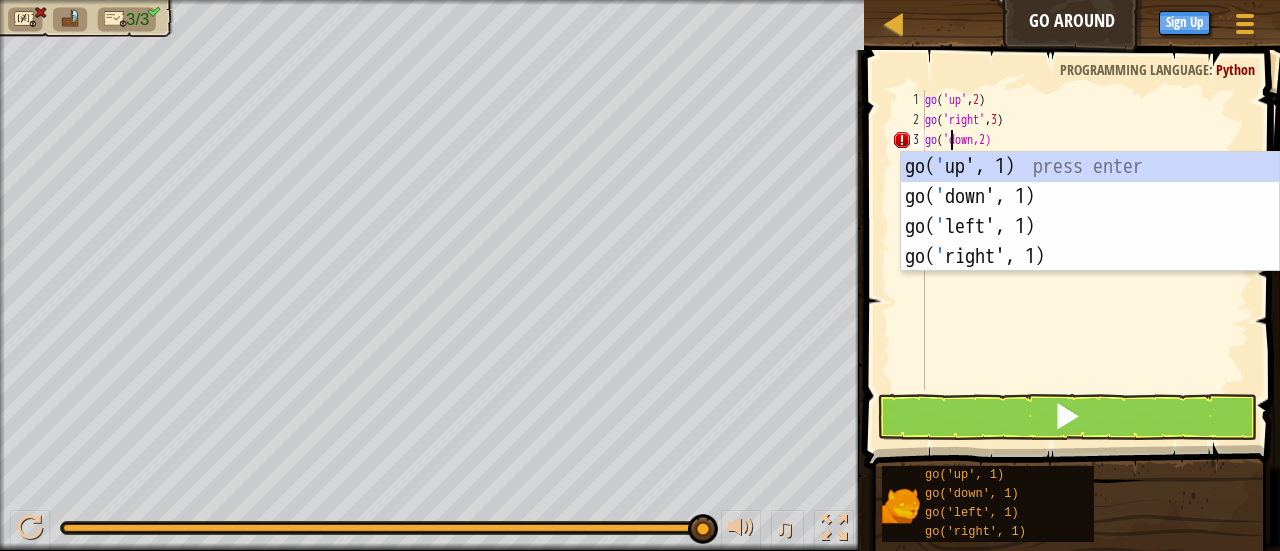 click on "go ( 'up' , 2 ) go ( 'right' , 3 ) go ( 'down,2)" at bounding box center (1085, 260) 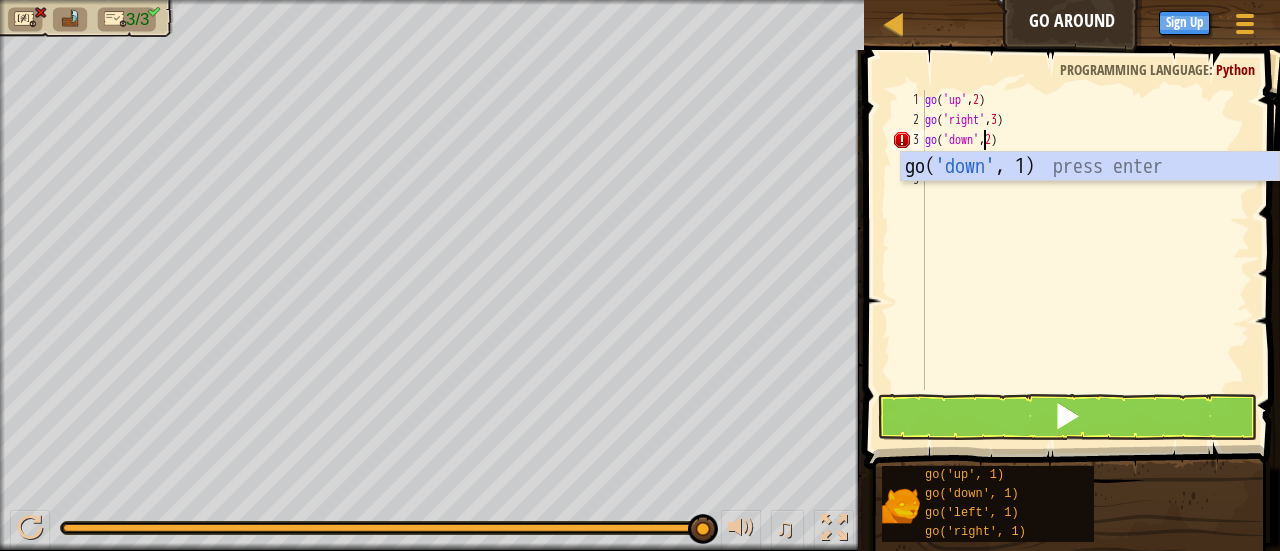 scroll, scrollTop: 9, scrollLeft: 5, axis: both 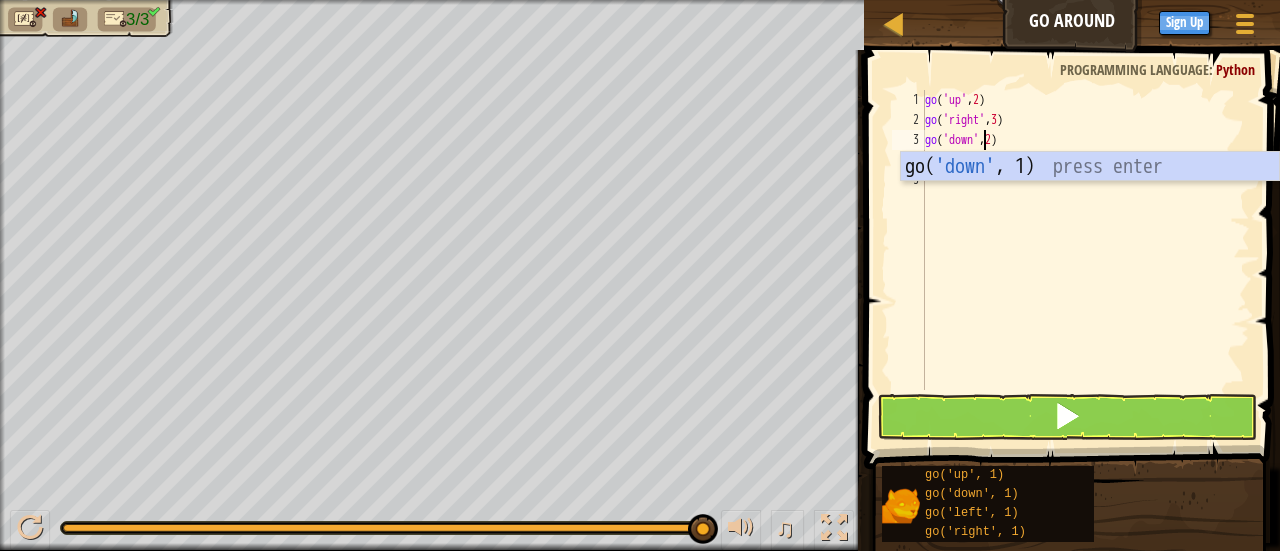 type on "go('down',2)" 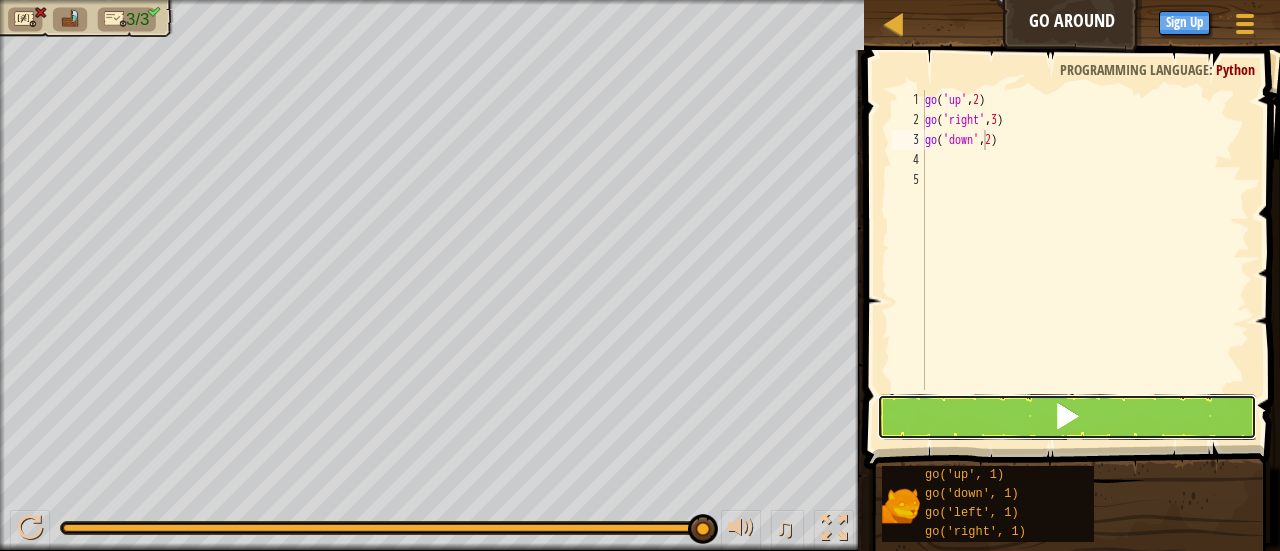 click at bounding box center [1067, 417] 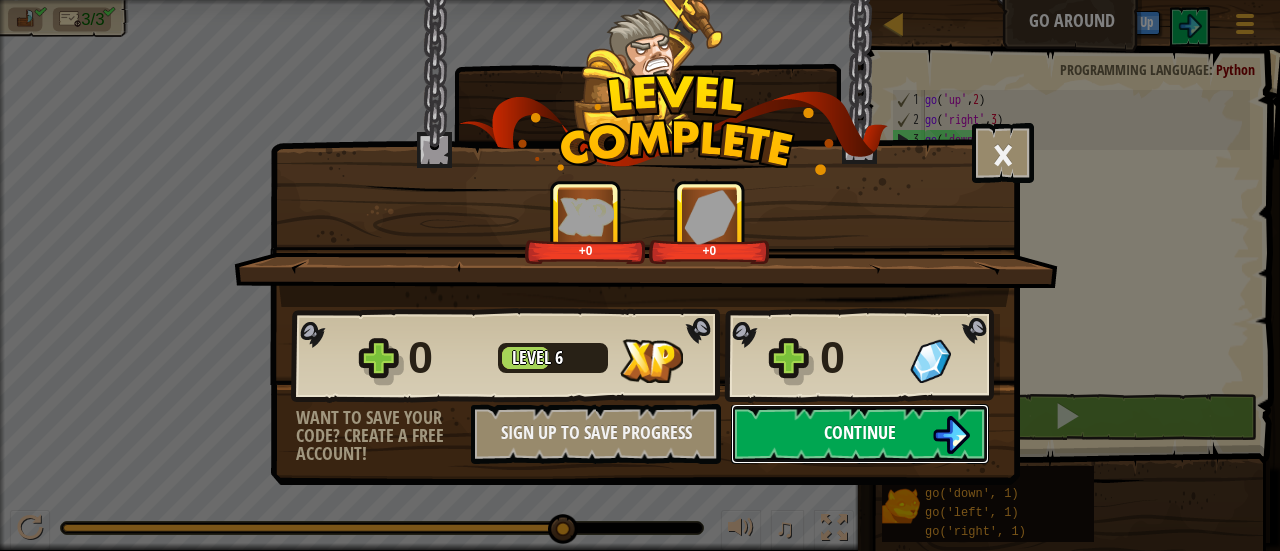 click on "Continue" at bounding box center (860, 434) 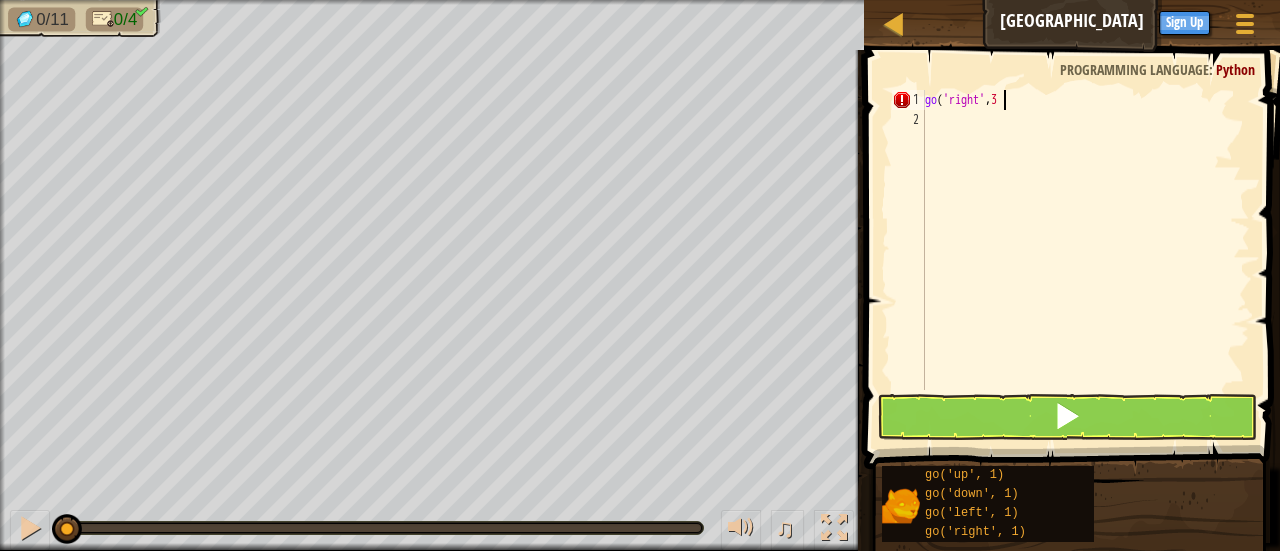 scroll, scrollTop: 9, scrollLeft: 5, axis: both 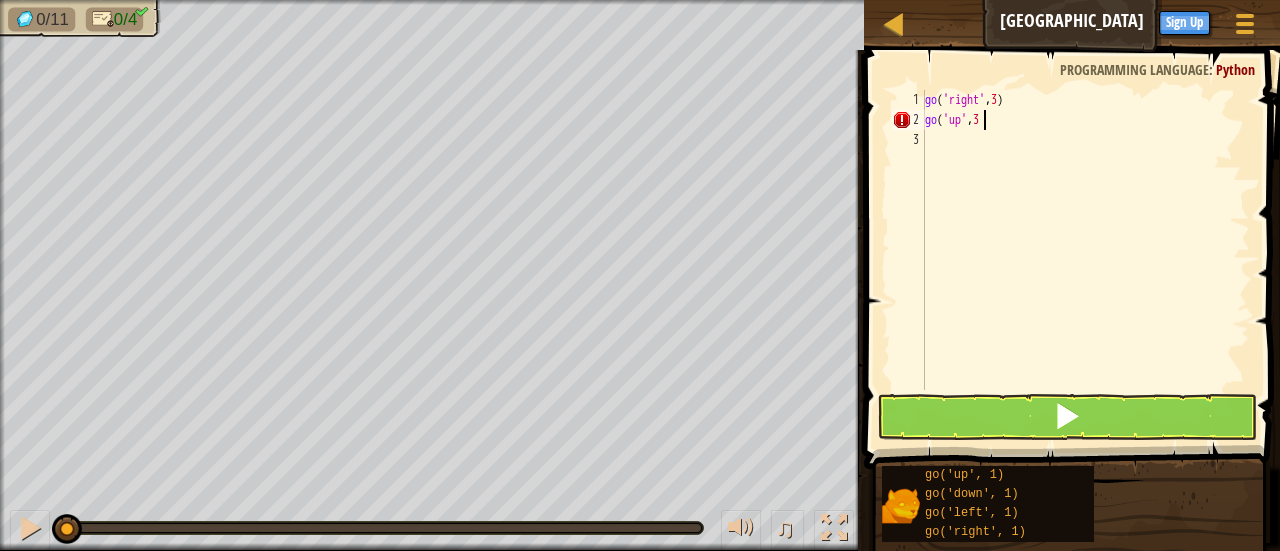 type on "go('up',3)" 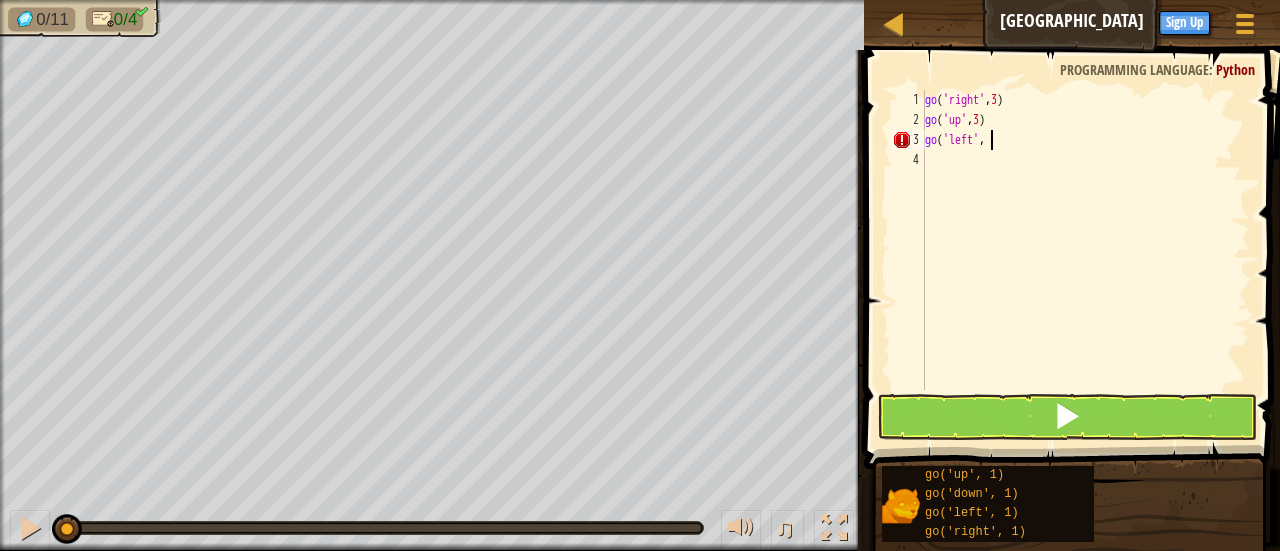 scroll, scrollTop: 9, scrollLeft: 4, axis: both 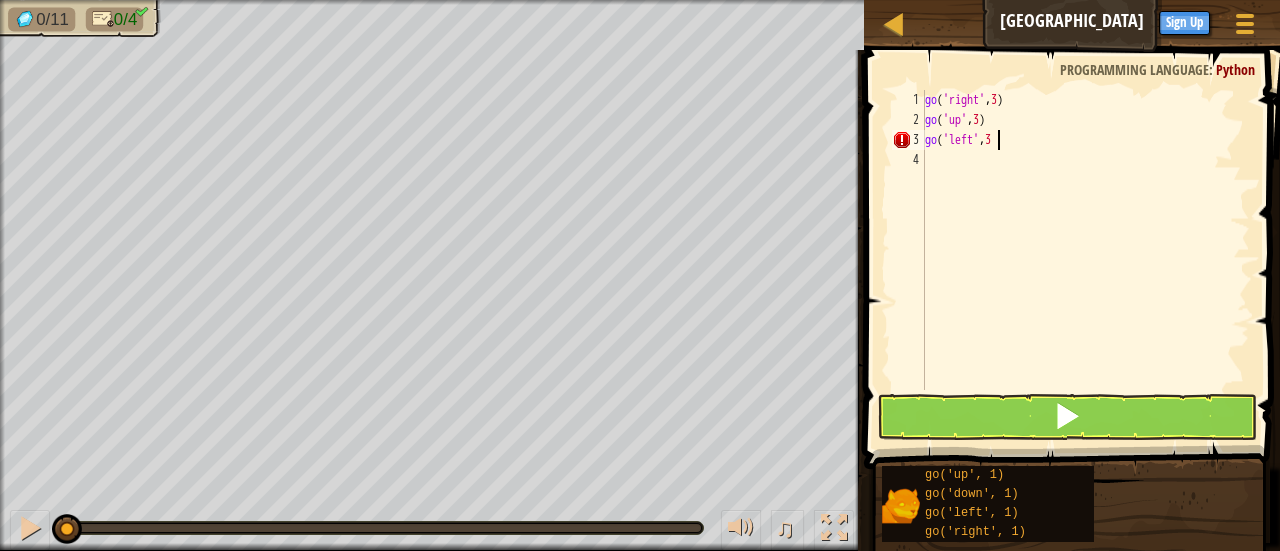 type on "go('left',3)" 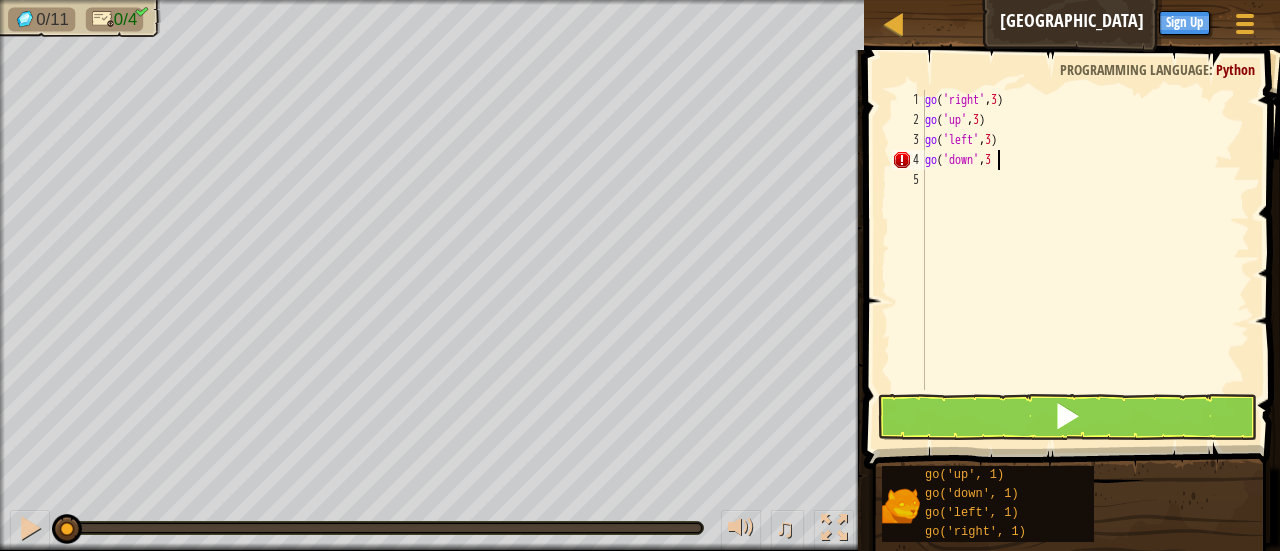 scroll, scrollTop: 9, scrollLeft: 5, axis: both 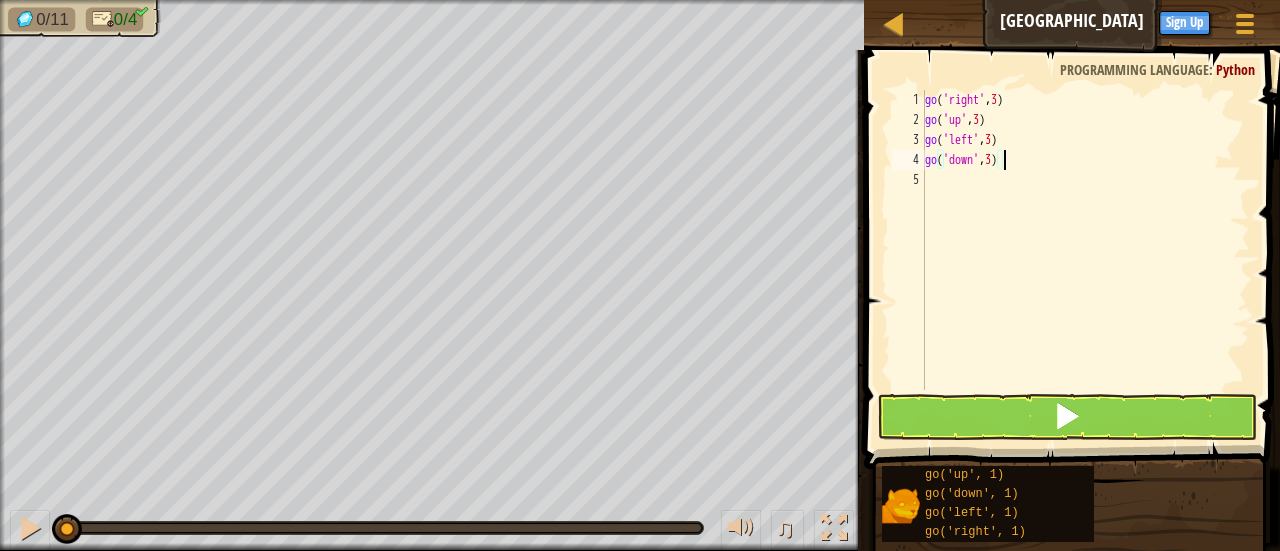 type on "go('down',3)" 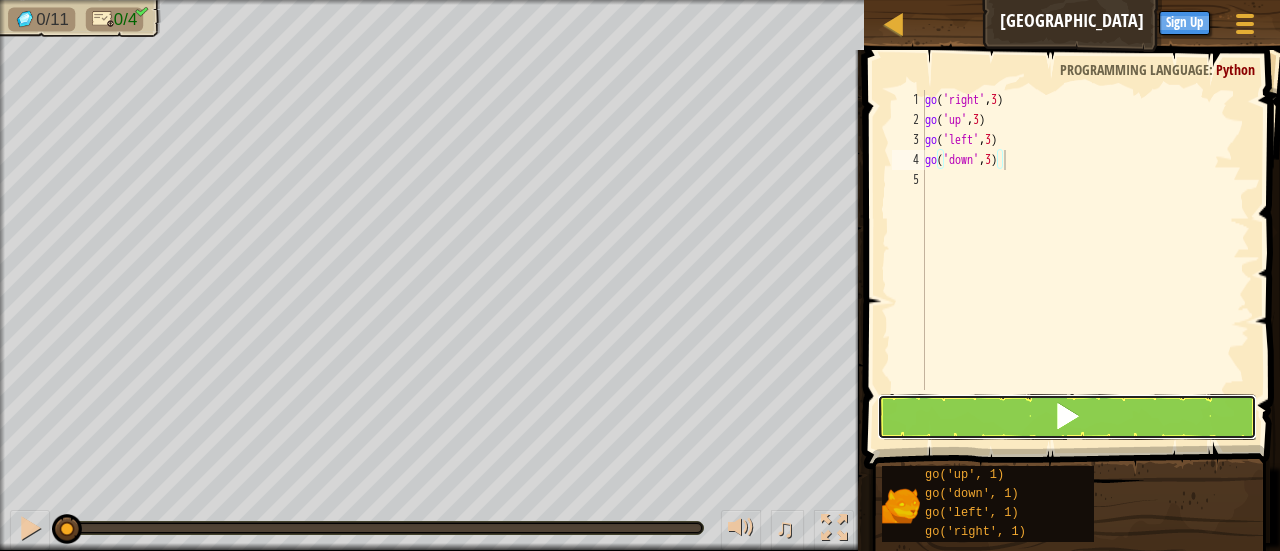 click at bounding box center (1067, 417) 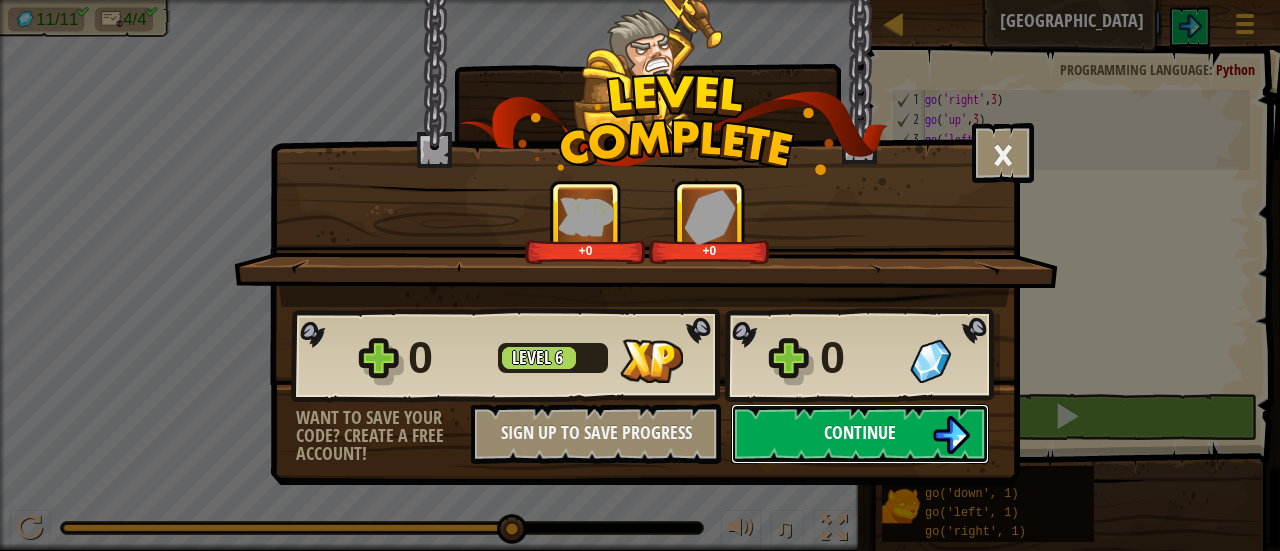 click on "Continue" at bounding box center (860, 432) 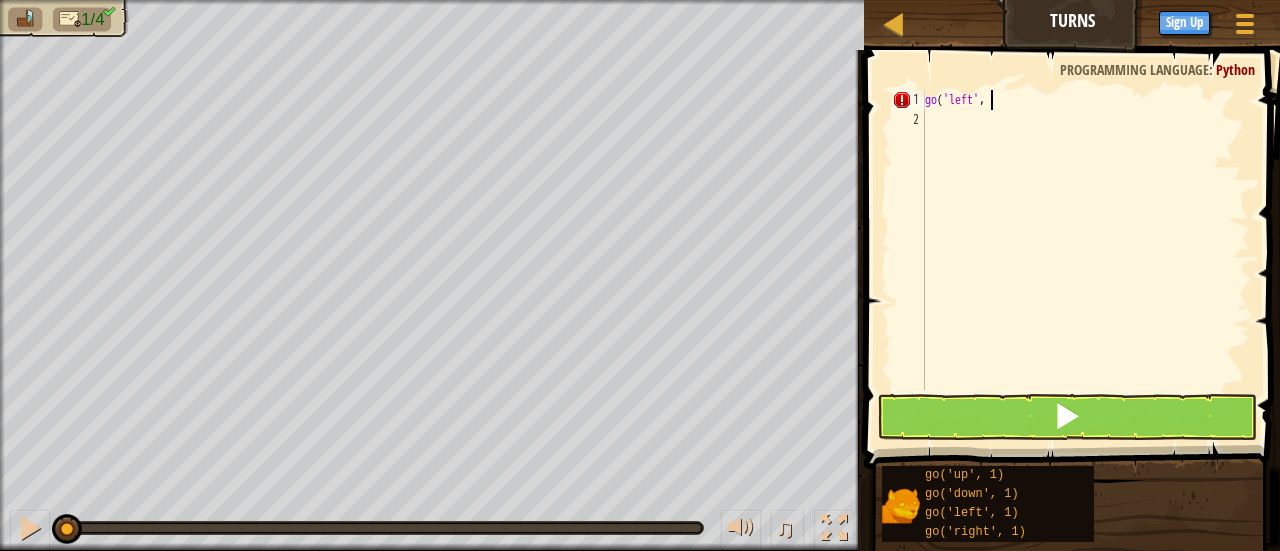 scroll, scrollTop: 9, scrollLeft: 4, axis: both 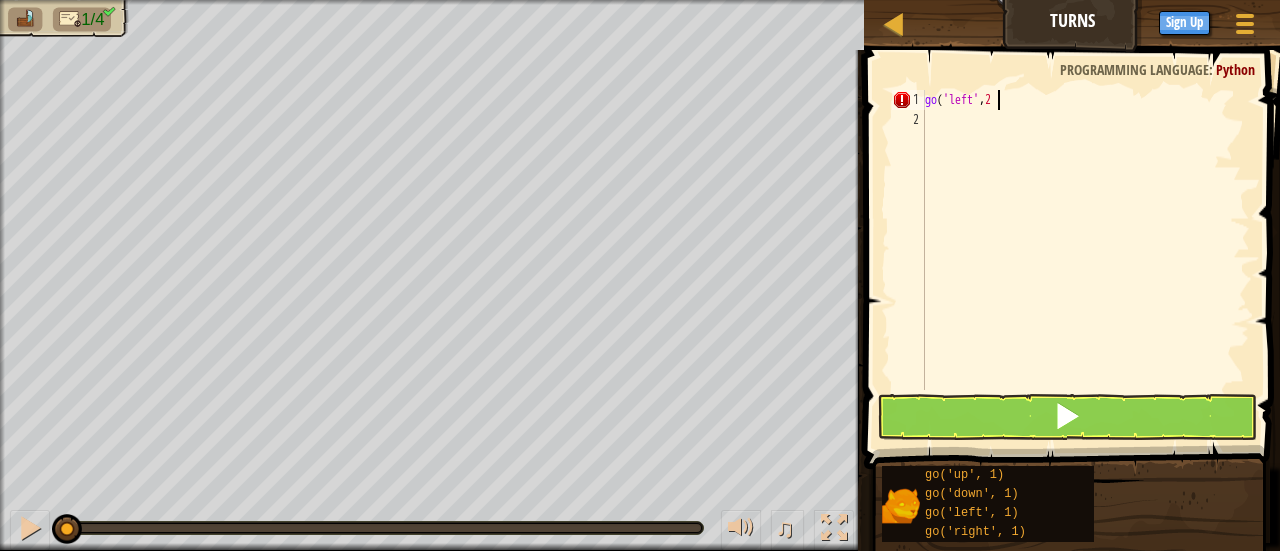 type on "go('left',2)" 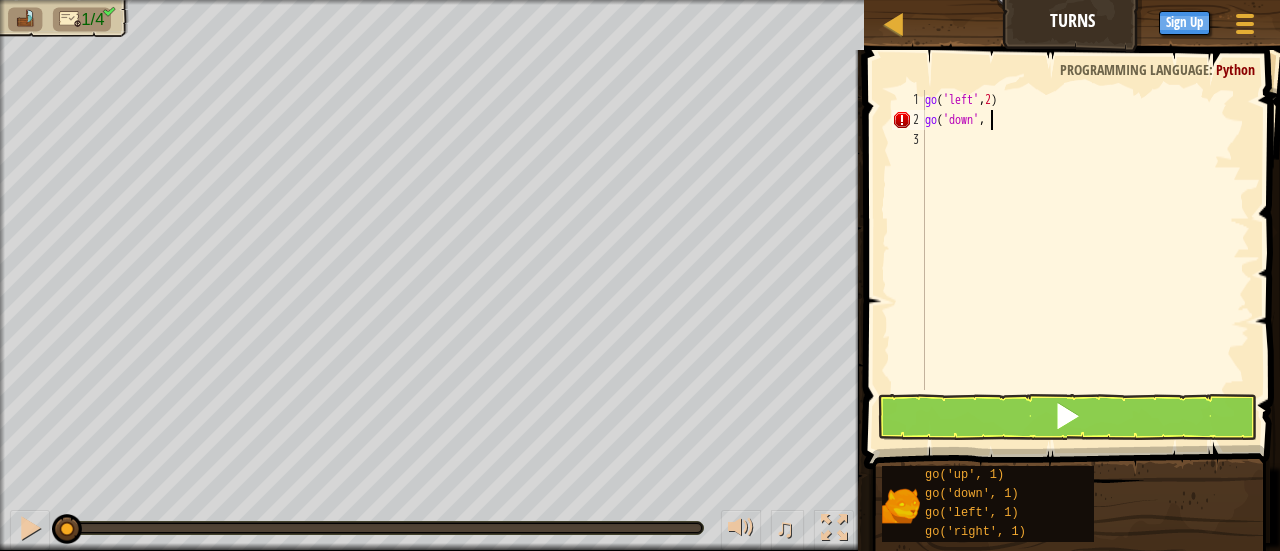 scroll, scrollTop: 9, scrollLeft: 4, axis: both 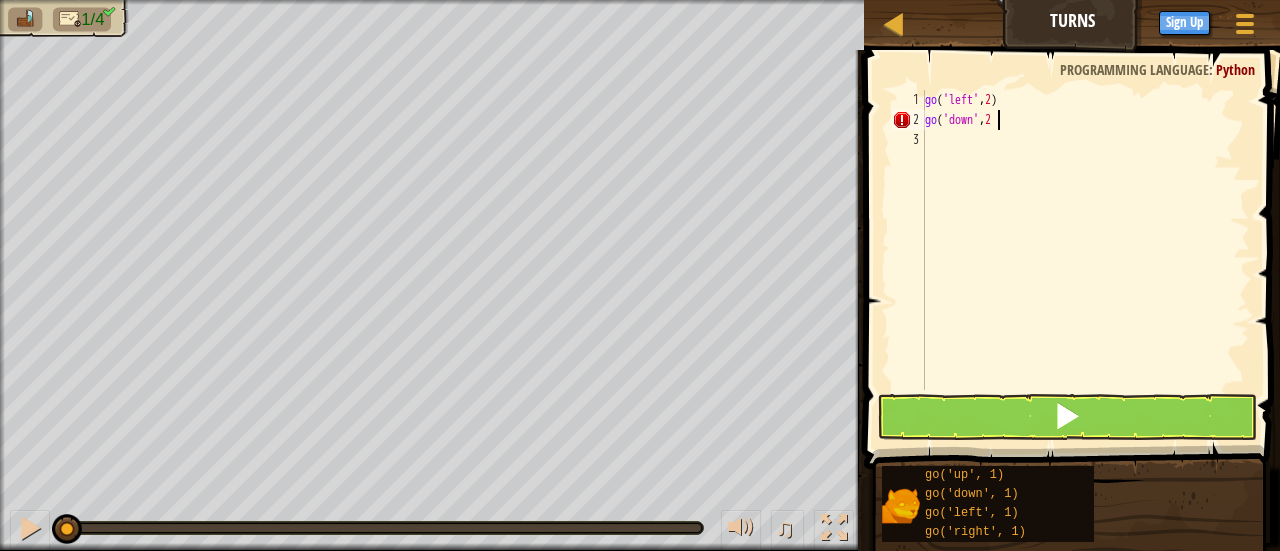 type on "go('down',2)" 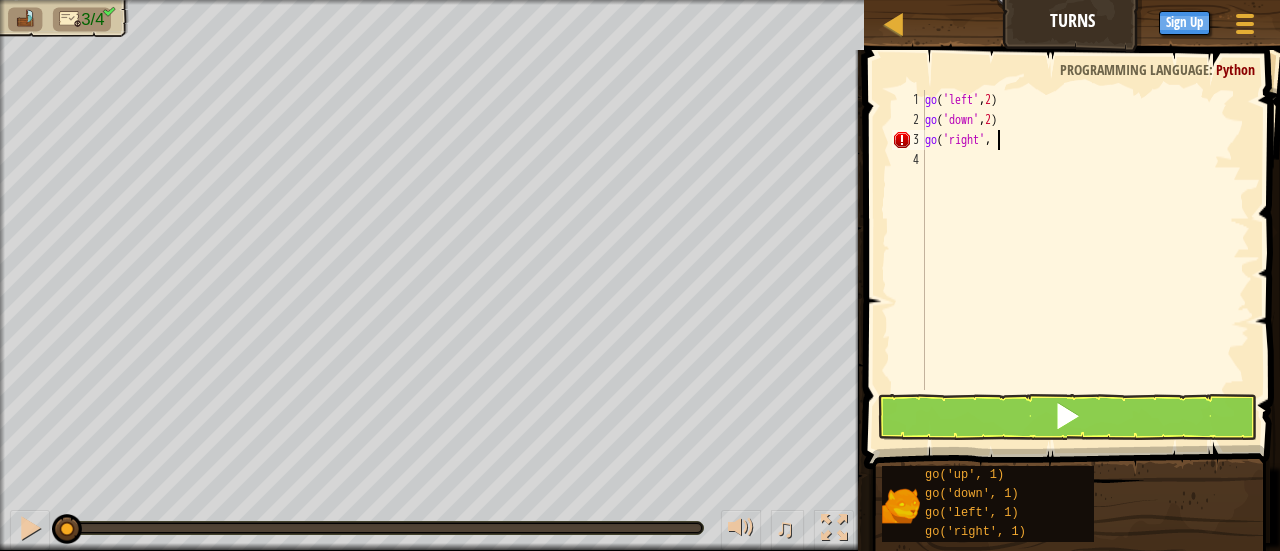 scroll, scrollTop: 9, scrollLeft: 5, axis: both 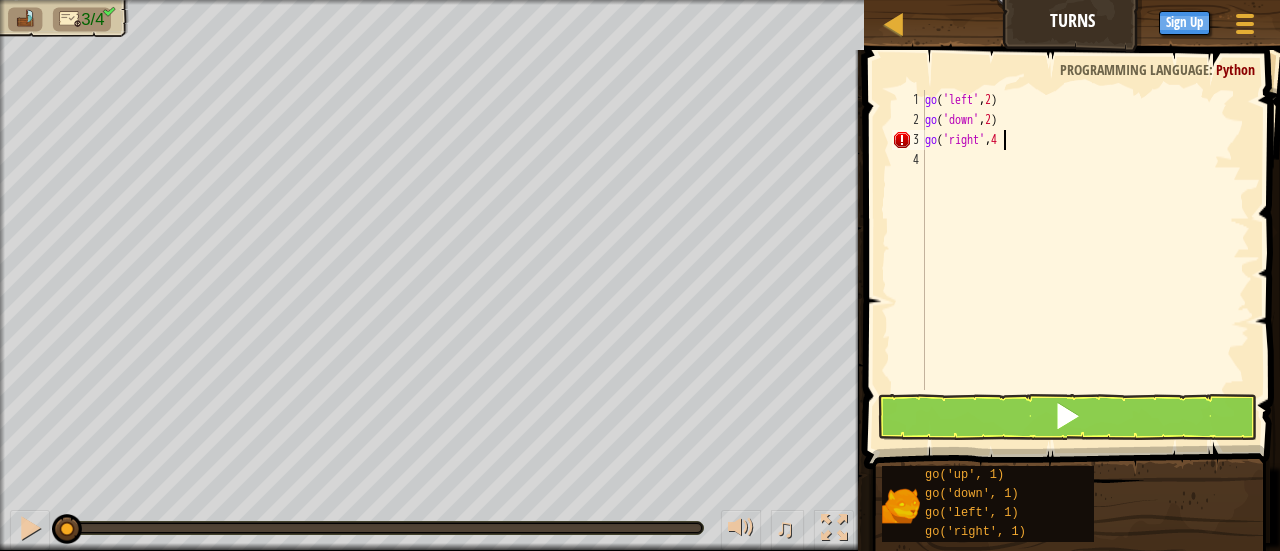 type on "go('right',4)" 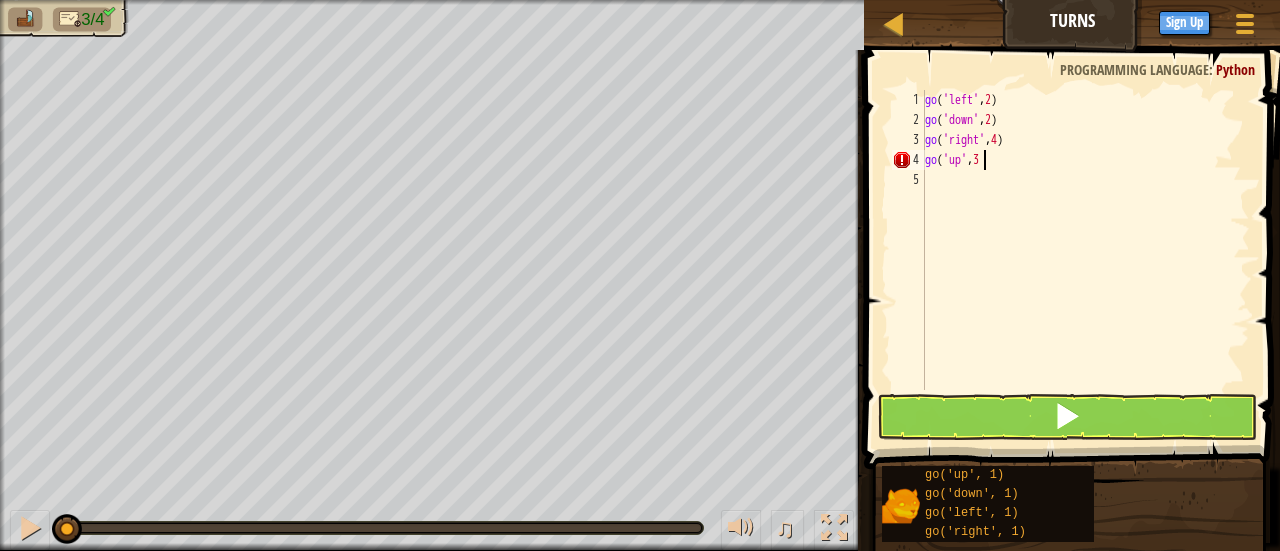 scroll, scrollTop: 9, scrollLeft: 5, axis: both 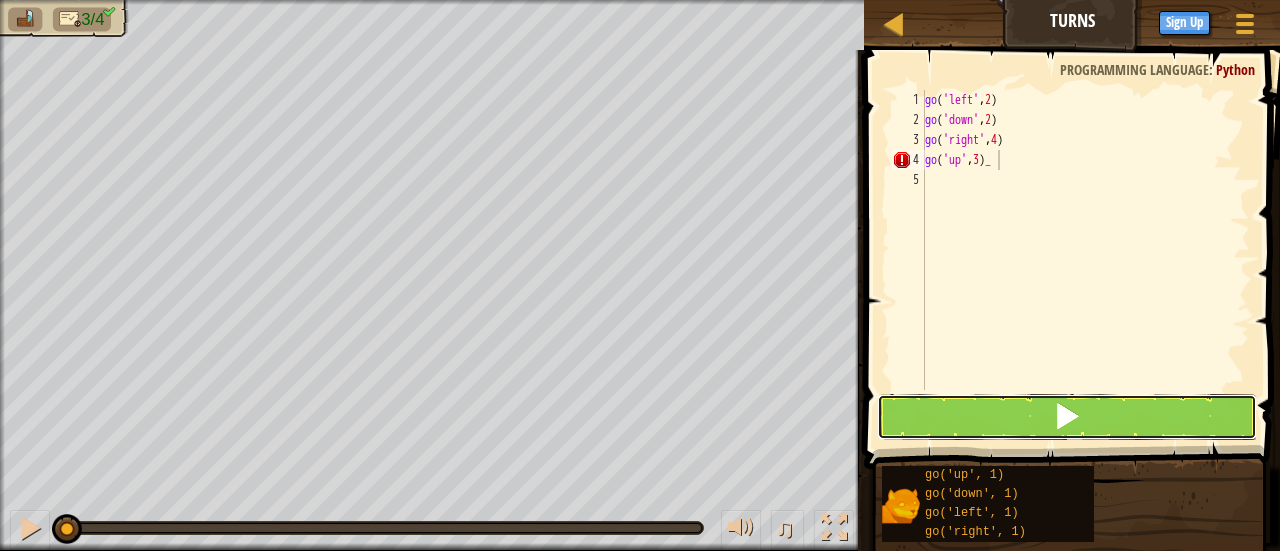 click at bounding box center (1067, 416) 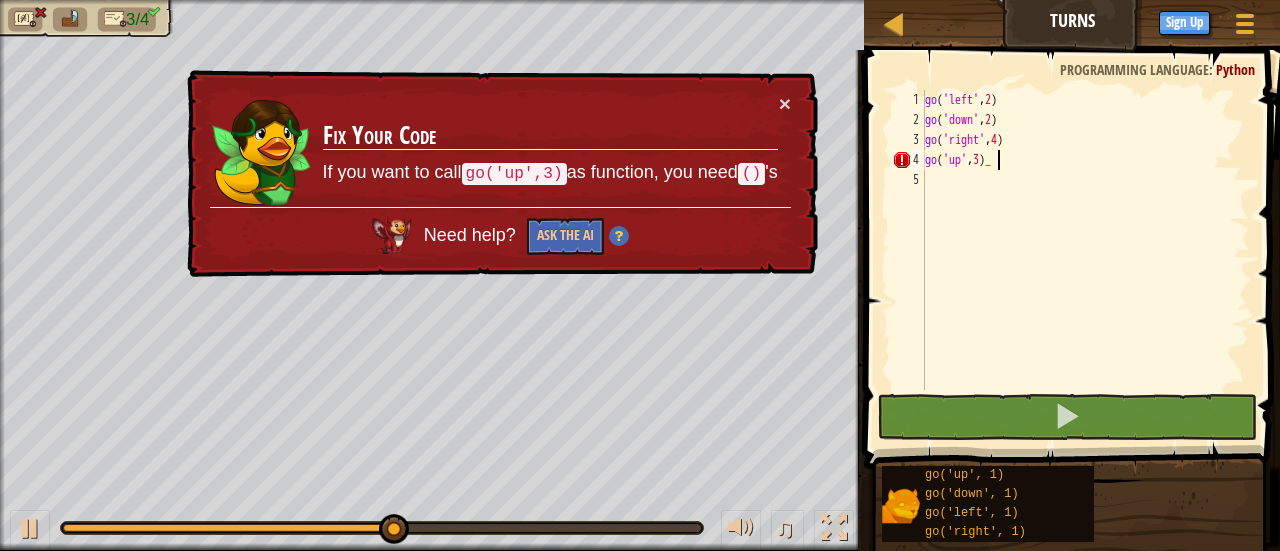 click on "Fix Your Code If you want to call  go('up',3)  as function, you need  () 's" at bounding box center [550, 150] 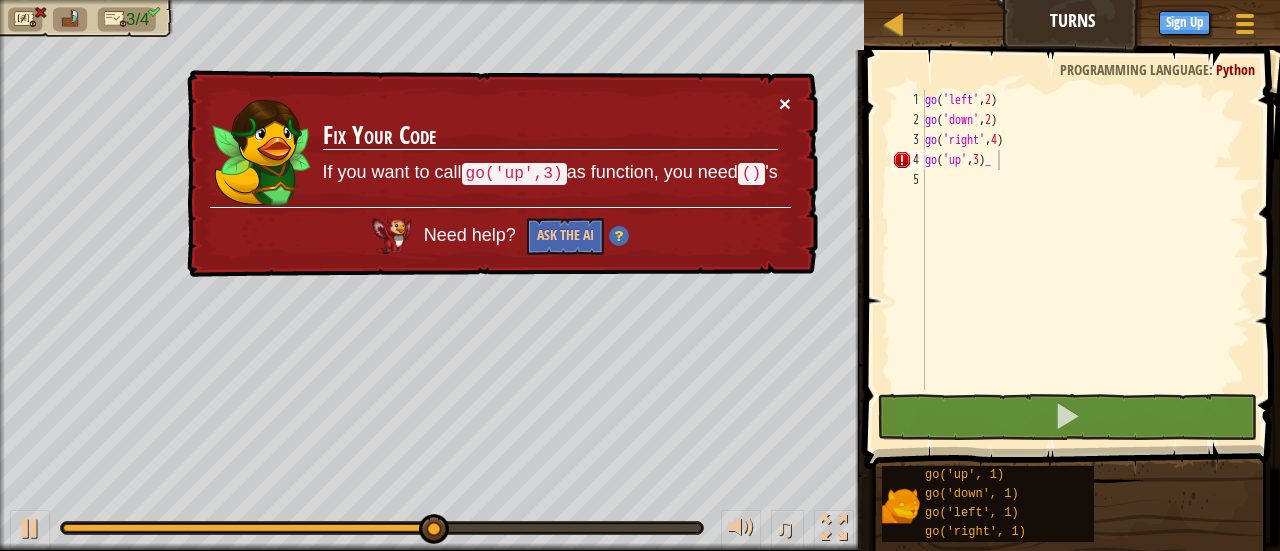 click on "×" at bounding box center (785, 103) 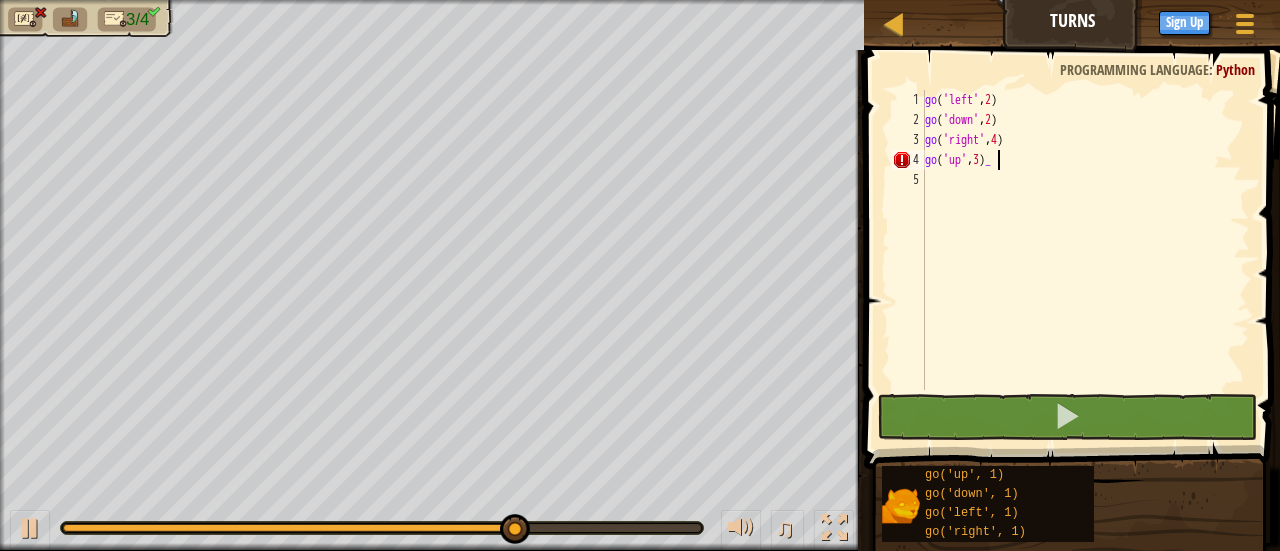 type on "go('up',3)" 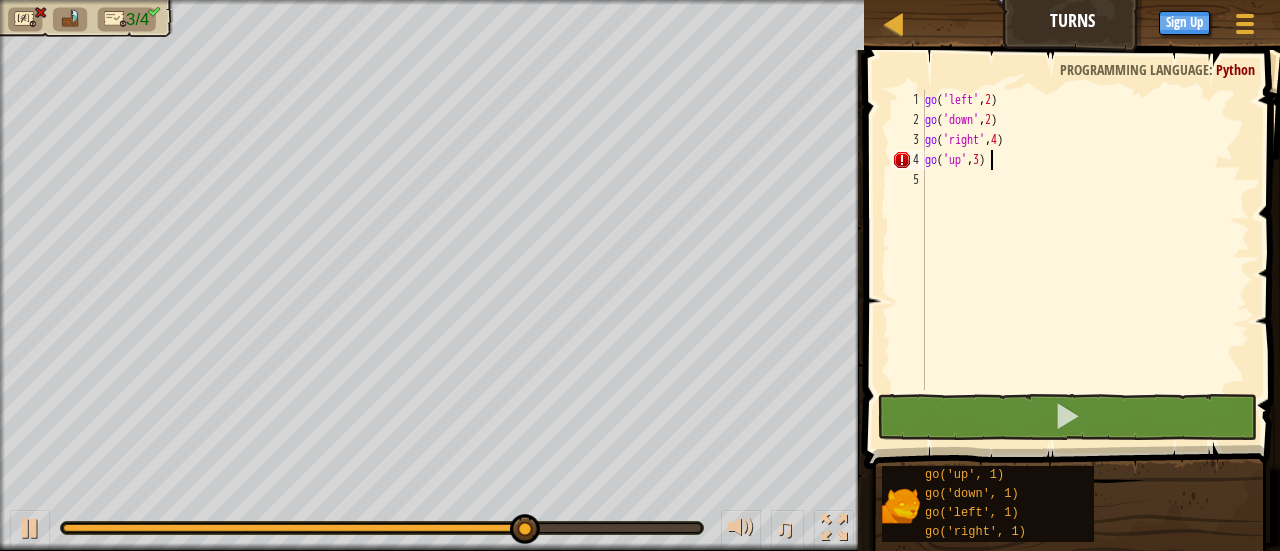 scroll, scrollTop: 9, scrollLeft: 4, axis: both 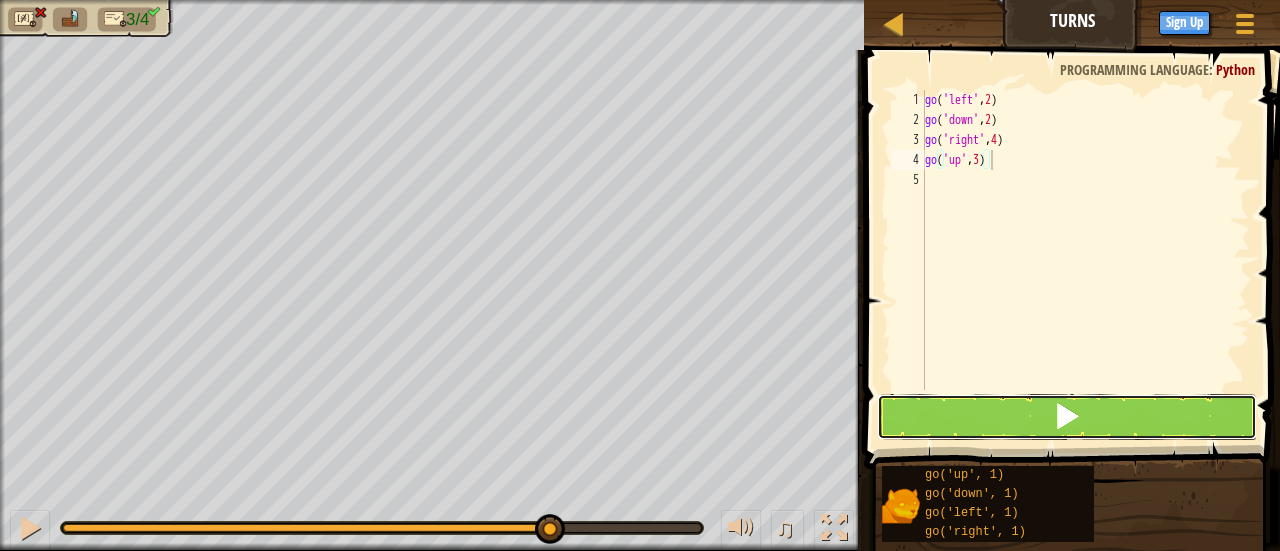 click at bounding box center (1067, 416) 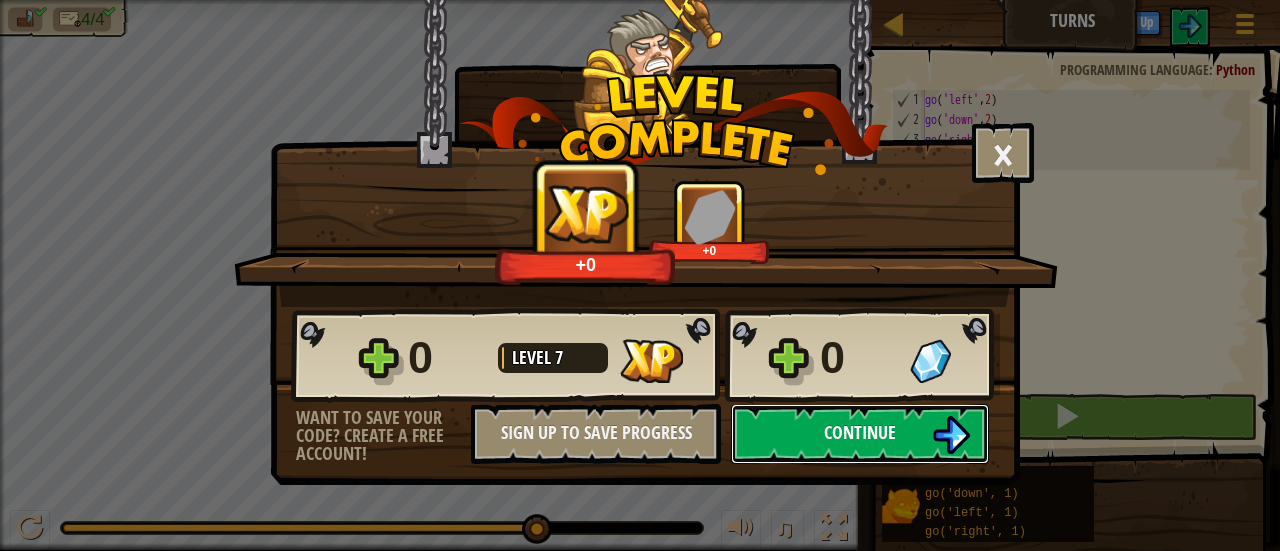 click on "Continue" at bounding box center [860, 434] 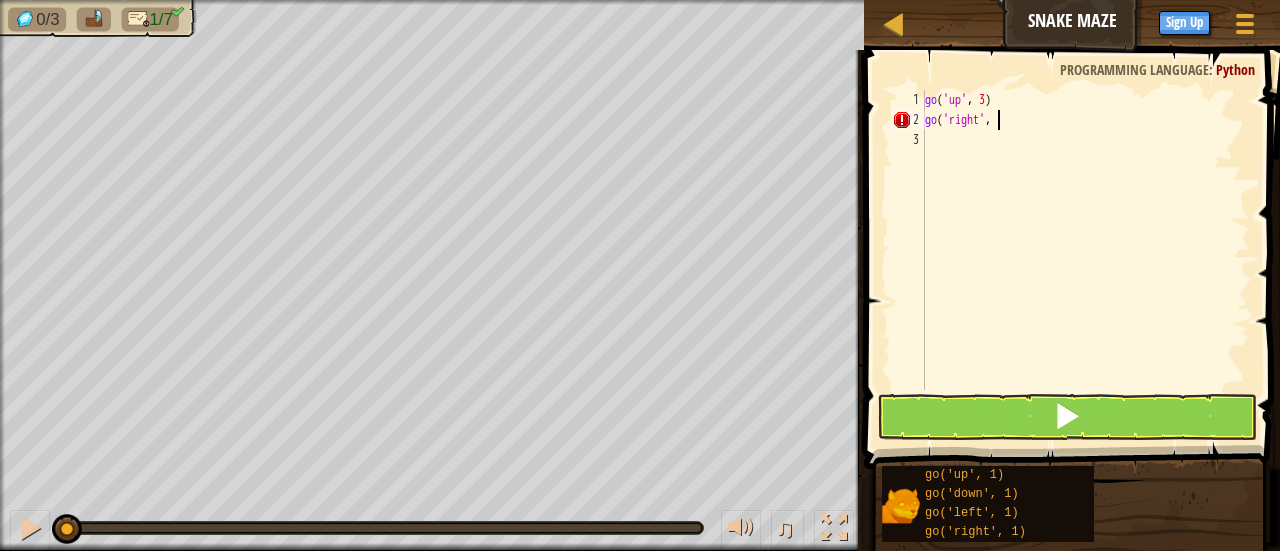 scroll, scrollTop: 9, scrollLeft: 5, axis: both 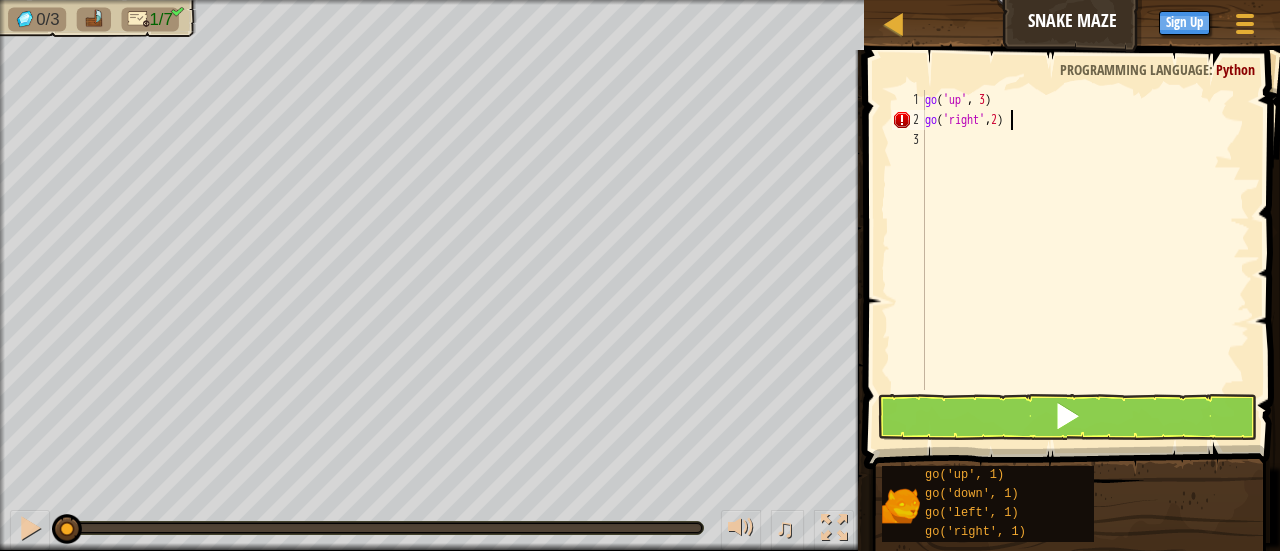 type on "go('right',2)" 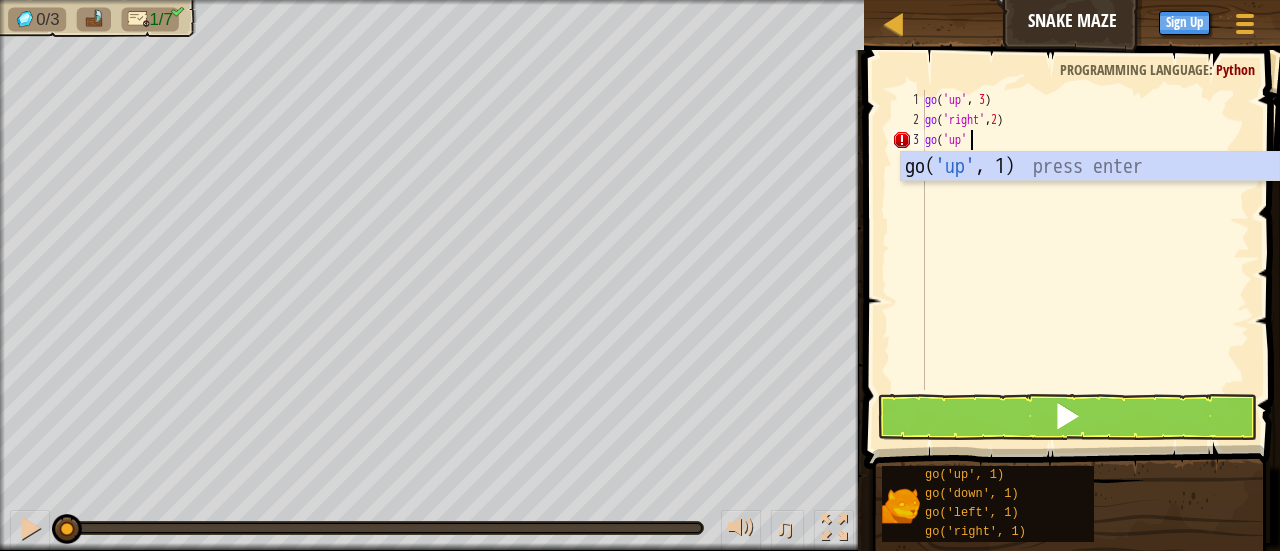 scroll, scrollTop: 9, scrollLeft: 2, axis: both 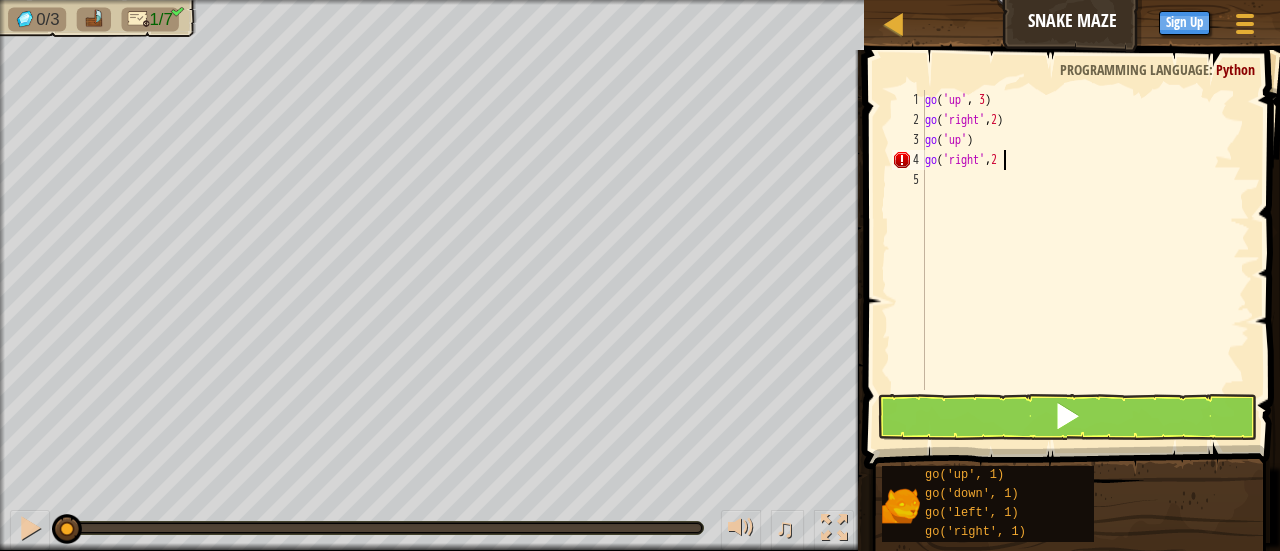 type on "go('right',2)" 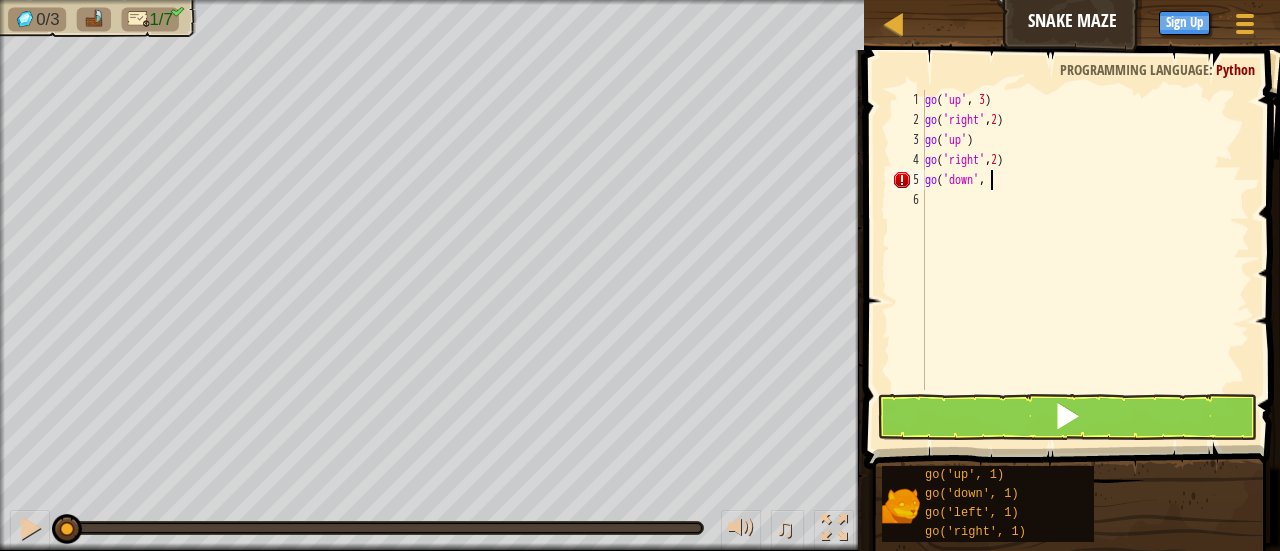 scroll, scrollTop: 9, scrollLeft: 4, axis: both 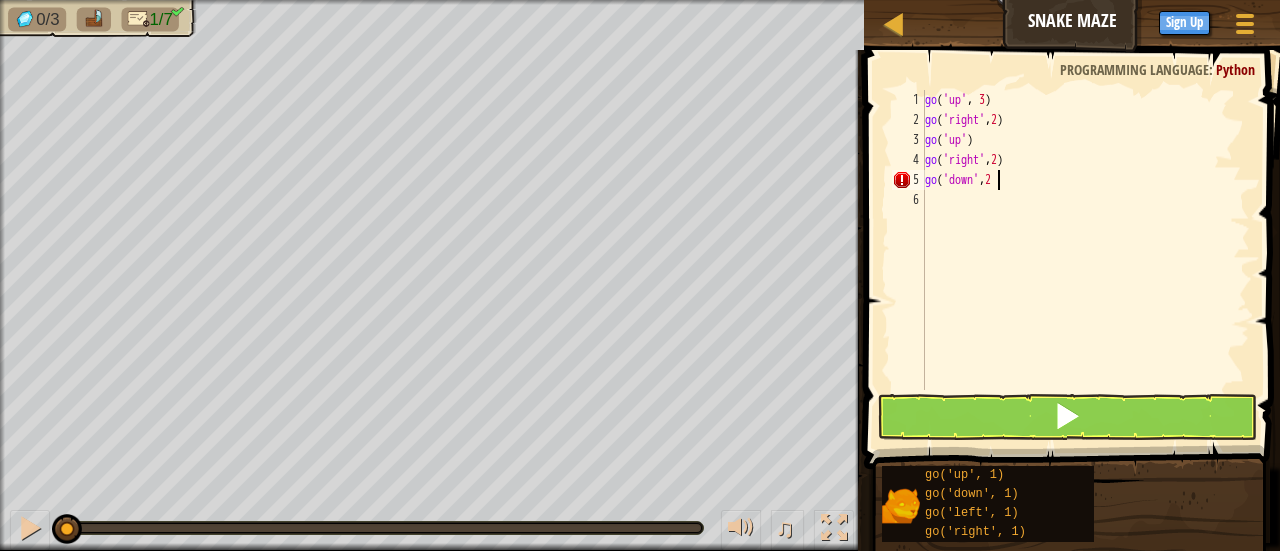 type on "go('down',2)" 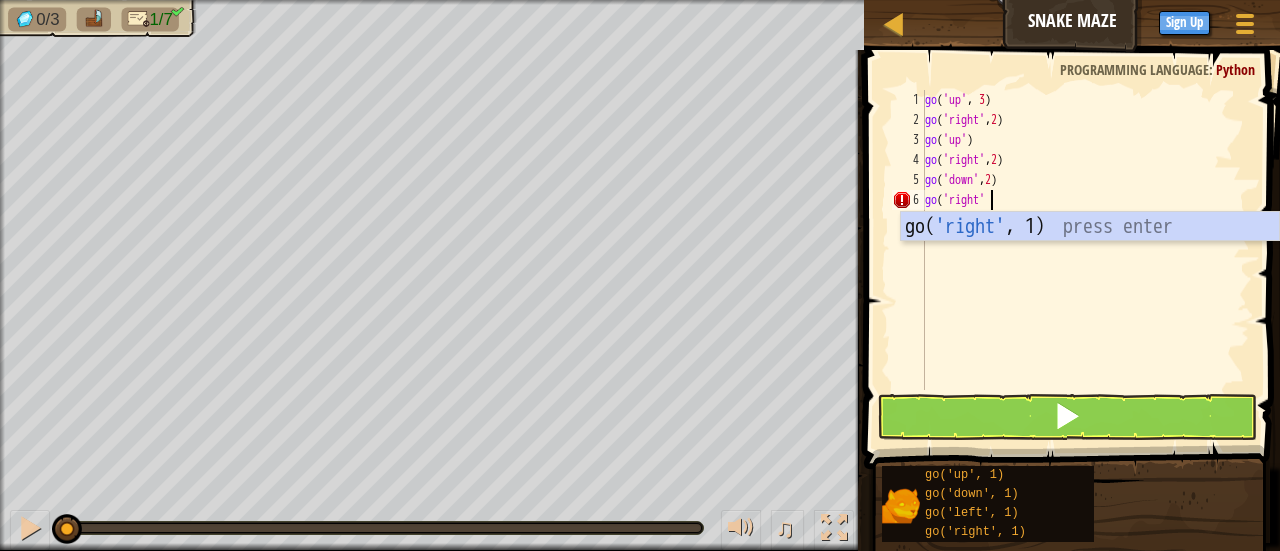 scroll, scrollTop: 9, scrollLeft: 4, axis: both 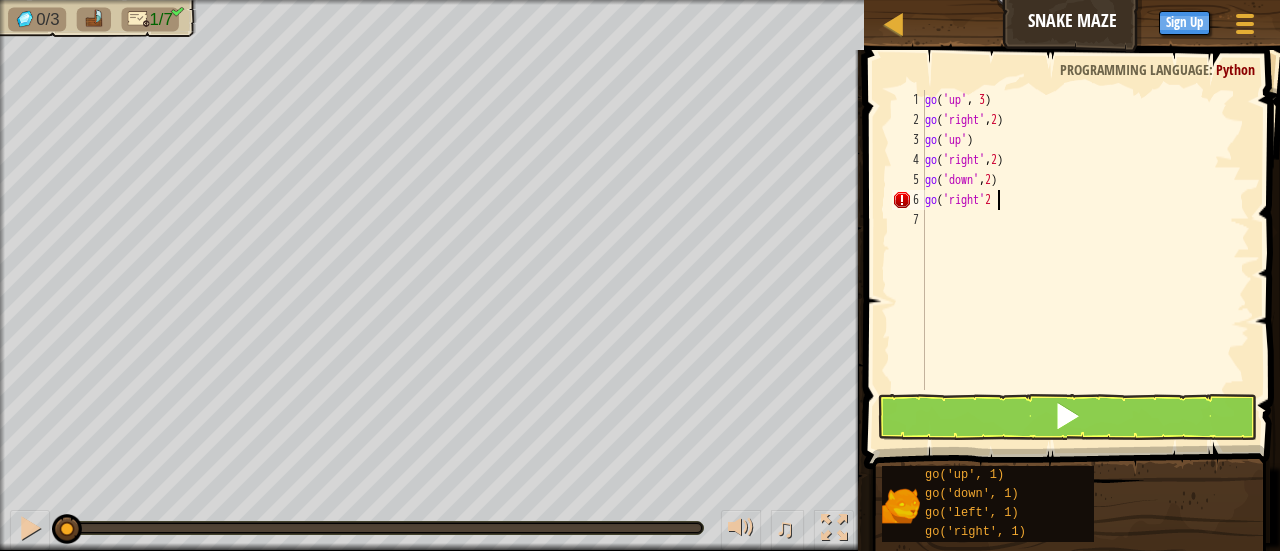 type on "go('right'2)" 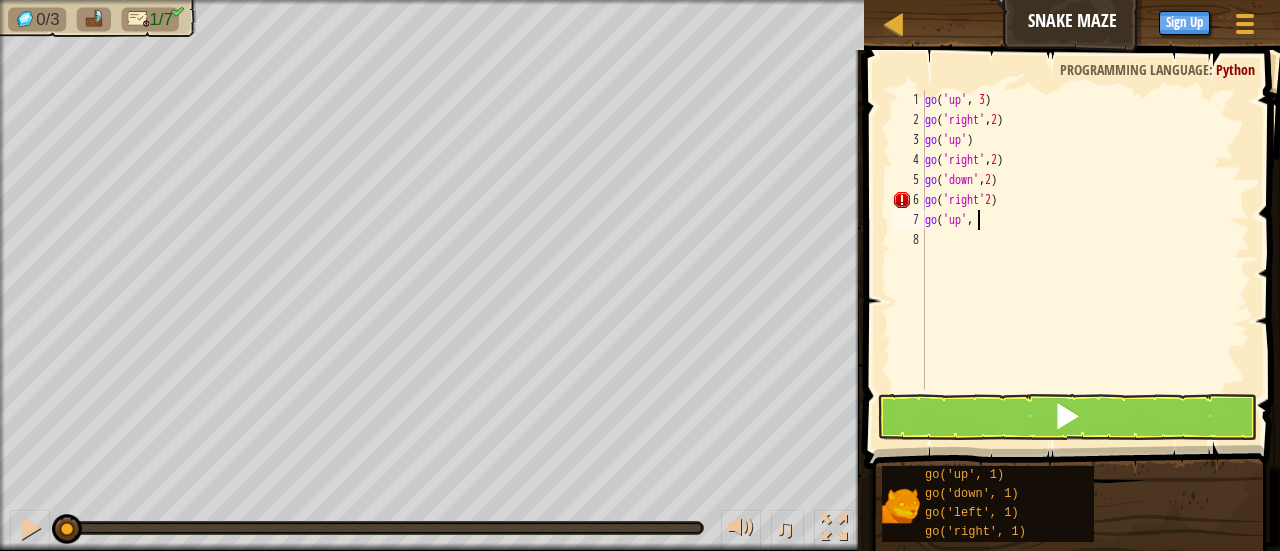 scroll, scrollTop: 9, scrollLeft: 4, axis: both 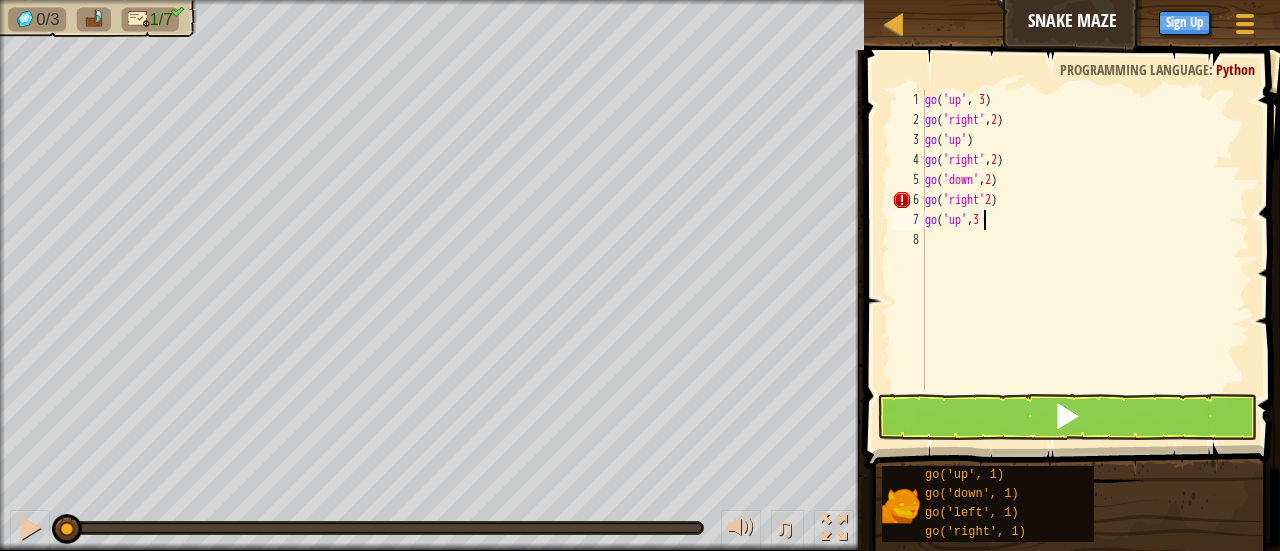 type on "go('up',3)" 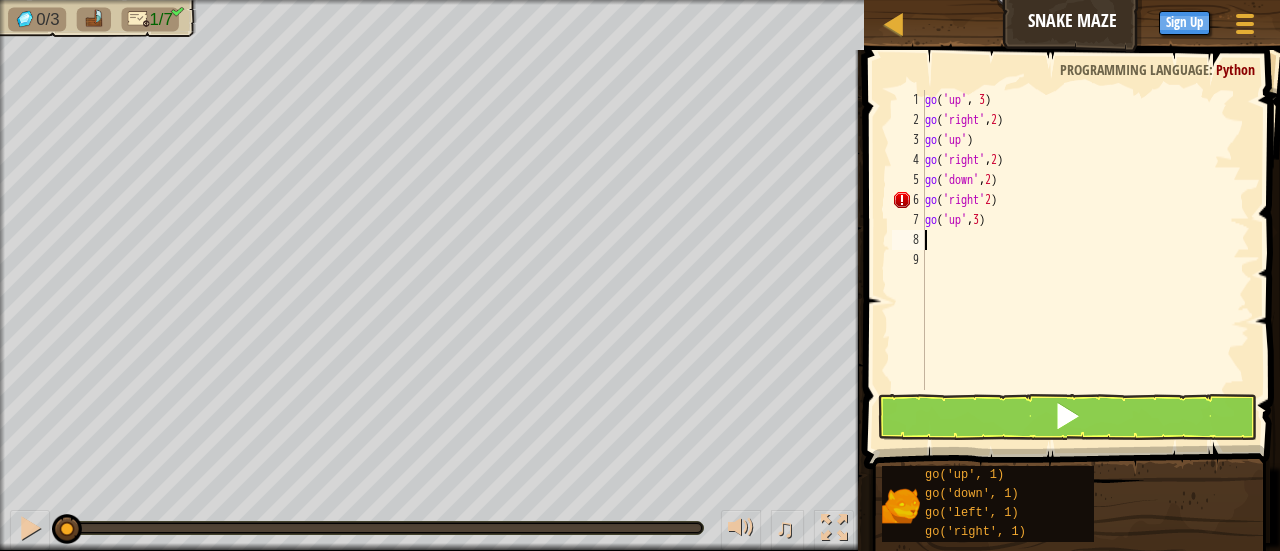 scroll, scrollTop: 9, scrollLeft: 0, axis: vertical 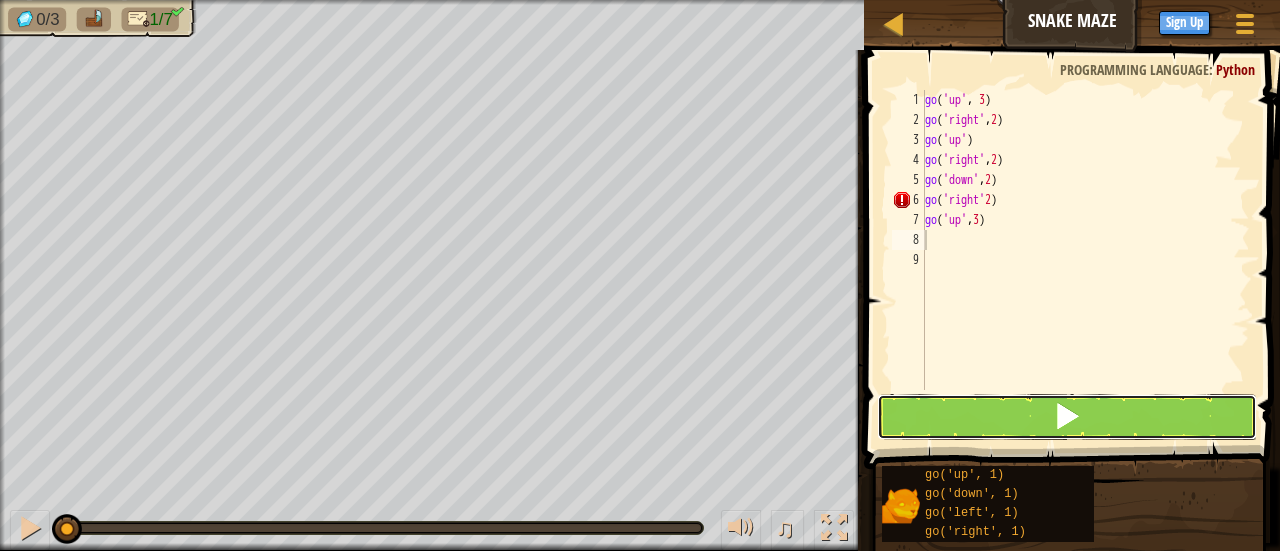click at bounding box center [1067, 417] 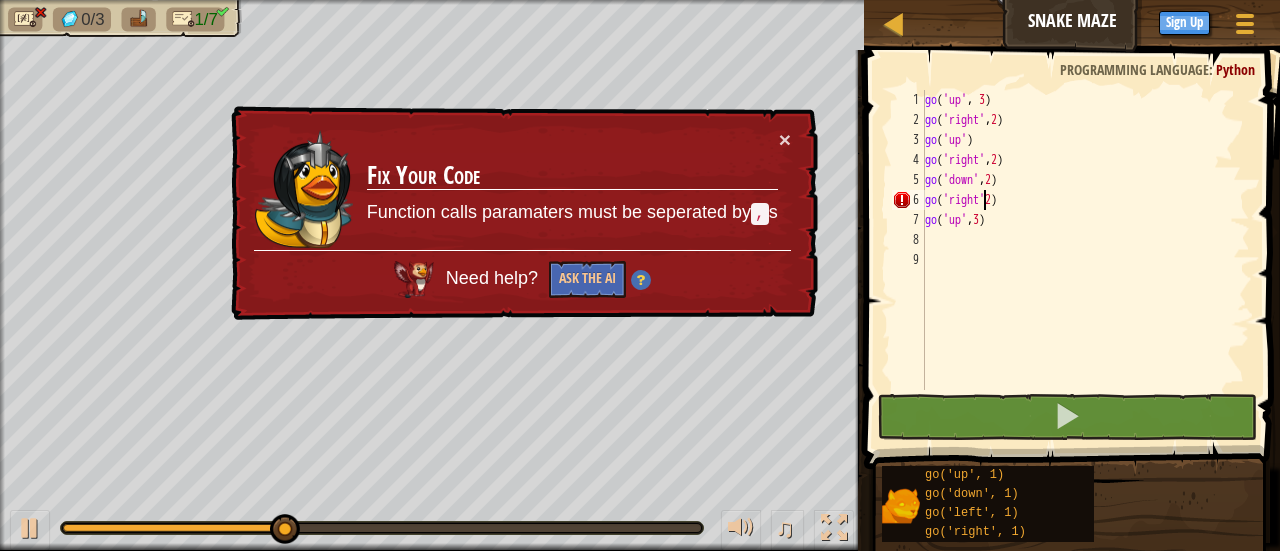 click on "go ( 'up' ,   3 ) go ( 'right' , 2 ) go ( 'up' ) go ( 'right' , 2 ) go ( 'down' , 2 ) go ( 'right' 2 ) go ( 'up' , 3 )" at bounding box center (1085, 260) 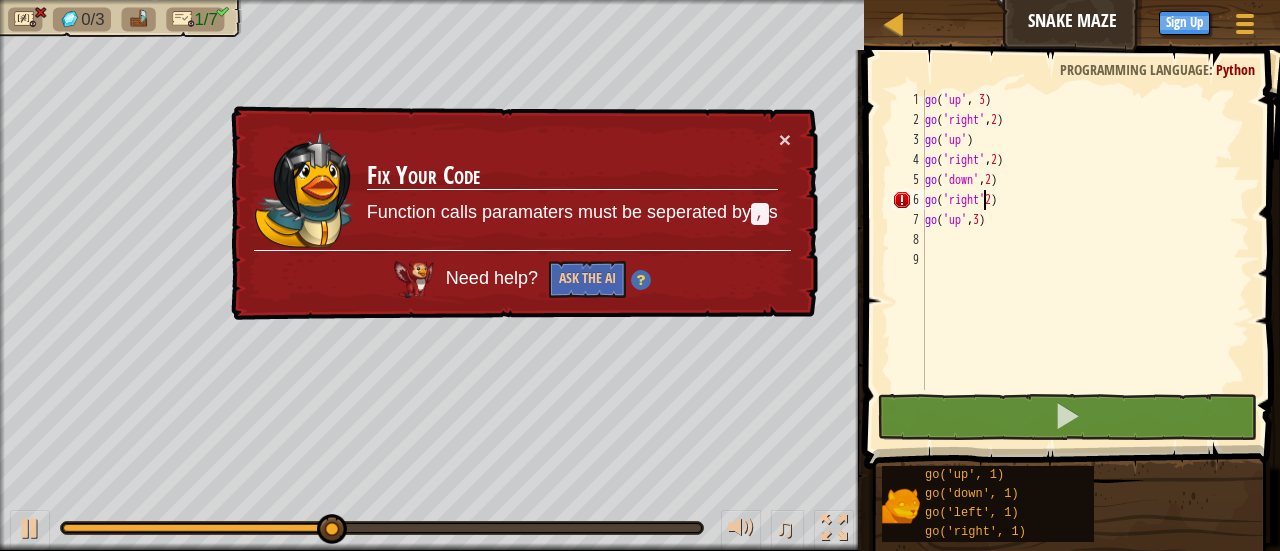 click on "go ( 'up' ,   3 ) go ( 'right' , 2 ) go ( 'up' ) go ( 'right' , 2 ) go ( 'down' , 2 ) go ( 'right' 2 ) go ( 'up' , 3 )" at bounding box center [1085, 260] 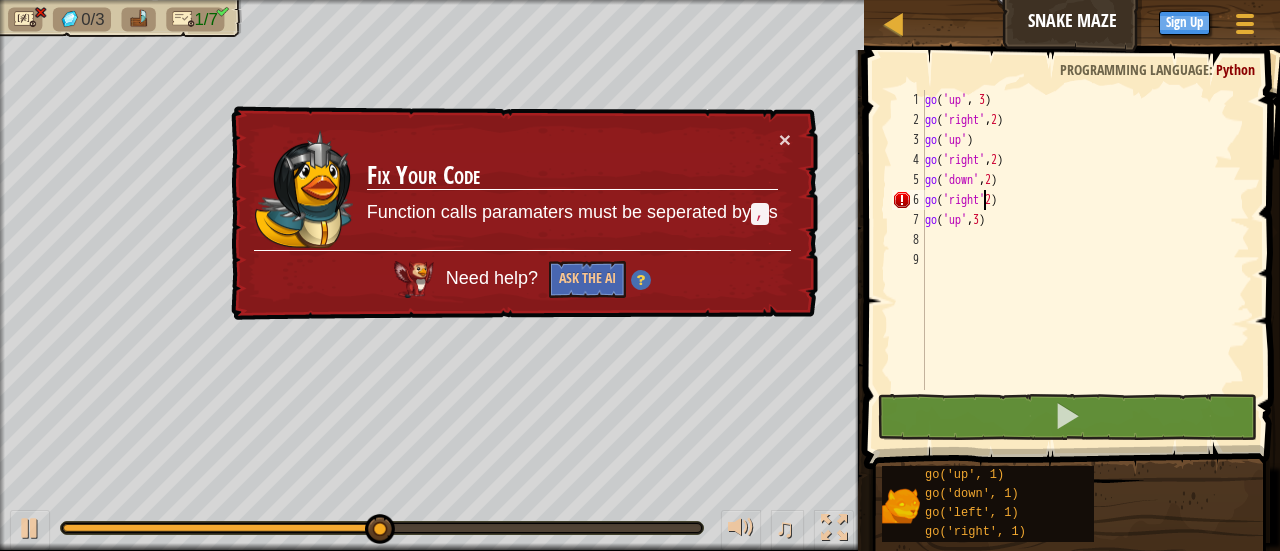 click on "go ( 'up' ,   3 ) go ( 'right' , 2 ) go ( 'up' ) go ( 'right' , 2 ) go ( 'down' , 2 ) go ( 'right' 2 ) go ( 'up' , 3 )" at bounding box center (1085, 260) 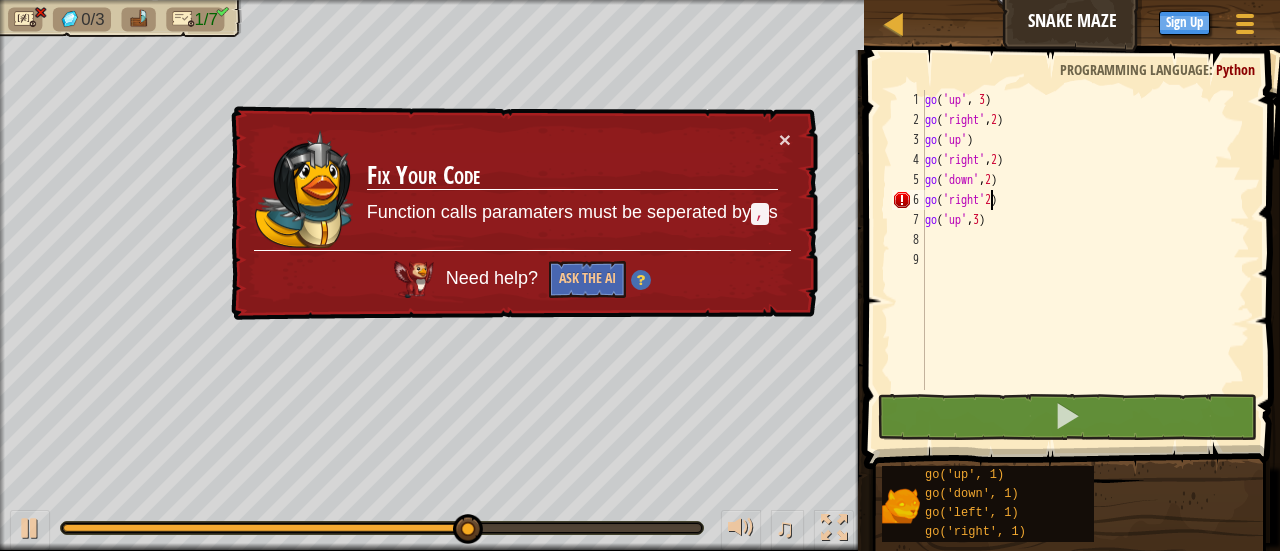 click on "go ( 'up' ,   3 ) go ( 'right' , 2 ) go ( 'up' ) go ( 'right' , 2 ) go ( 'down' , 2 ) go ( 'right' 2 ) go ( 'up' , 3 )" at bounding box center (1085, 260) 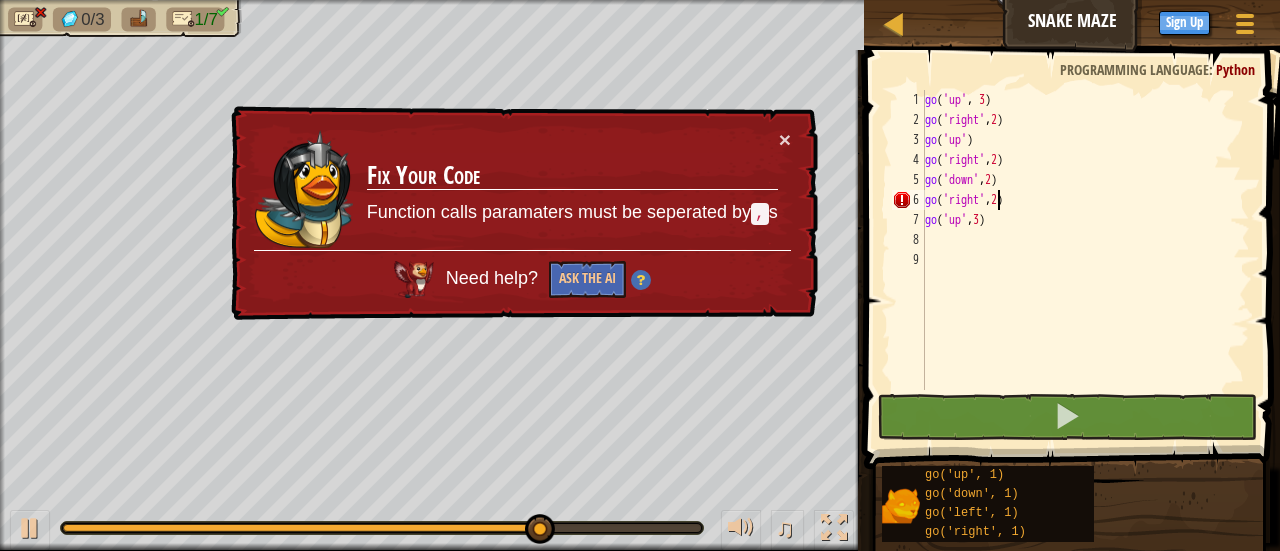 scroll, scrollTop: 9, scrollLeft: 5, axis: both 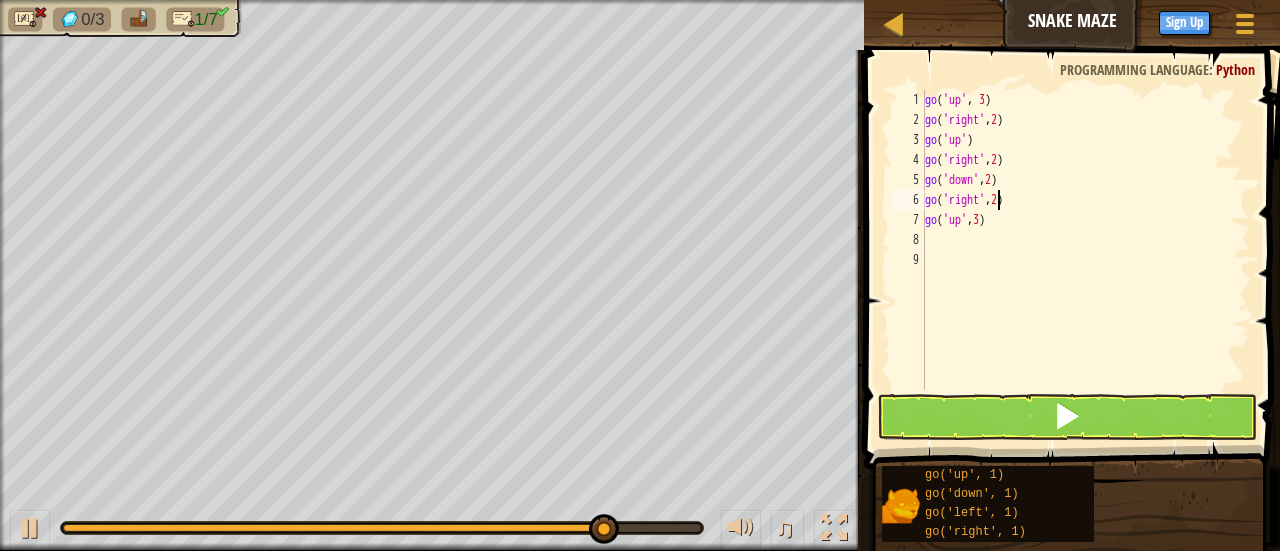 type on "go('right',2)" 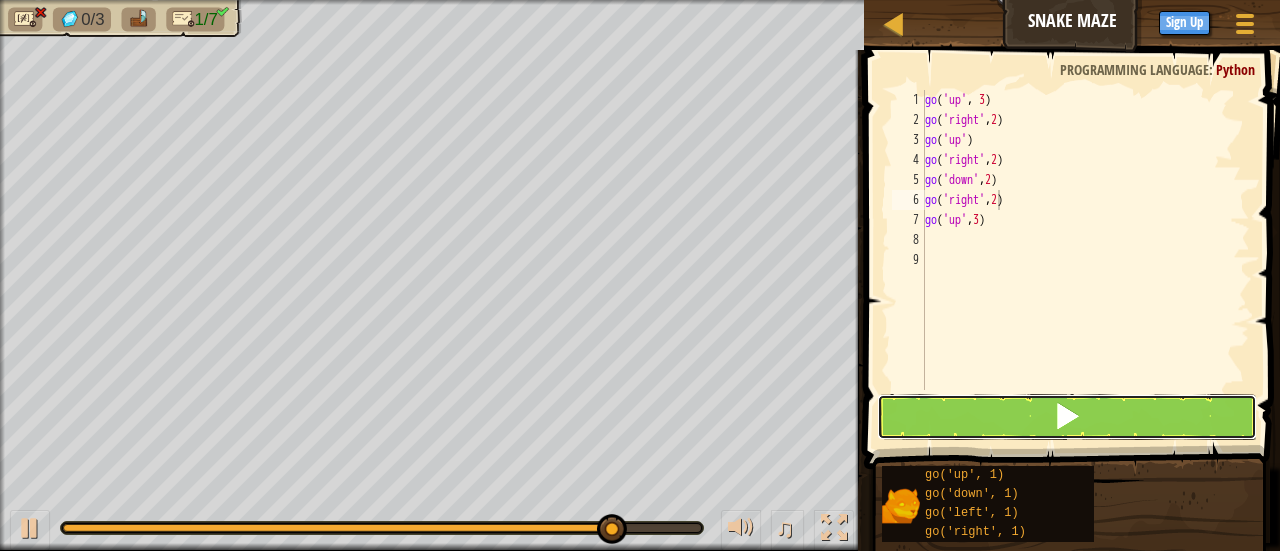 click at bounding box center [1067, 416] 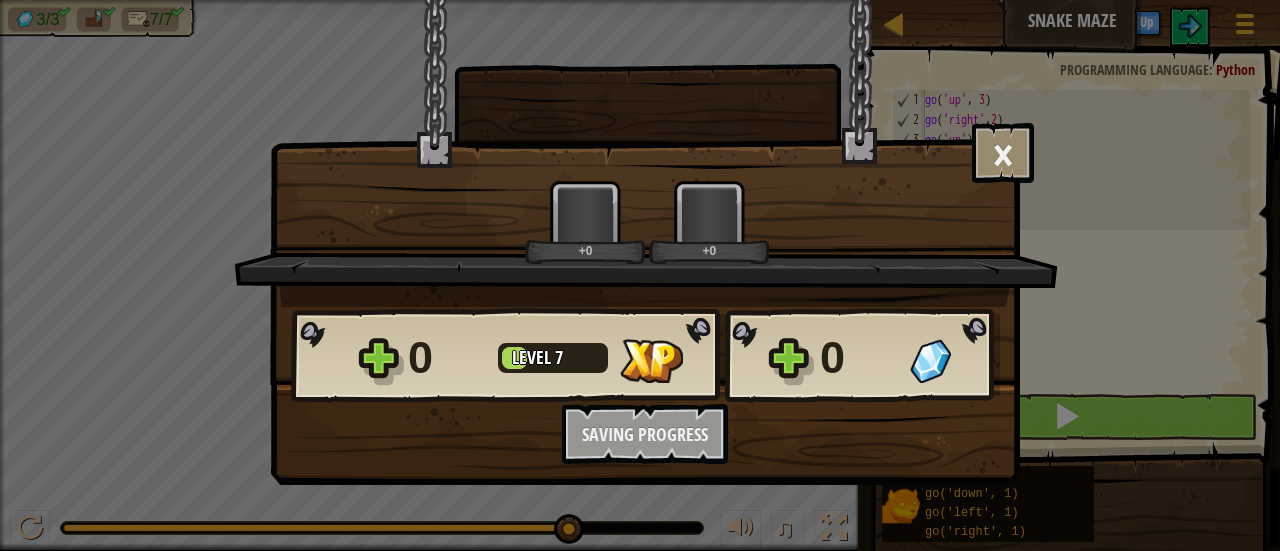 scroll, scrollTop: 9, scrollLeft: 6, axis: both 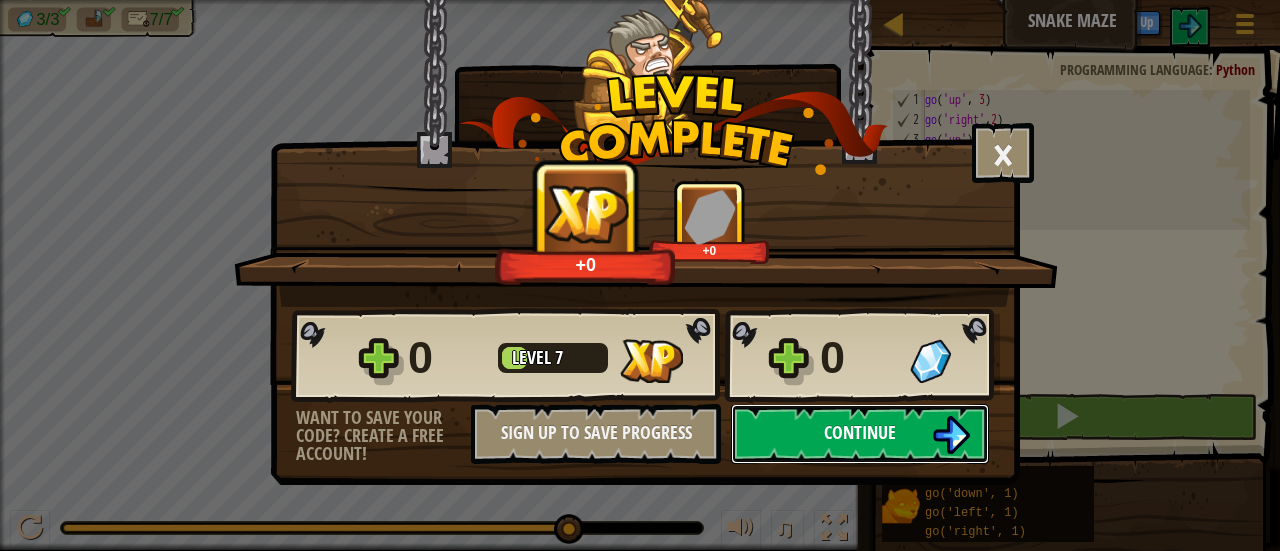 click on "Continue" at bounding box center [860, 434] 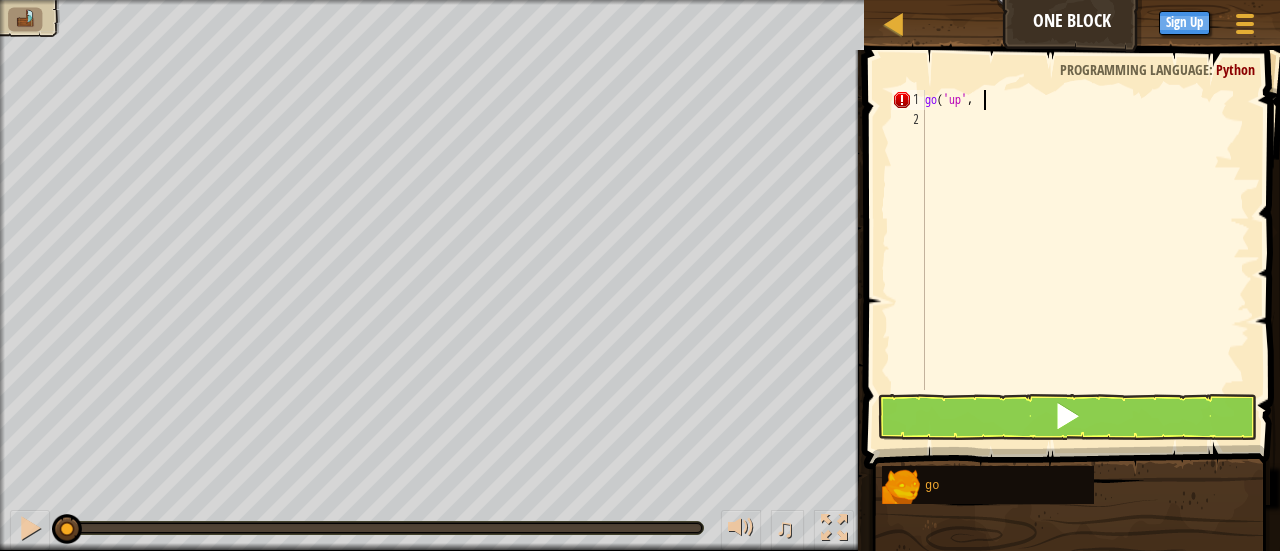 scroll, scrollTop: 9, scrollLeft: 4, axis: both 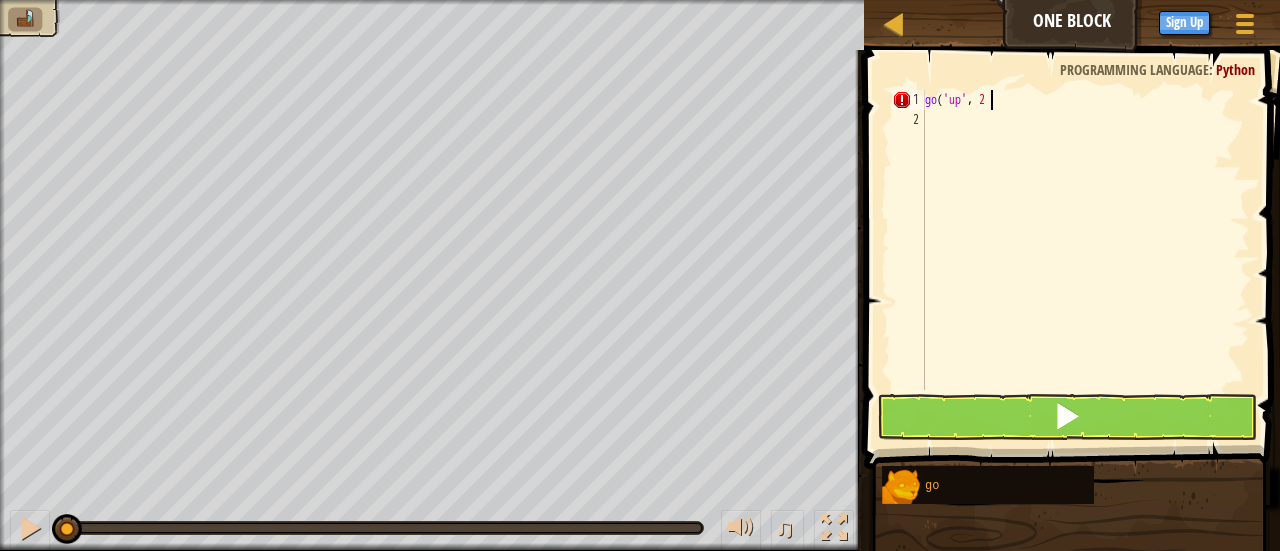 type on "go('up', 2)" 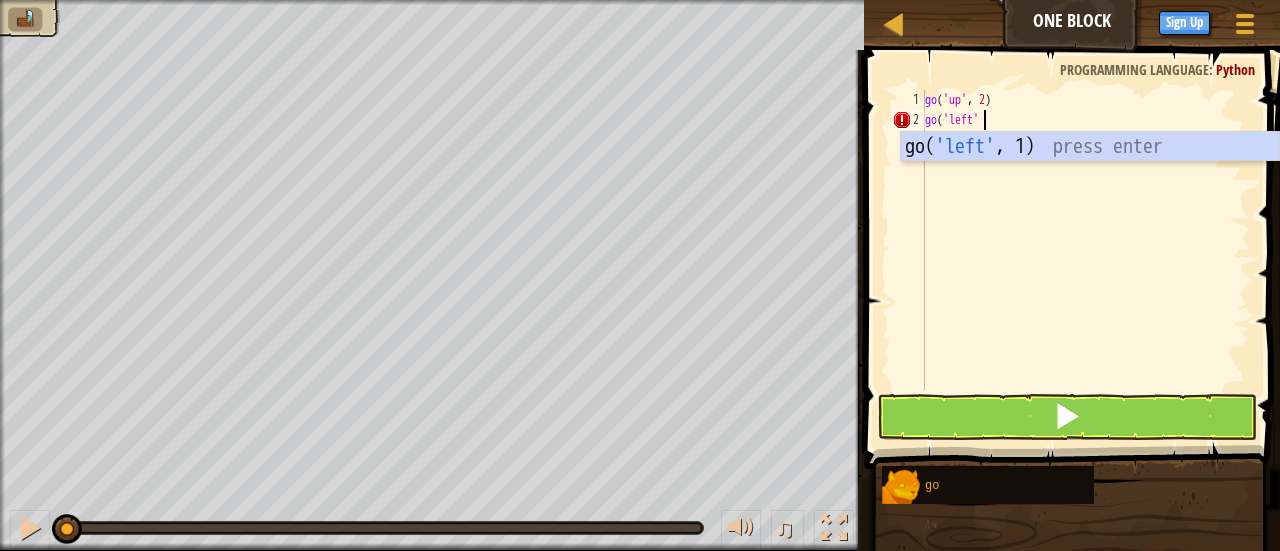 scroll, scrollTop: 9, scrollLeft: 4, axis: both 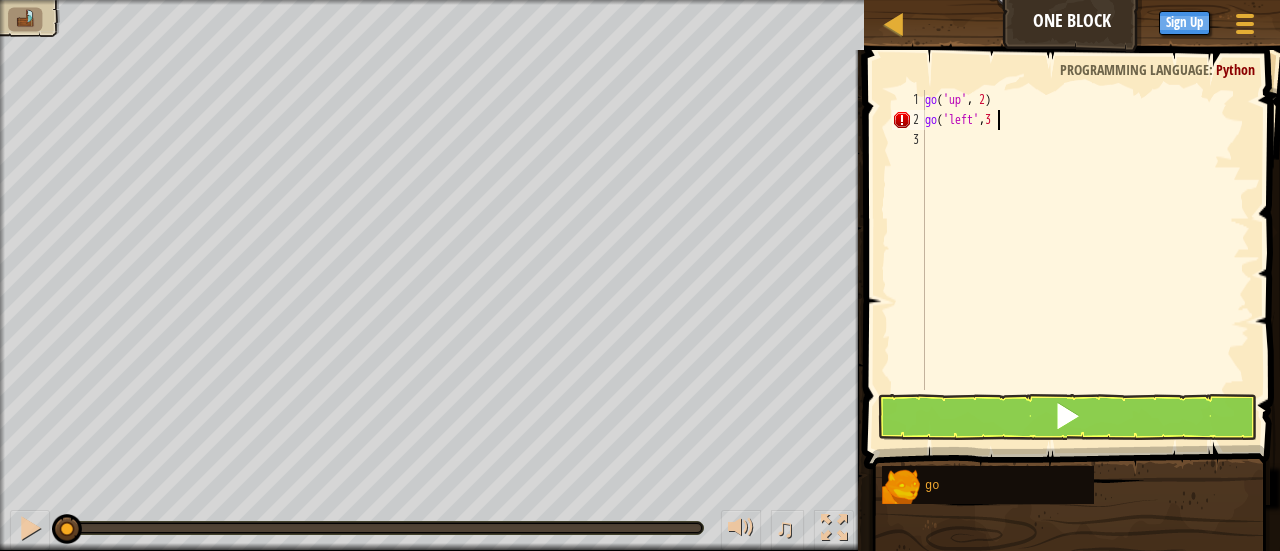 type on "go('left',3)" 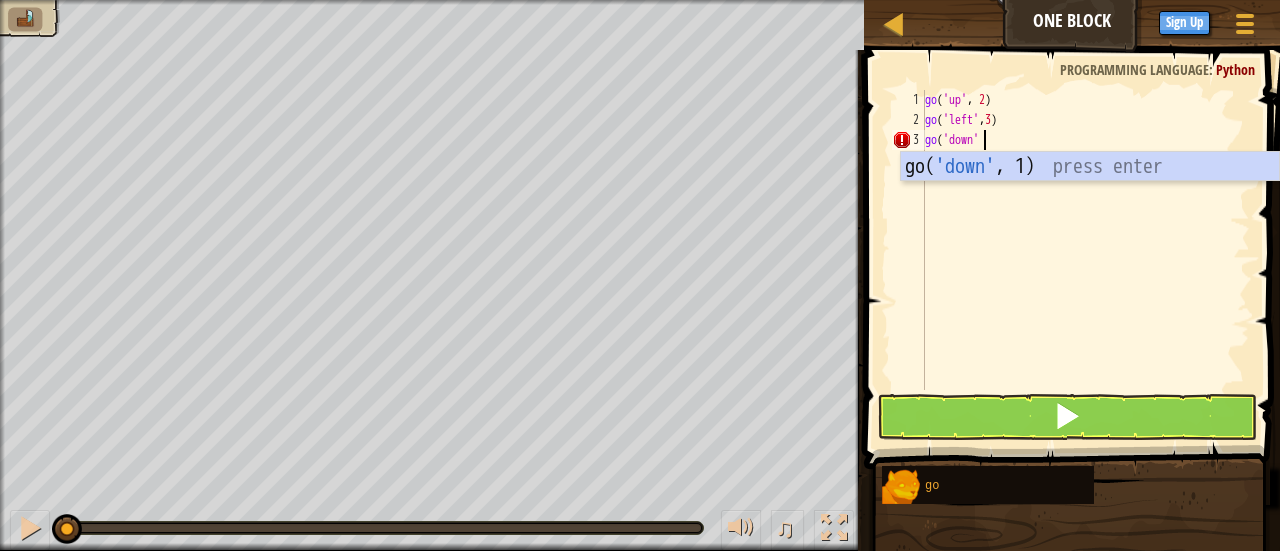 scroll, scrollTop: 9, scrollLeft: 4, axis: both 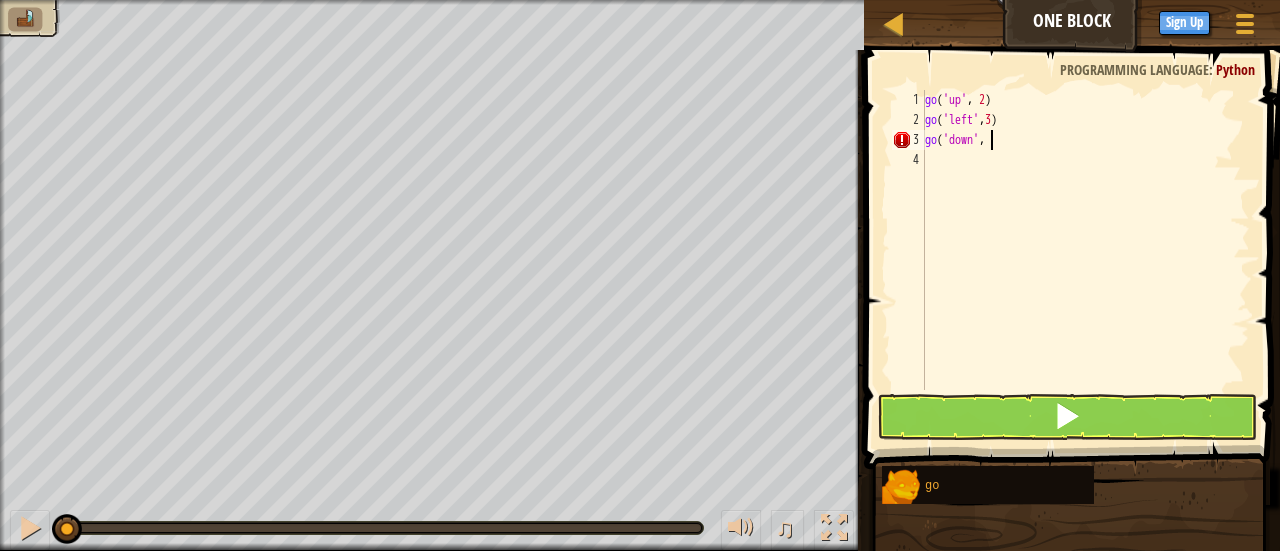type on "go('down',2" 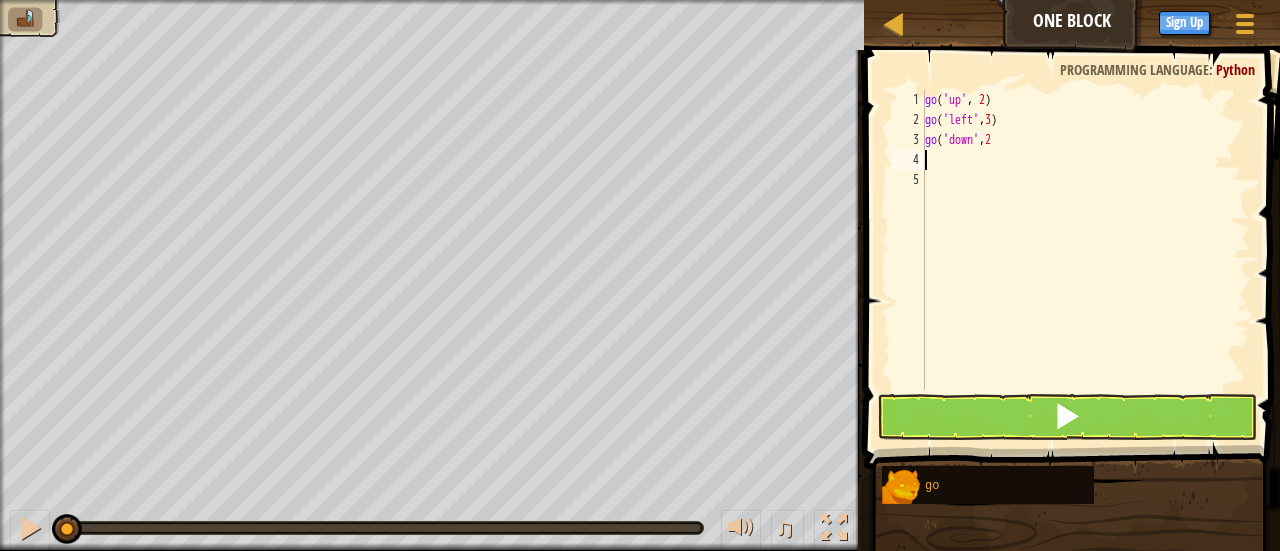 scroll, scrollTop: 9, scrollLeft: 0, axis: vertical 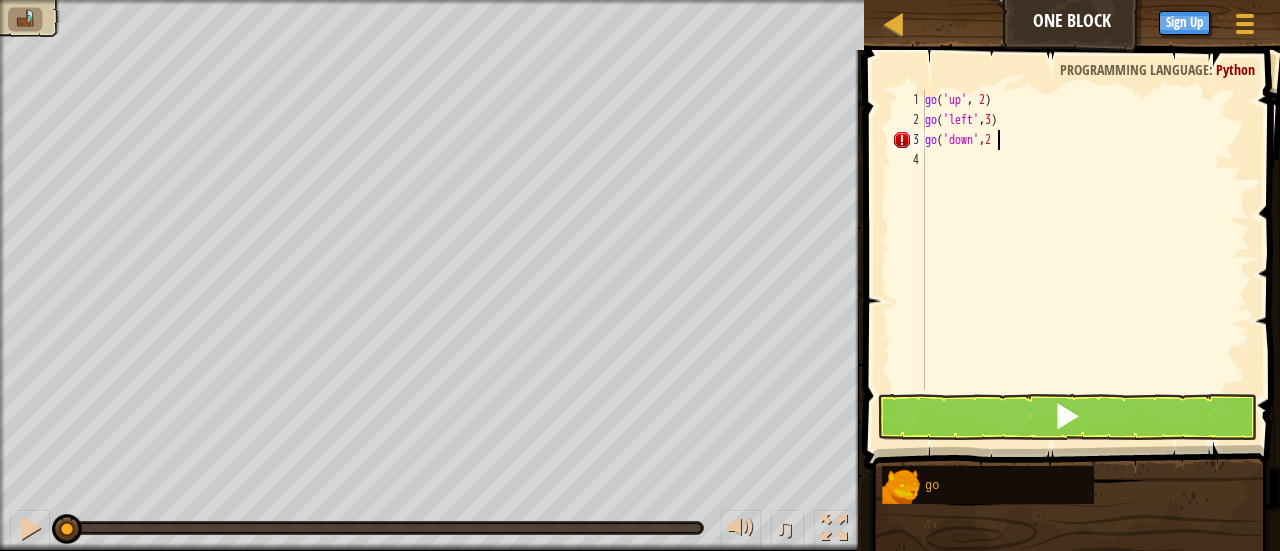 type on "go('down',2)" 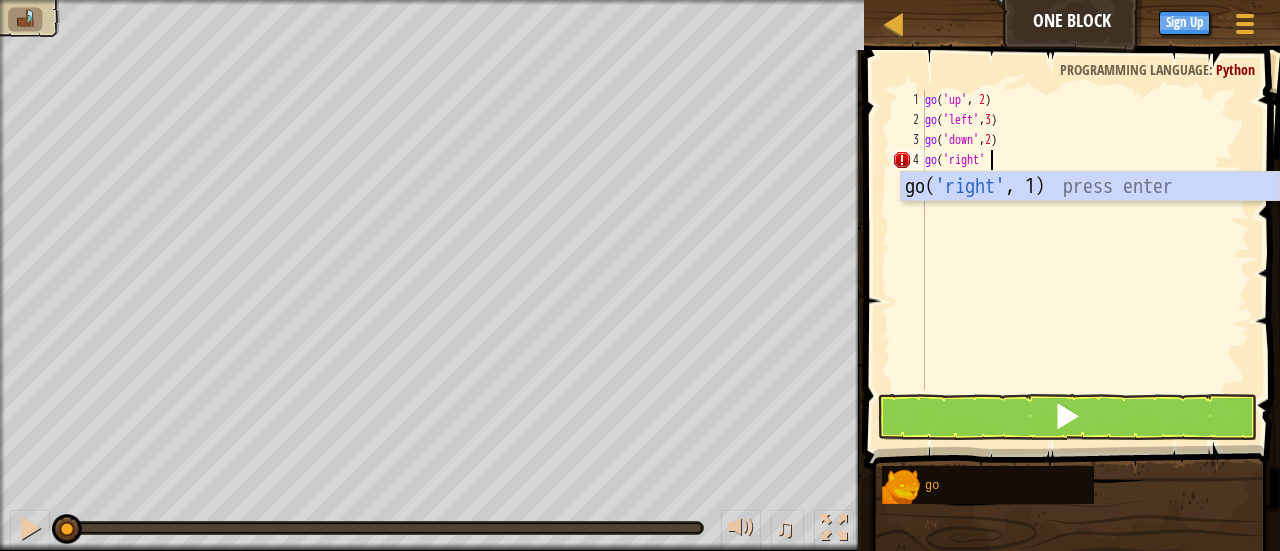 scroll, scrollTop: 9, scrollLeft: 4, axis: both 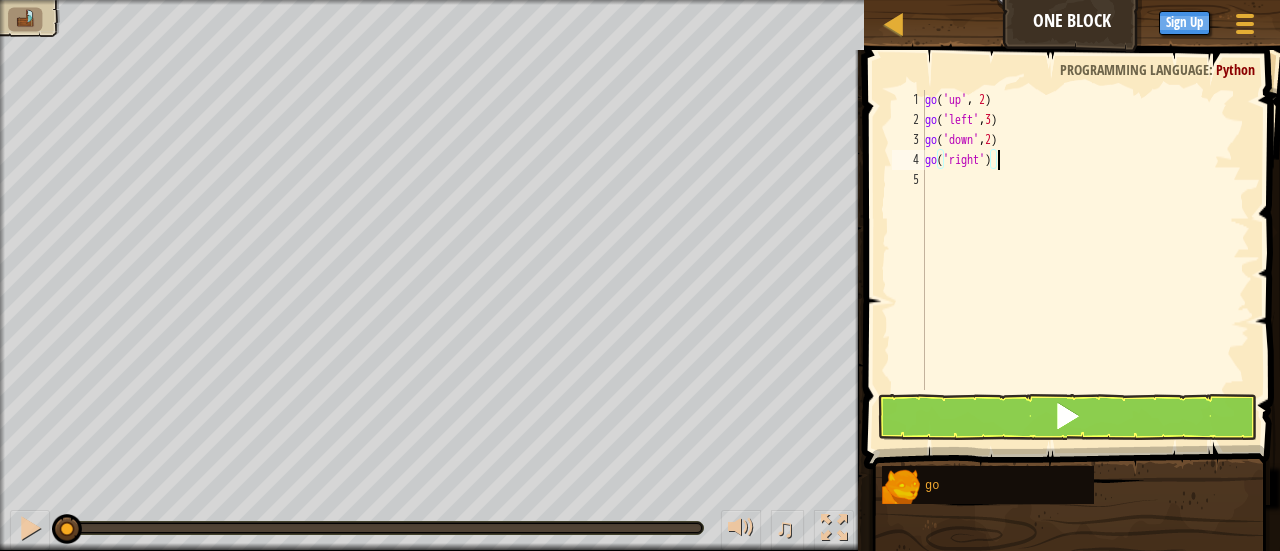 type on "go('right')" 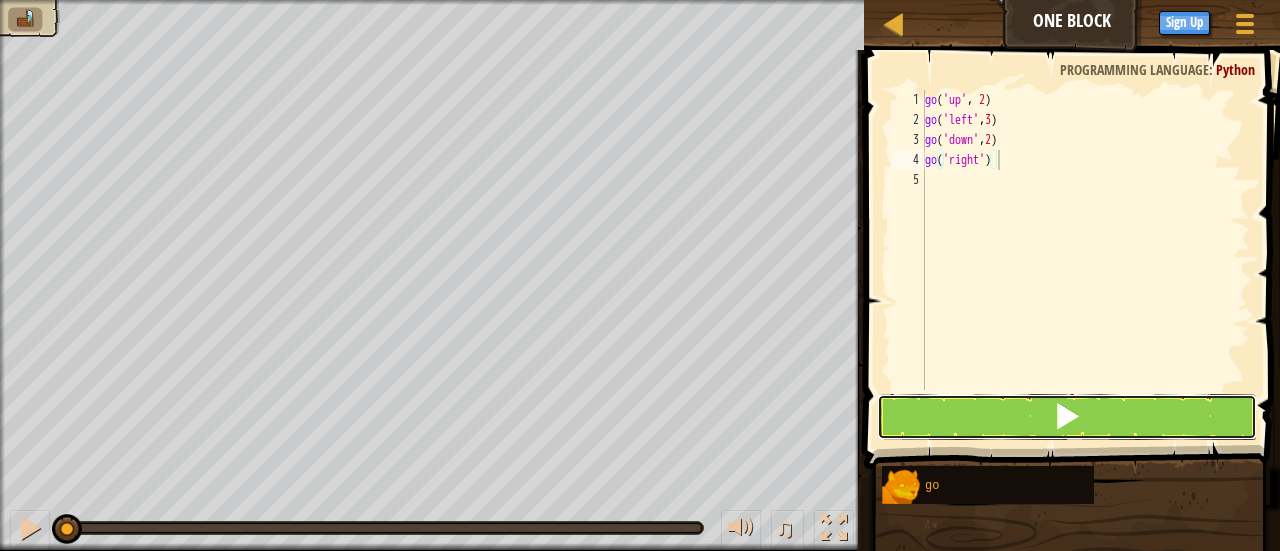 click at bounding box center (1067, 417) 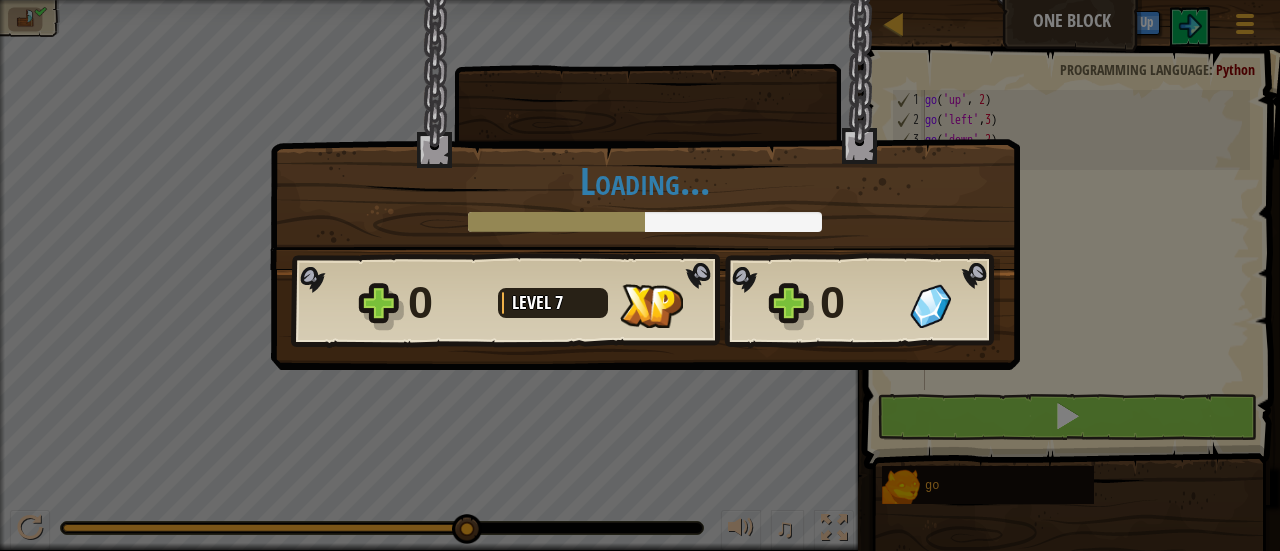 scroll, scrollTop: 9, scrollLeft: 5, axis: both 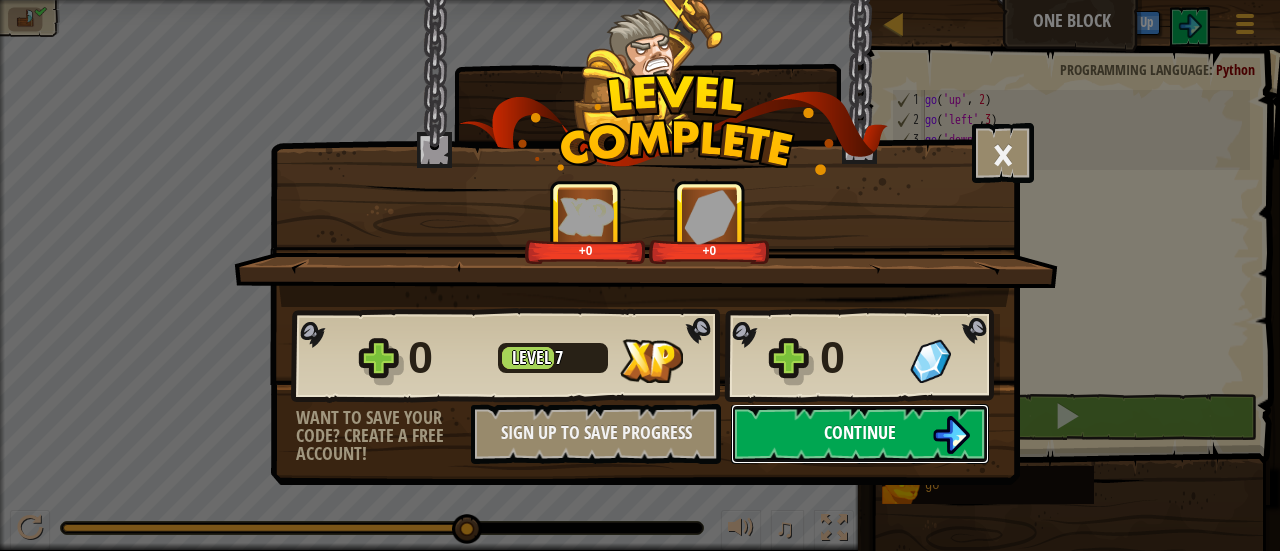click on "Continue" at bounding box center (860, 432) 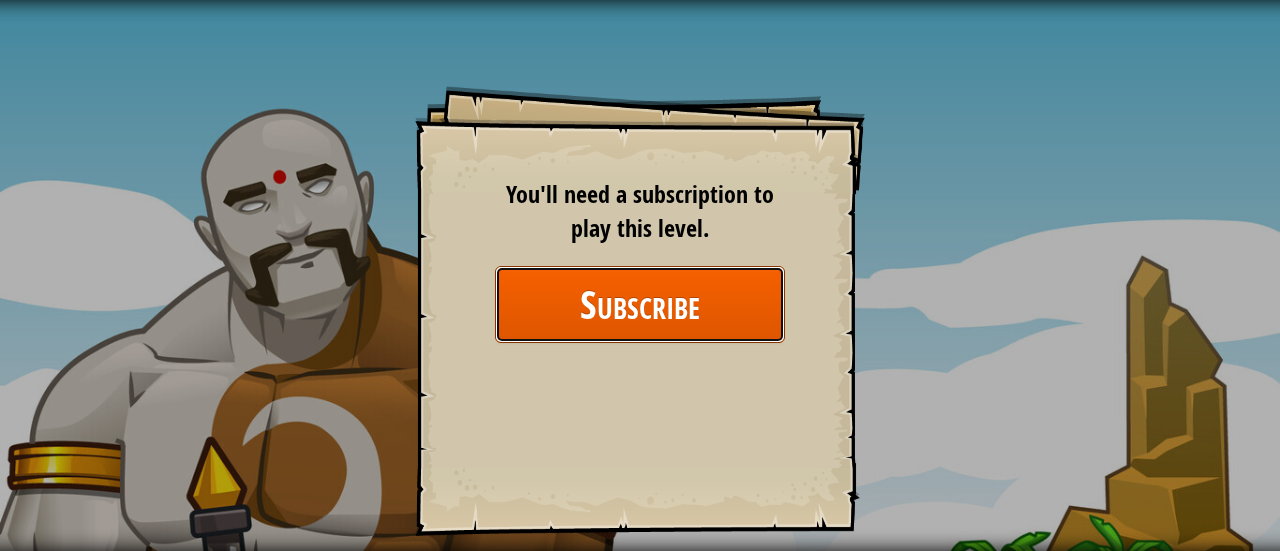 click on "Subscribe" at bounding box center [640, 304] 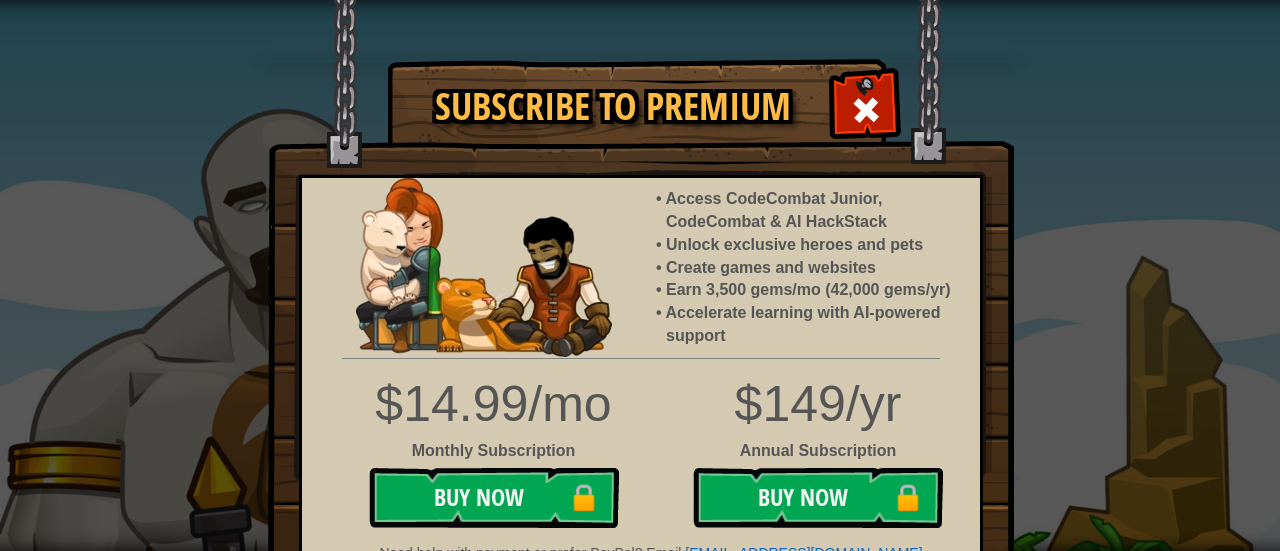 scroll, scrollTop: 30, scrollLeft: 0, axis: vertical 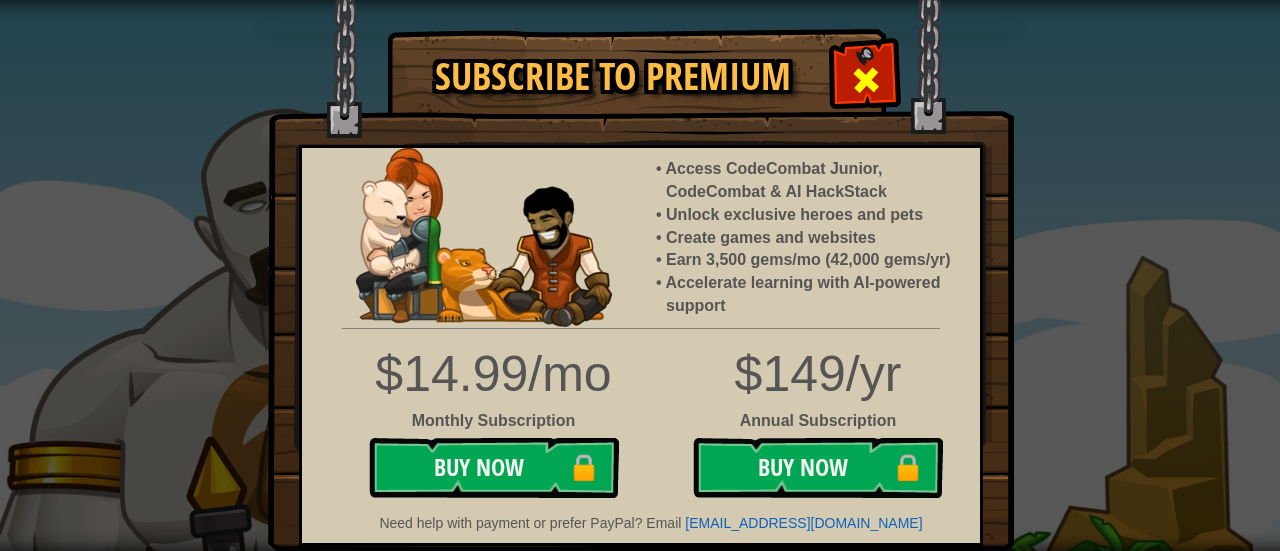 click at bounding box center (865, 77) 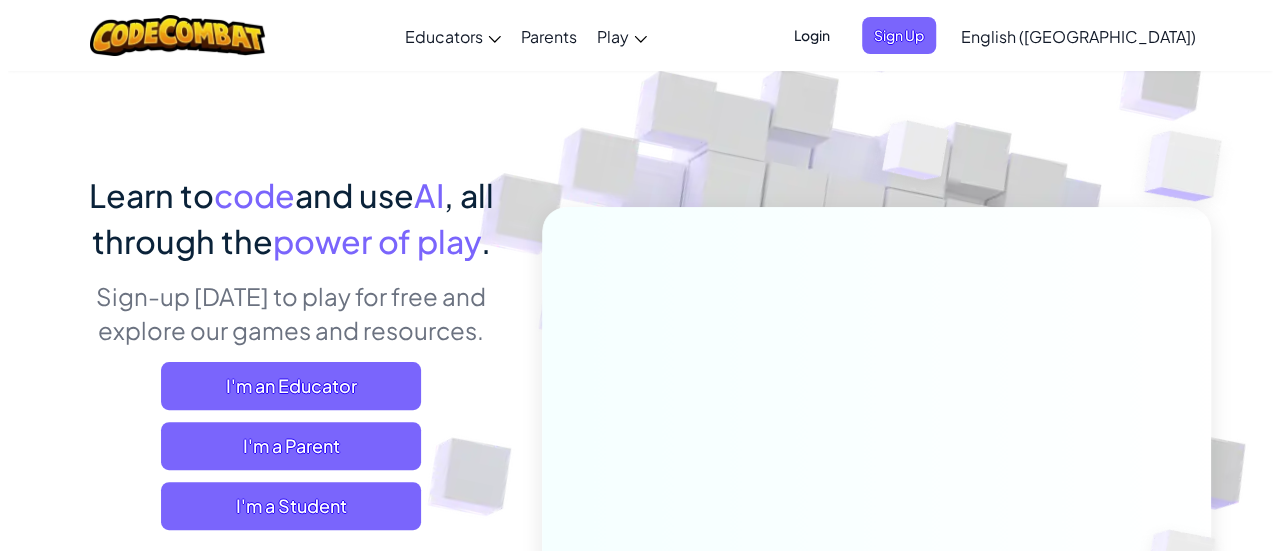 scroll, scrollTop: 111, scrollLeft: 0, axis: vertical 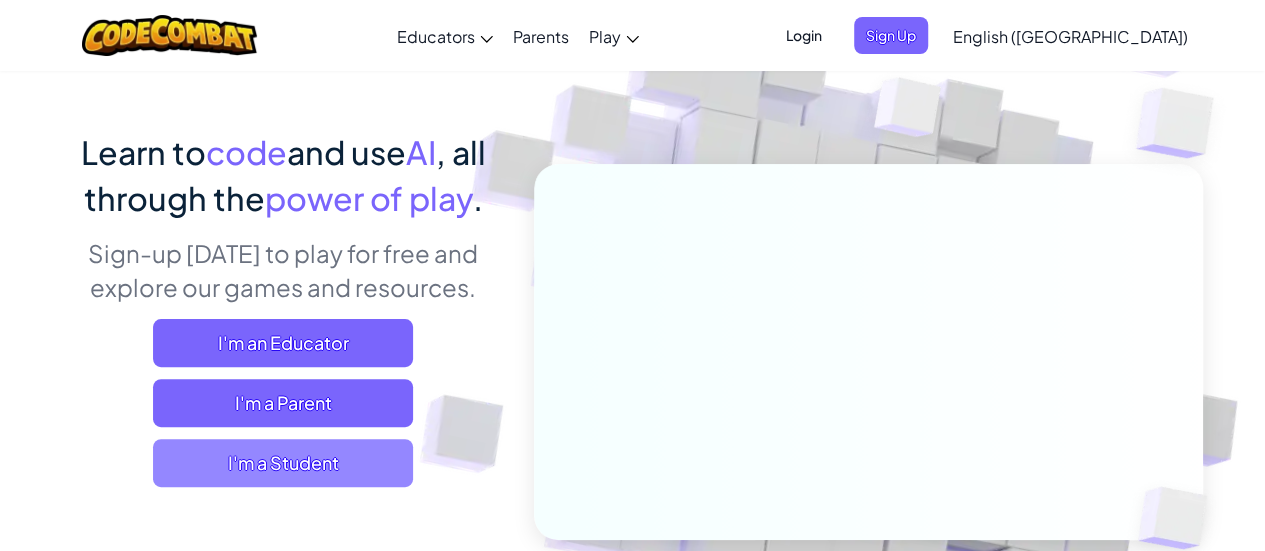 click on "I'm a Student" at bounding box center [283, 463] 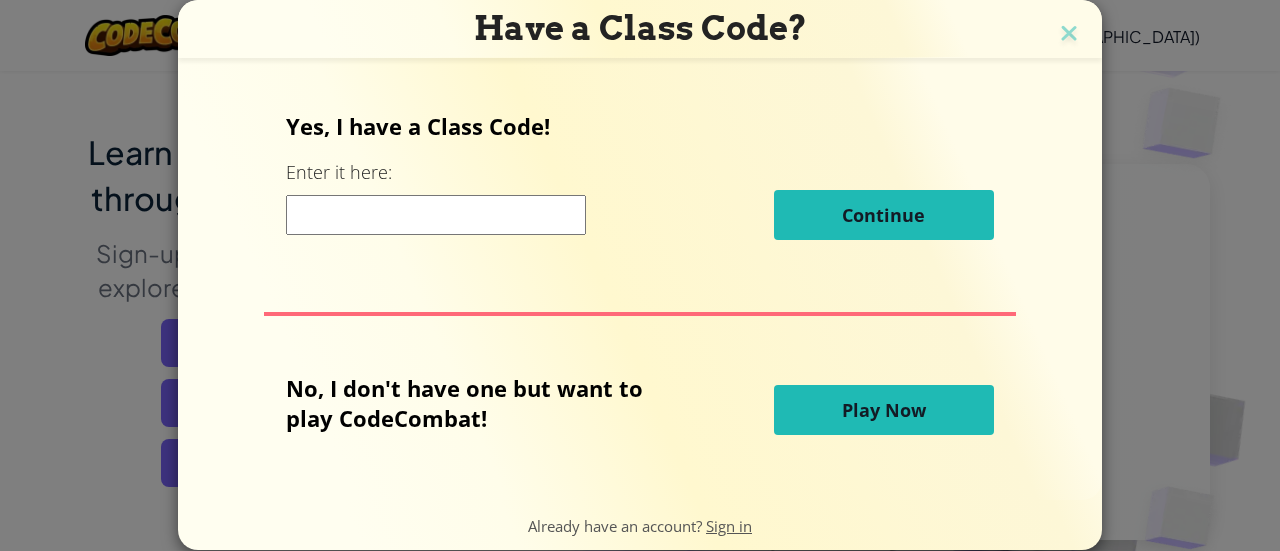 click on "Play Now" at bounding box center (884, 410) 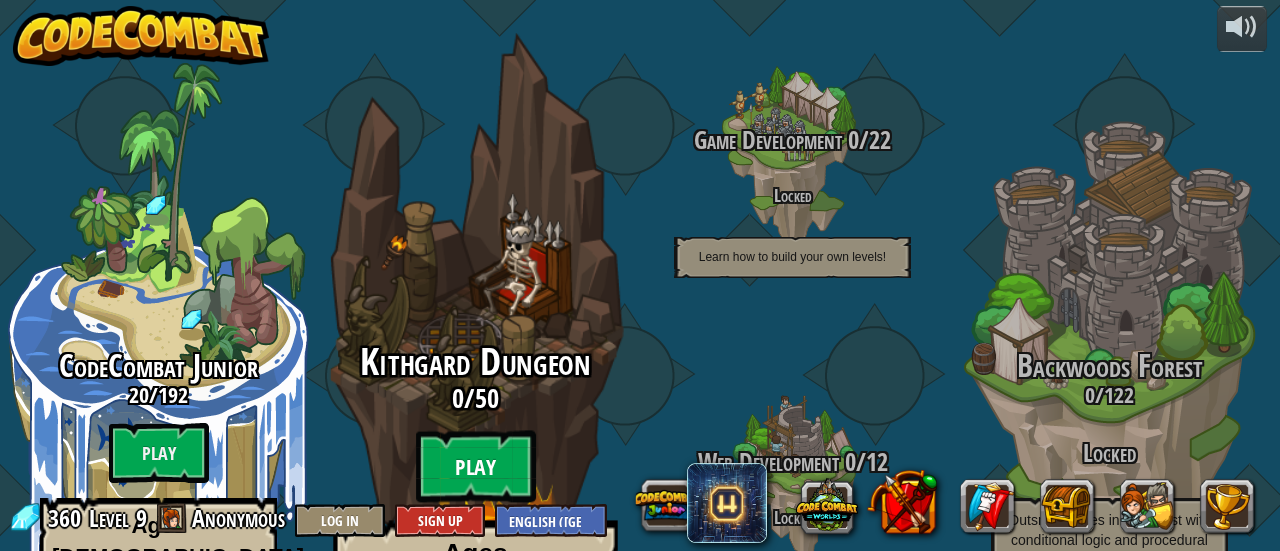 click on "Play" at bounding box center (476, 467) 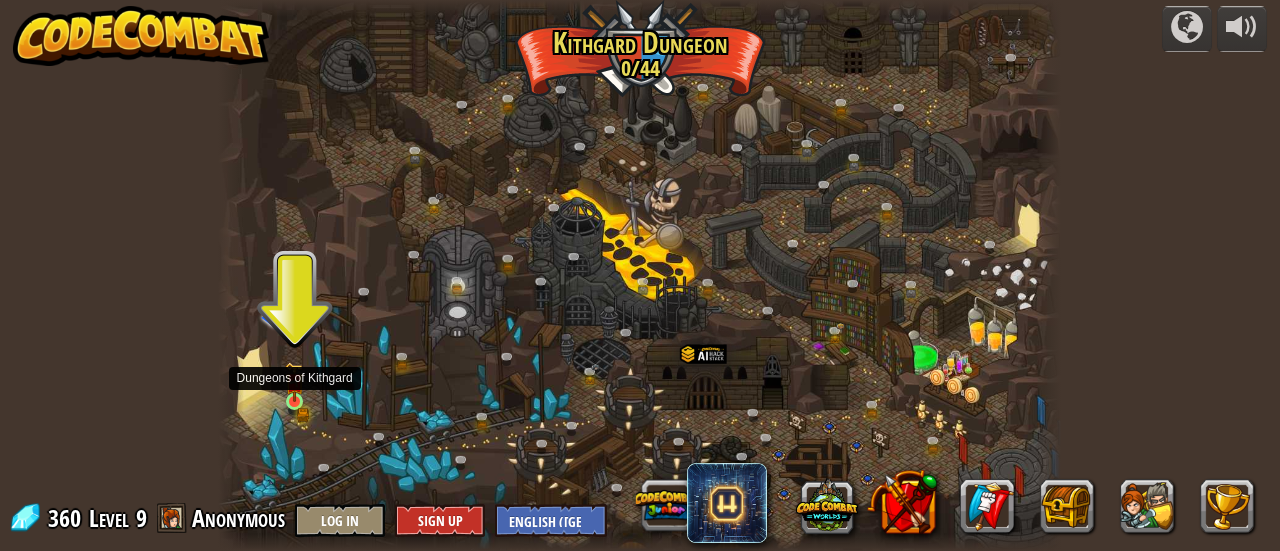click at bounding box center (294, 382) 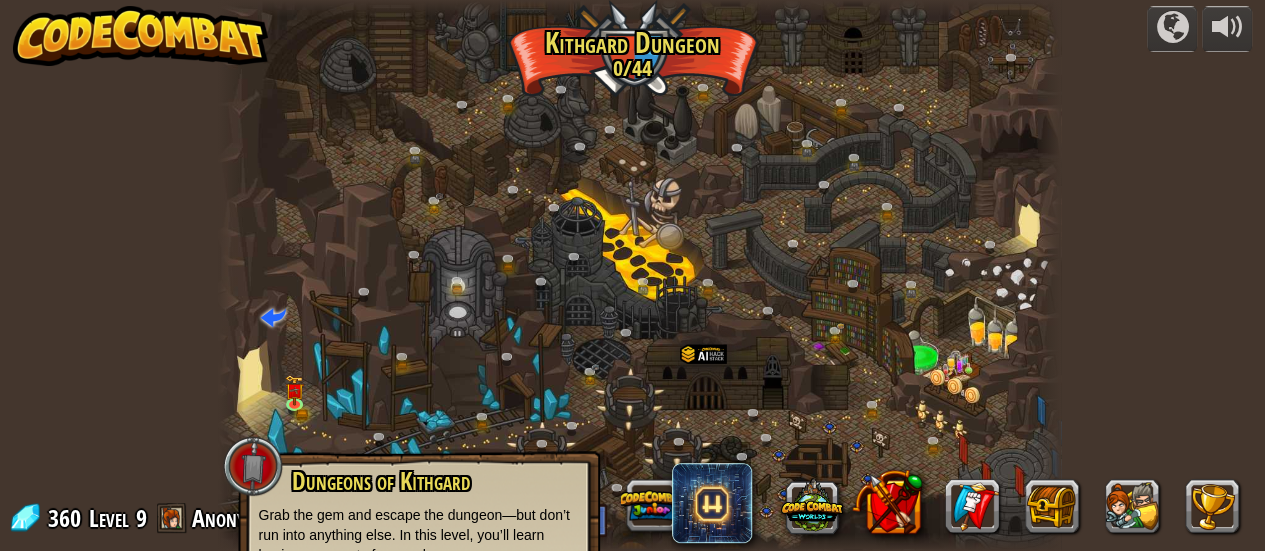 click at bounding box center [639, 275] 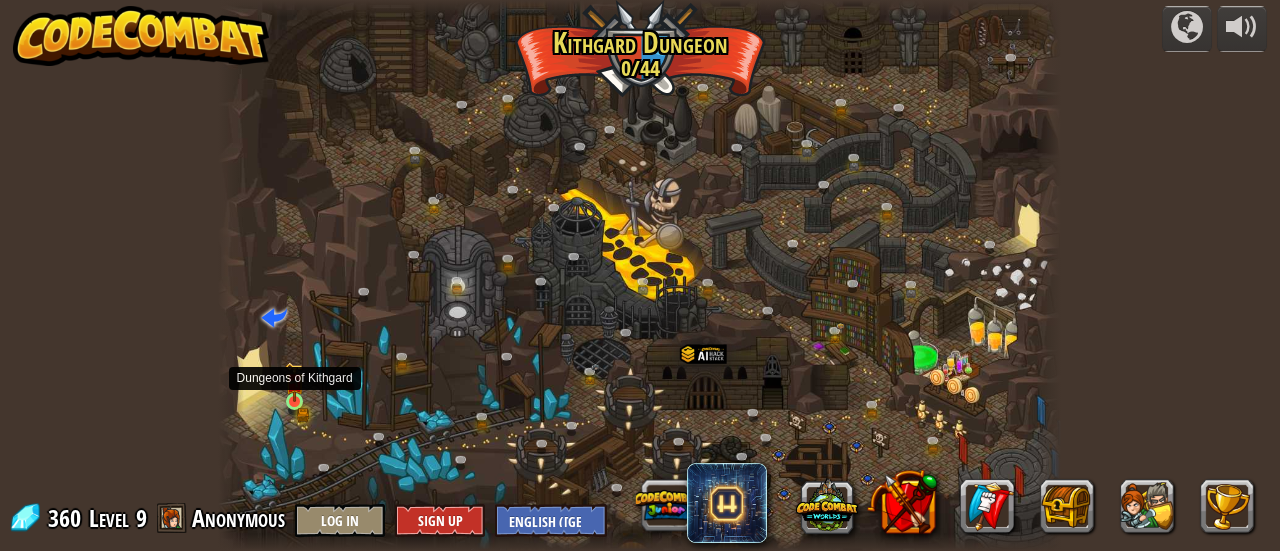 click at bounding box center (294, 382) 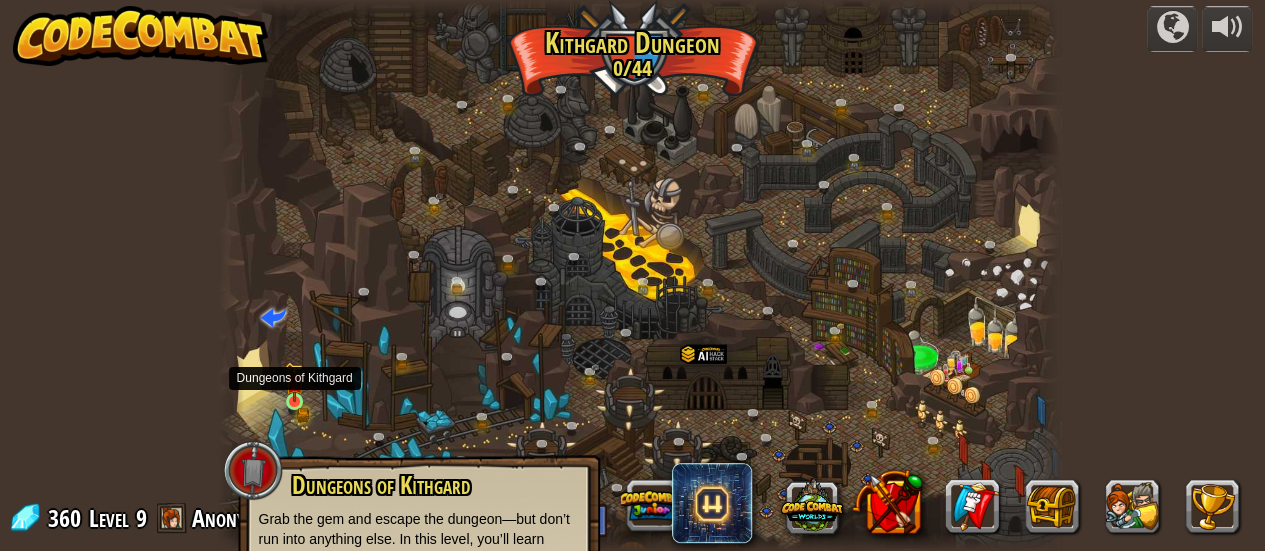 click at bounding box center (294, 382) 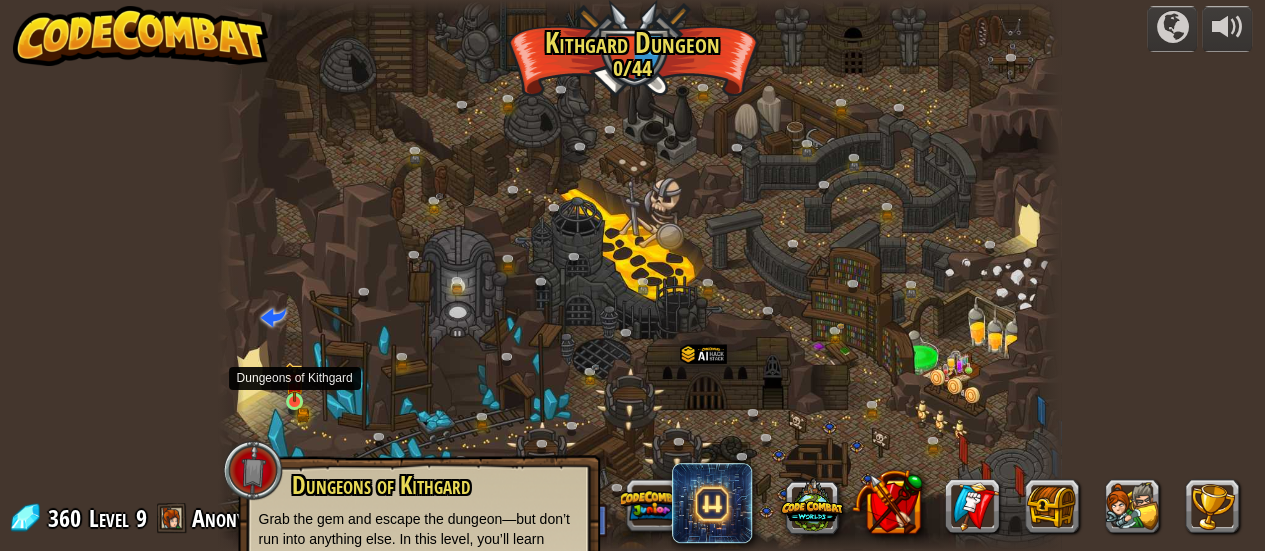 click at bounding box center [294, 382] 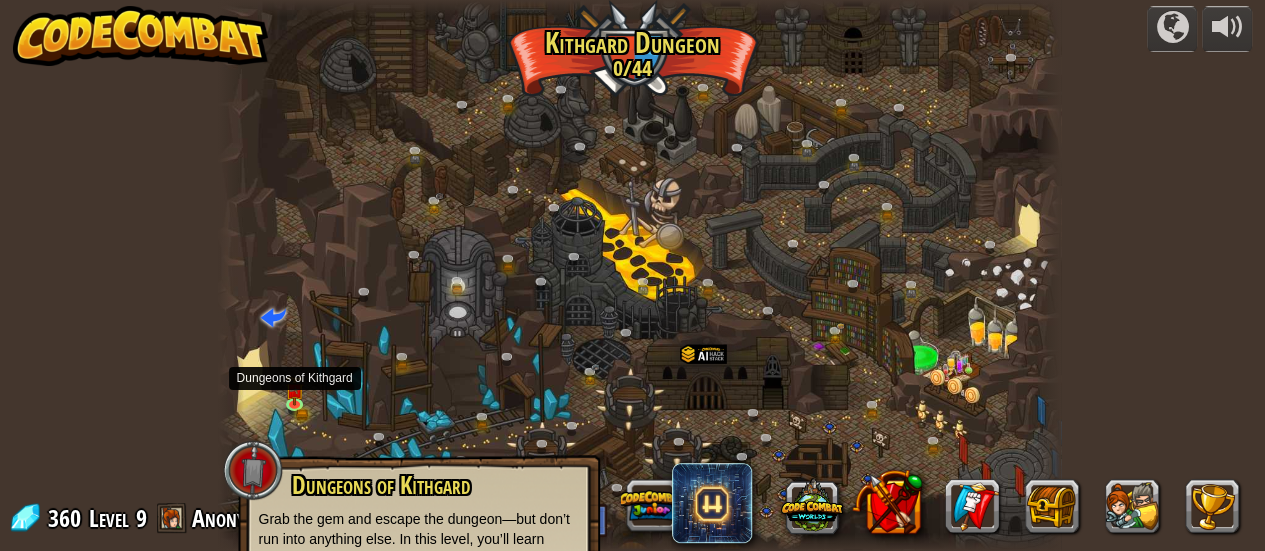 drag, startPoint x: 288, startPoint y: 395, endPoint x: 244, endPoint y: 384, distance: 45.35416 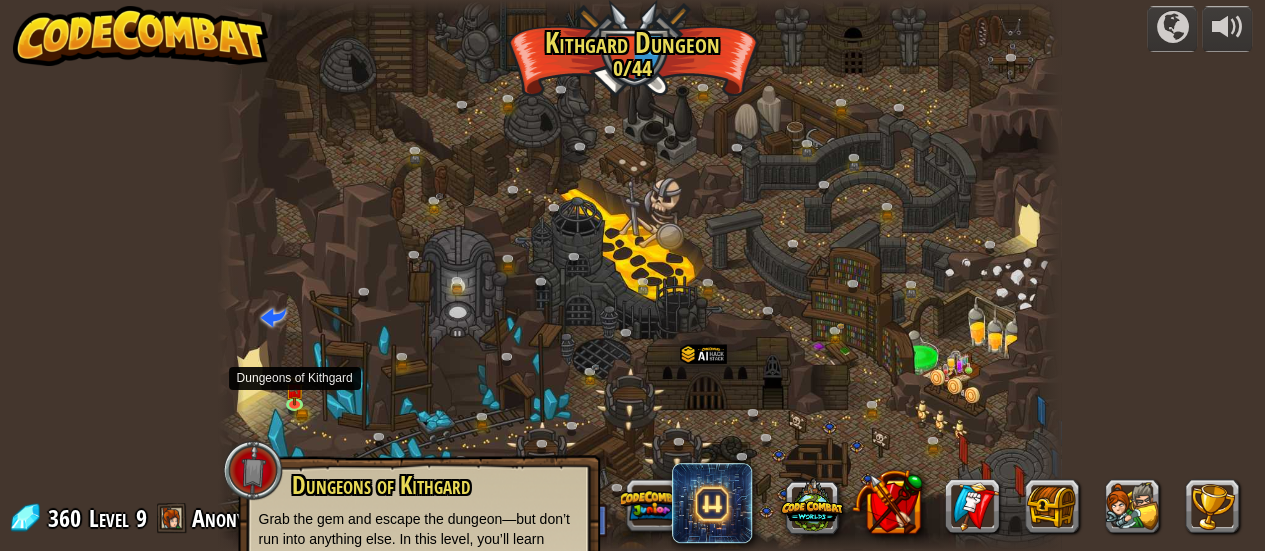 click at bounding box center [639, 275] 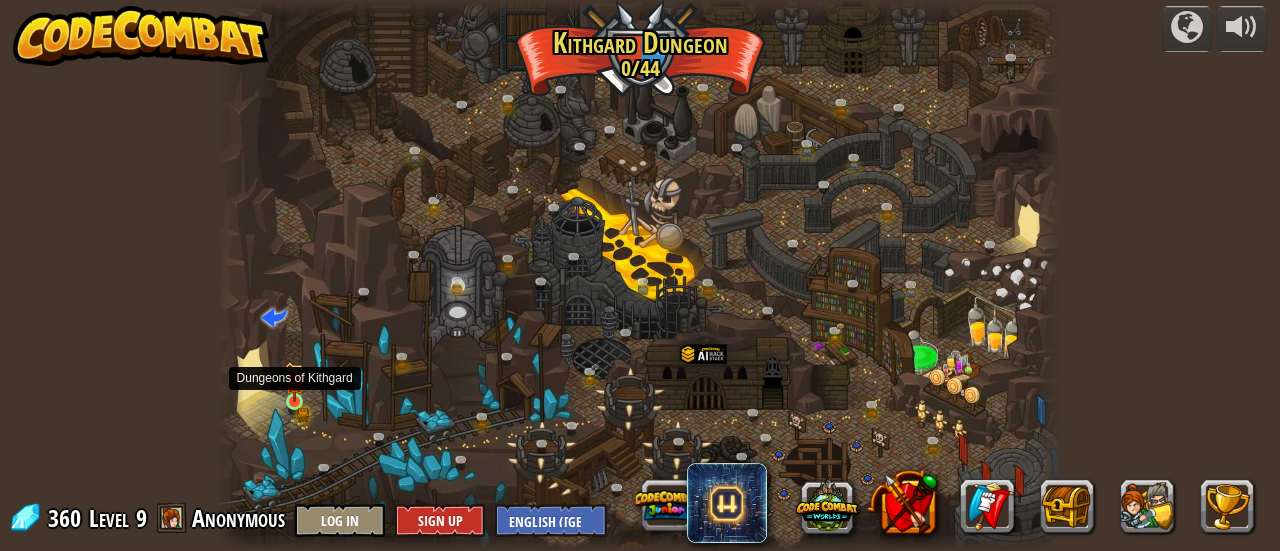 click at bounding box center [294, 382] 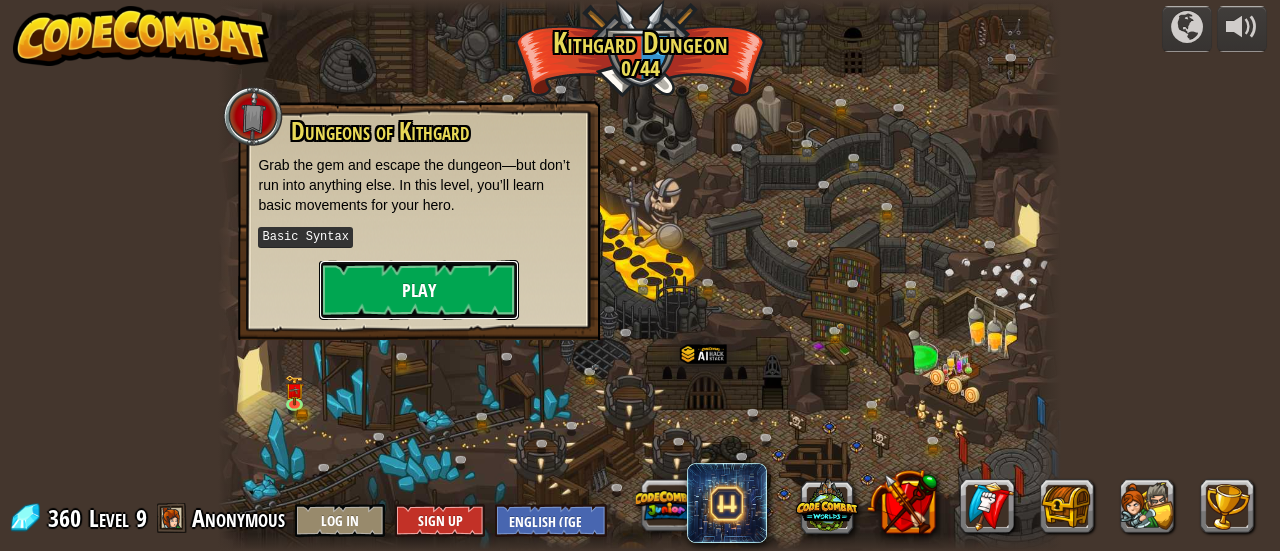 click on "Play" at bounding box center [419, 290] 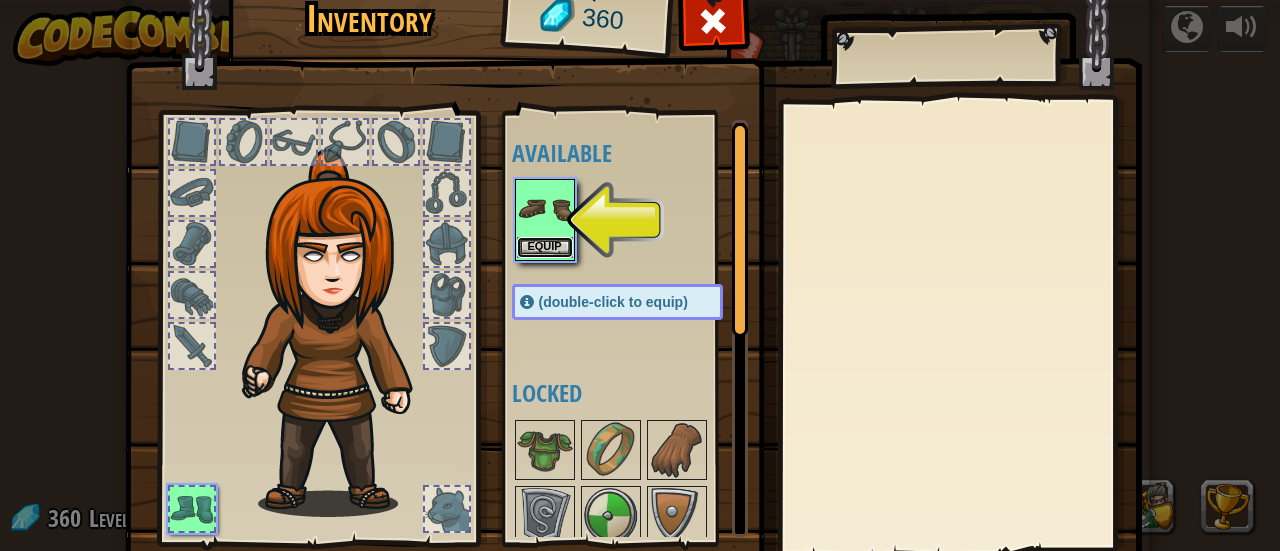 click on "Equip" at bounding box center [545, 247] 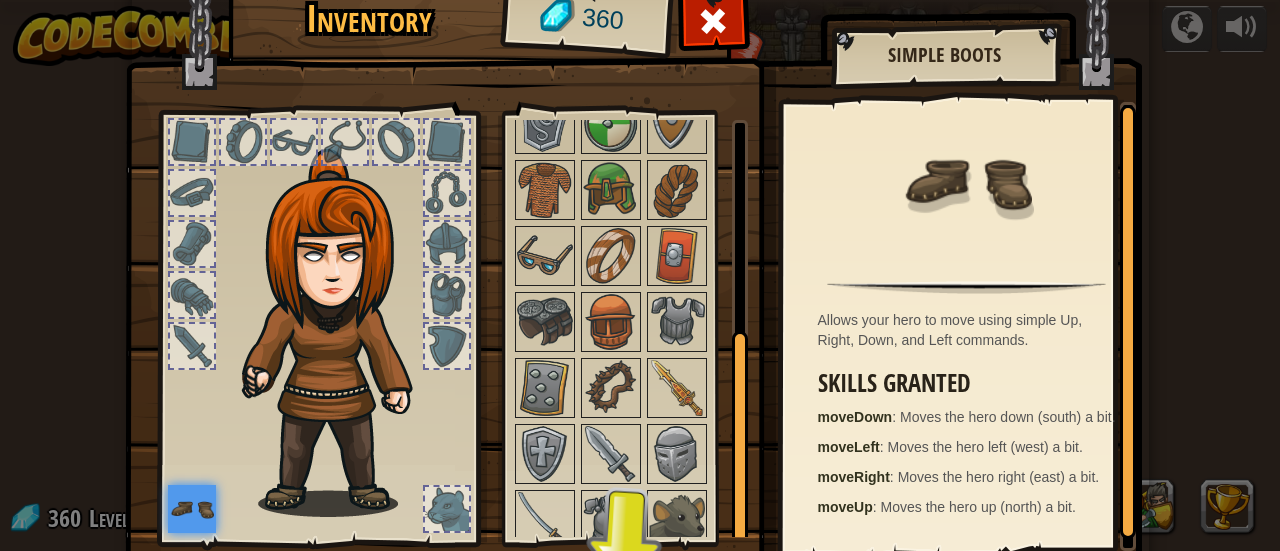 scroll, scrollTop: 162, scrollLeft: 0, axis: vertical 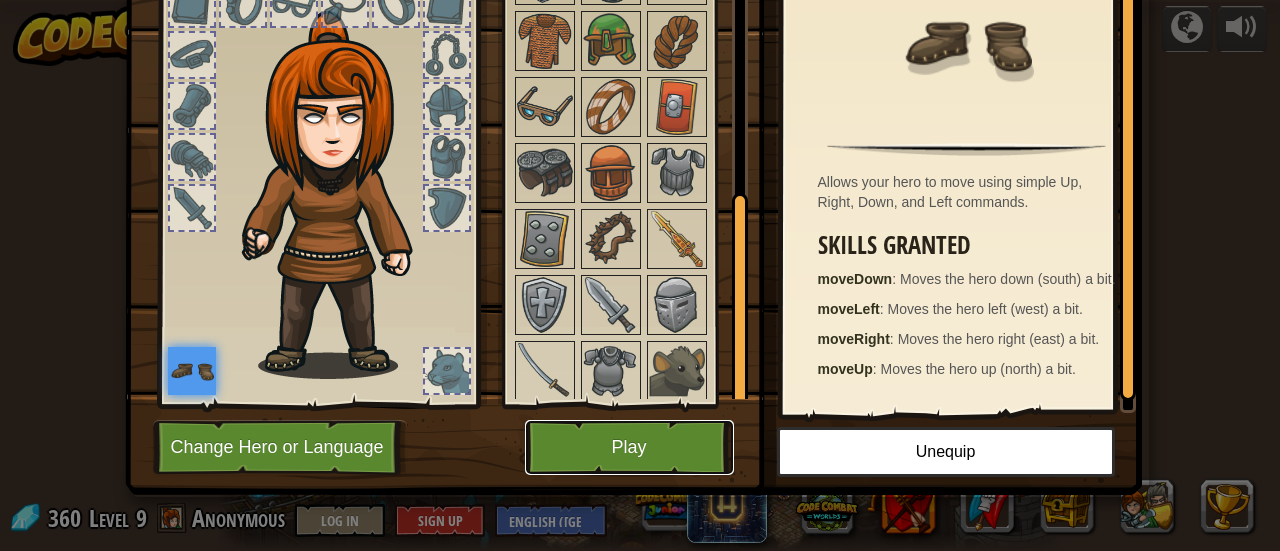 click on "Play" at bounding box center [629, 447] 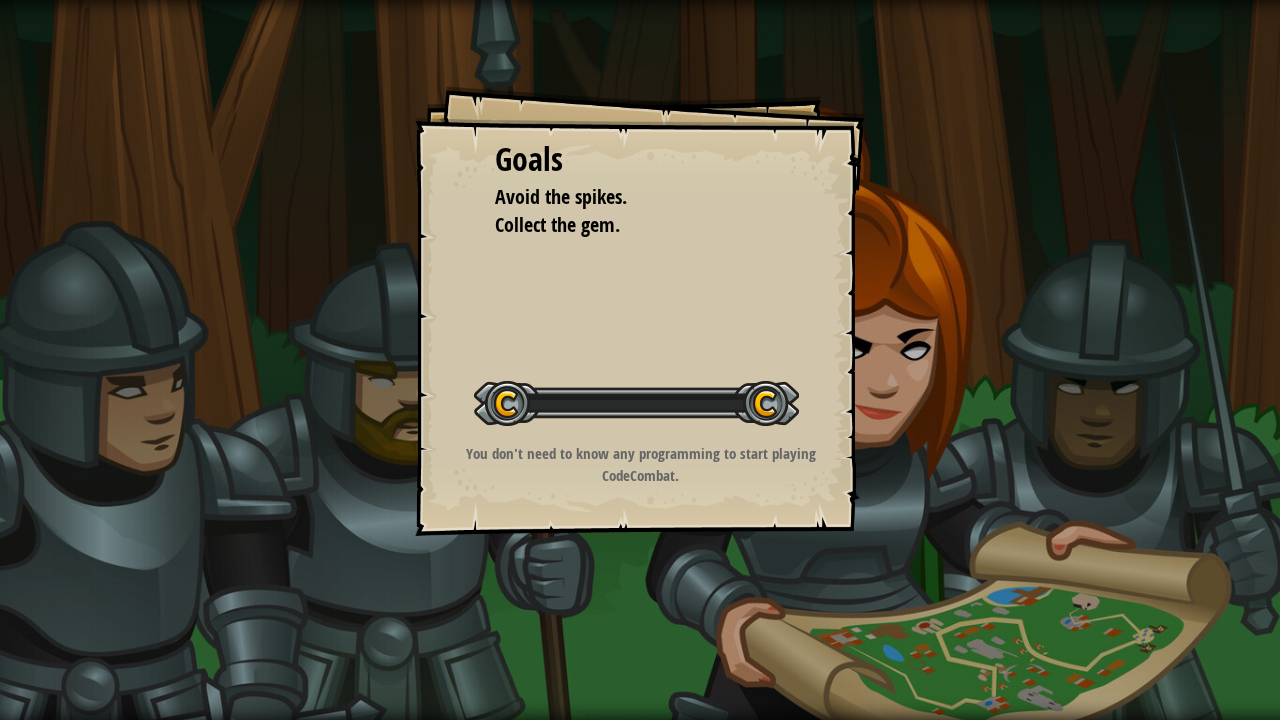 scroll, scrollTop: 0, scrollLeft: 0, axis: both 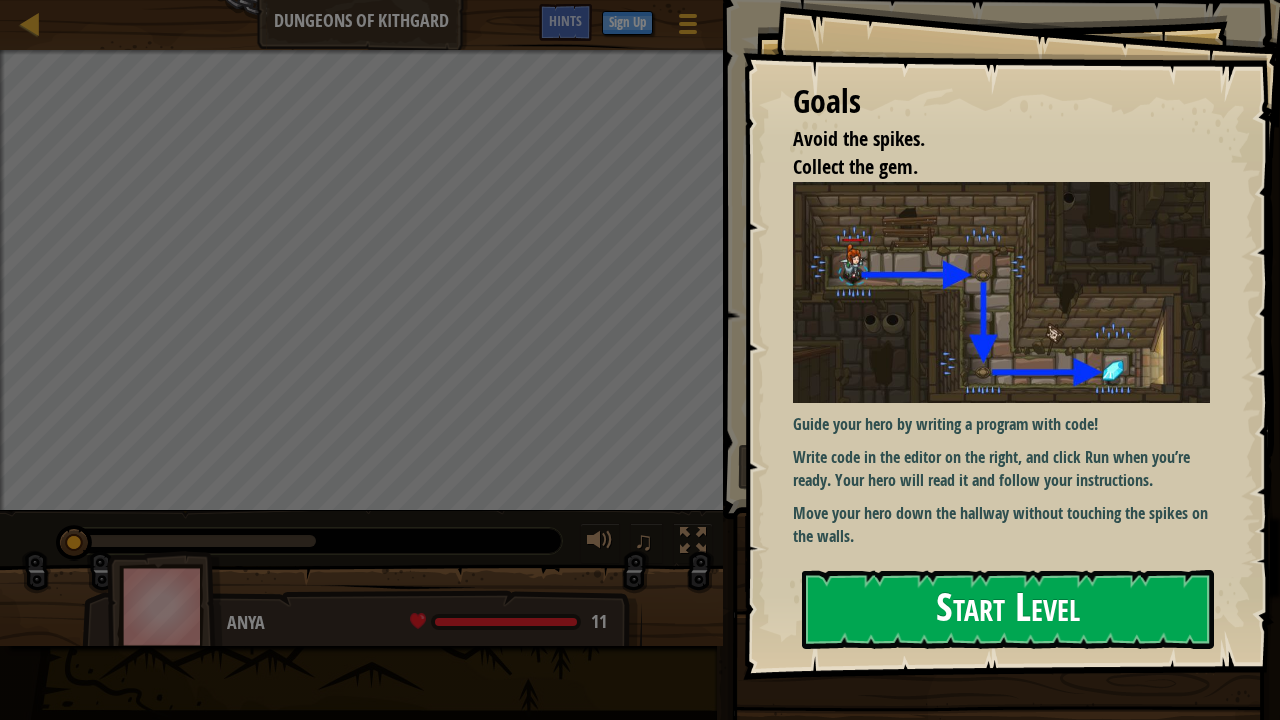 click on "Start Level" at bounding box center (1008, 609) 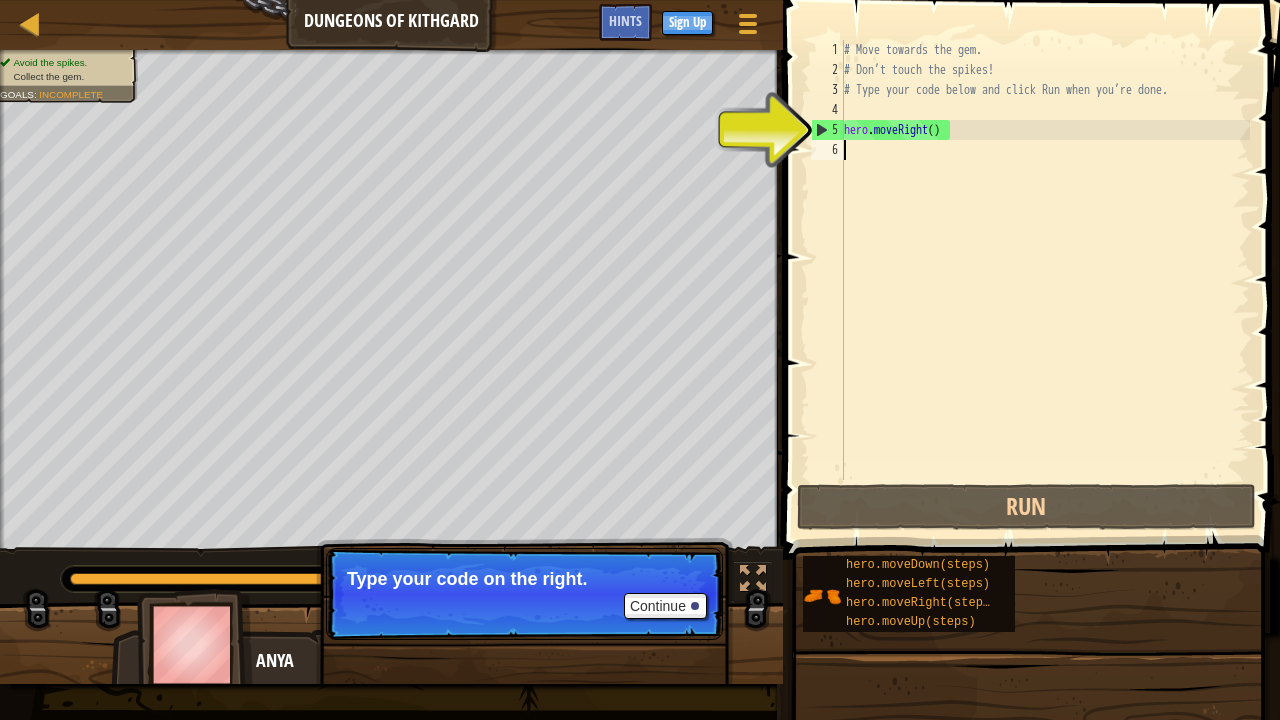 click on "# Move towards the gem. # Don’t touch the spikes! # Type your code below and click Run when you’re done. hero . moveRight ( )" at bounding box center (1045, 280) 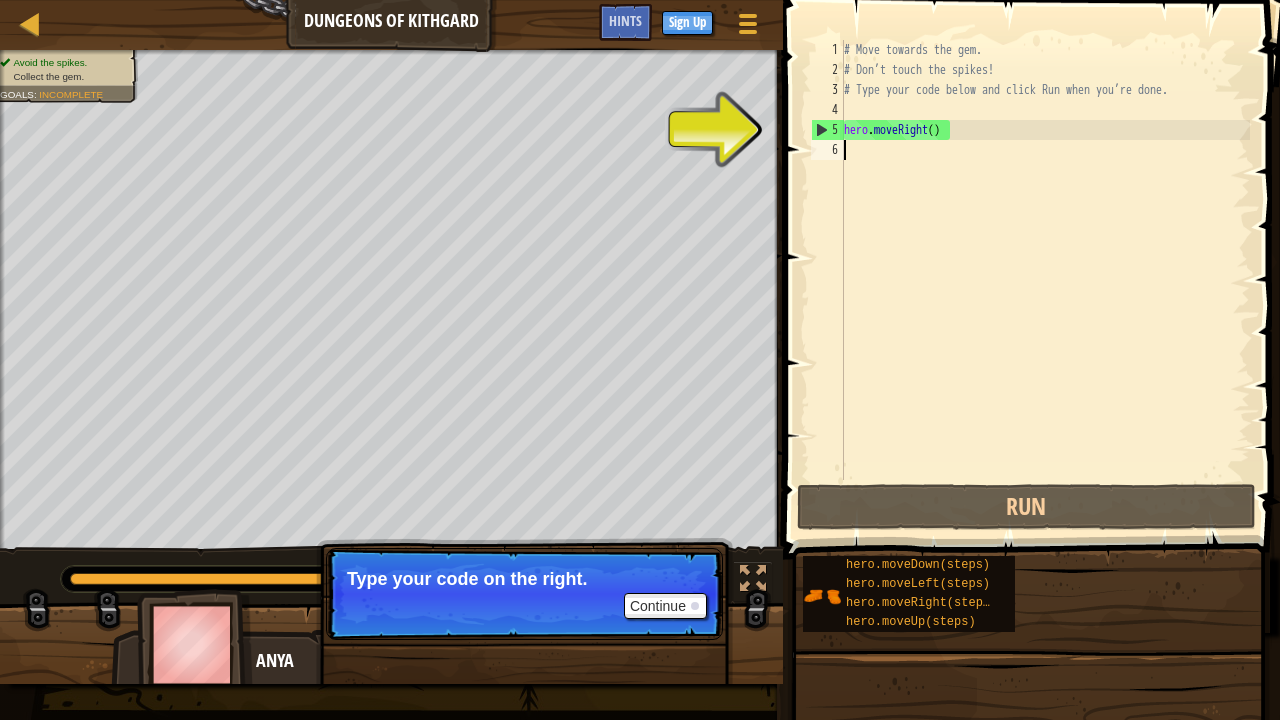 click on "5" at bounding box center (828, 130) 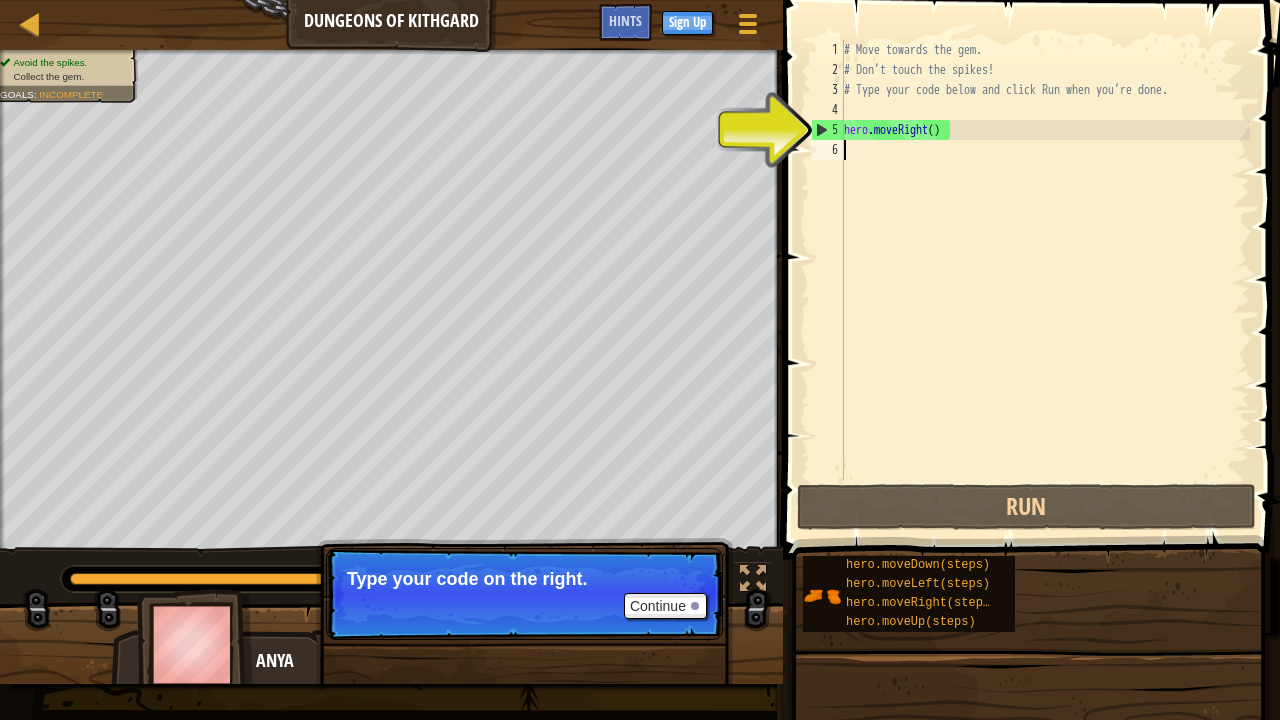 click on "# Move towards the gem. # Don’t touch the spikes! # Type your code below and click Run when you’re done. hero . moveRight ( )" at bounding box center [1045, 280] 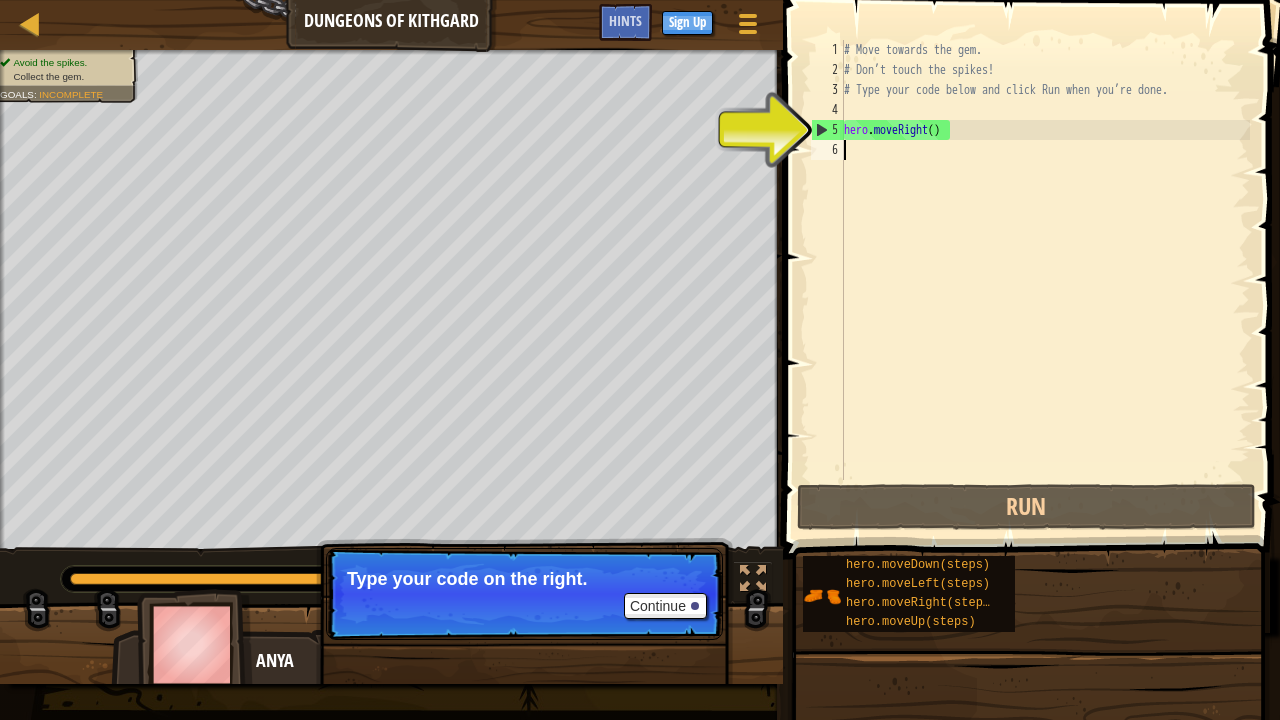 scroll, scrollTop: 9, scrollLeft: 0, axis: vertical 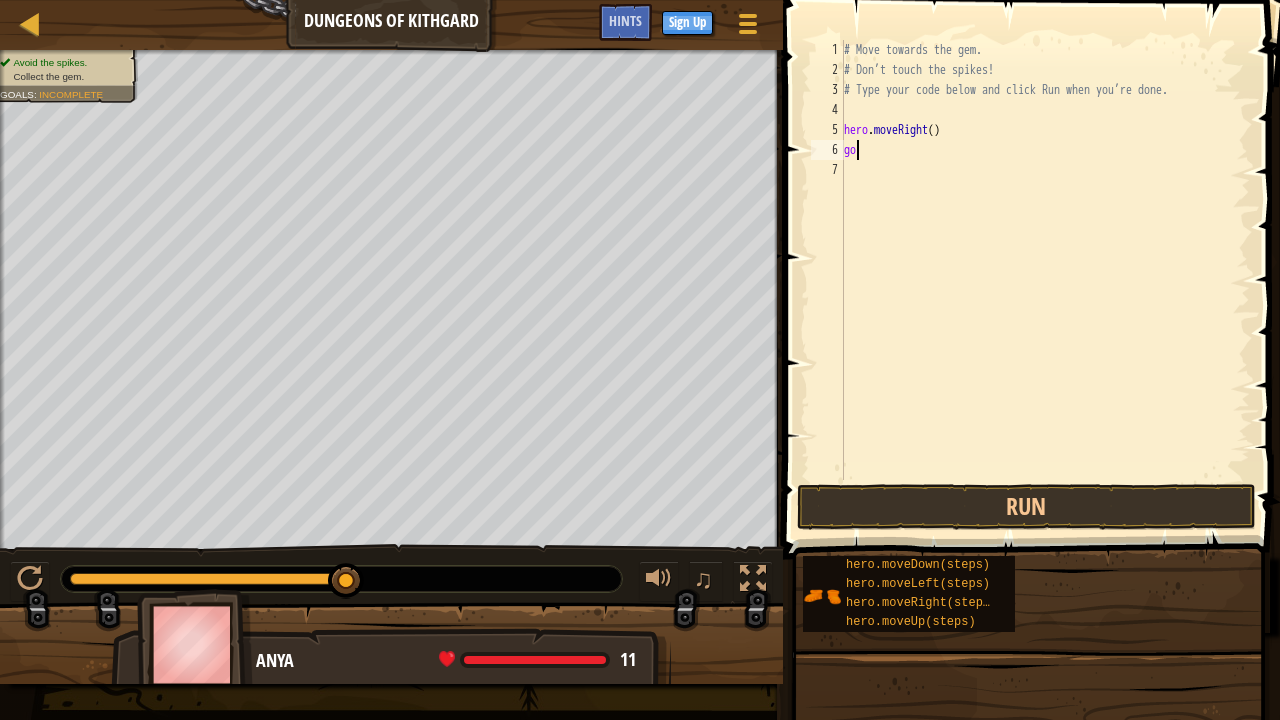 type on "g" 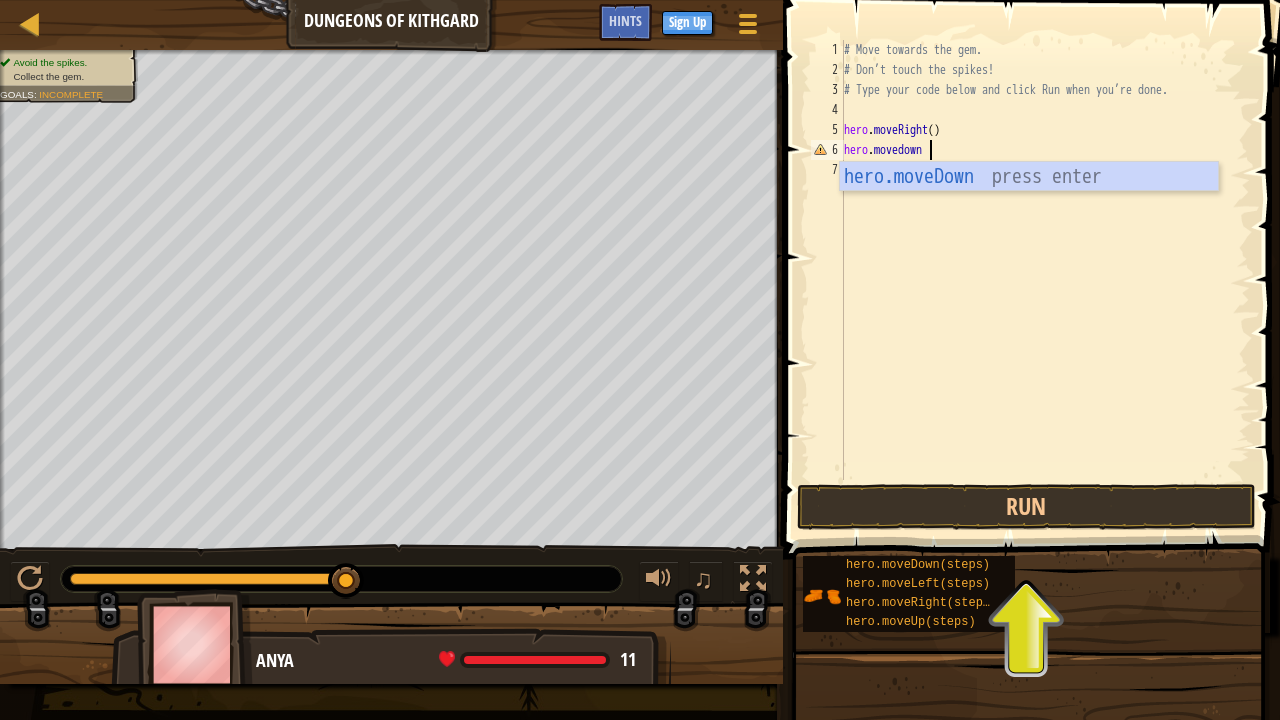 scroll, scrollTop: 9, scrollLeft: 6, axis: both 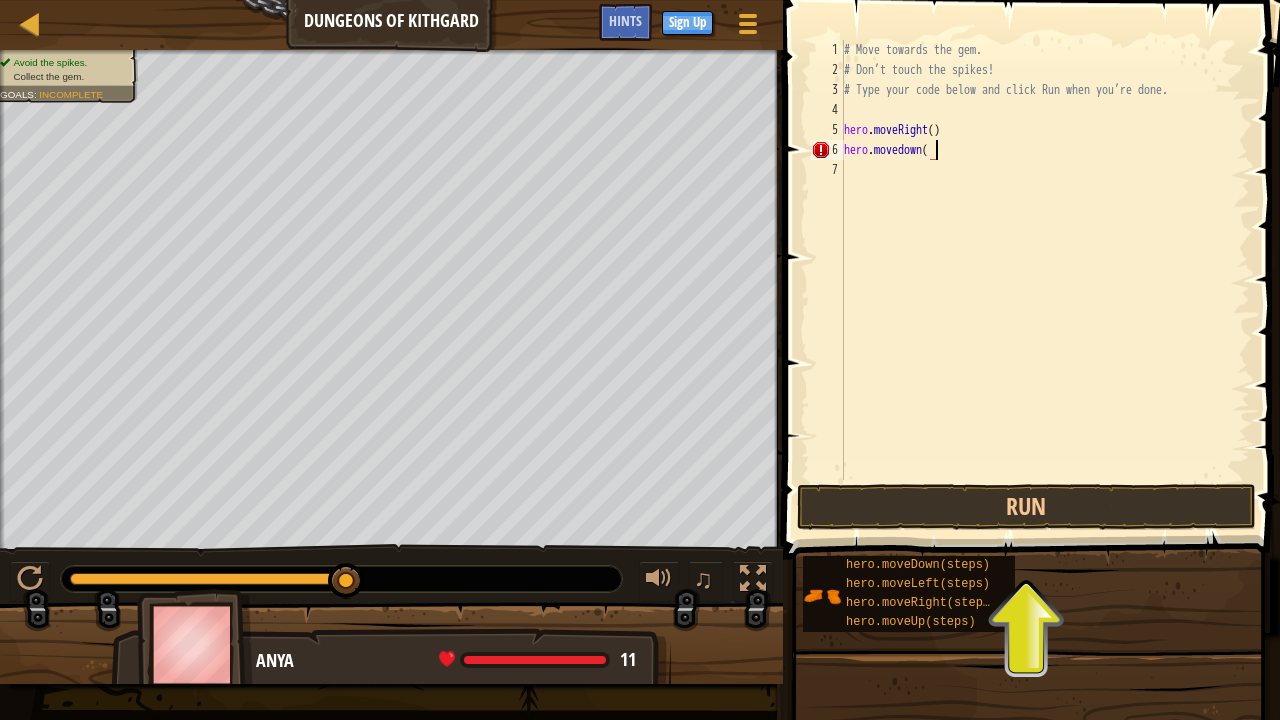 type on "hero.movedown()" 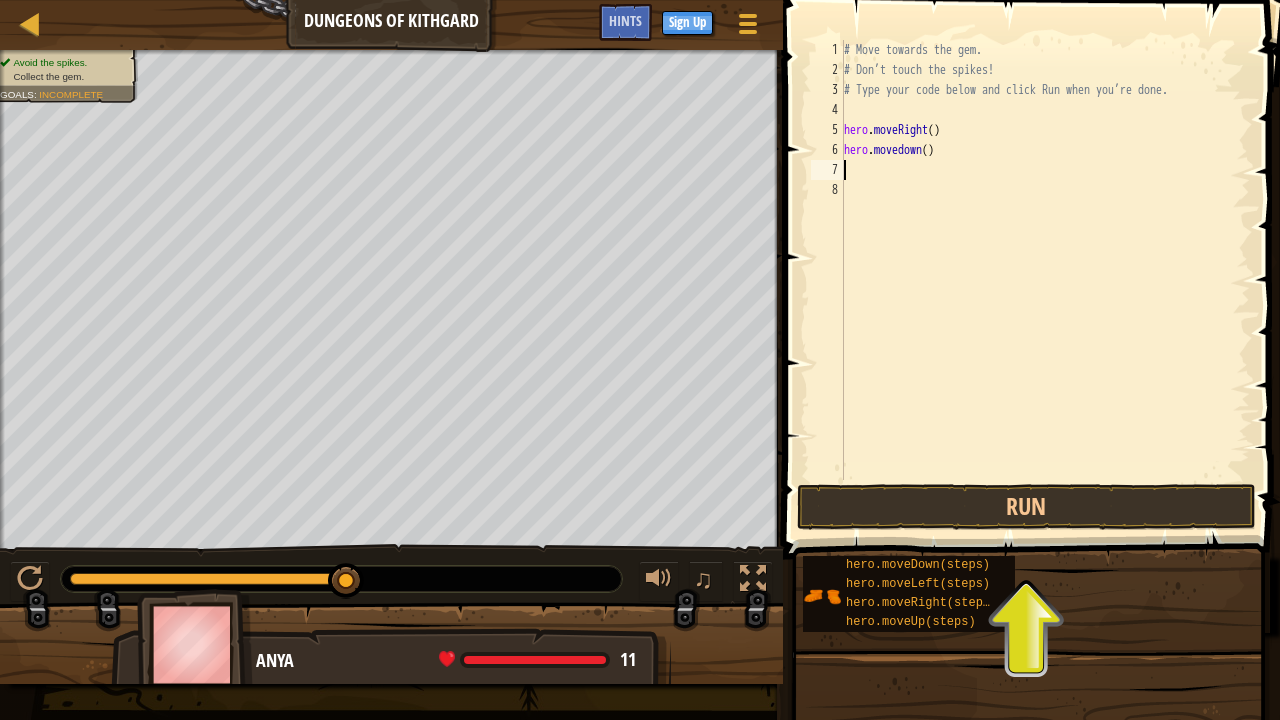 scroll, scrollTop: 9, scrollLeft: 0, axis: vertical 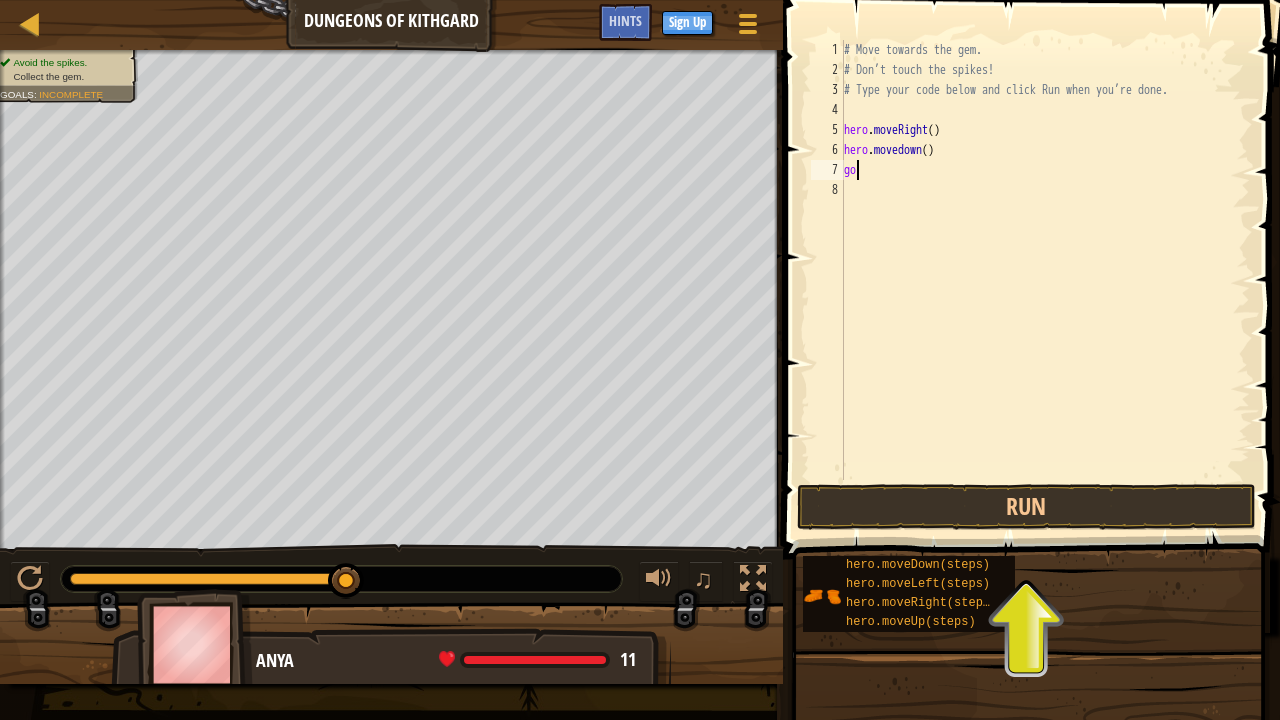 type on "g" 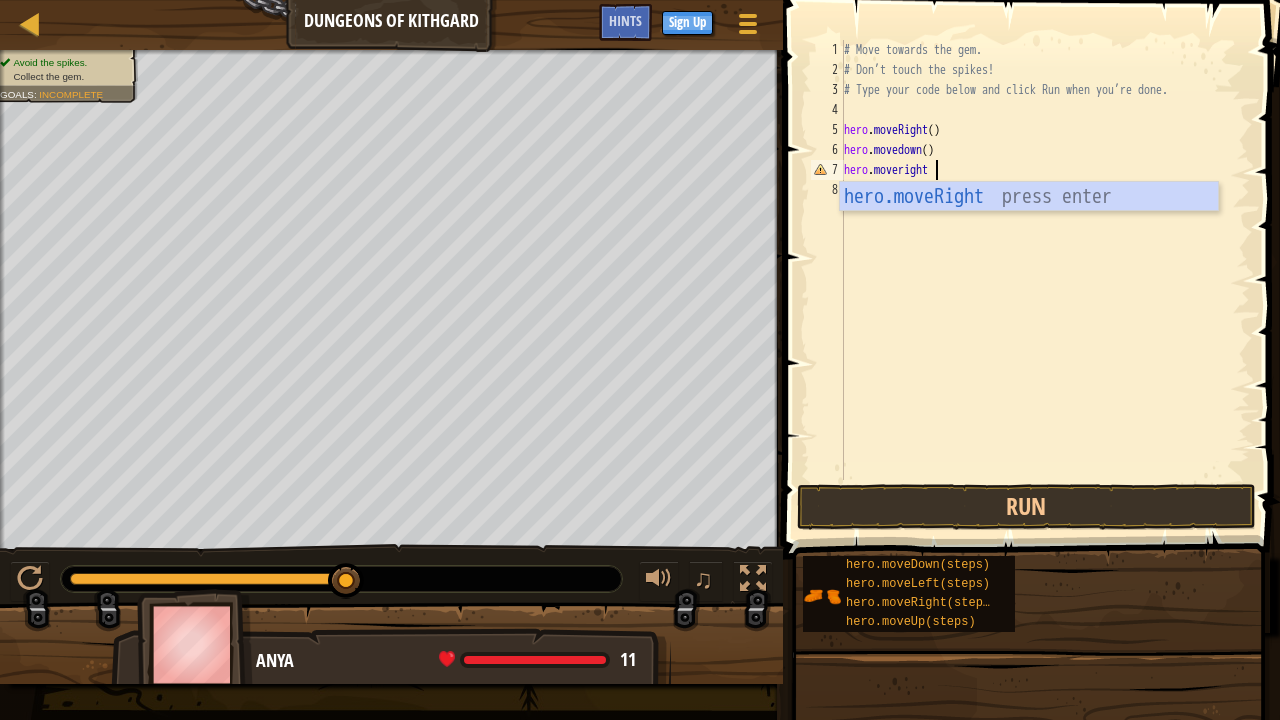 scroll, scrollTop: 9, scrollLeft: 7, axis: both 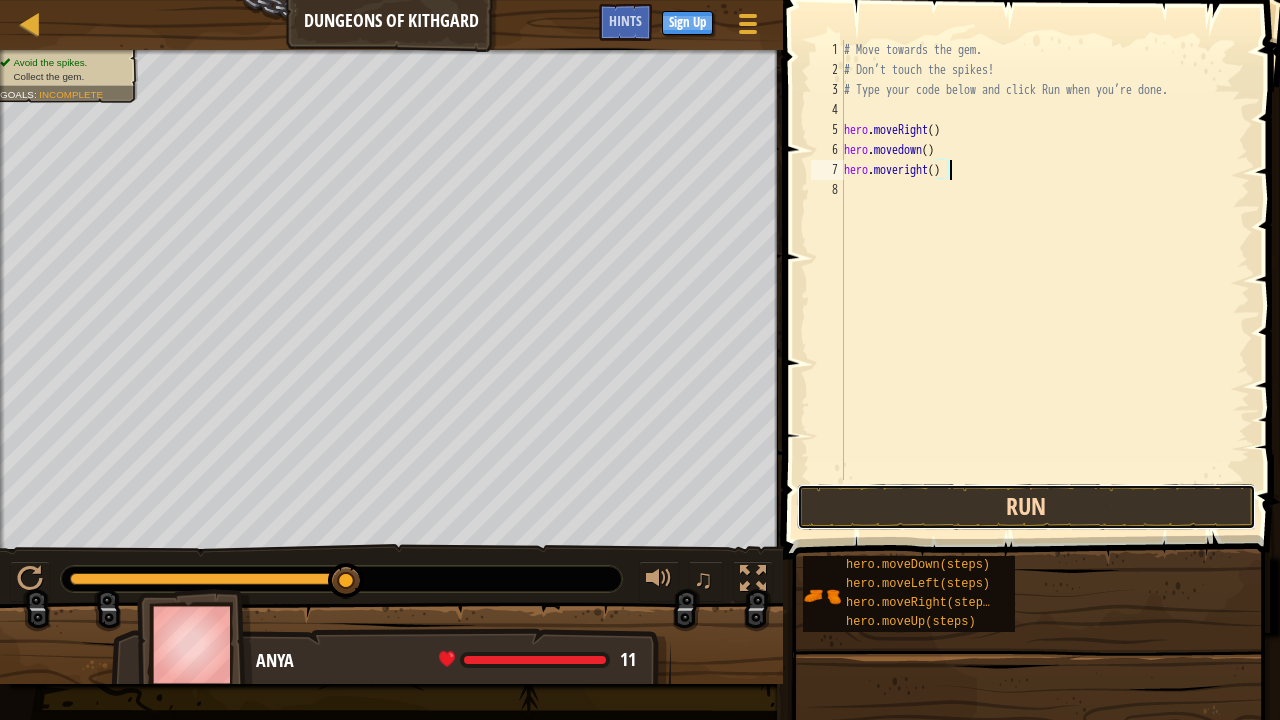 click on "Run" at bounding box center (1026, 507) 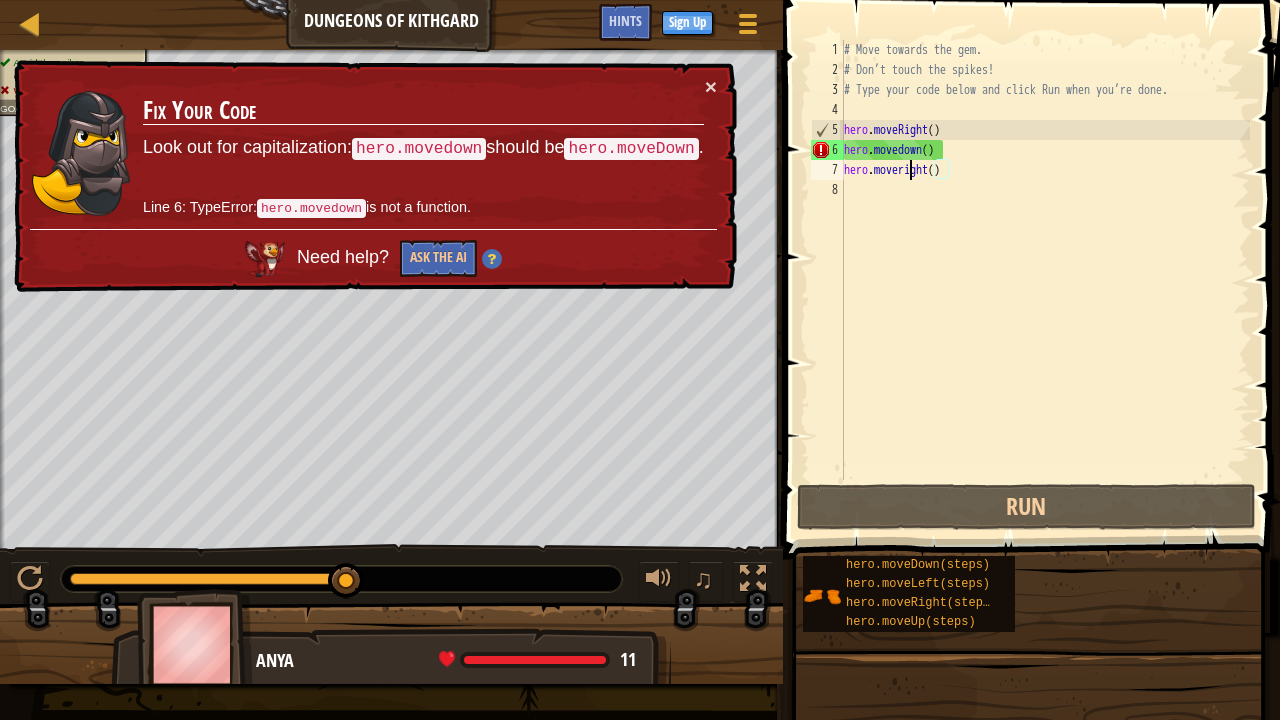 click on "# Move towards the gem. # Don’t touch the spikes! # Type your code below and click Run when you’re done. hero . moveRight ( ) hero . movedown ( ) hero . moveright ( )" at bounding box center (1045, 280) 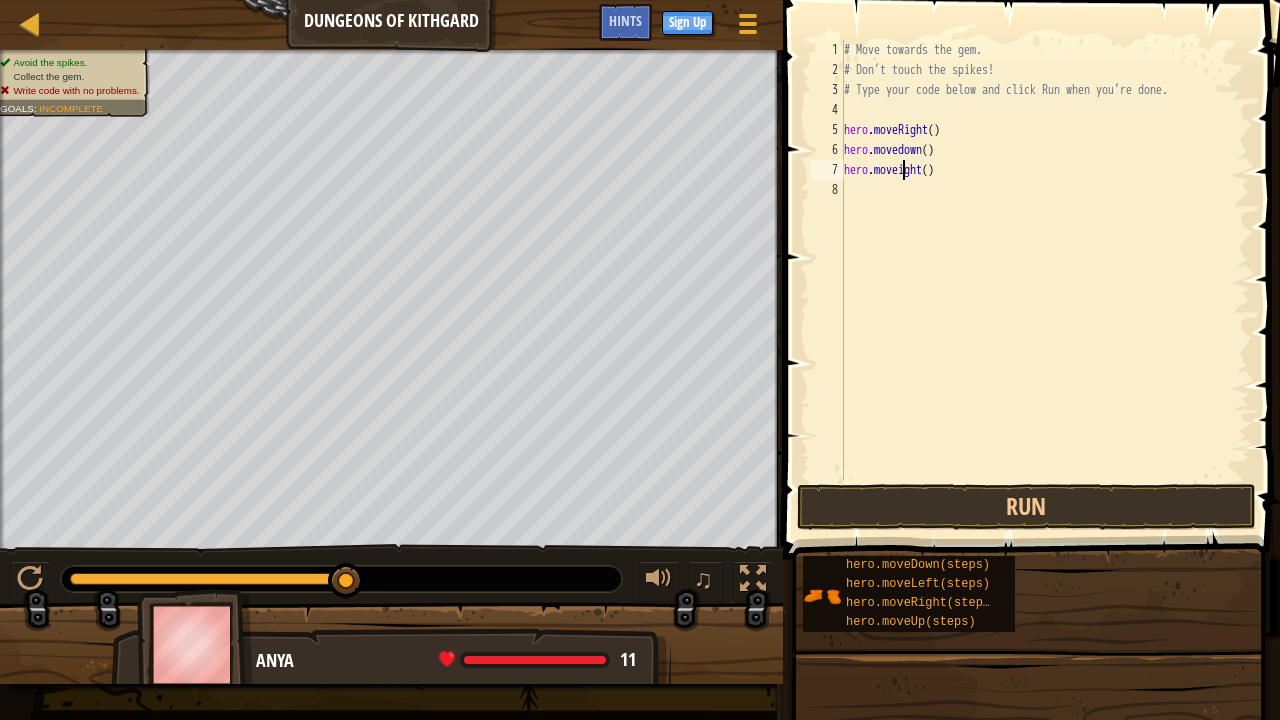 scroll, scrollTop: 9, scrollLeft: 6, axis: both 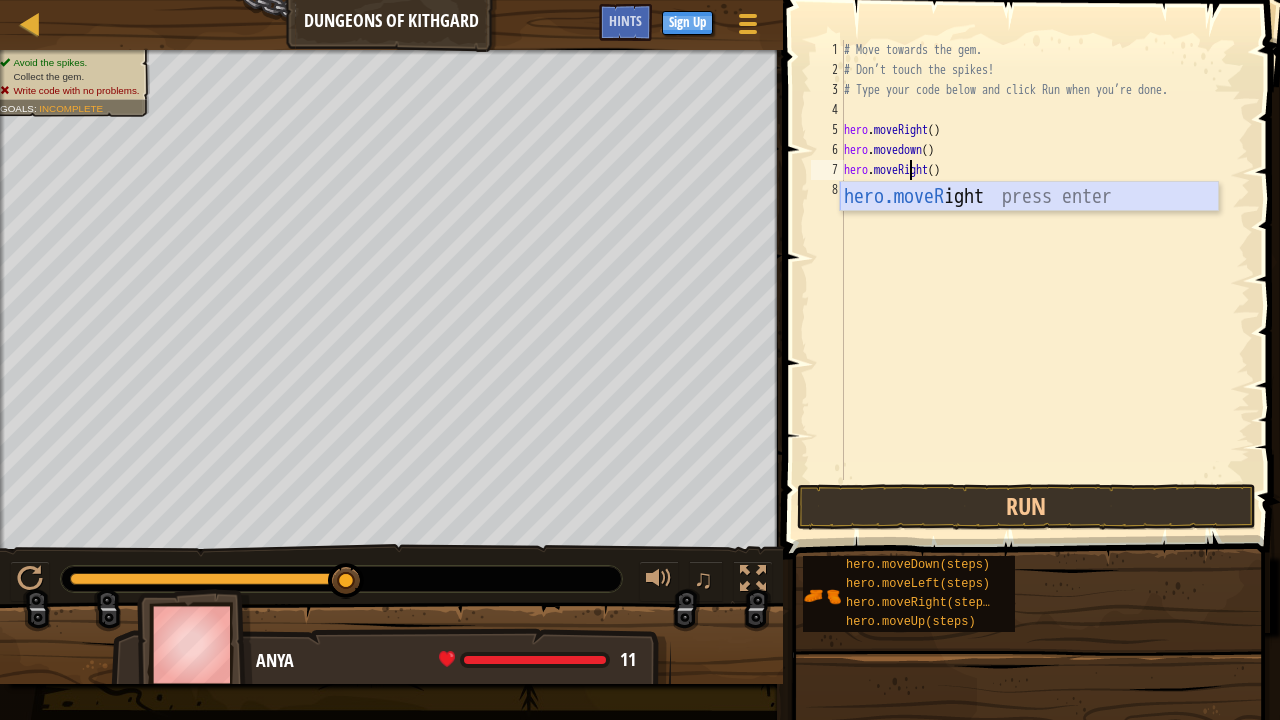 click on "hero.moveR ight press enter" at bounding box center [1029, 227] 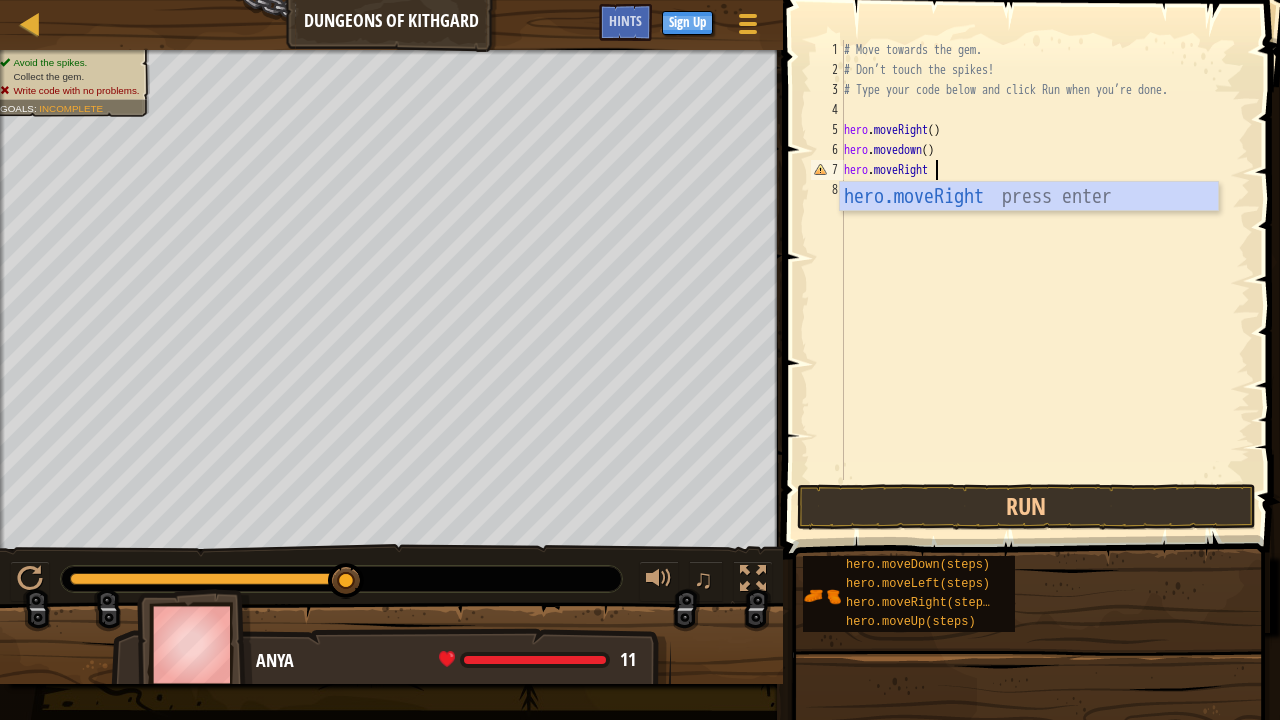 scroll, scrollTop: 9, scrollLeft: 7, axis: both 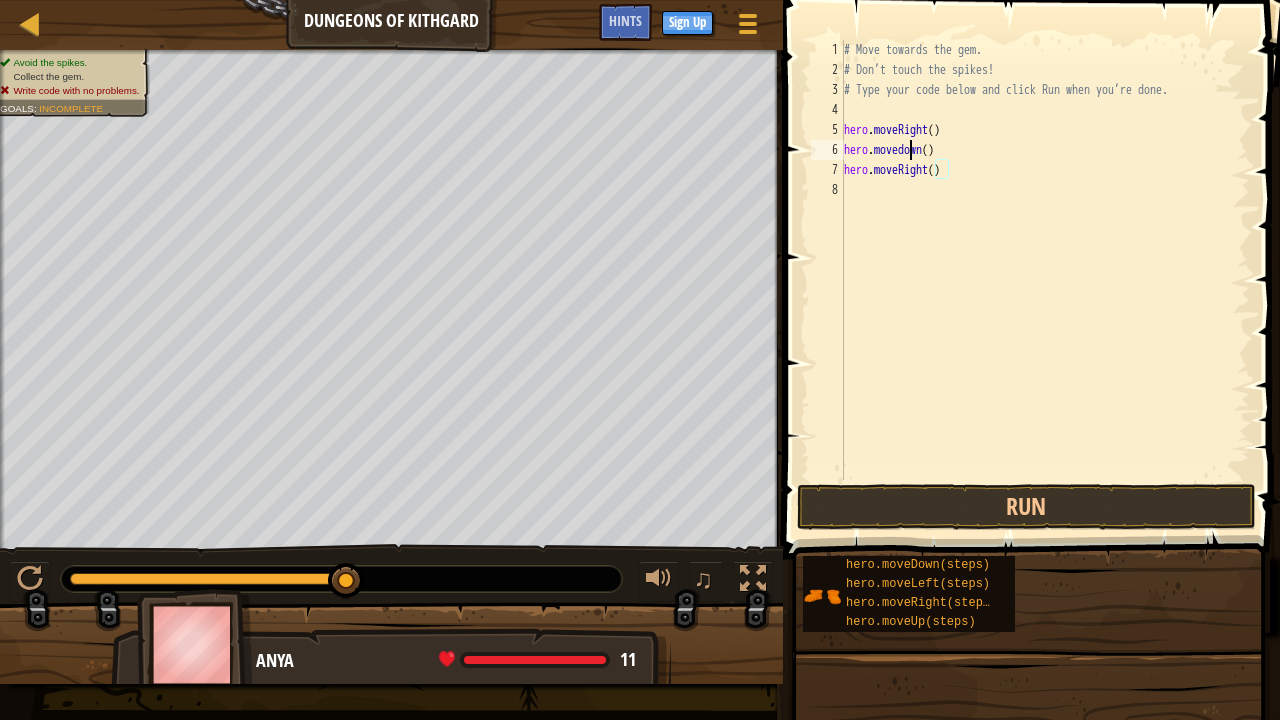 click on "# Move towards the gem. # Don’t touch the spikes! # Type your code below and click Run when you’re done. hero . moveRight ( ) hero . movedown ( ) hero . moveRight ( )" at bounding box center (1045, 280) 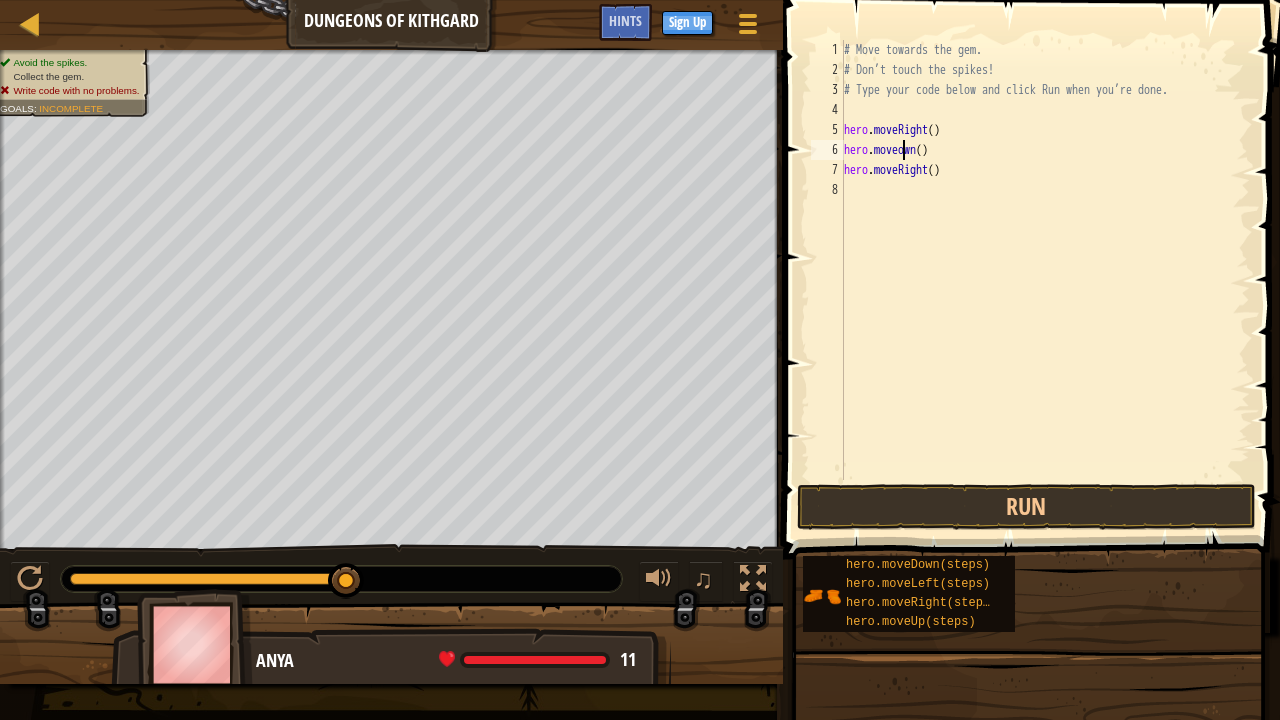 scroll, scrollTop: 9, scrollLeft: 6, axis: both 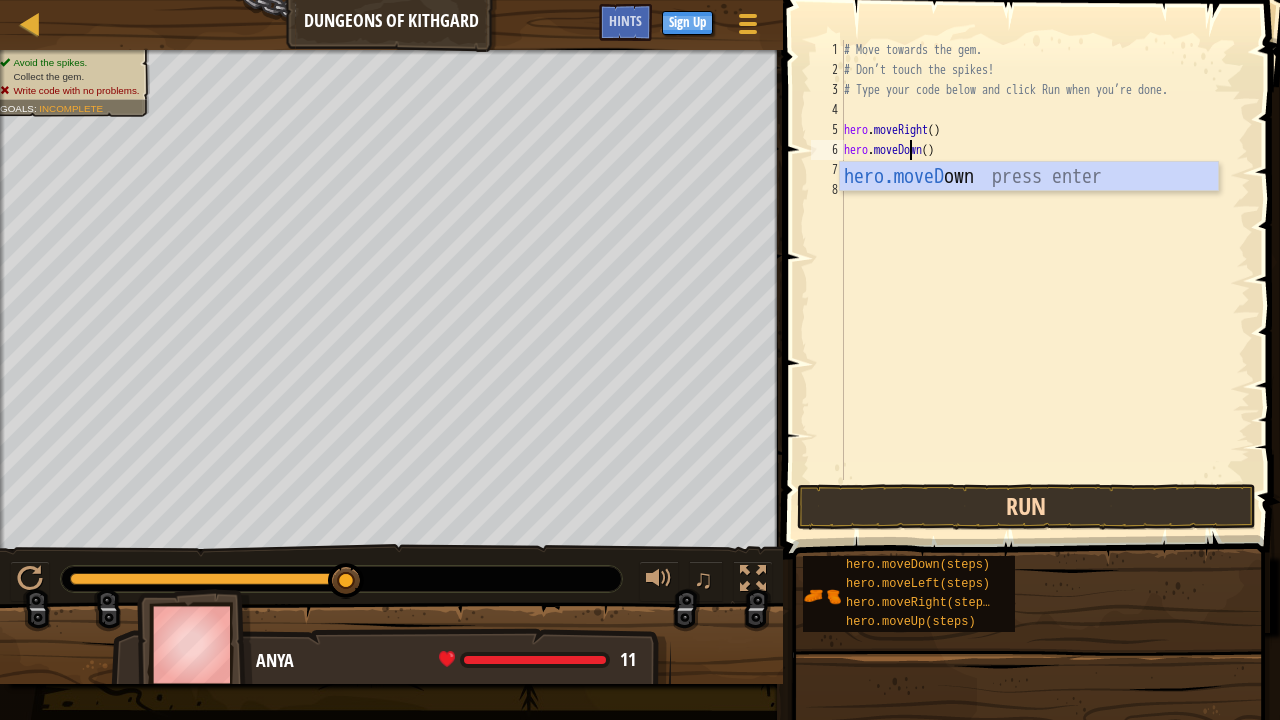 type on "hero.moveDown()" 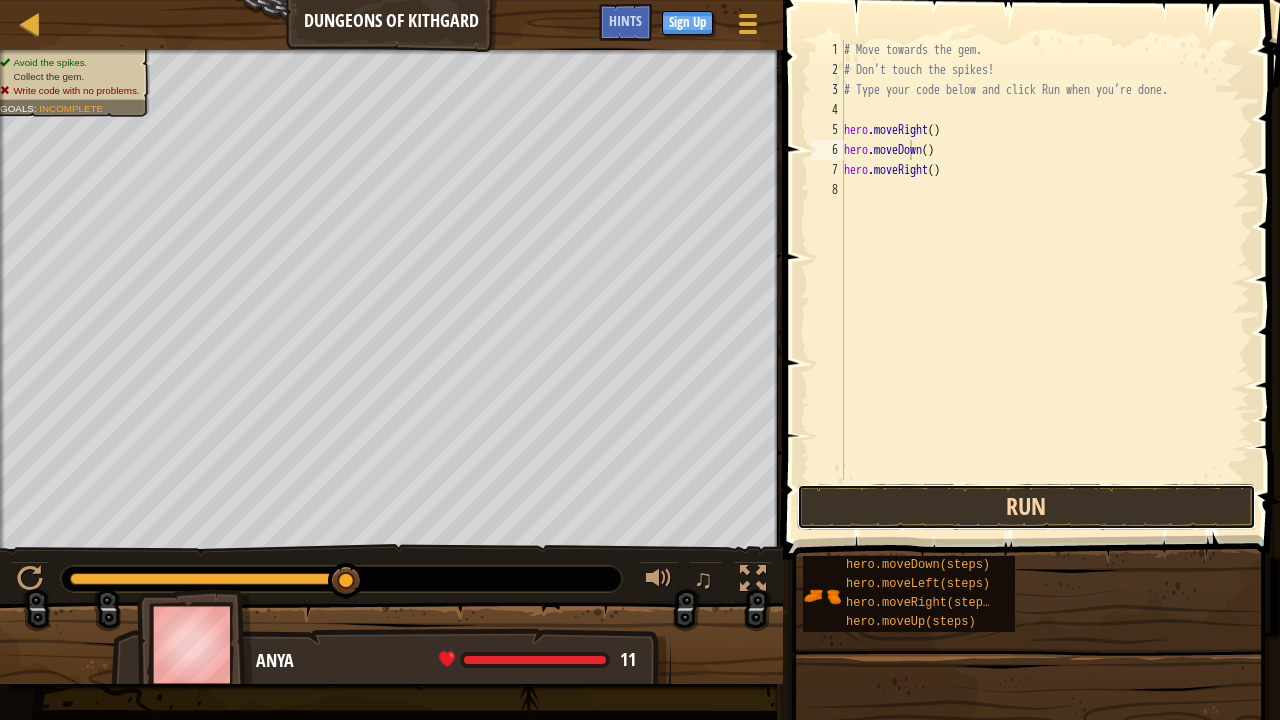 click on "Run" at bounding box center (1026, 507) 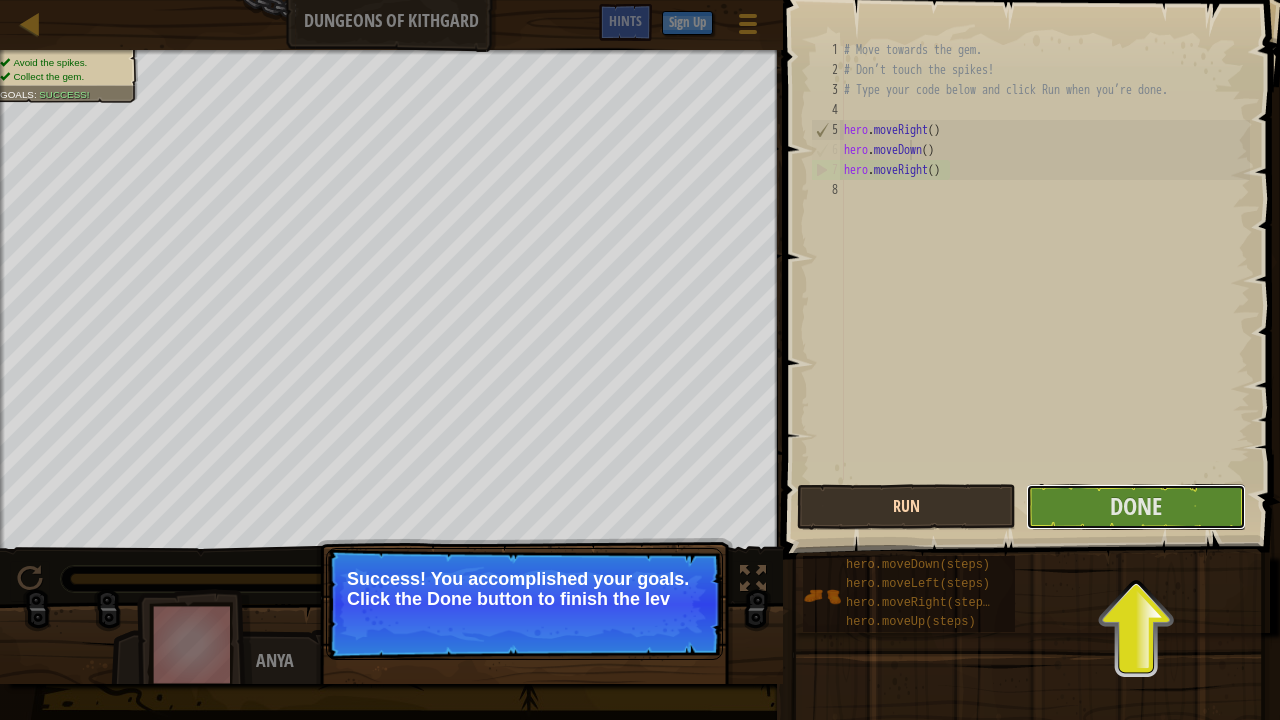 click on "Done" at bounding box center [1135, 507] 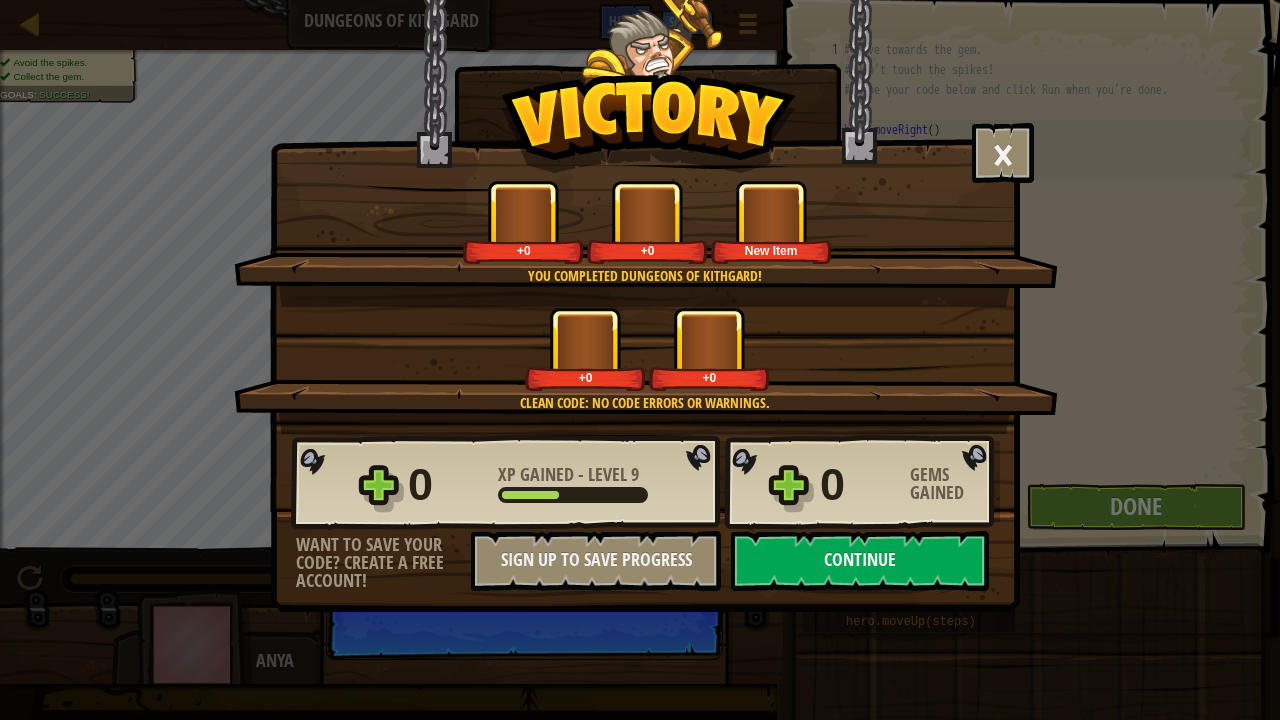 click on "0 XP Gained - Level 9 0 Gems Gained" at bounding box center [645, 483] 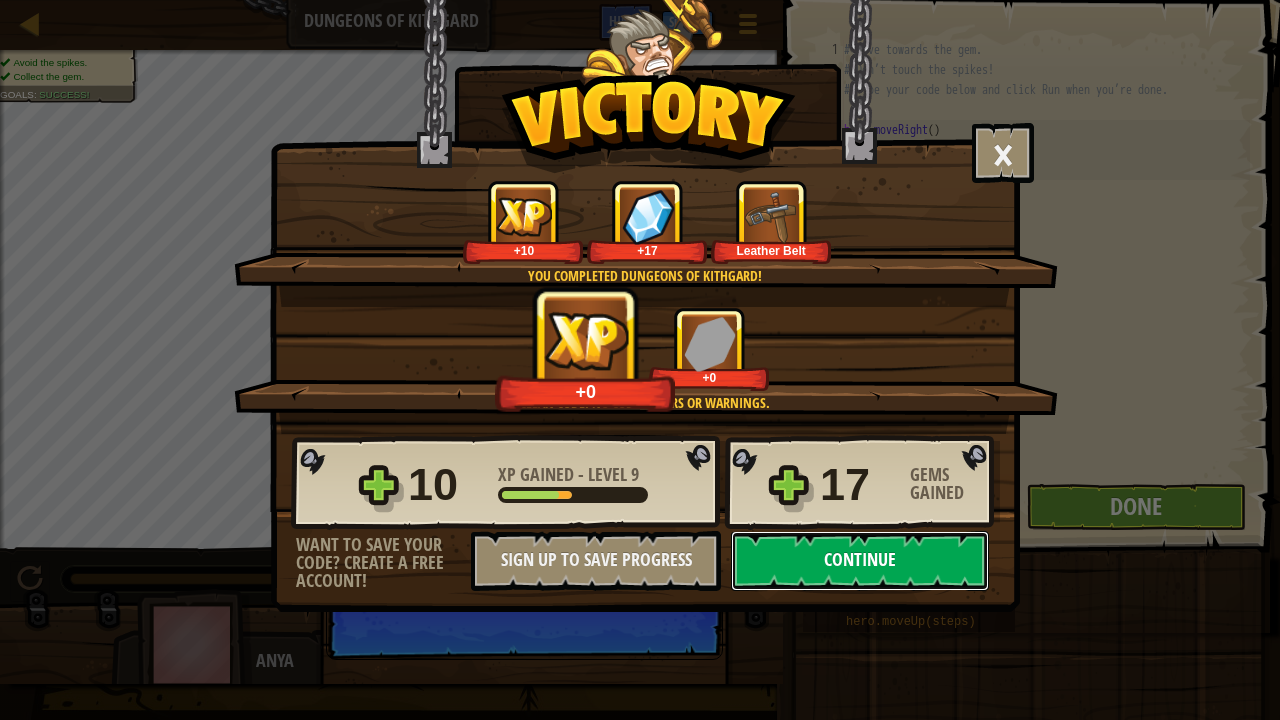 click on "Continue" at bounding box center [860, 561] 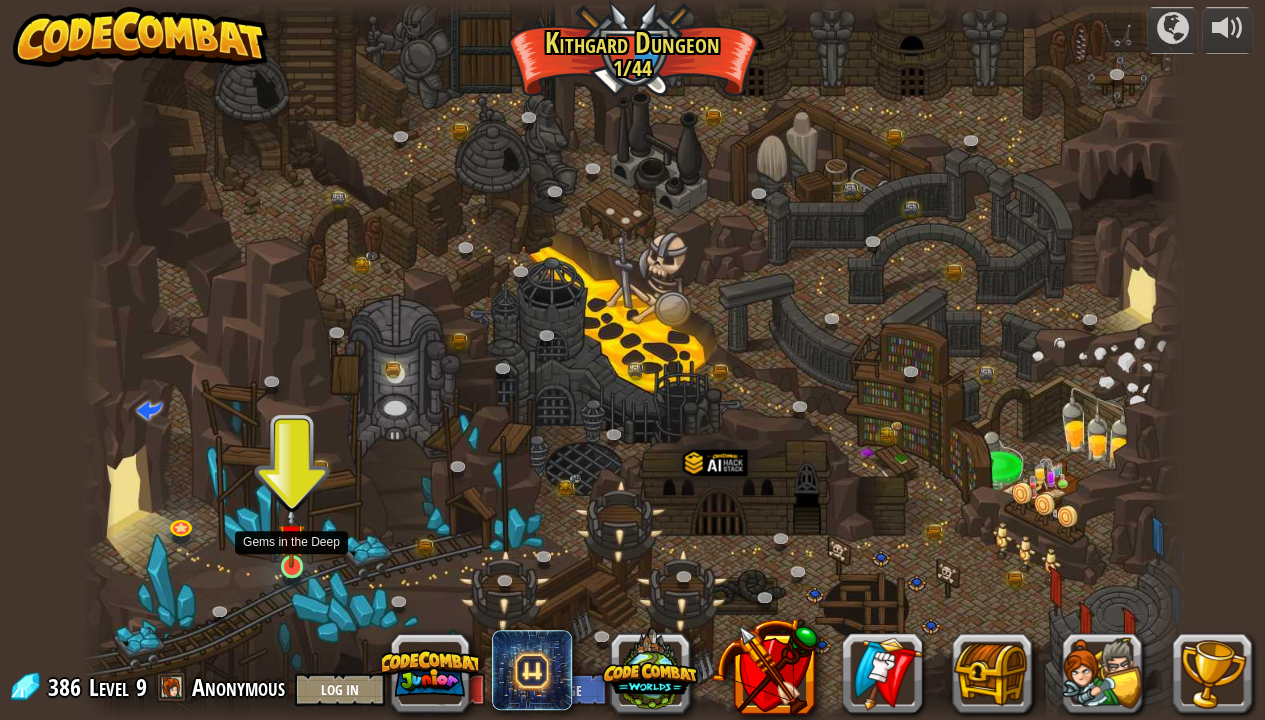 click at bounding box center [291, 537] 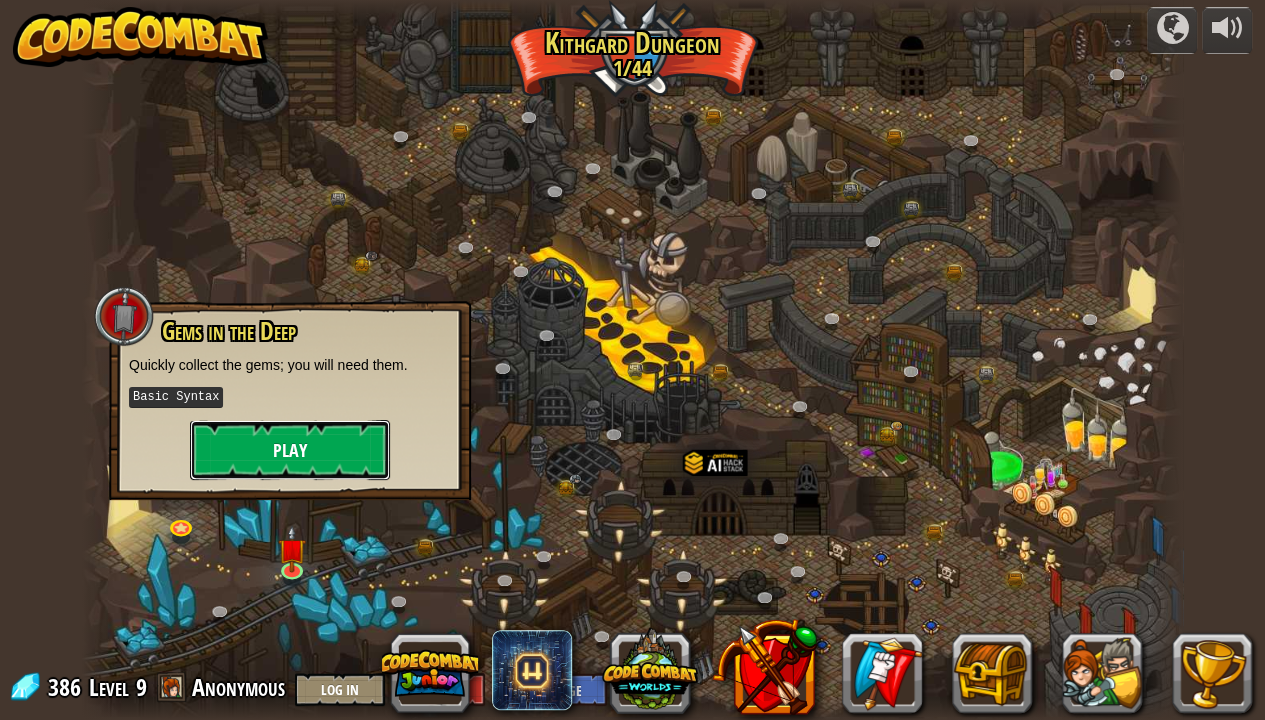 click on "Play" at bounding box center (290, 450) 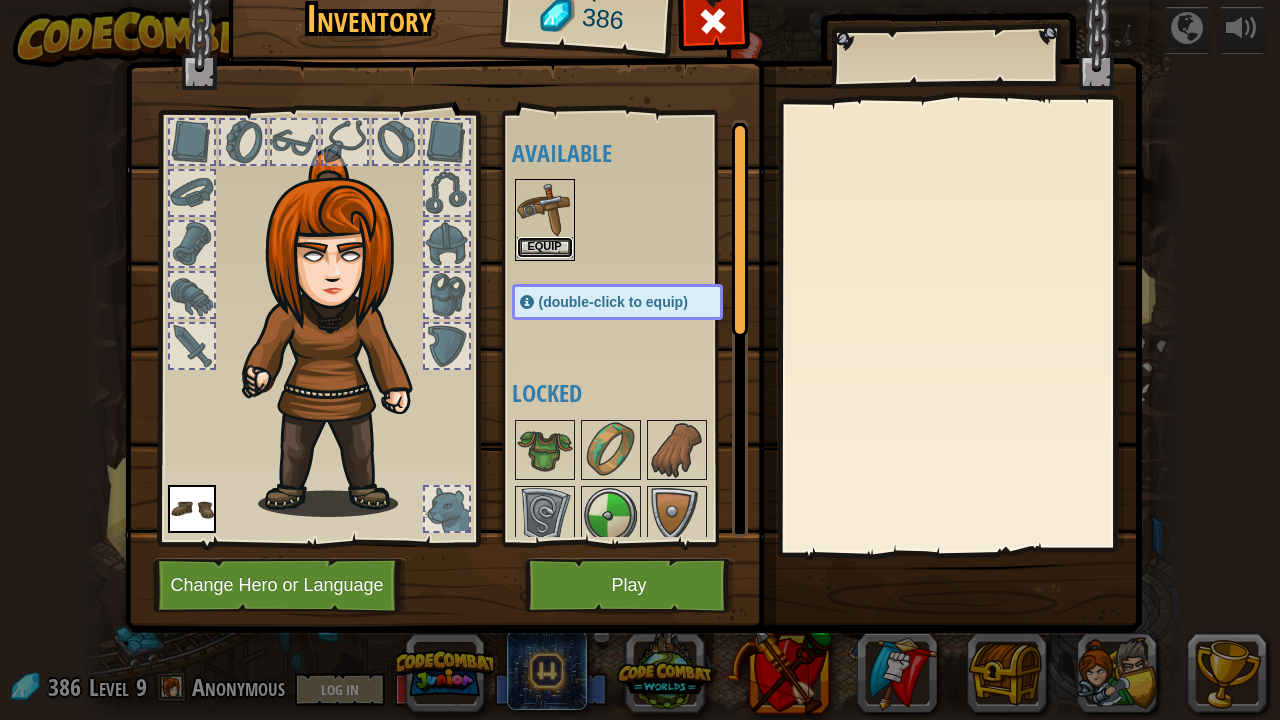 click on "Equip" at bounding box center (545, 247) 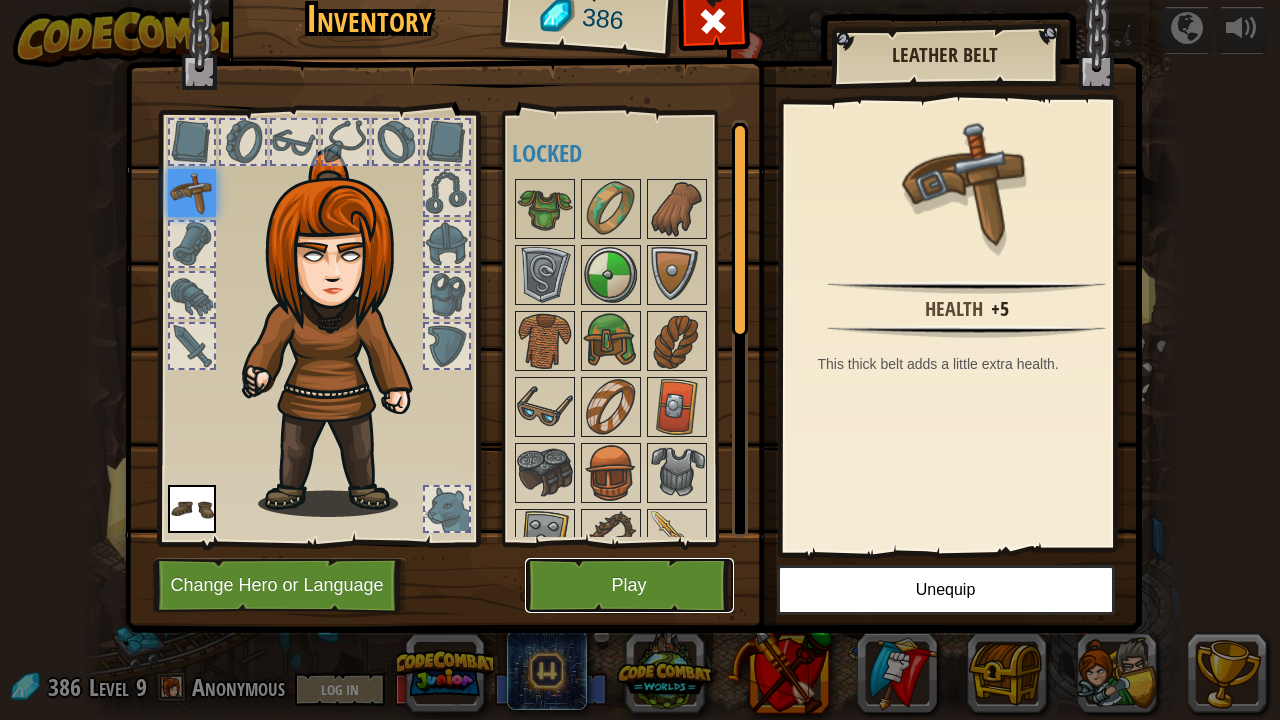click on "Play" at bounding box center (629, 585) 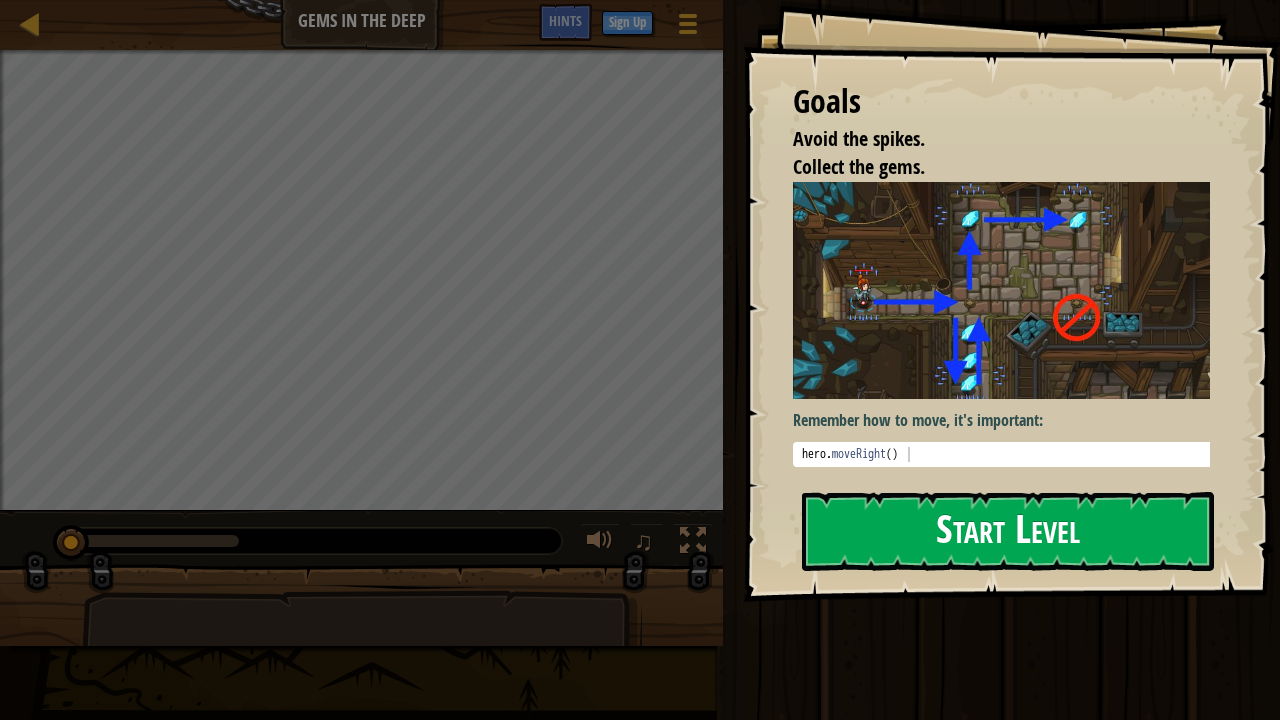 click on "Start Level" at bounding box center (1008, 531) 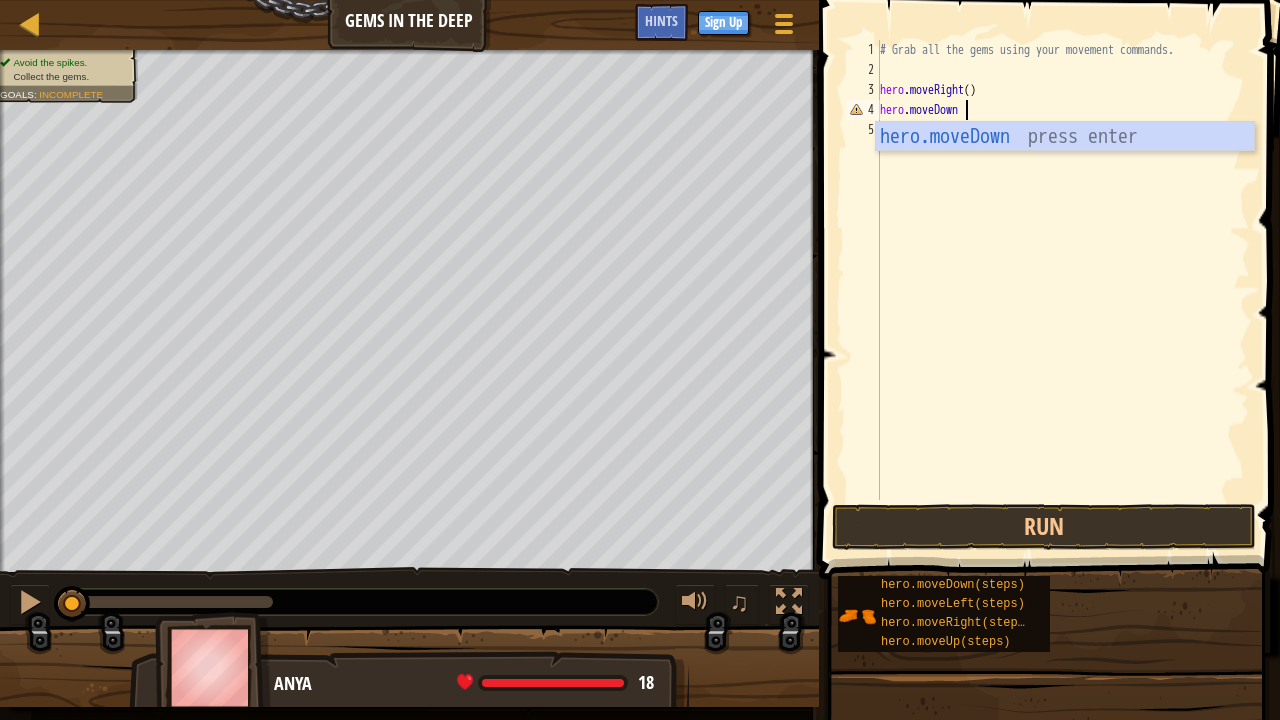 scroll, scrollTop: 9, scrollLeft: 6, axis: both 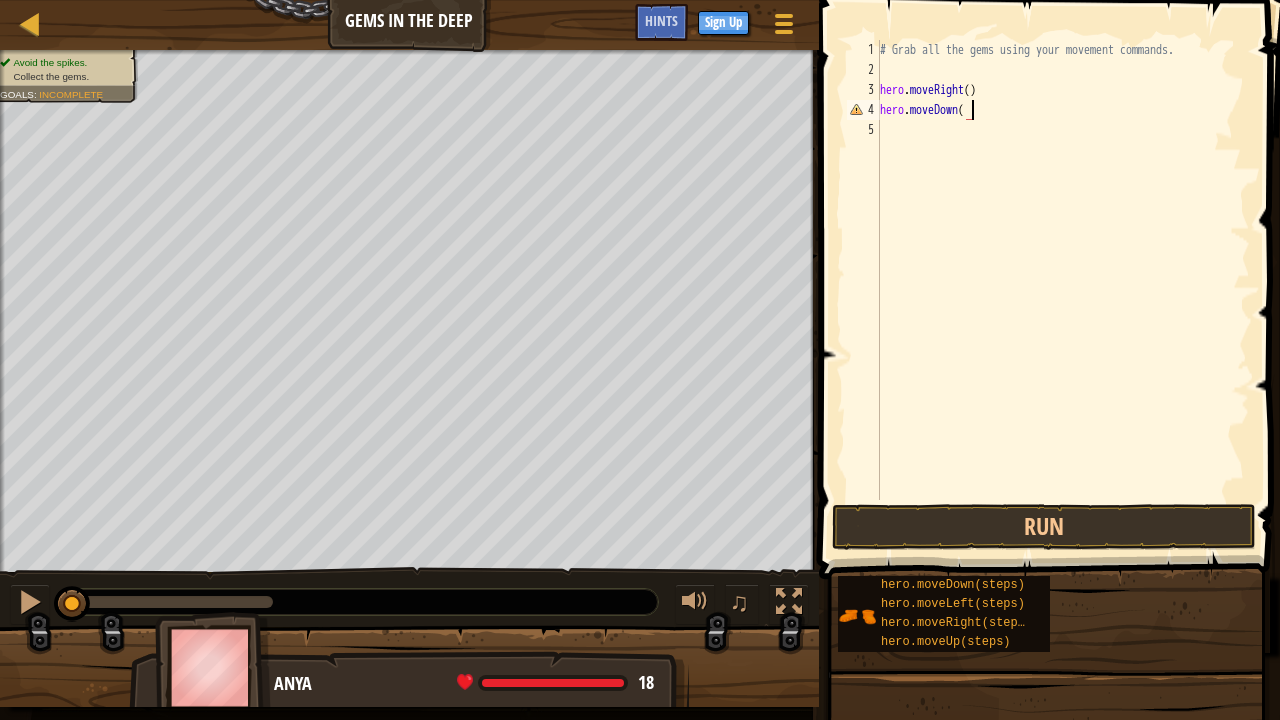 type on "hero.moveDown()" 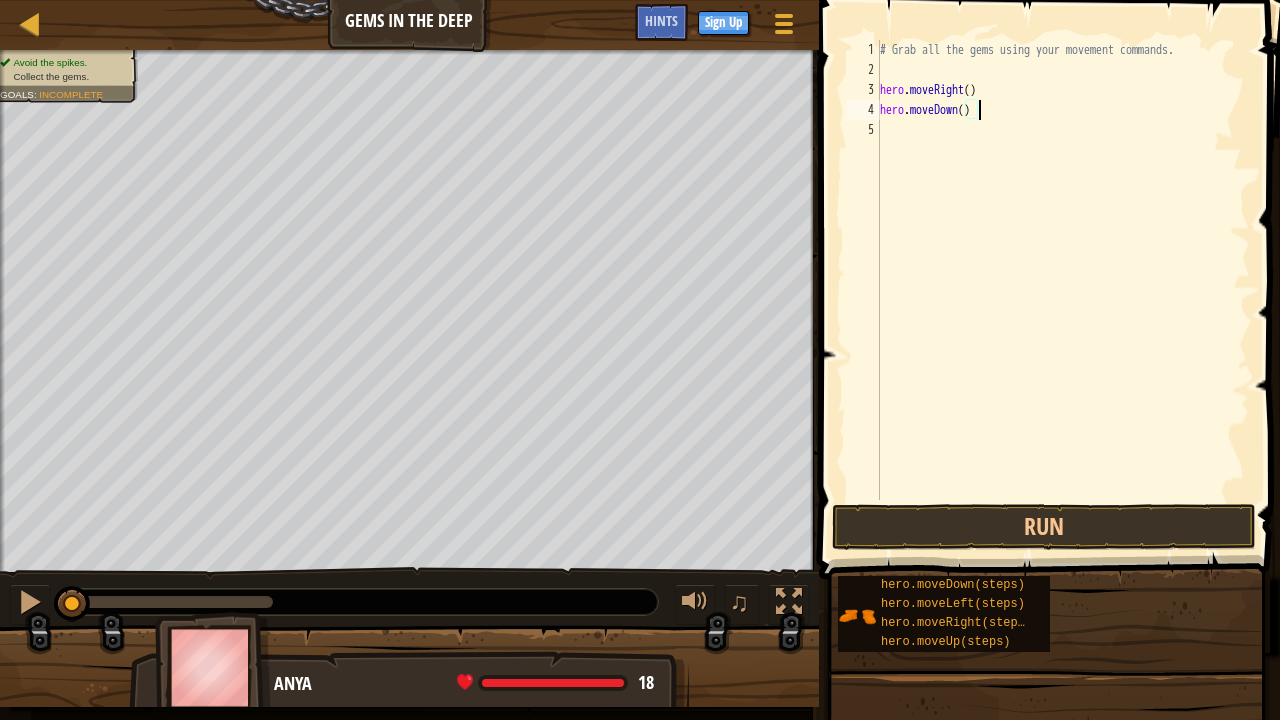 scroll, scrollTop: 9, scrollLeft: 0, axis: vertical 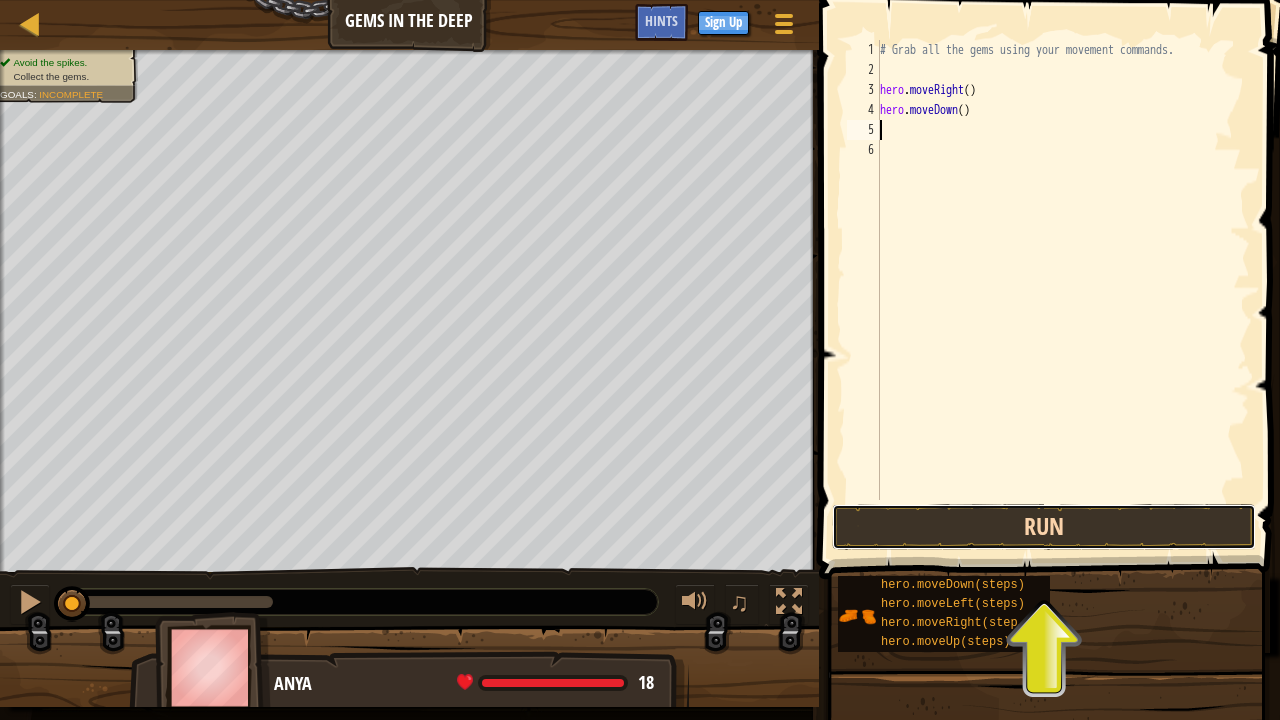 click on "Run" at bounding box center [1044, 527] 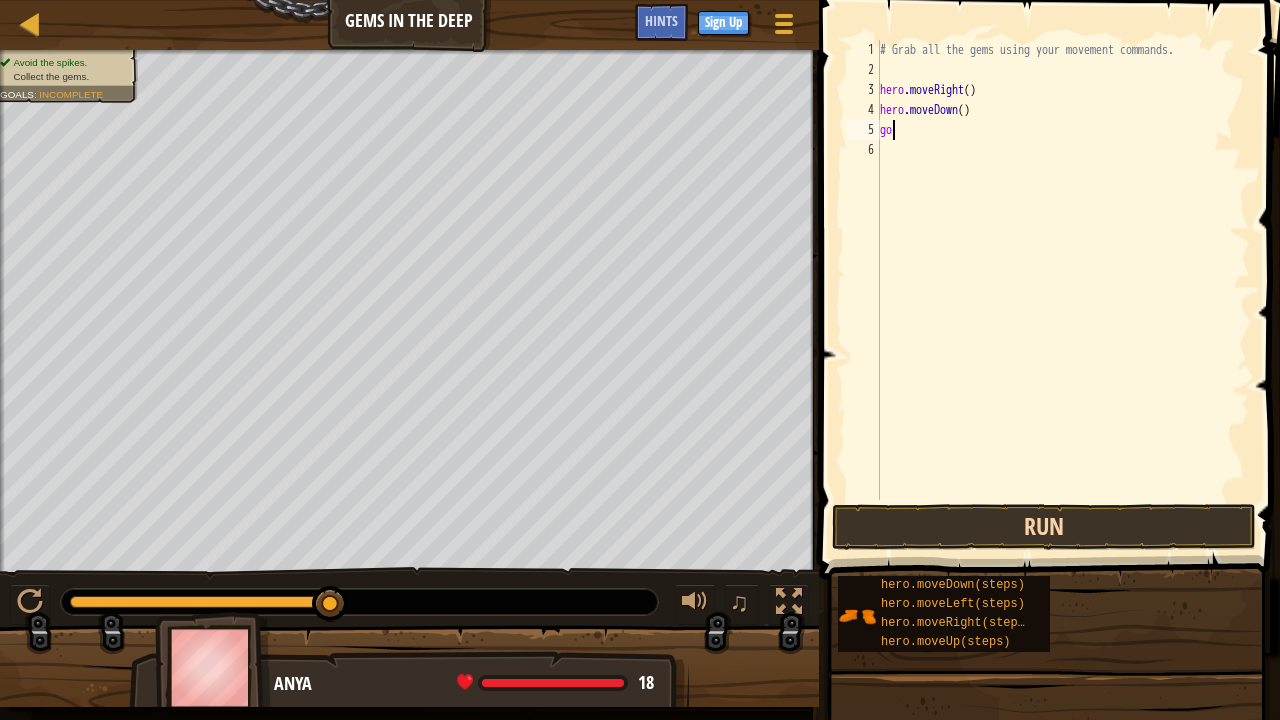 type on "g" 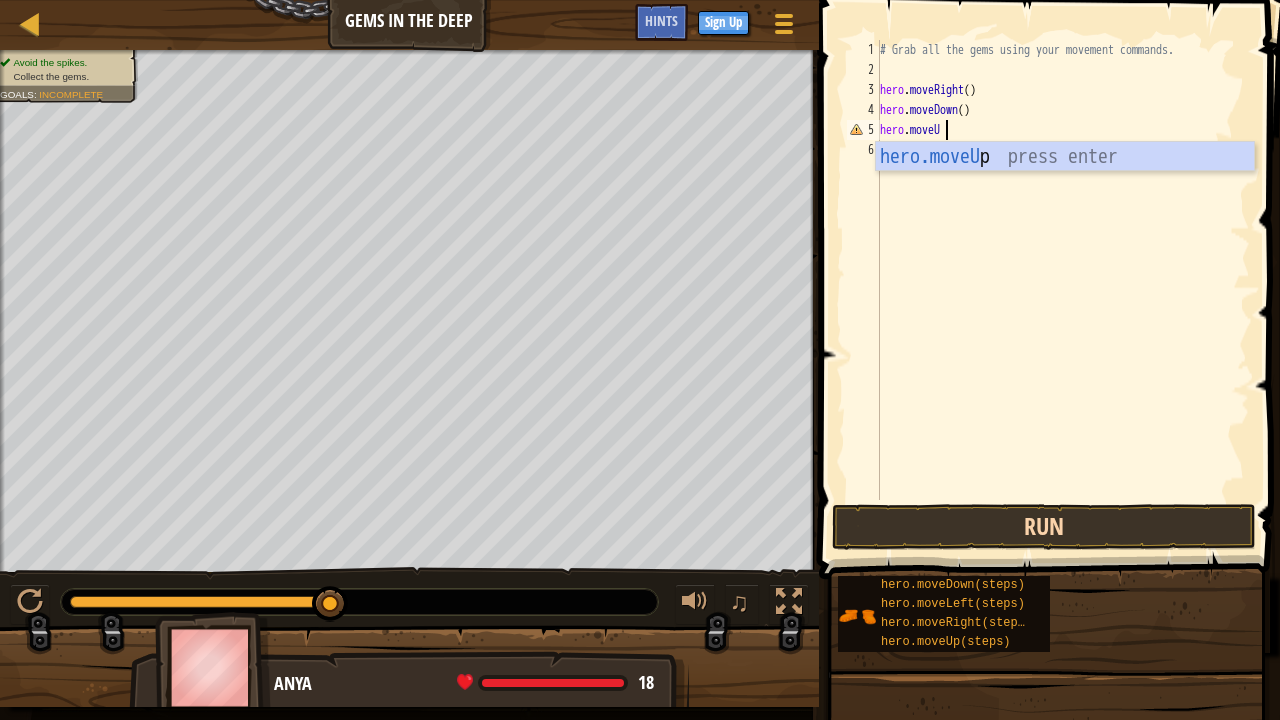 scroll, scrollTop: 9, scrollLeft: 5, axis: both 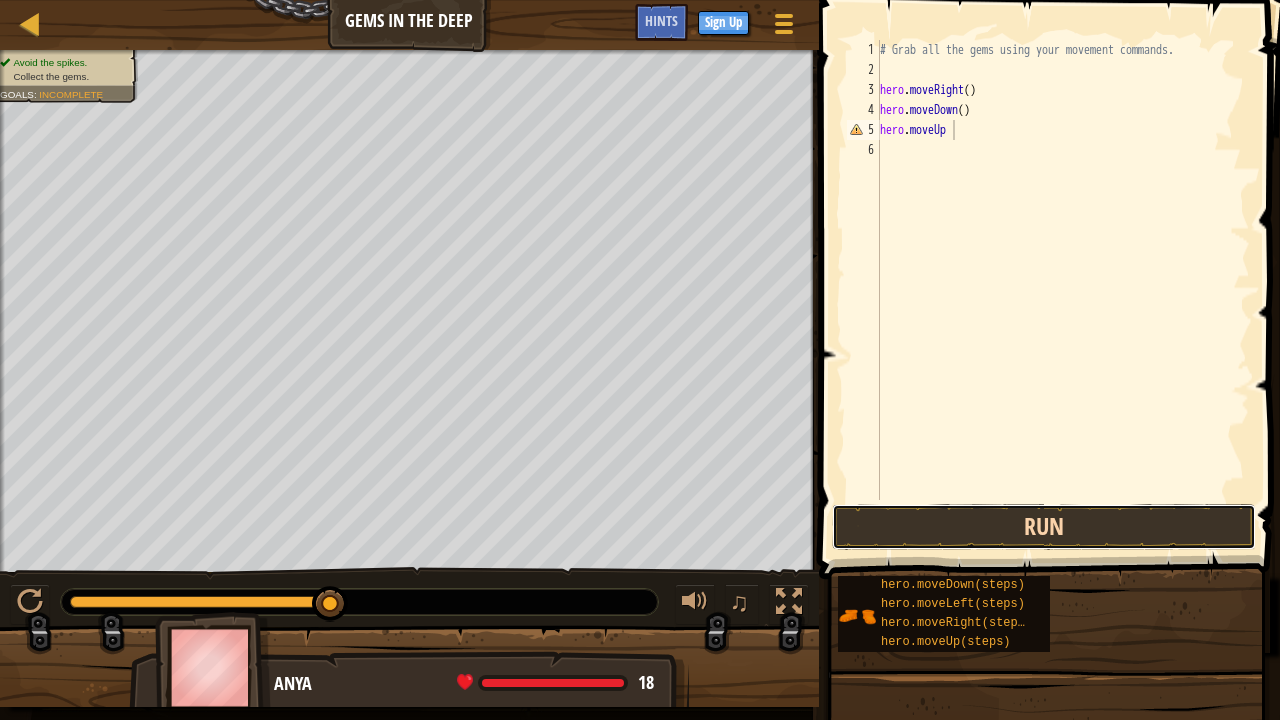 click on "Run" at bounding box center [1044, 527] 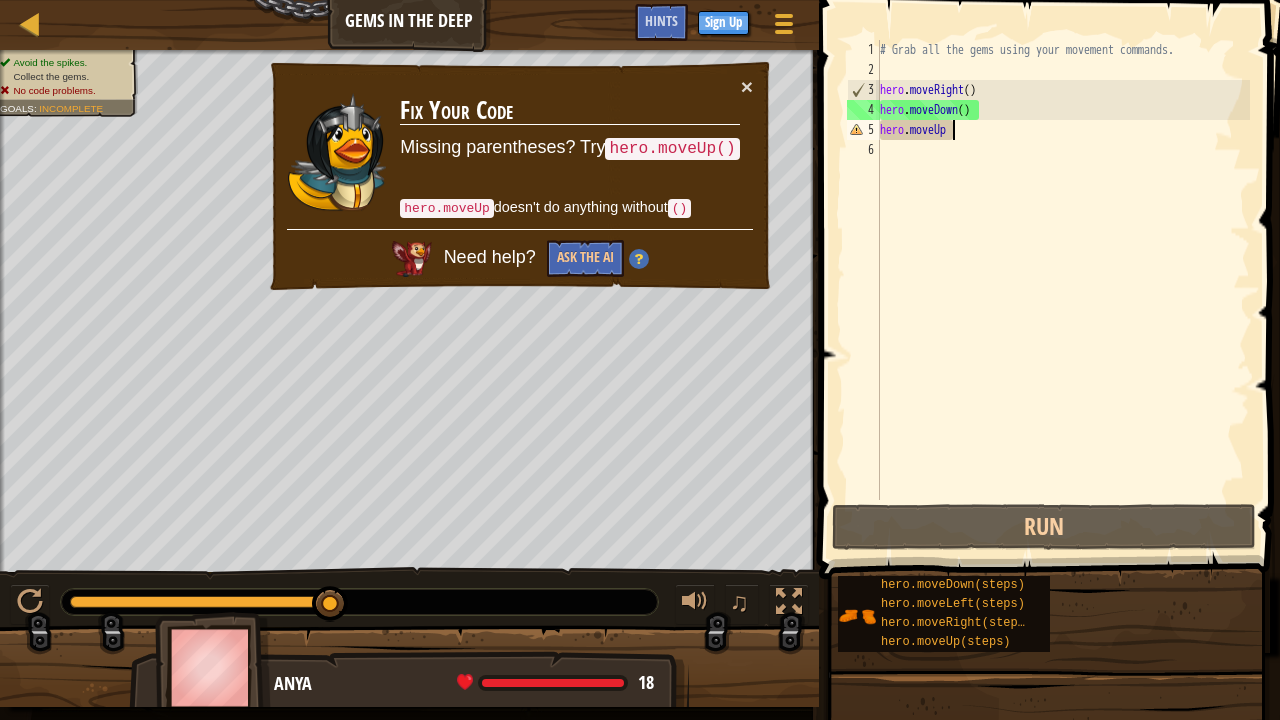 click on "# Grab all the gems using your movement commands. hero . moveRight ( ) hero . moveDown ( ) hero . moveUp" at bounding box center [1063, 290] 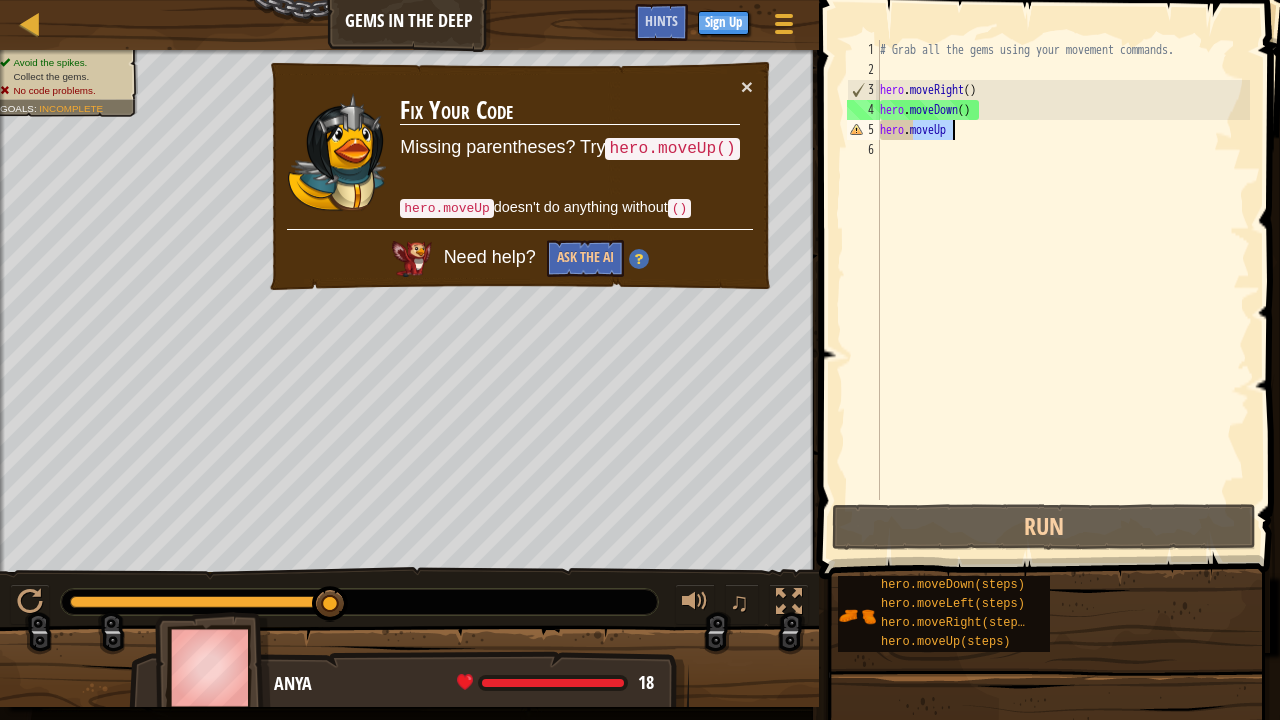 click on "# Grab all the gems using your movement commands. hero . moveRight ( ) hero . moveDown ( ) hero . moveUp" at bounding box center [1063, 290] 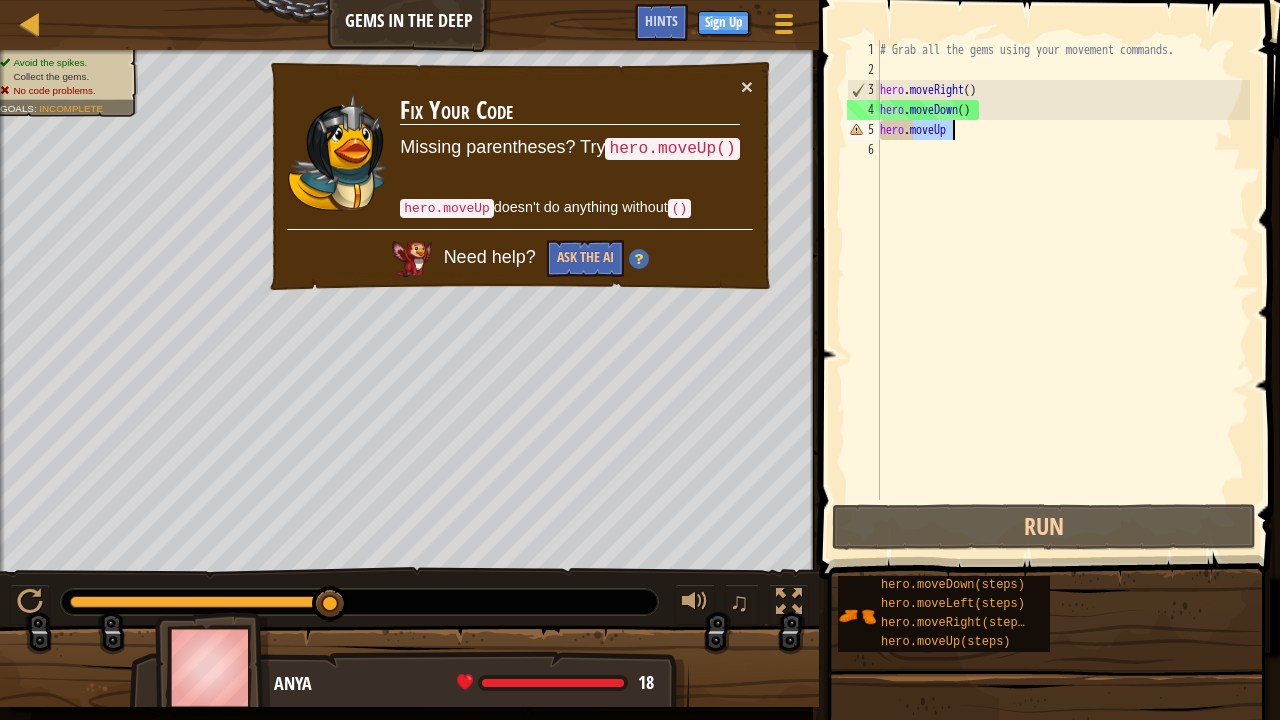 click on "# Grab all the gems using your movement commands. hero . moveRight ( ) hero . moveDown ( ) hero . moveUp" at bounding box center (1063, 270) 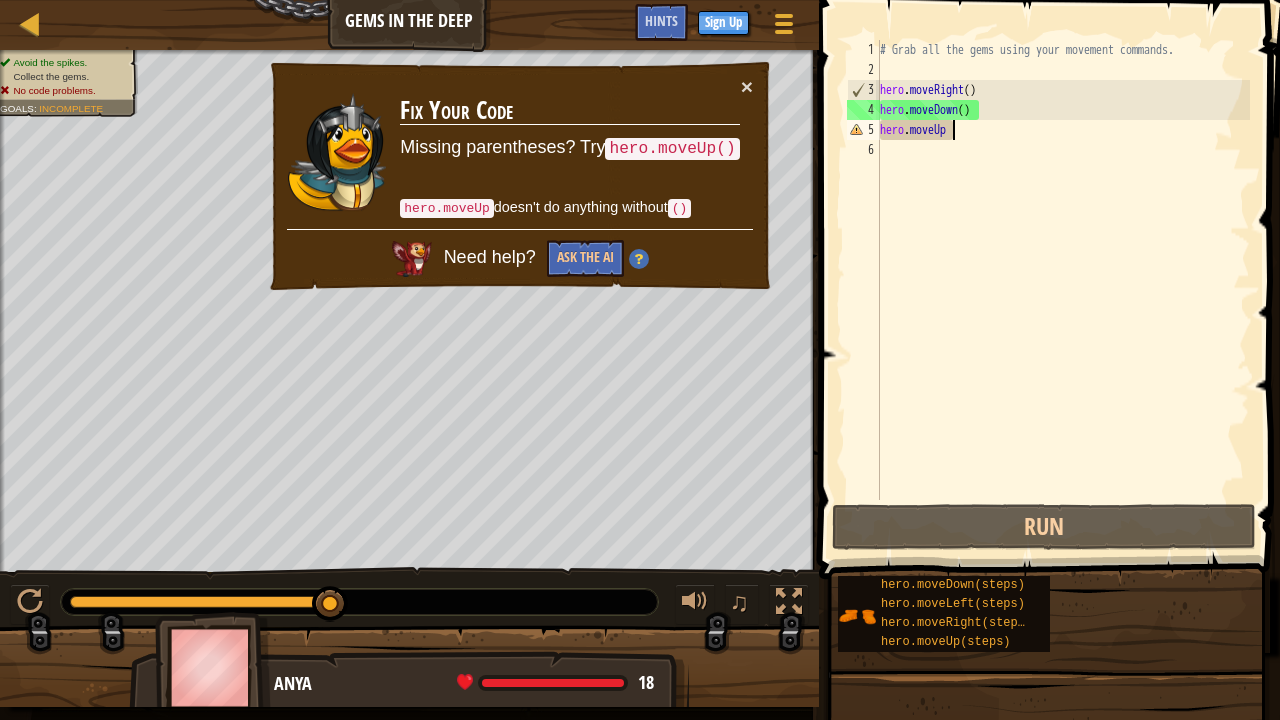 click on "# Grab all the gems using your movement commands. hero . moveRight ( ) hero . moveDown ( ) hero . moveUp" at bounding box center [1063, 290] 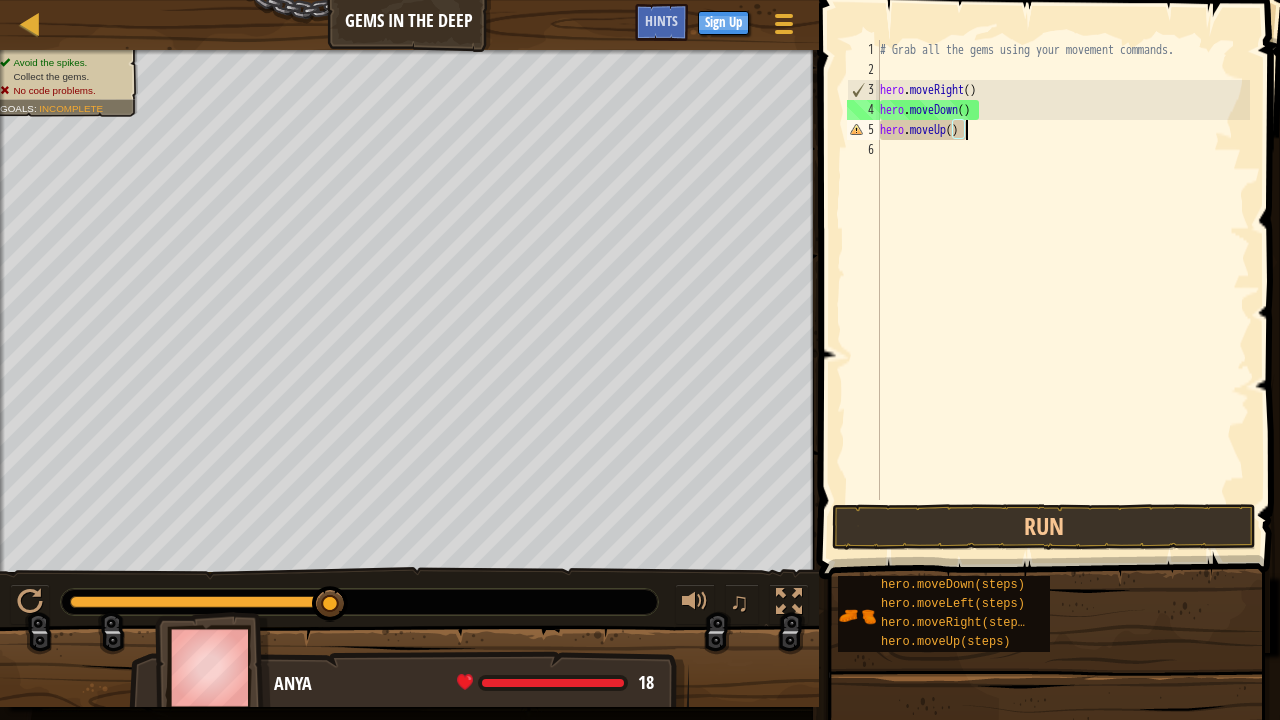 scroll, scrollTop: 9, scrollLeft: 6, axis: both 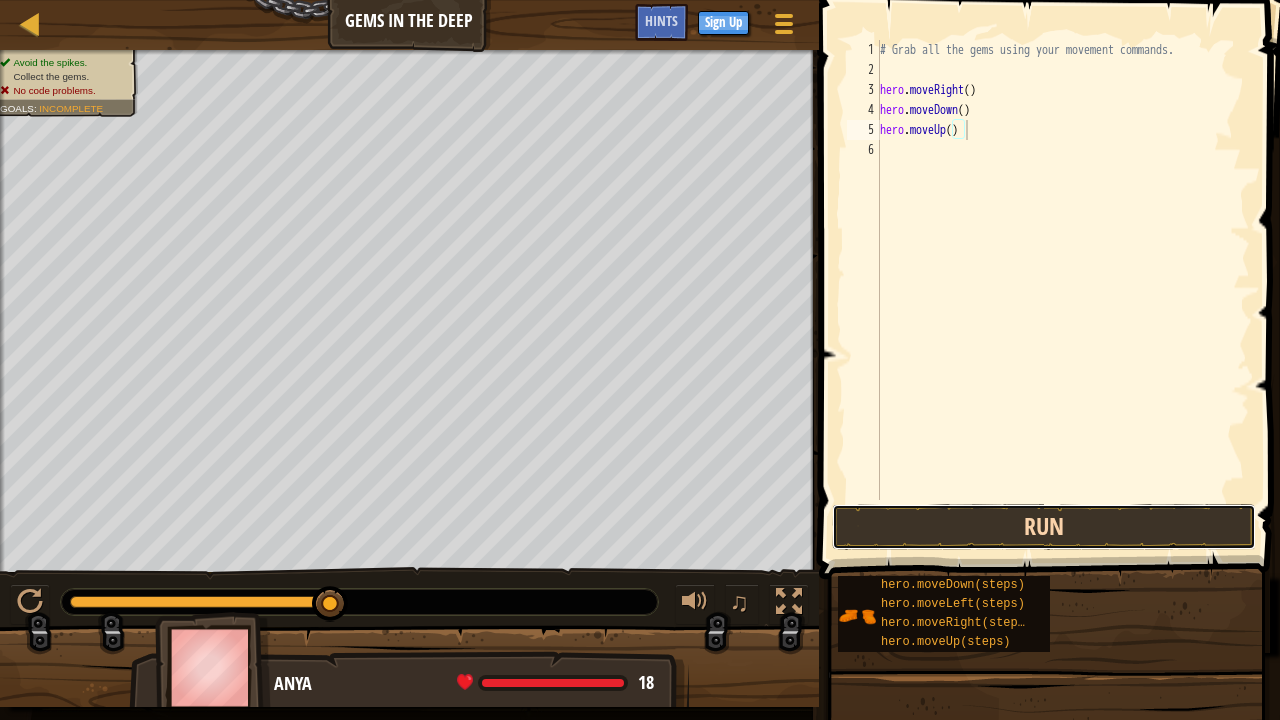 click on "Run" at bounding box center (1044, 527) 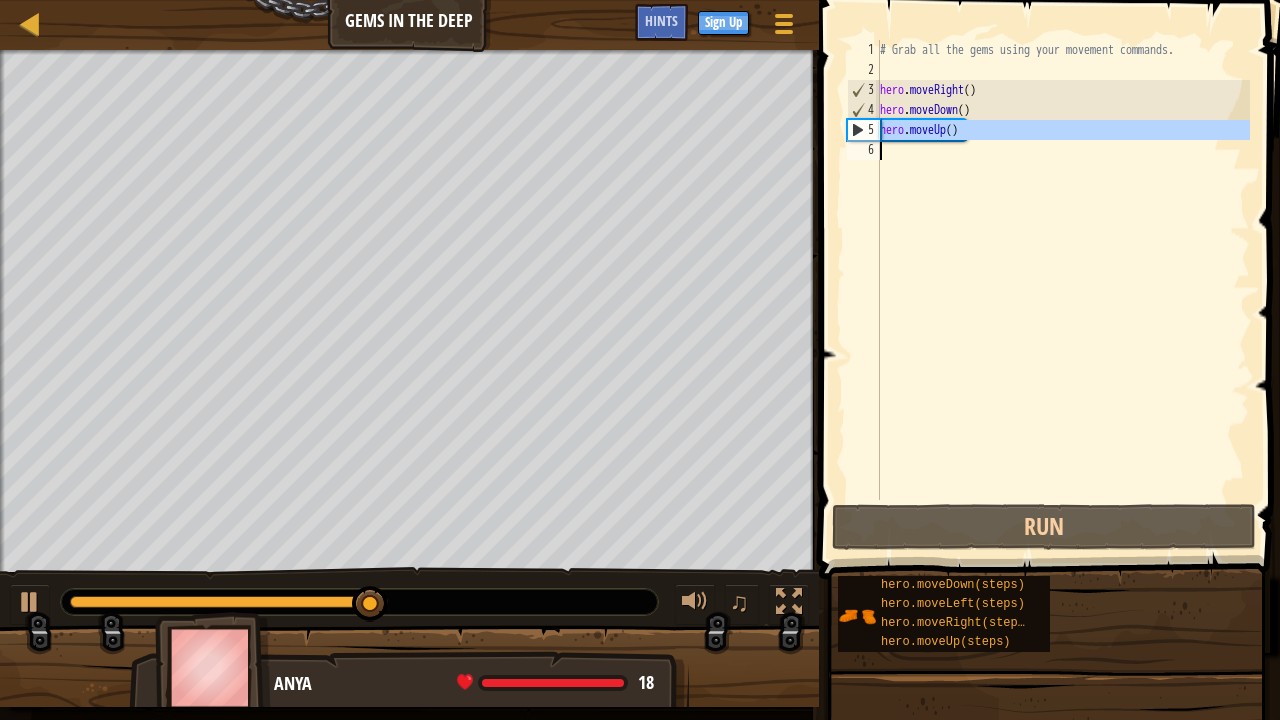 drag, startPoint x: 879, startPoint y: 132, endPoint x: 962, endPoint y: 134, distance: 83.02409 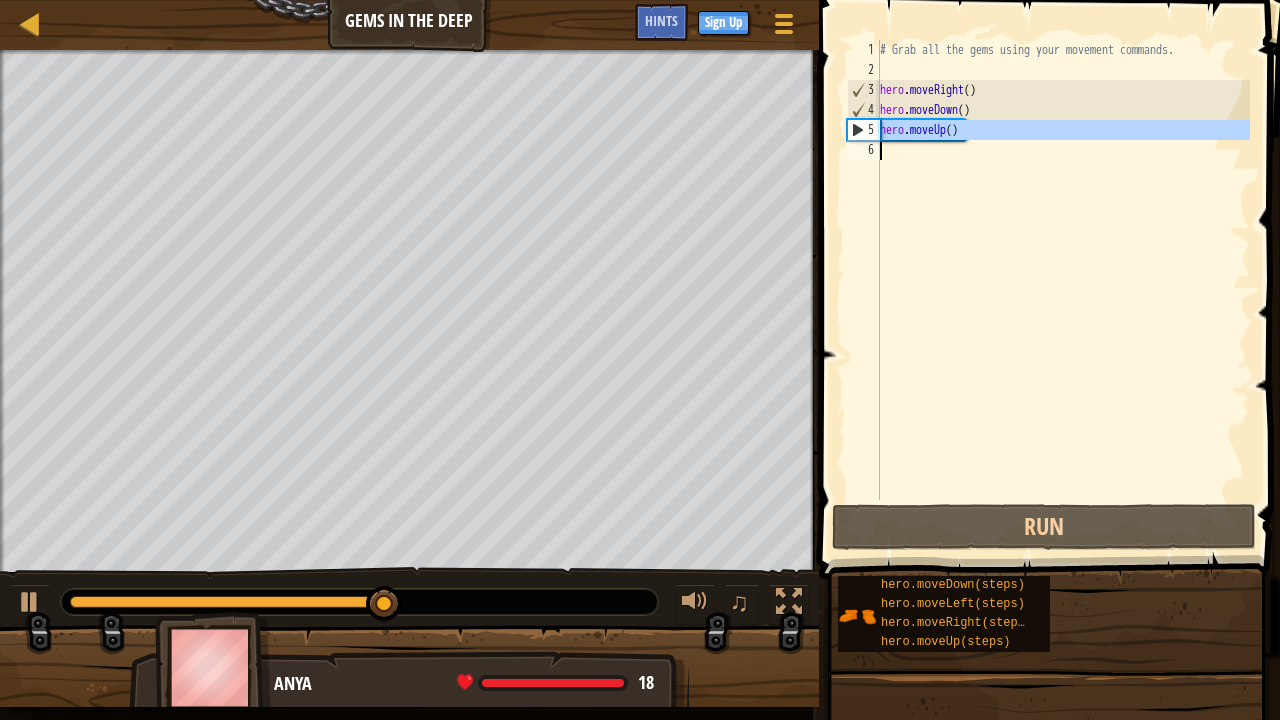 click on "# Grab all the gems using your movement commands. hero . moveRight ( ) hero . moveDown ( ) hero . moveUp ( )" at bounding box center (1063, 270) 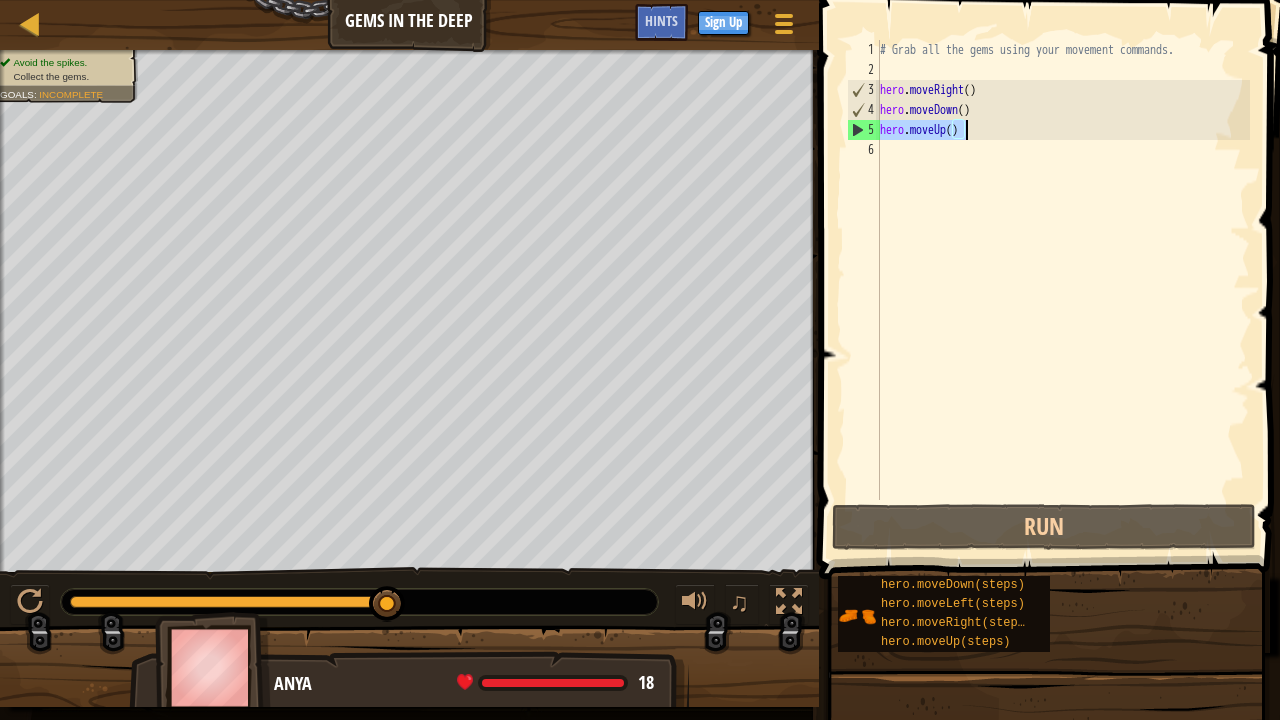 drag, startPoint x: 880, startPoint y: 125, endPoint x: 968, endPoint y: 128, distance: 88.051125 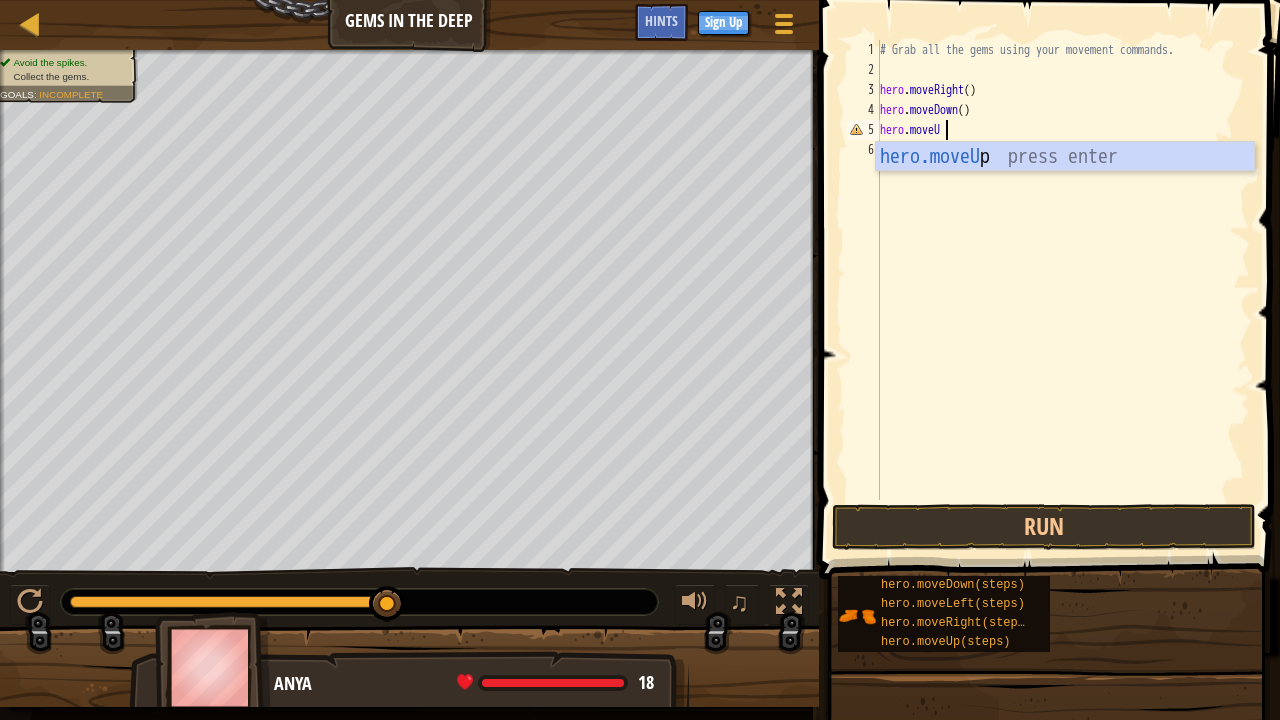 scroll, scrollTop: 9, scrollLeft: 5, axis: both 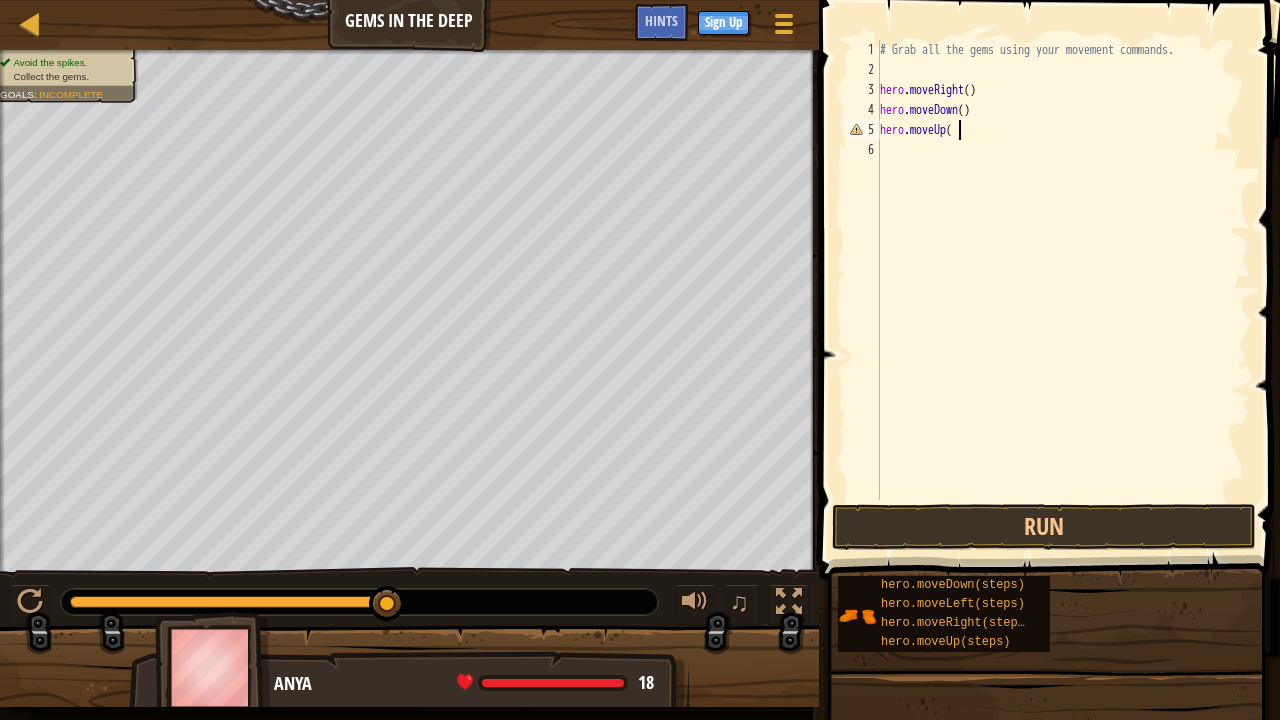 type on "hero.moveUp()" 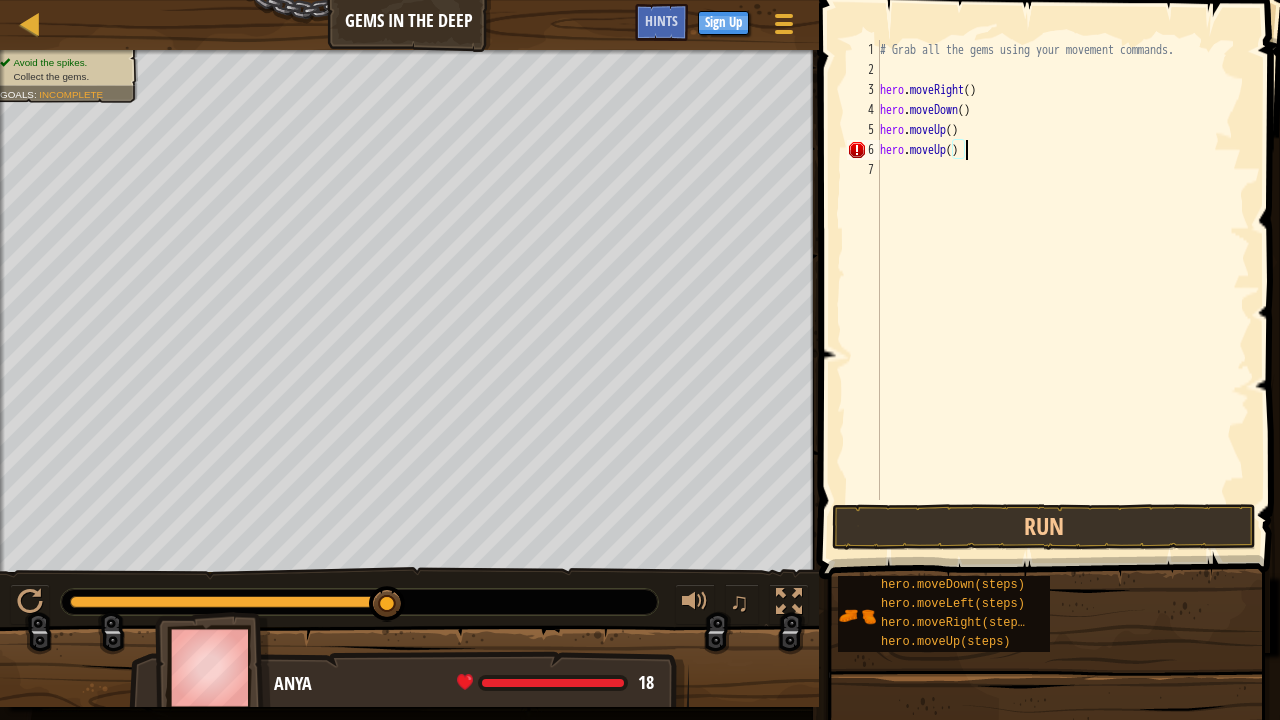 scroll, scrollTop: 9, scrollLeft: 6, axis: both 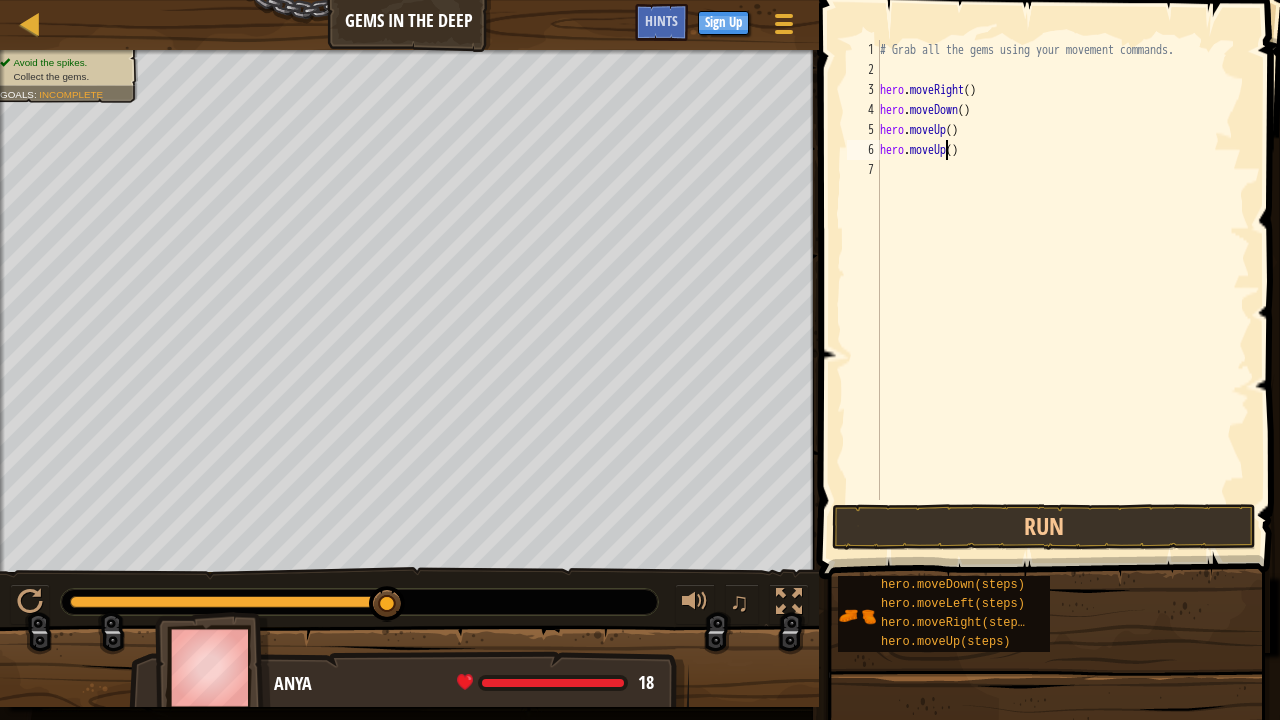 click on "# Grab all the gems using your movement commands. hero . moveRight ( ) hero . moveDown ( ) hero . moveUp ( ) hero . moveUp ( )" at bounding box center (1063, 290) 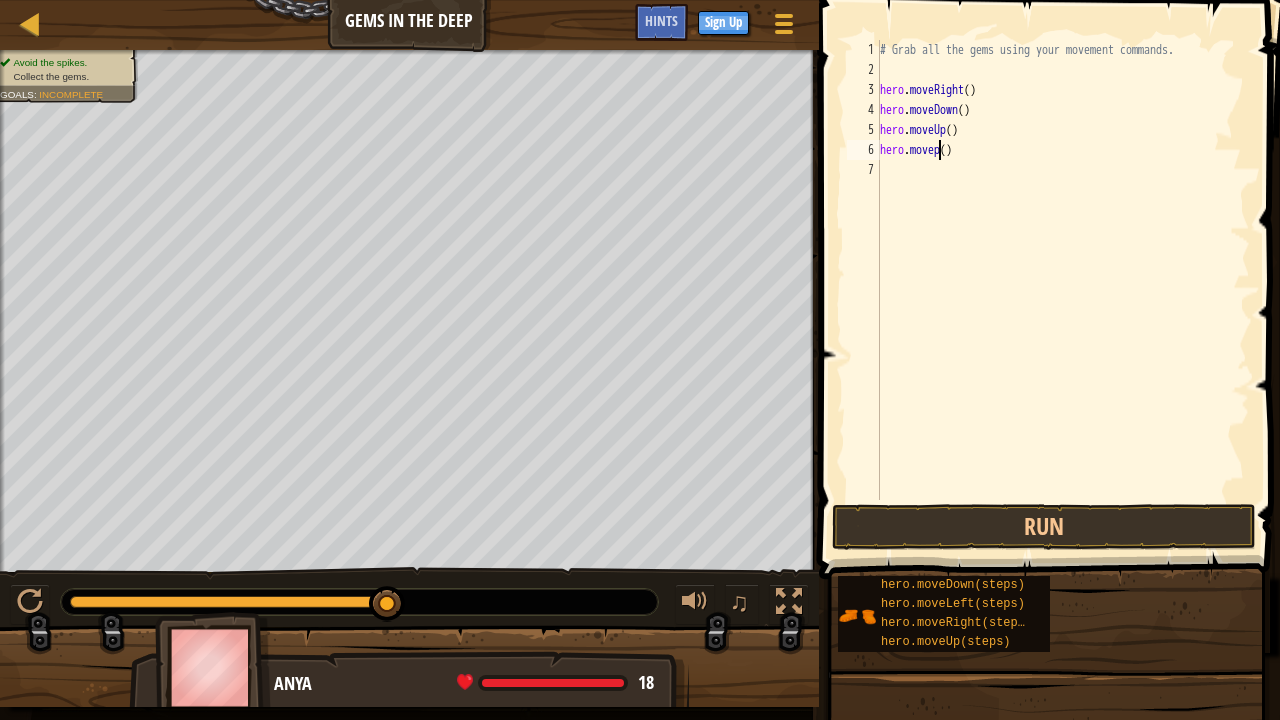 scroll, scrollTop: 9, scrollLeft: 5, axis: both 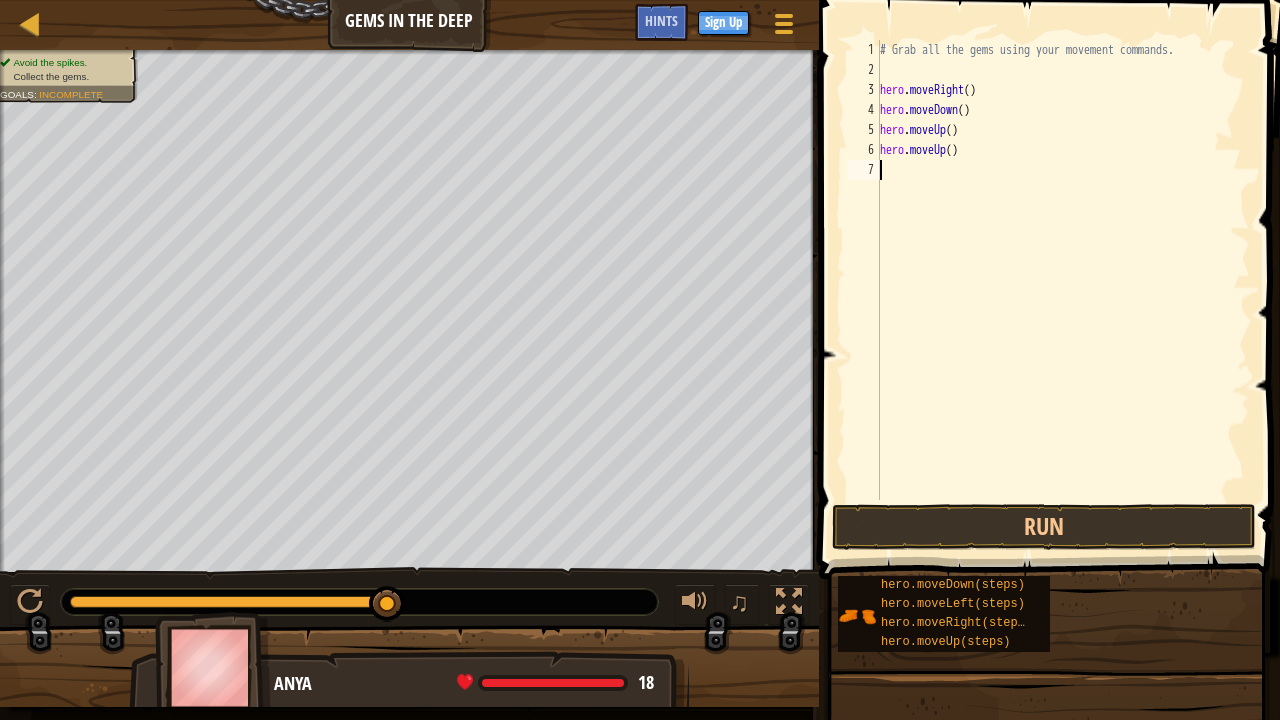 click on "# Grab all the gems using your movement commands. hero . moveRight ( ) hero . moveDown ( ) hero . moveUp ( ) hero . moveUp ( )" at bounding box center [1063, 290] 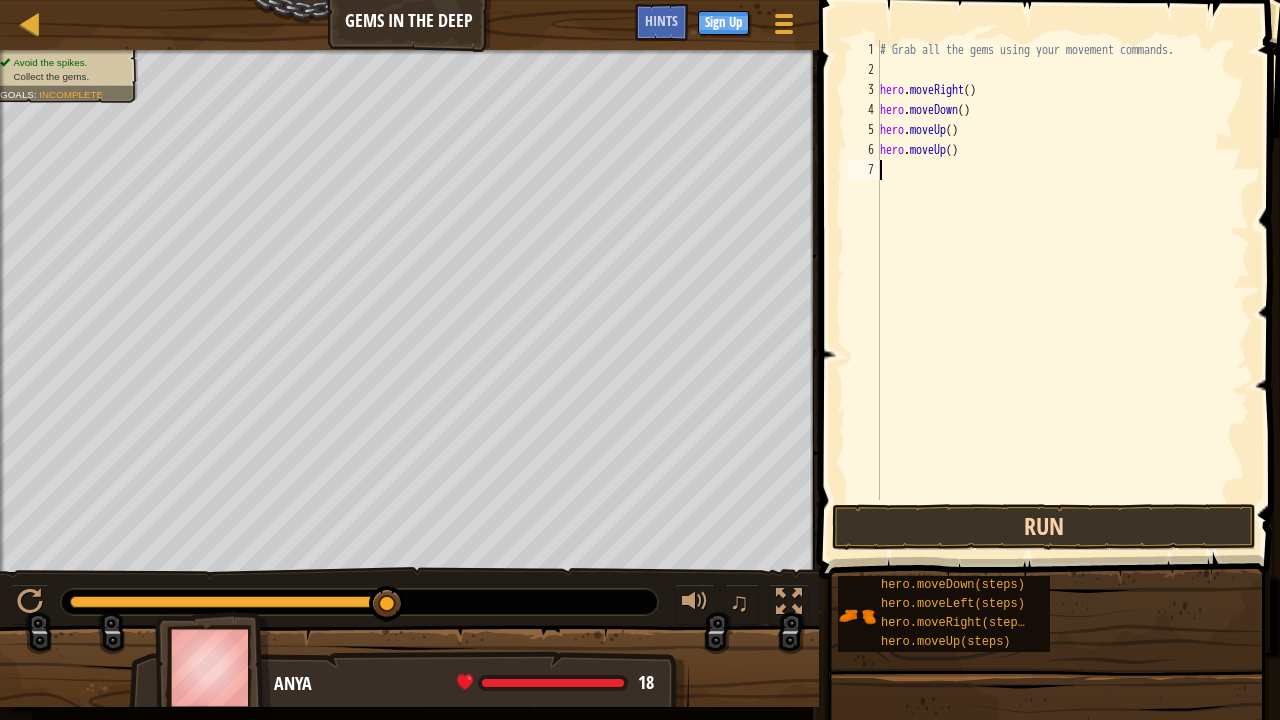 type on "m" 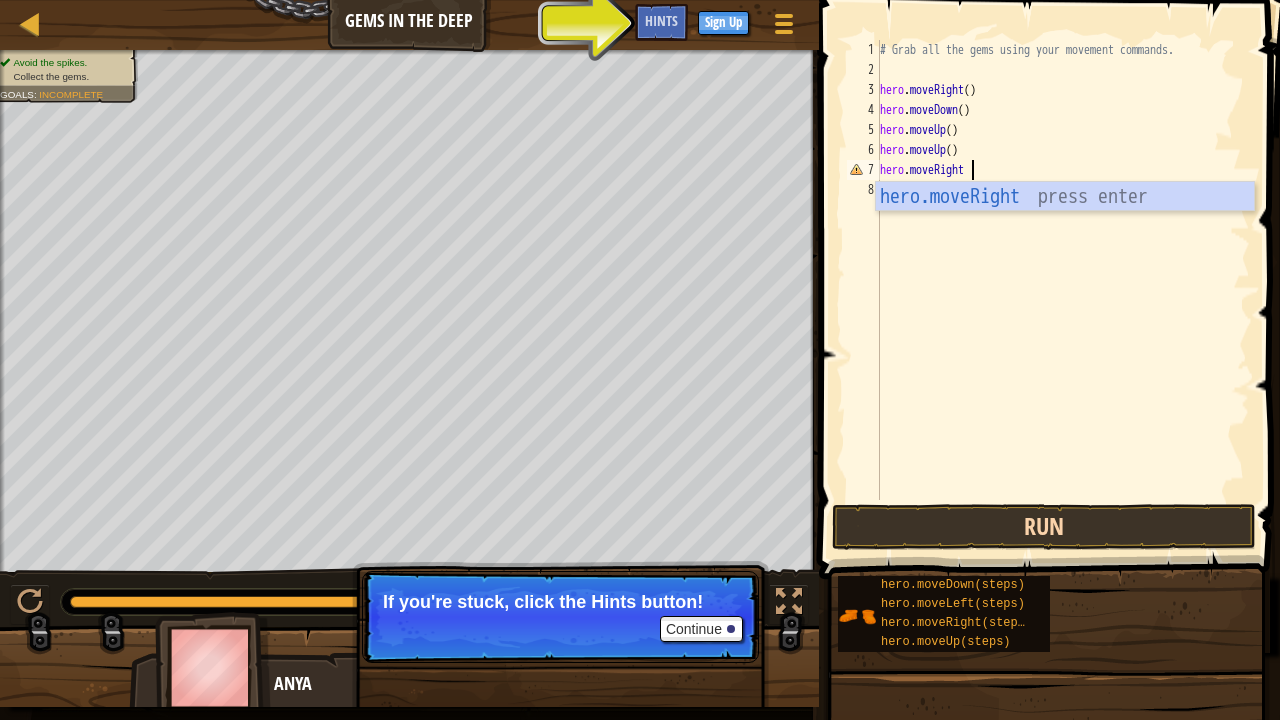scroll, scrollTop: 9, scrollLeft: 7, axis: both 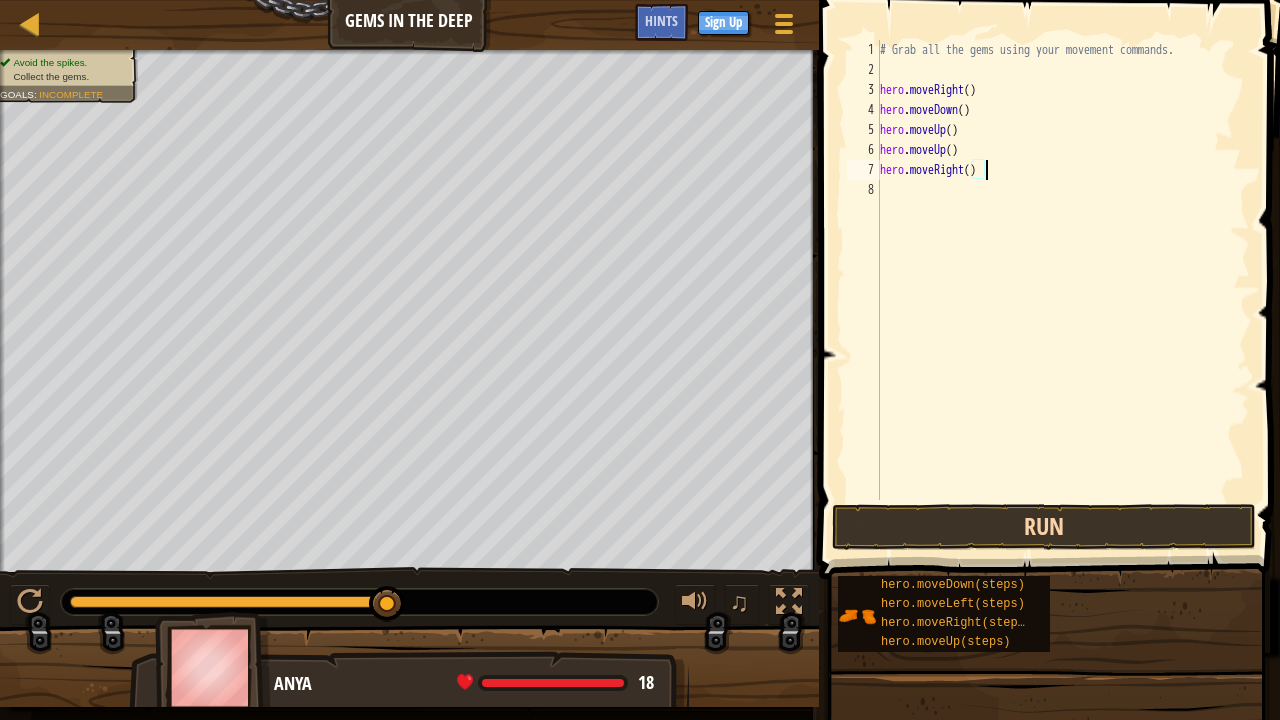 type on "hero.moveRight()" 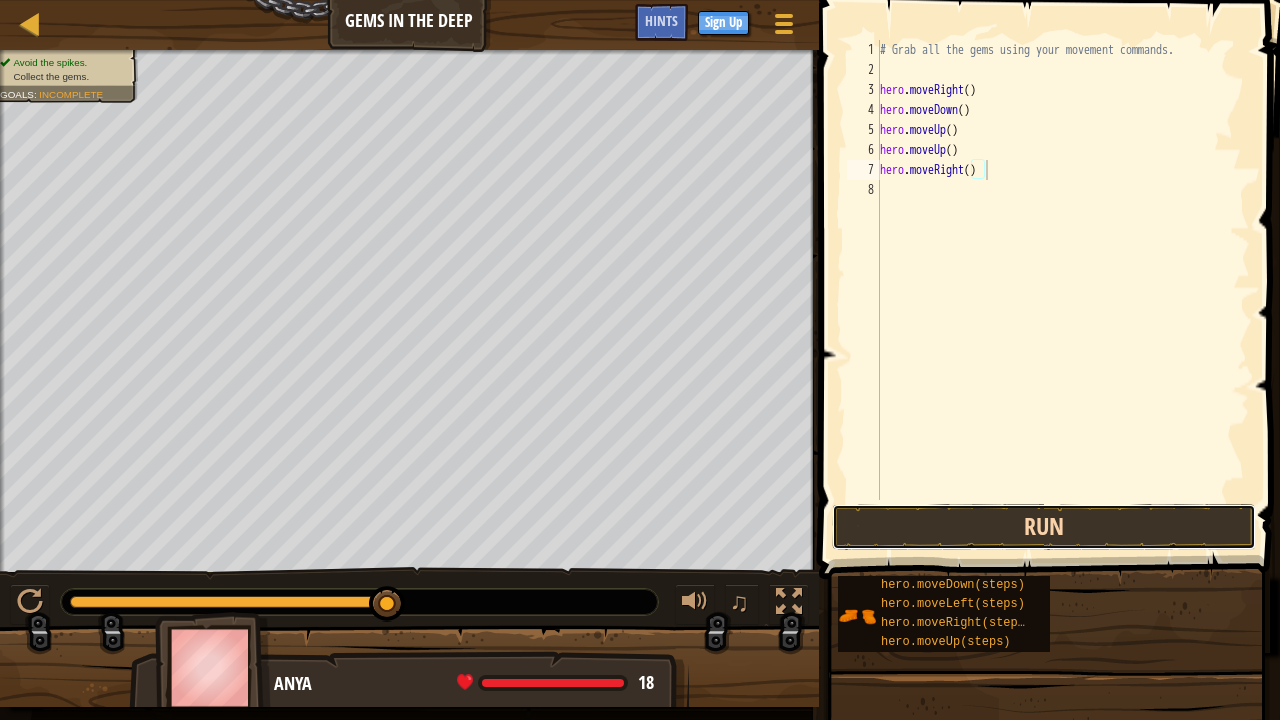 click on "Run" at bounding box center (1044, 527) 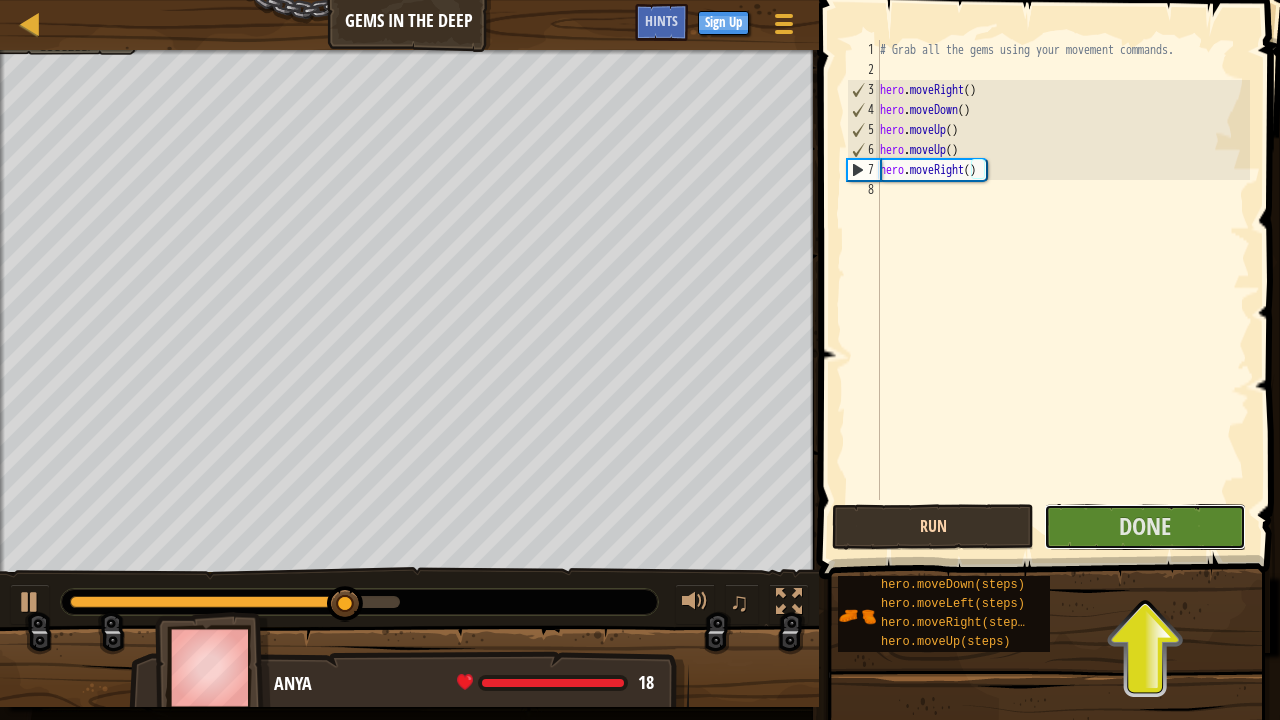 click on "Done" at bounding box center (1145, 527) 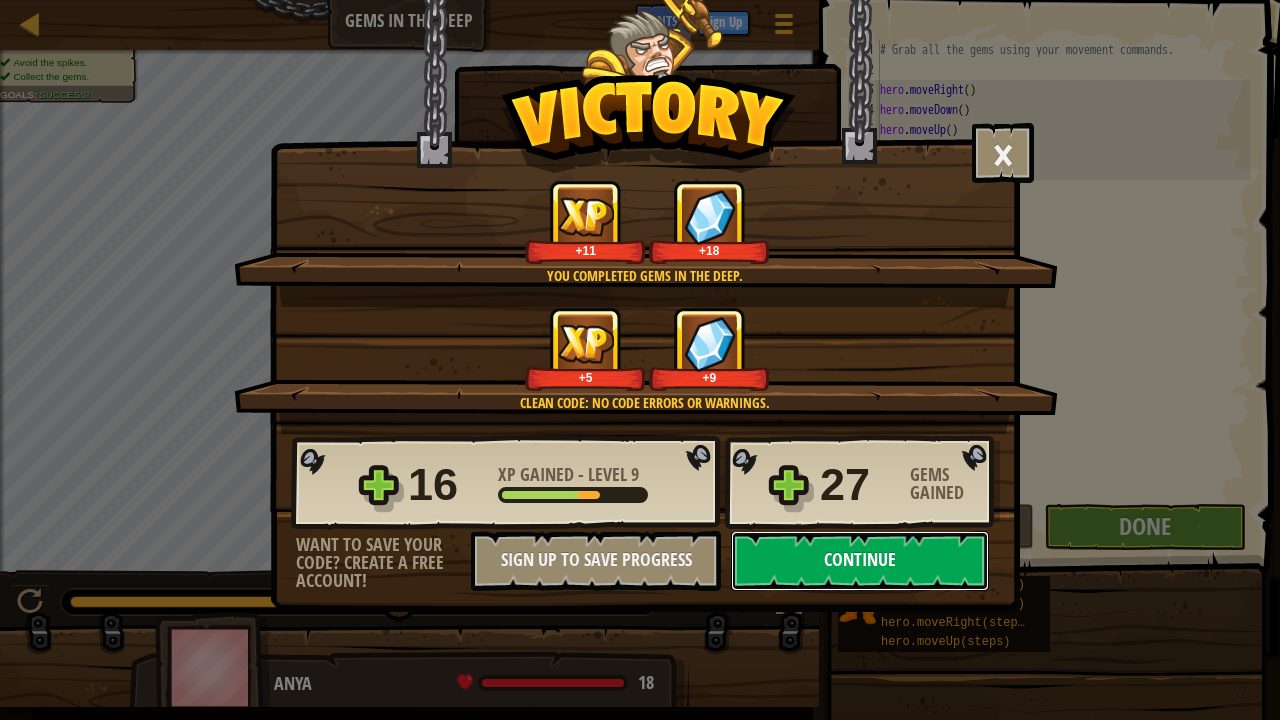 click on "Continue" at bounding box center [860, 561] 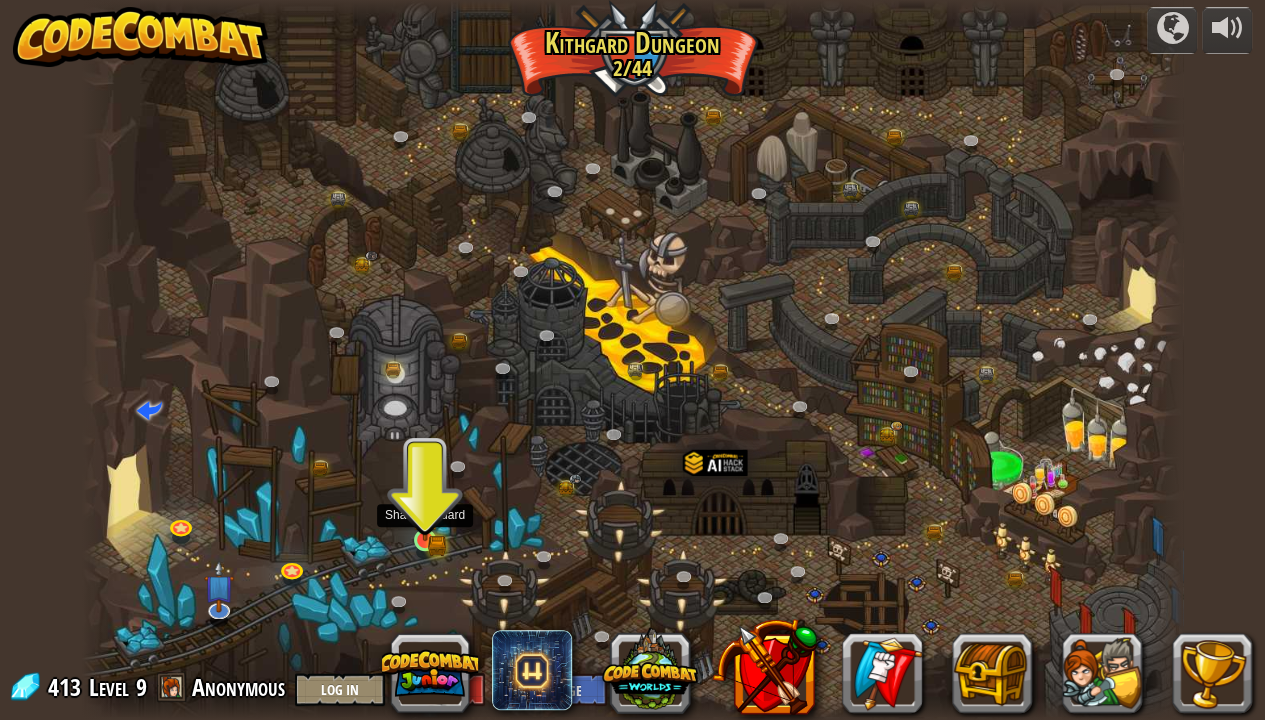 click at bounding box center [424, 512] 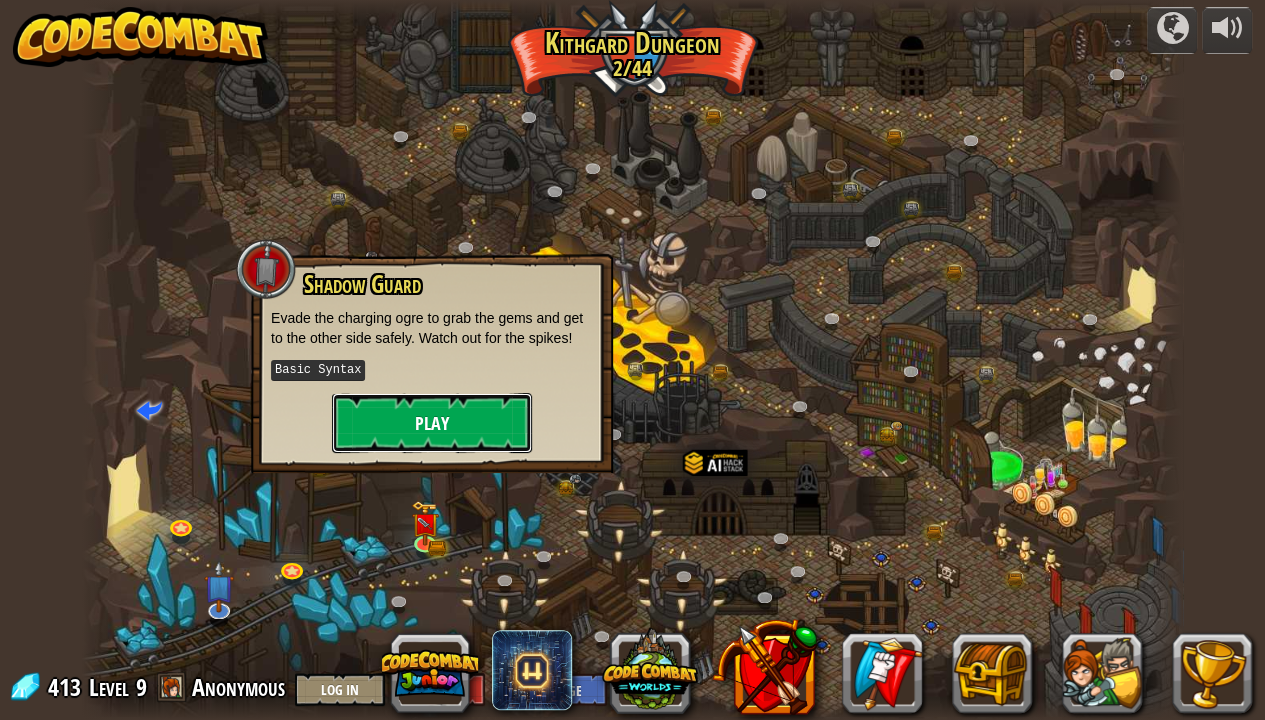 click on "Play" at bounding box center (432, 423) 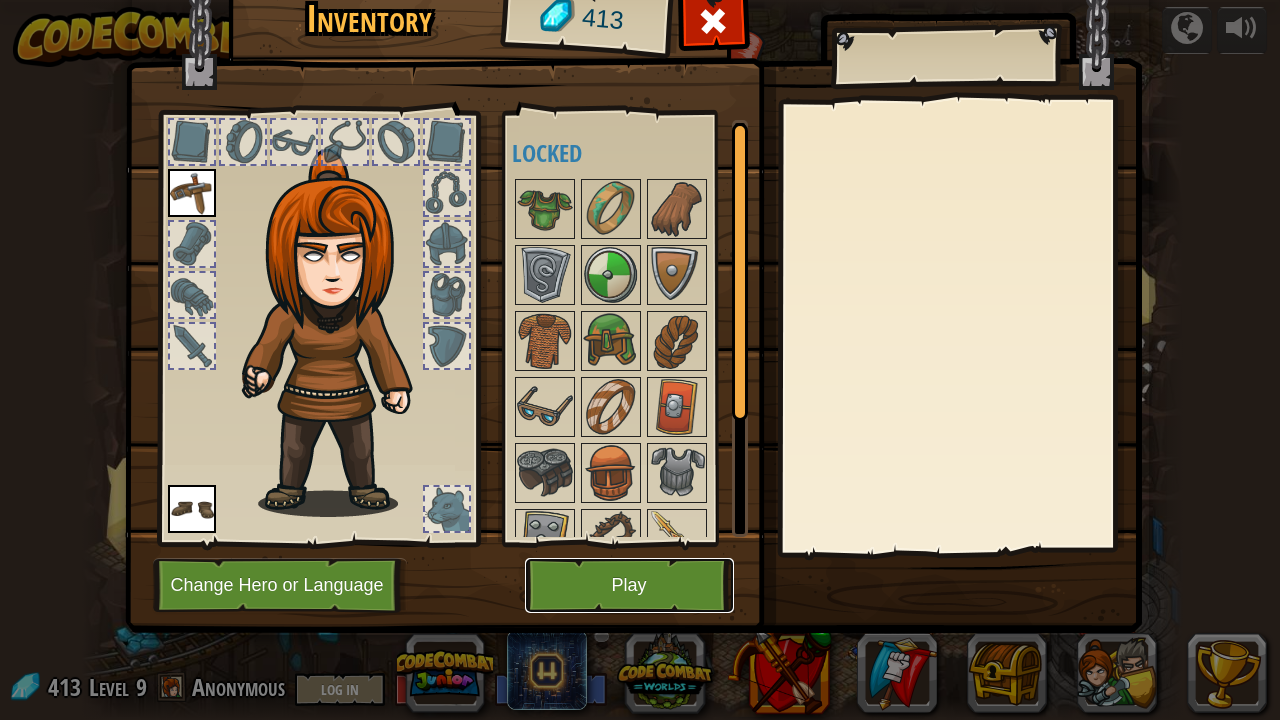 click on "Play" at bounding box center [629, 585] 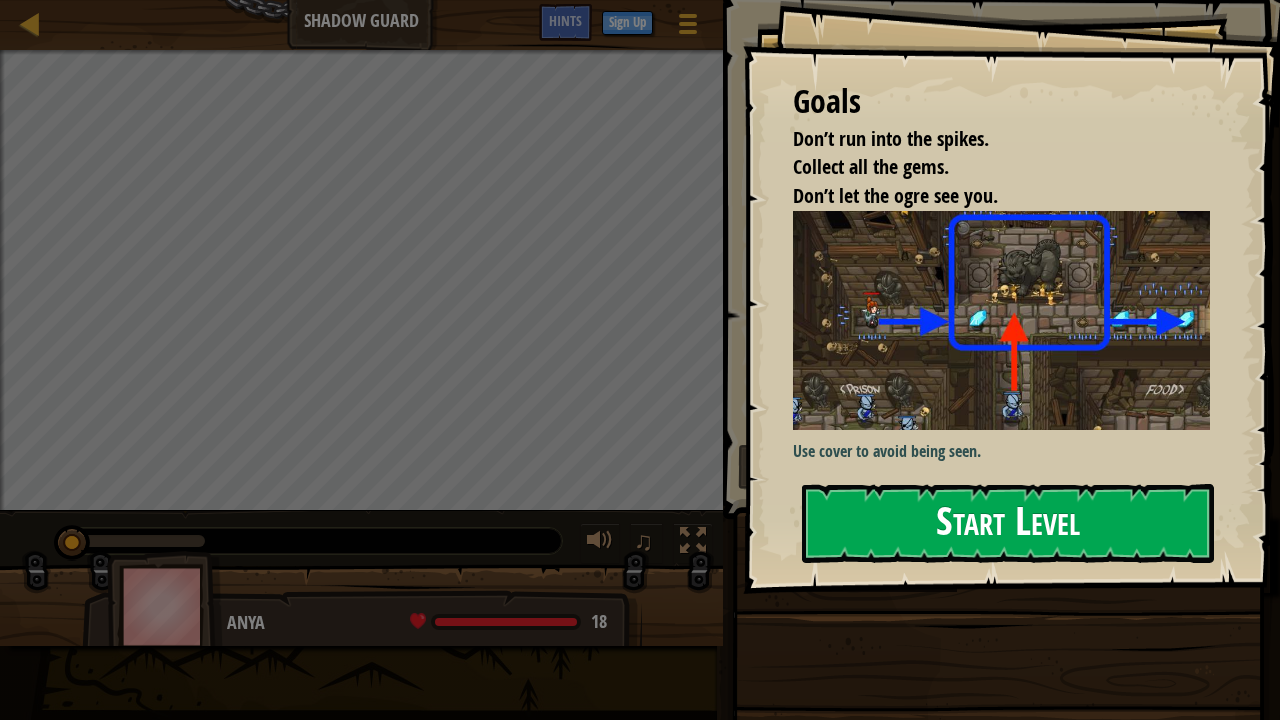 click on "Start Level" at bounding box center [1008, 523] 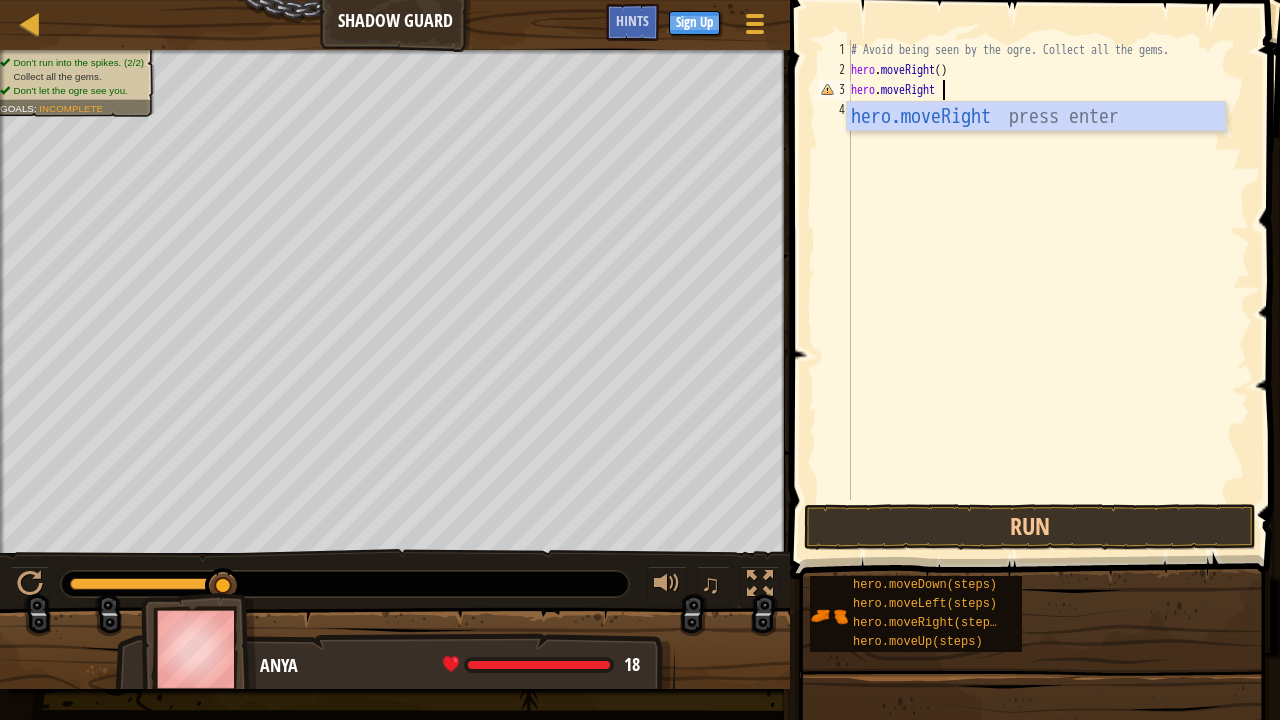 scroll, scrollTop: 9, scrollLeft: 7, axis: both 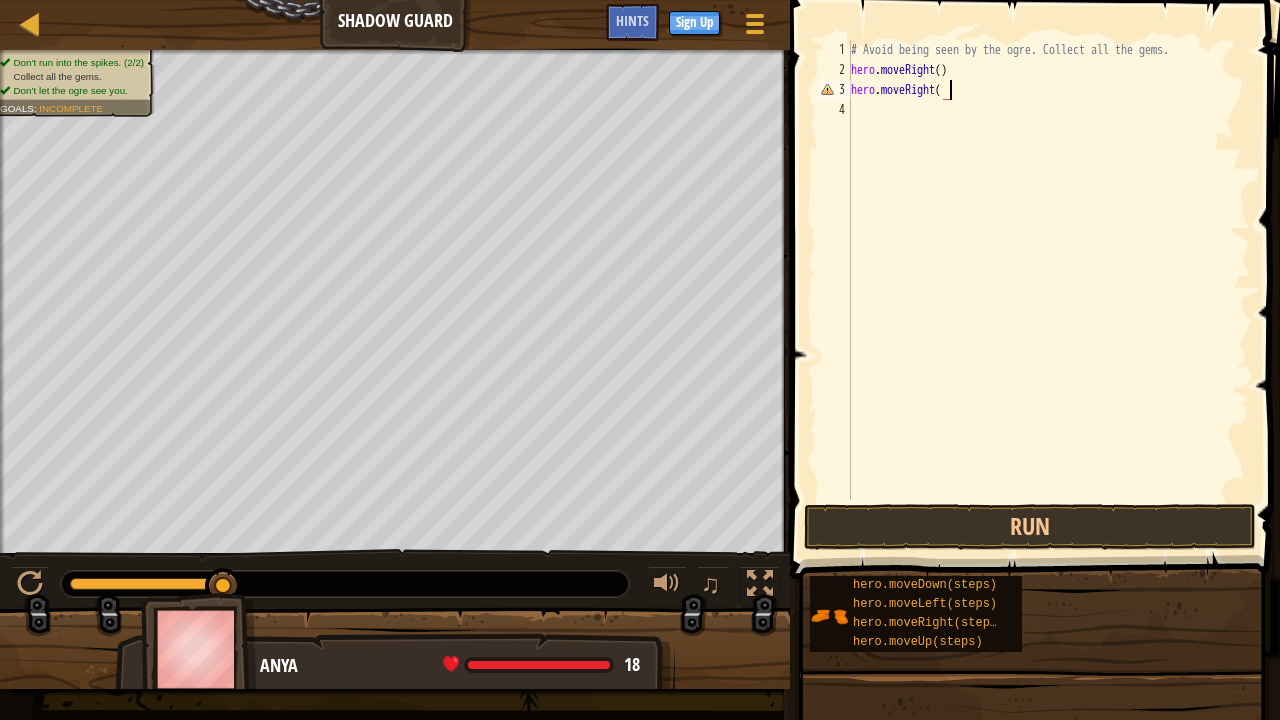 type on "hero.moveRight()" 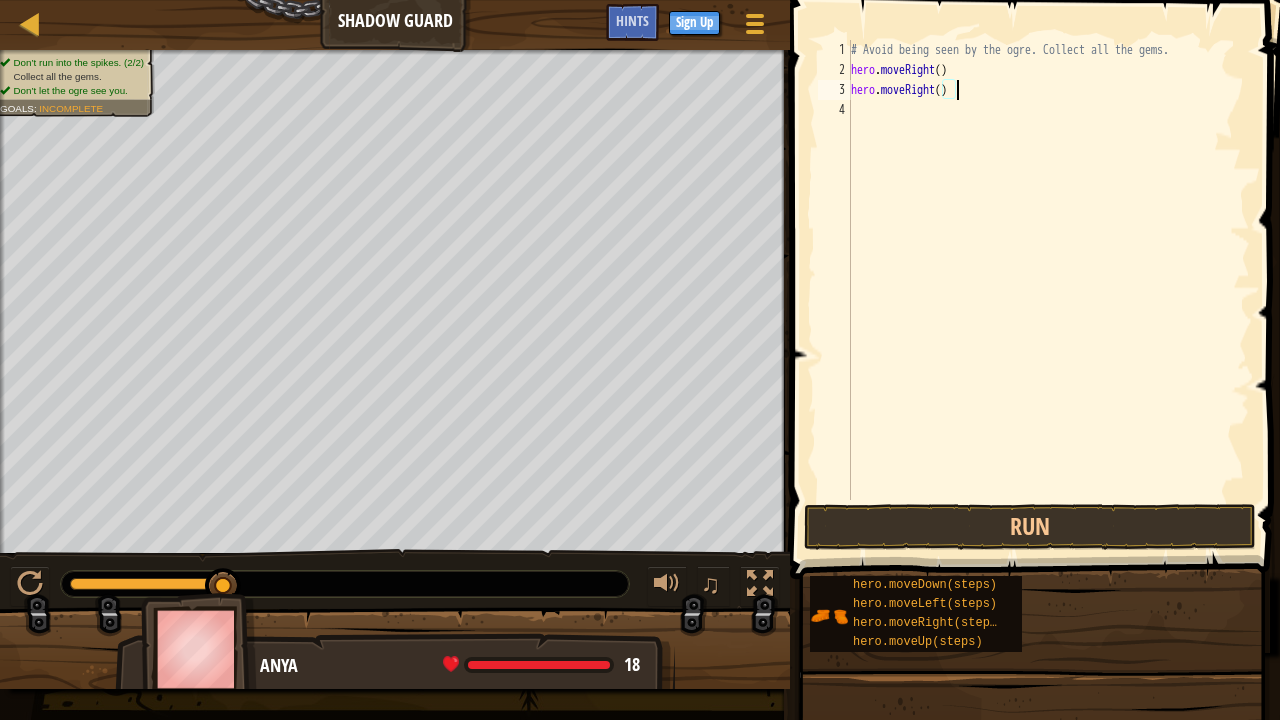 scroll, scrollTop: 9, scrollLeft: 0, axis: vertical 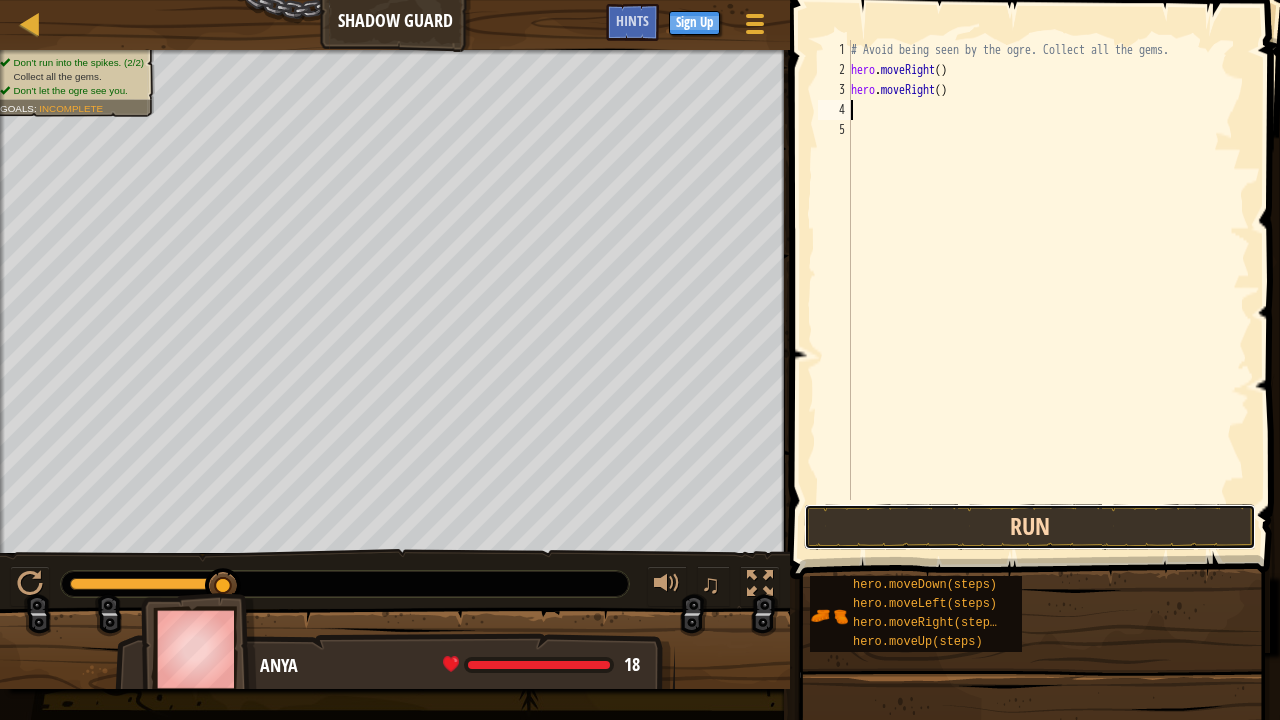 click on "Run" at bounding box center [1030, 527] 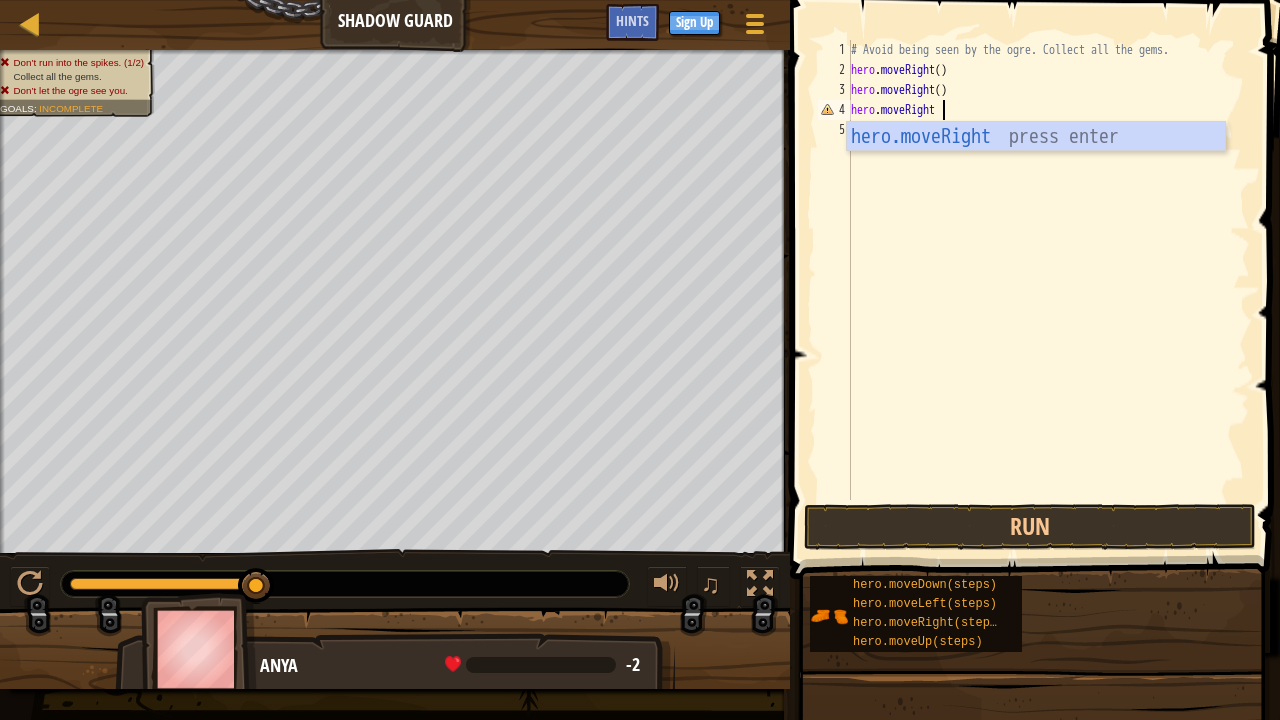 scroll, scrollTop: 9, scrollLeft: 7, axis: both 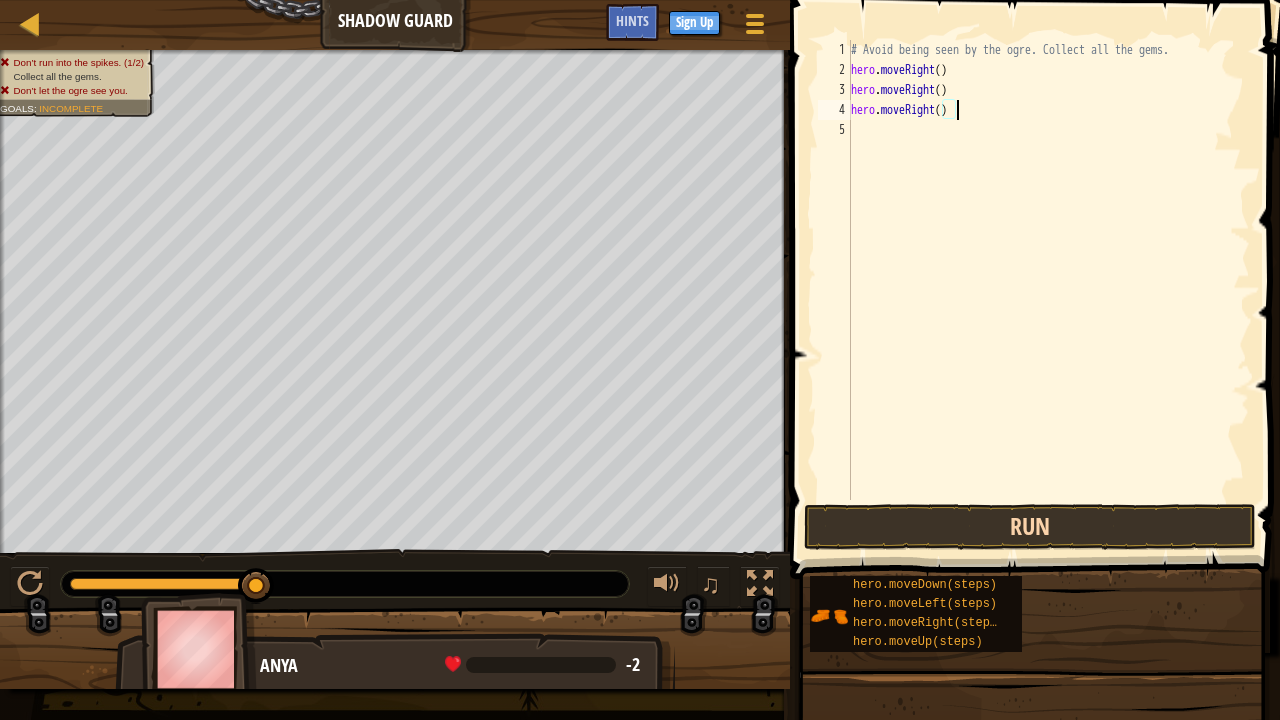 type on "hero.moveRight()" 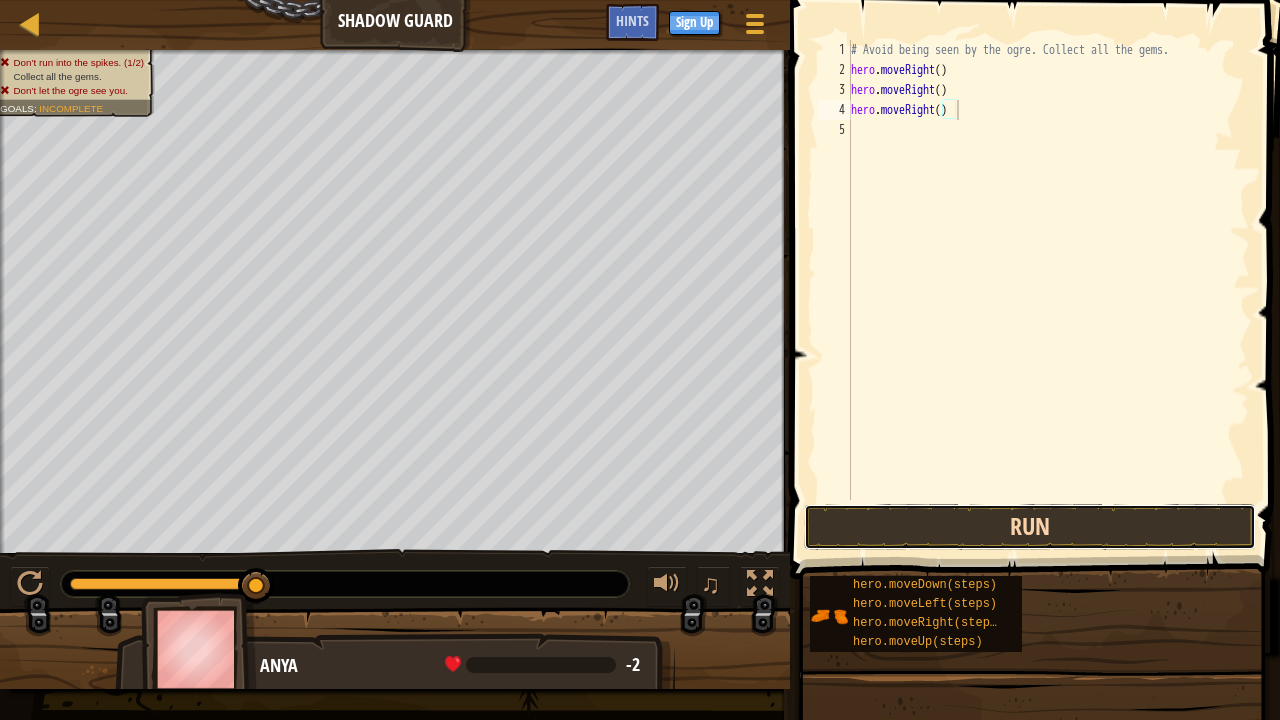 click on "Run" at bounding box center [1030, 527] 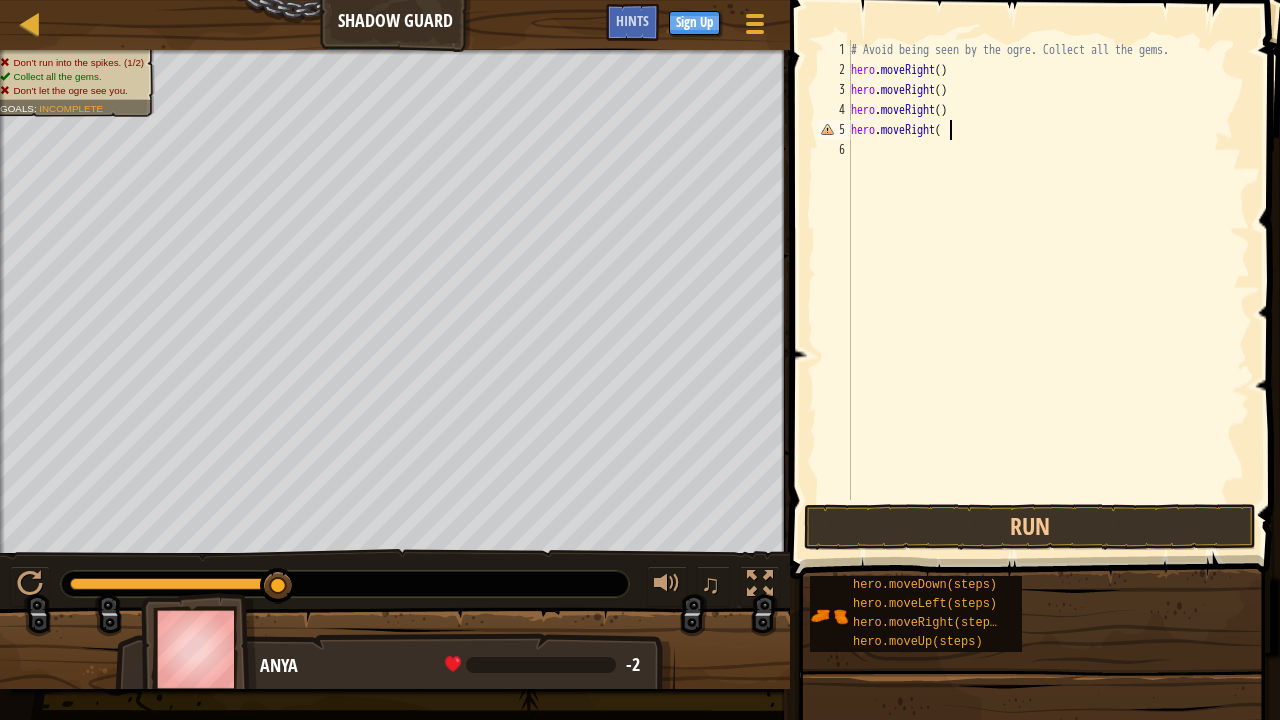 scroll, scrollTop: 9, scrollLeft: 7, axis: both 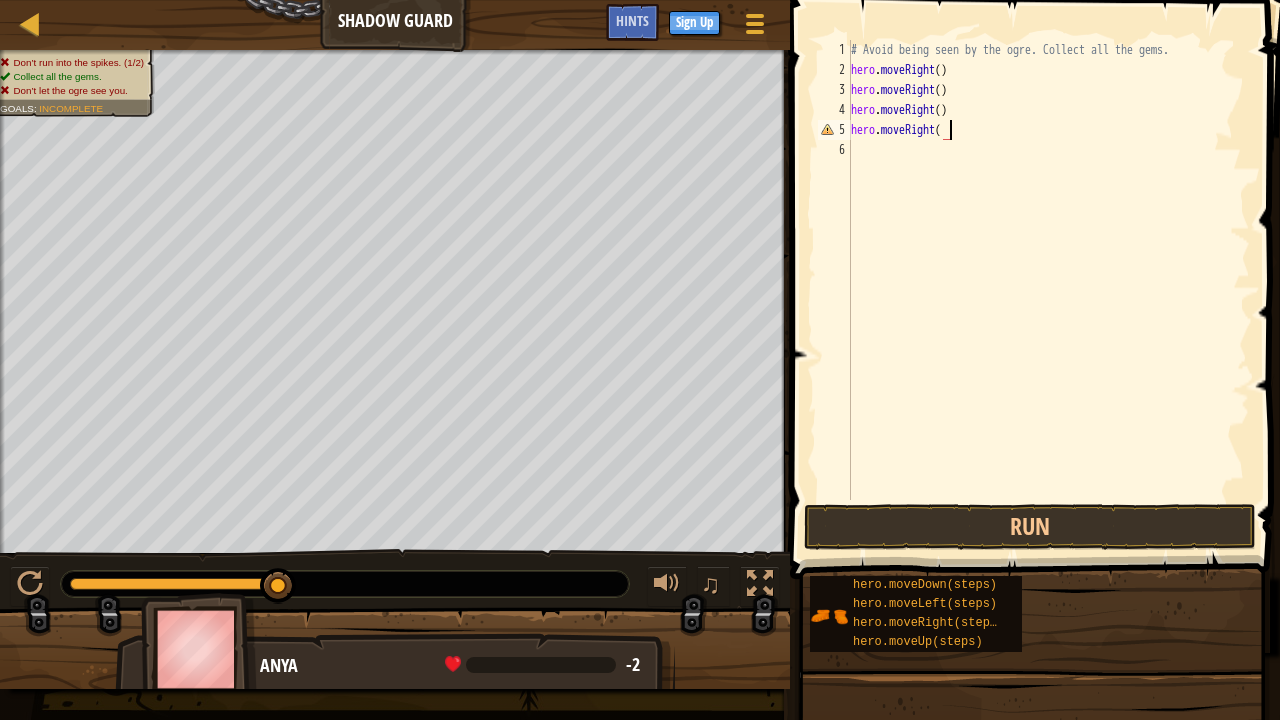 type on "hero.moveRight()" 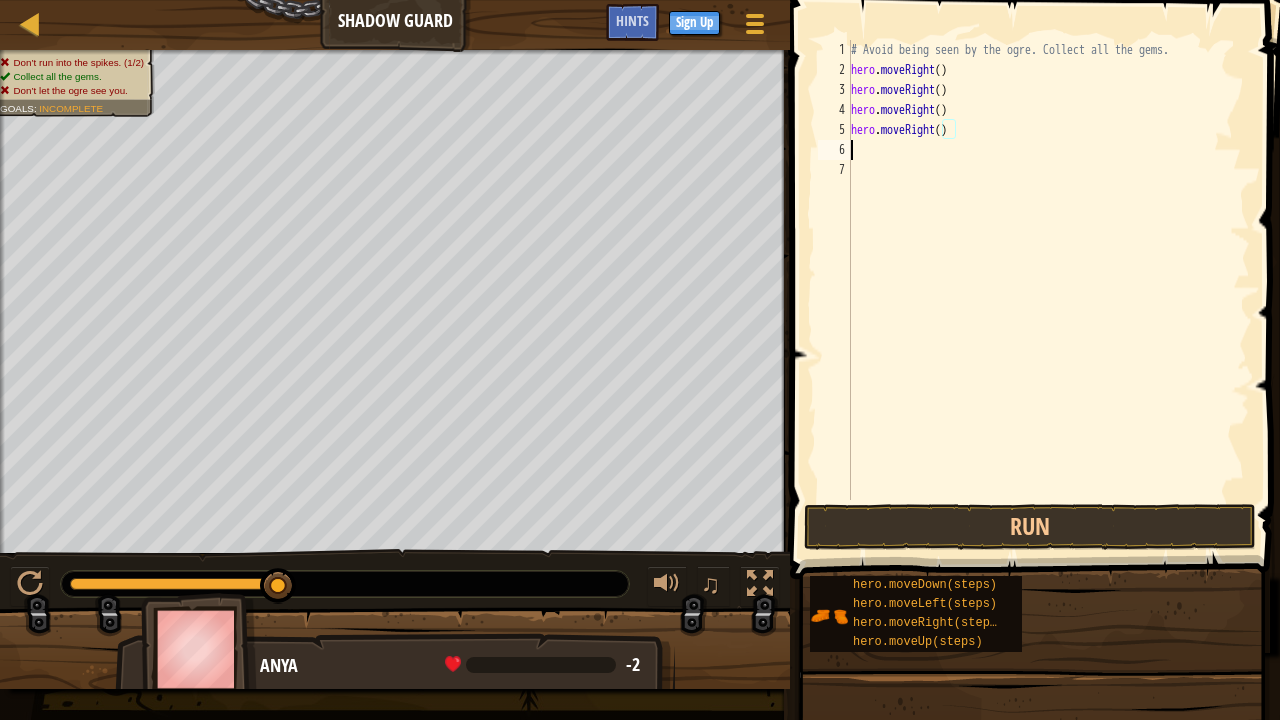scroll, scrollTop: 9, scrollLeft: 0, axis: vertical 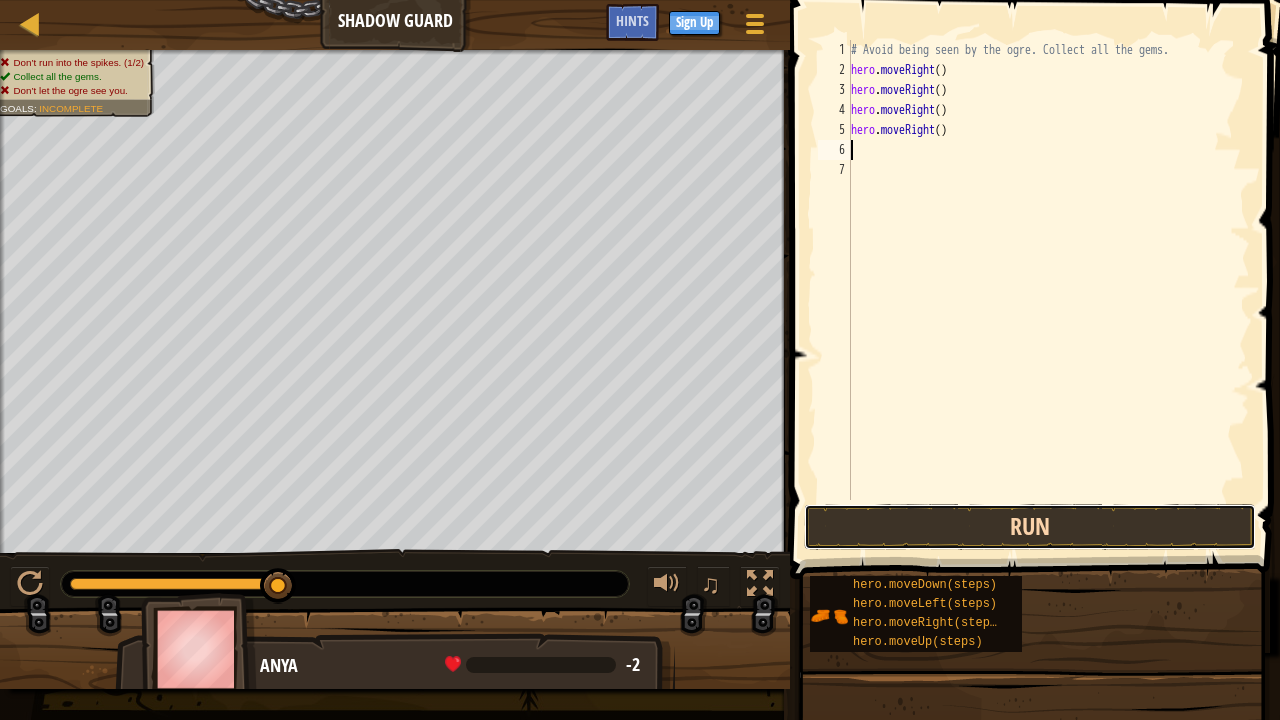 click on "Run" at bounding box center [1030, 527] 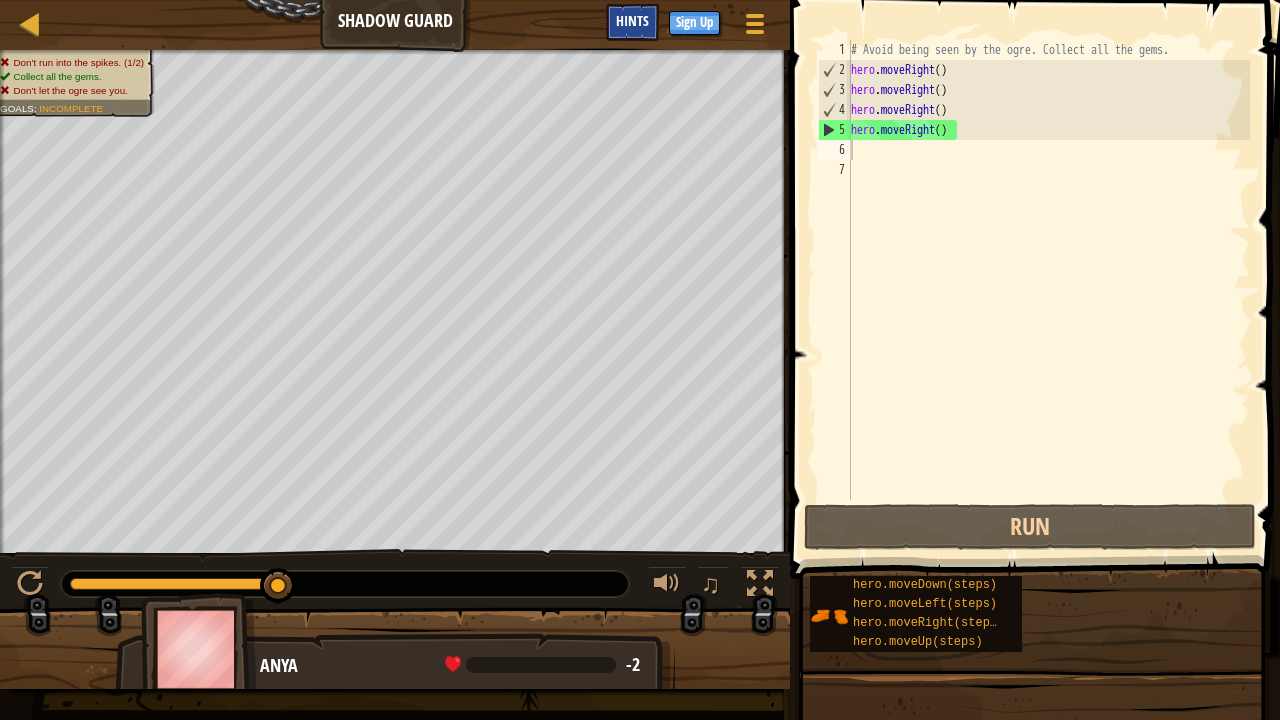 click on "Hints" at bounding box center [632, 20] 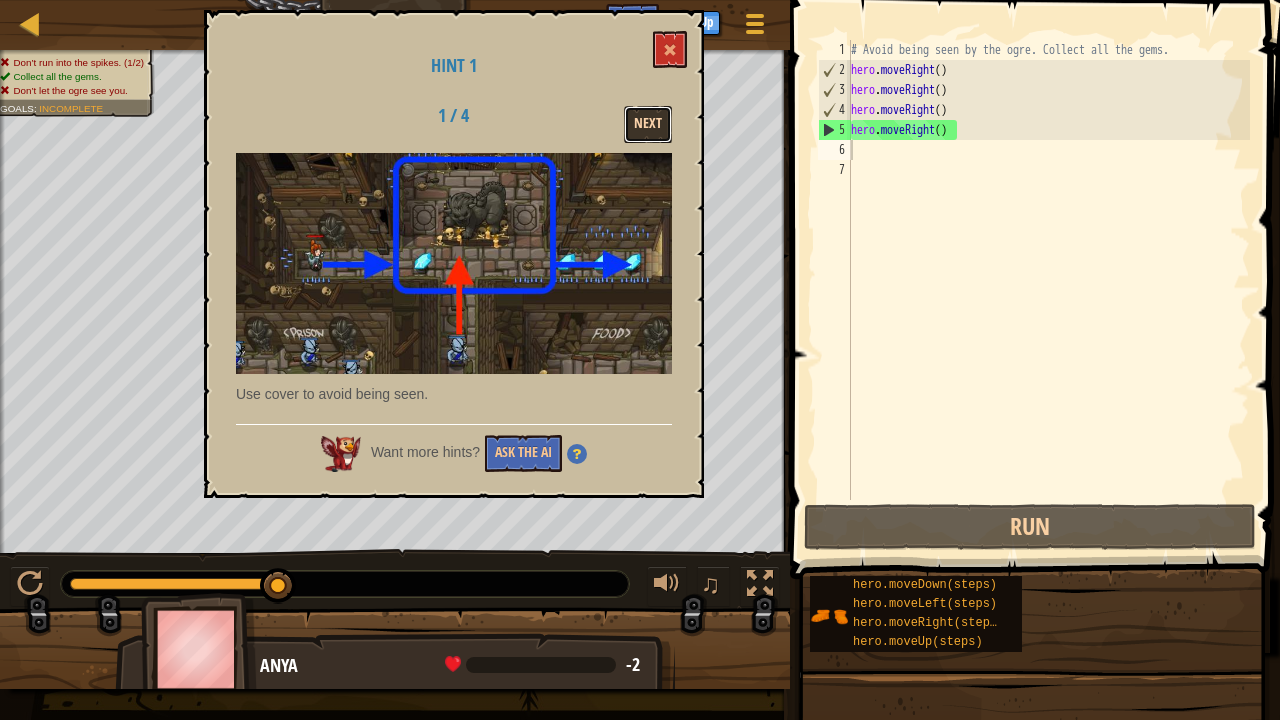 click on "Next" at bounding box center [648, 124] 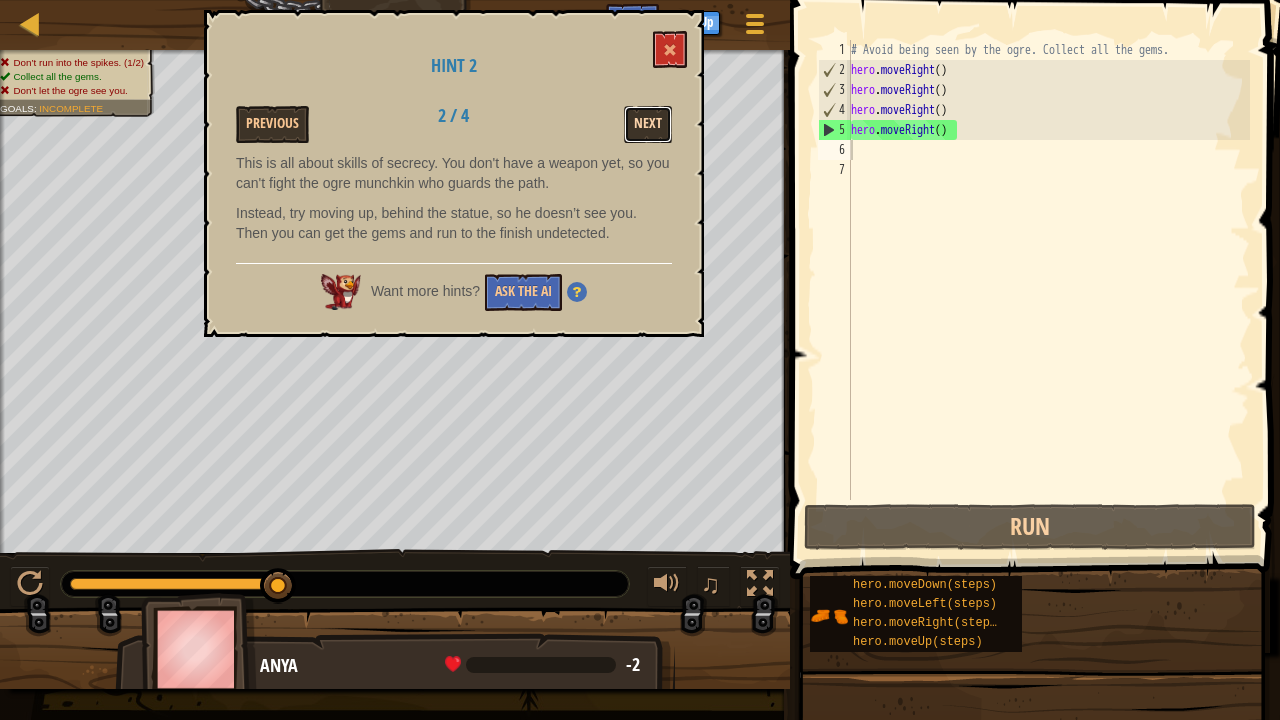 click on "Next" at bounding box center [648, 124] 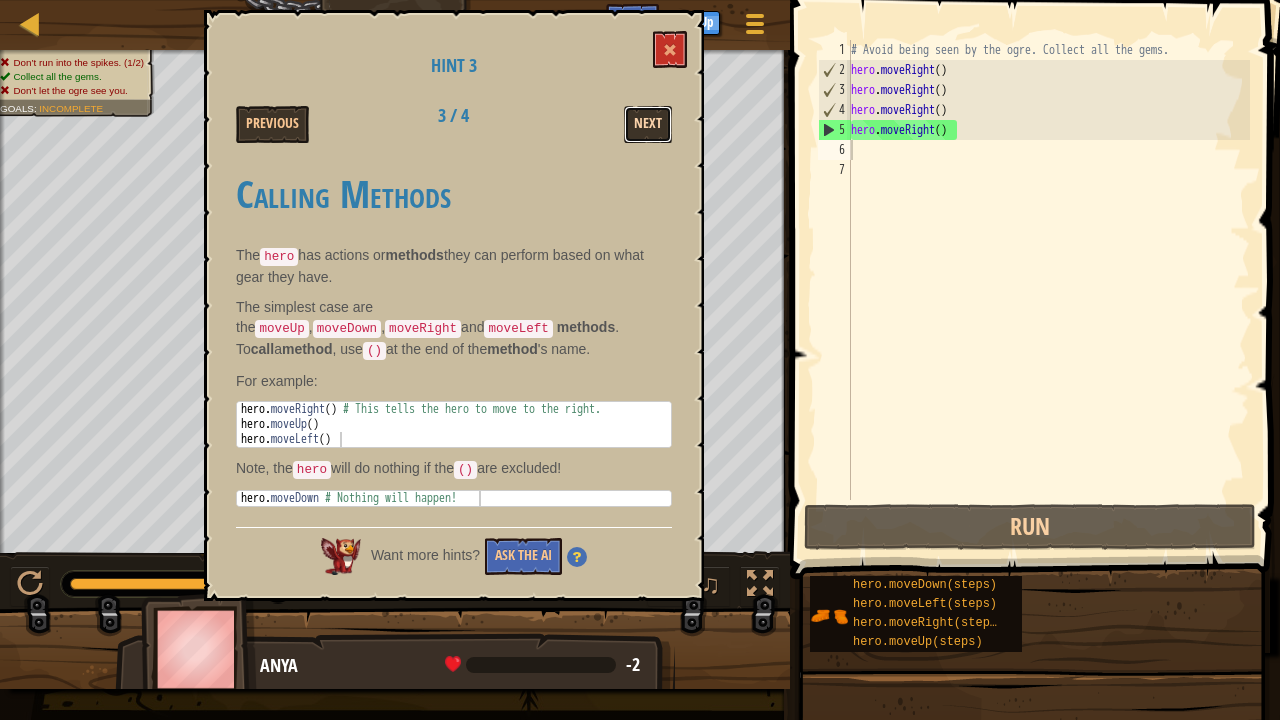click on "Next" at bounding box center [648, 124] 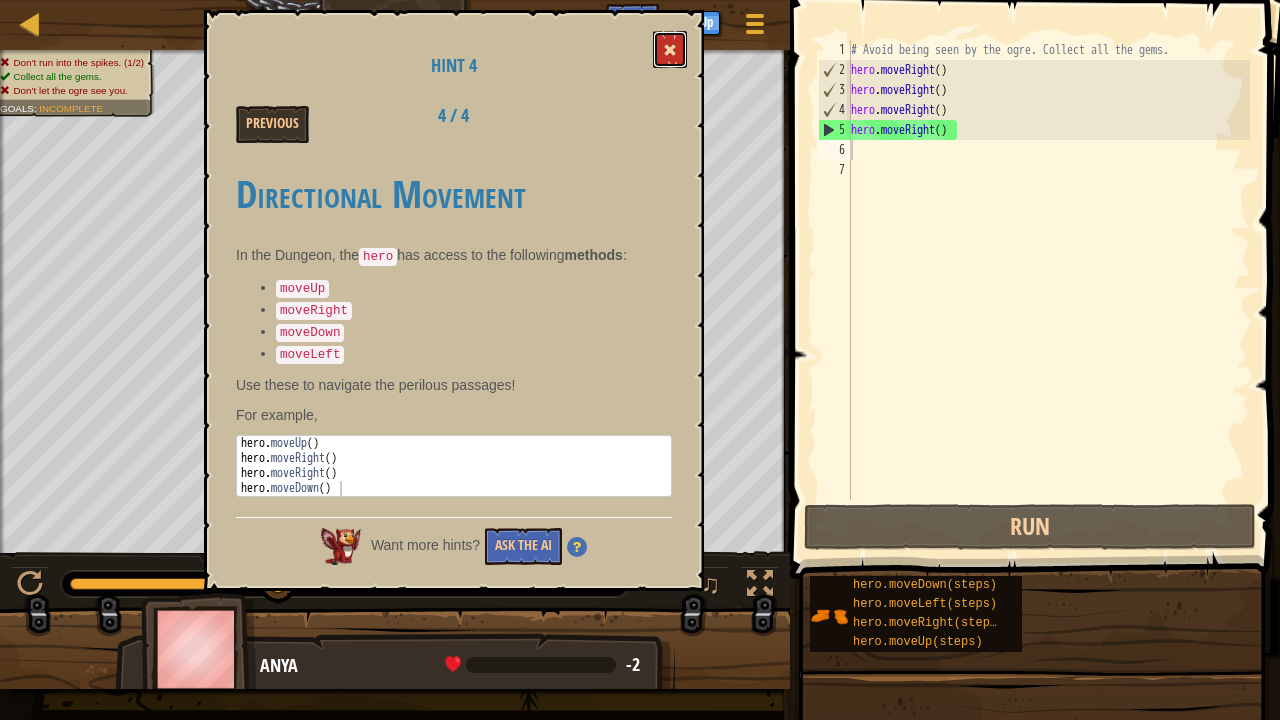 click at bounding box center (670, 49) 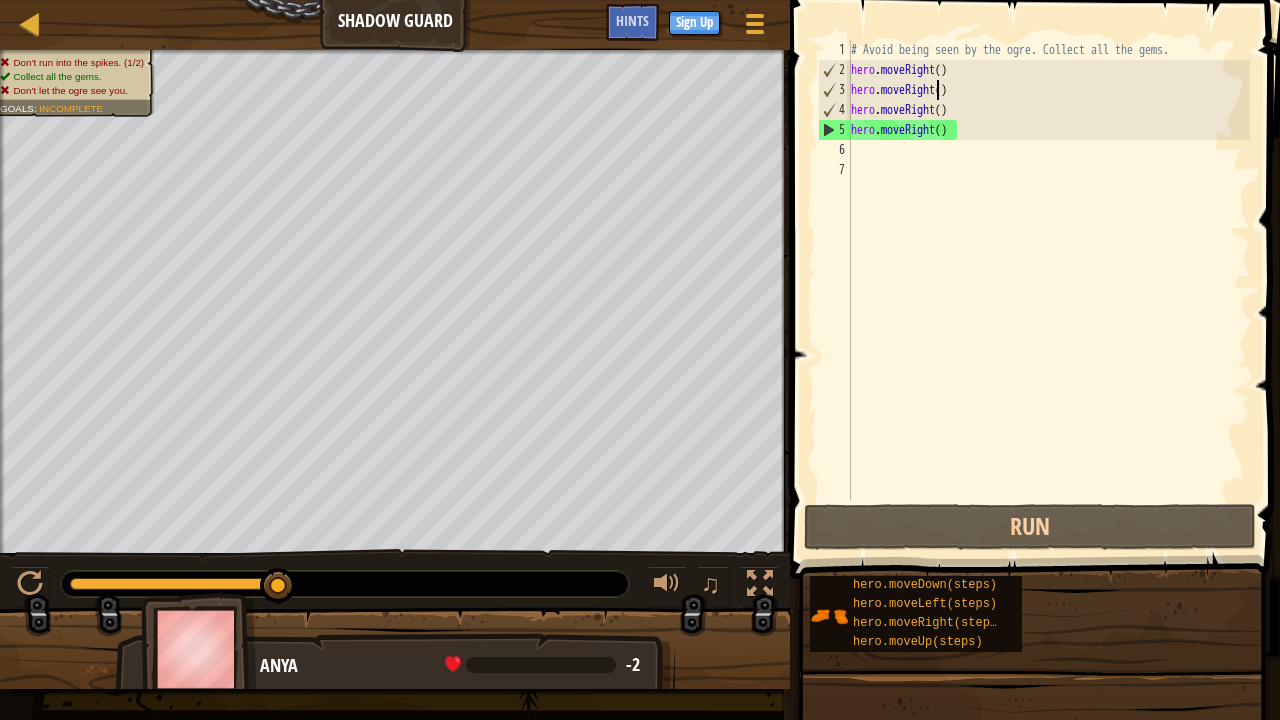 click on "# Avoid being seen by the ogre. Collect all the gems. hero . moveRight ( ) hero . moveRight ( ) hero . moveRight ( ) hero . moveRight ( )" at bounding box center [1048, 290] 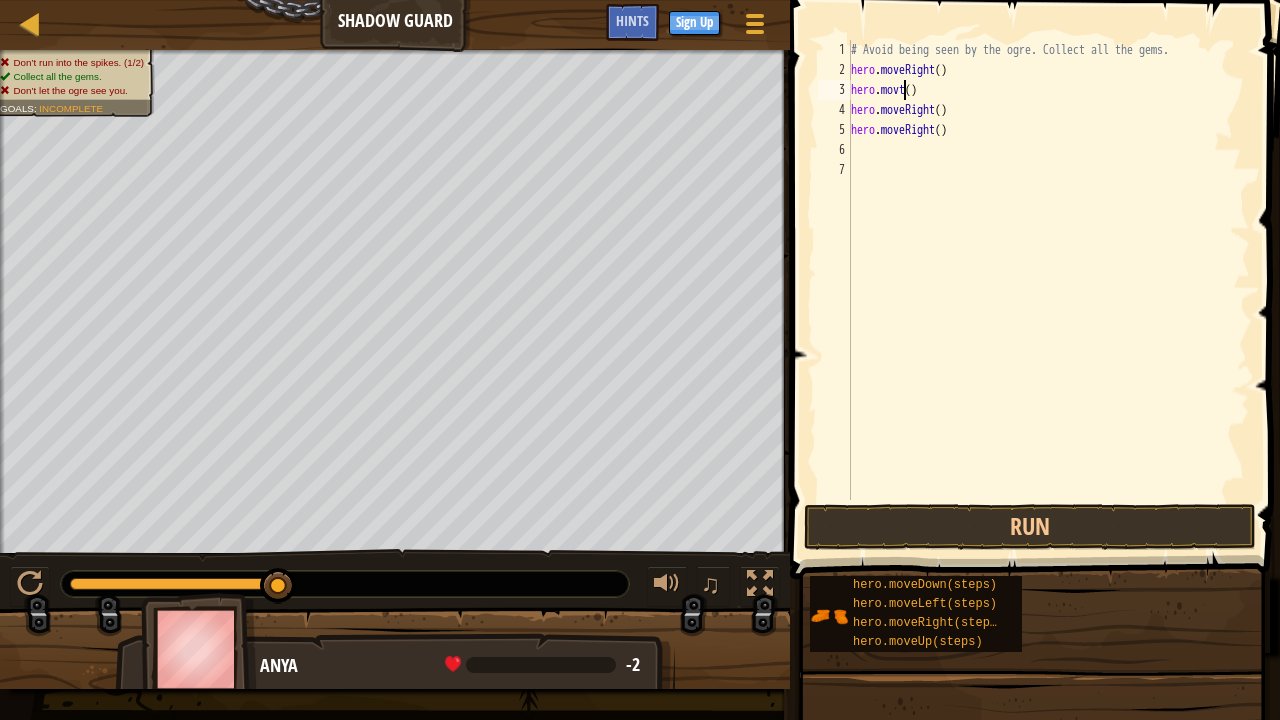 scroll, scrollTop: 9, scrollLeft: 4, axis: both 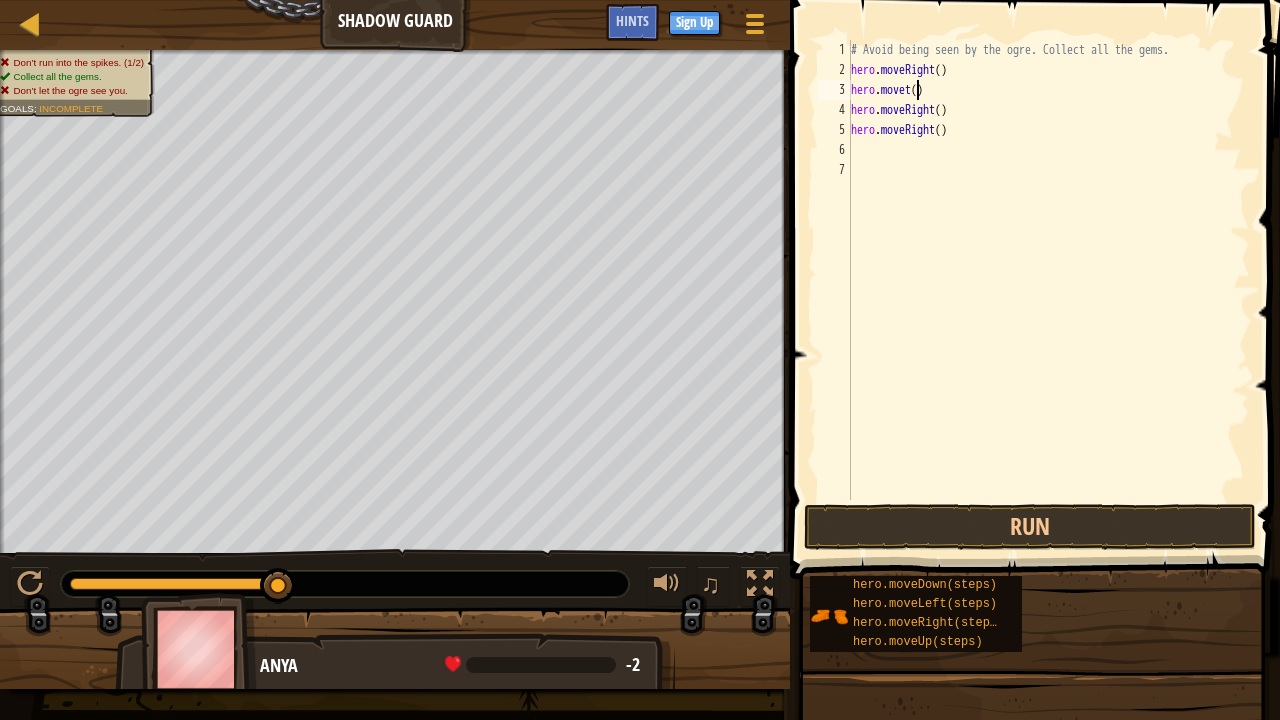 click on "# Avoid being seen by the ogre. Collect all the gems. hero . moveRight ( ) hero . movet ( ) hero . moveRight ( ) hero . moveRight ( )" at bounding box center (1048, 290) 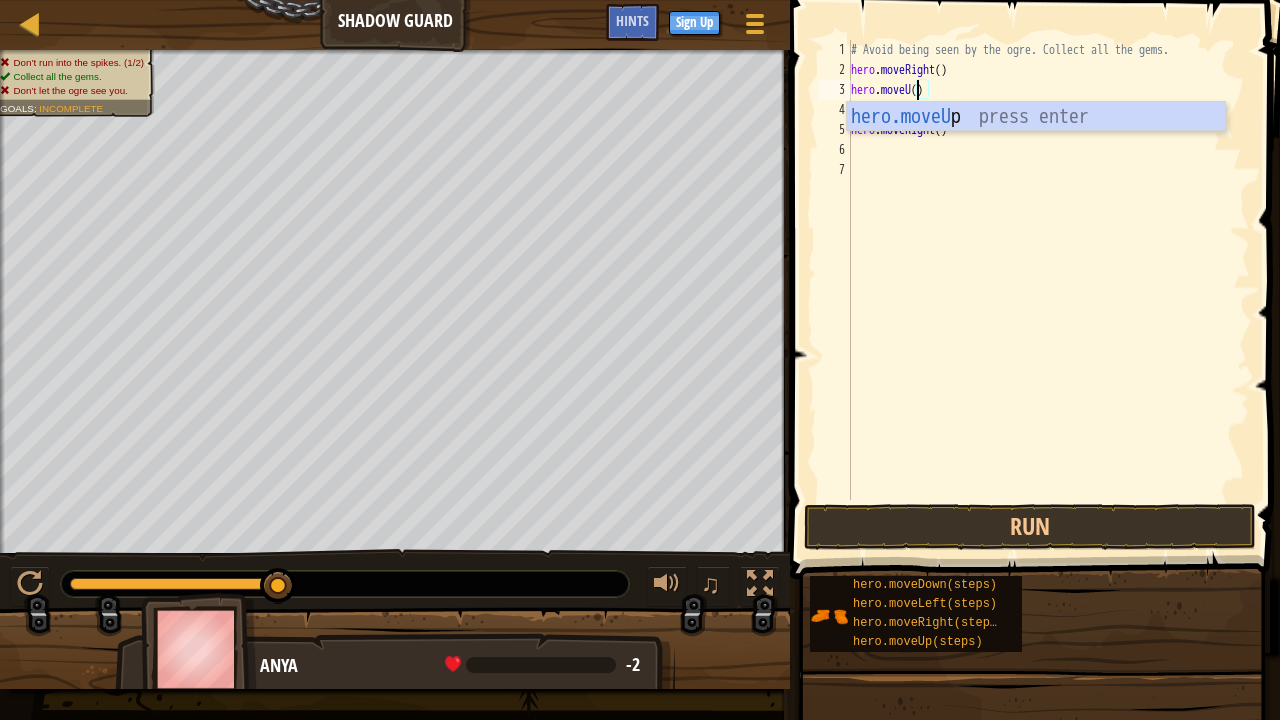type on "hero.moveUp()" 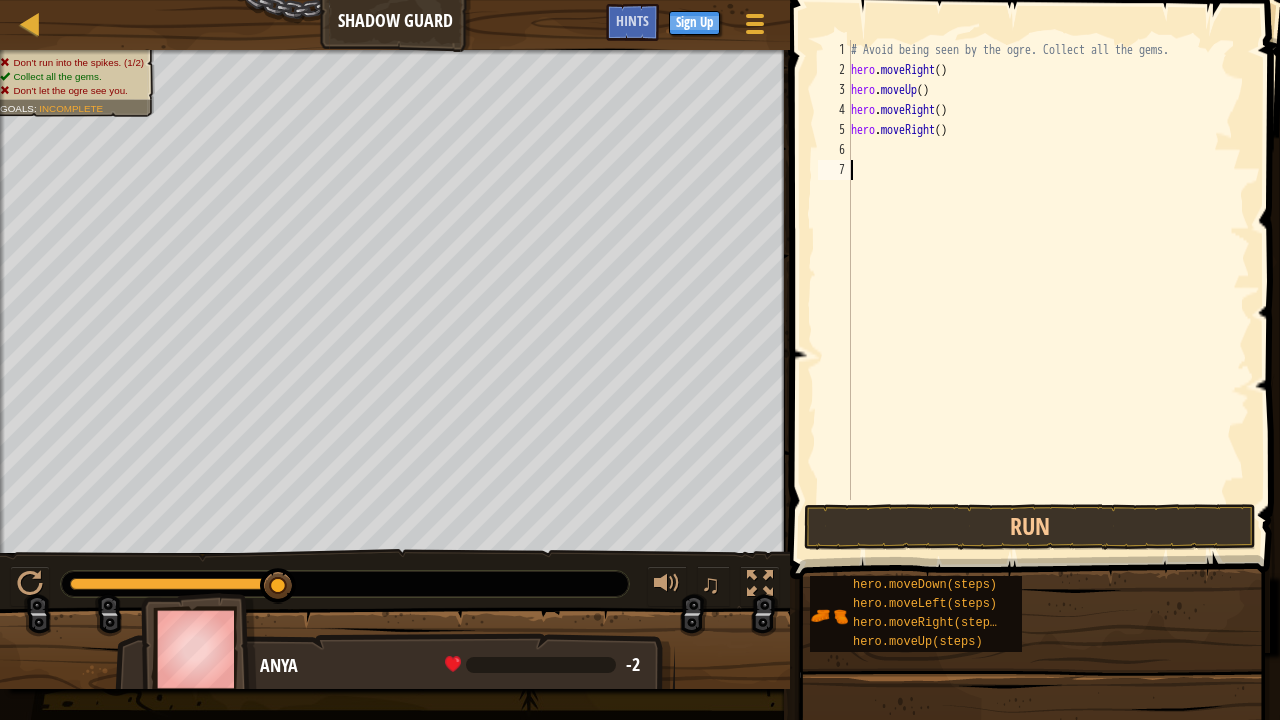 click on "# Avoid being seen by the ogre. Collect all the gems. hero . moveRight ( ) hero . moveUp ( ) hero . moveRight ( ) hero . moveRight ( )" at bounding box center [1048, 290] 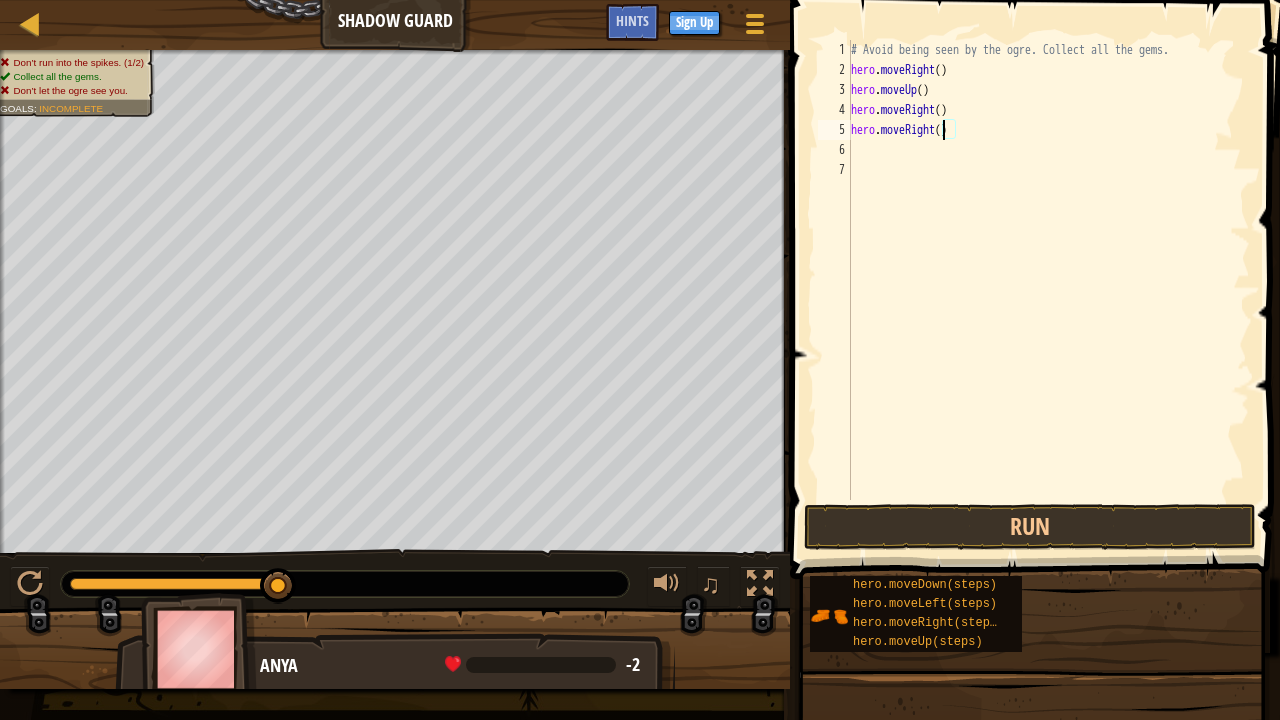 click on "# Avoid being seen by the ogre. Collect all the gems. hero . moveRight ( ) hero . moveUp ( ) hero . moveRight ( ) hero . moveRight ( )" at bounding box center [1048, 290] 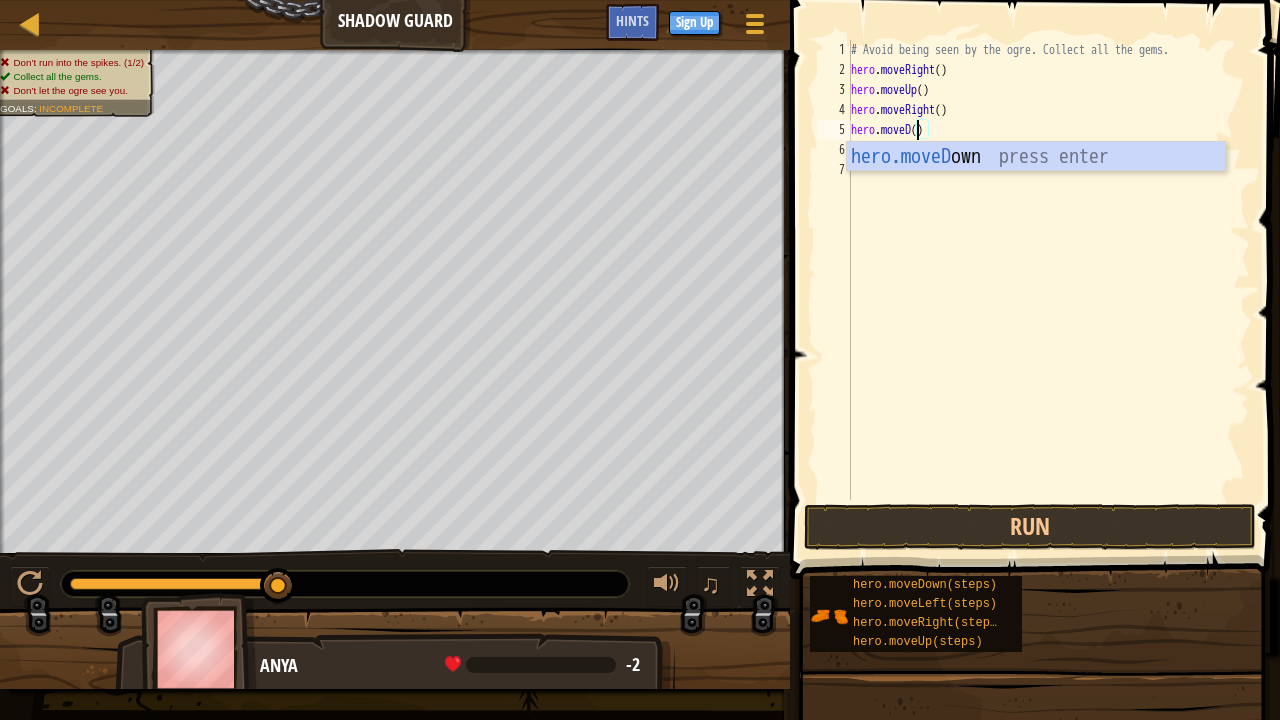scroll, scrollTop: 9, scrollLeft: 6, axis: both 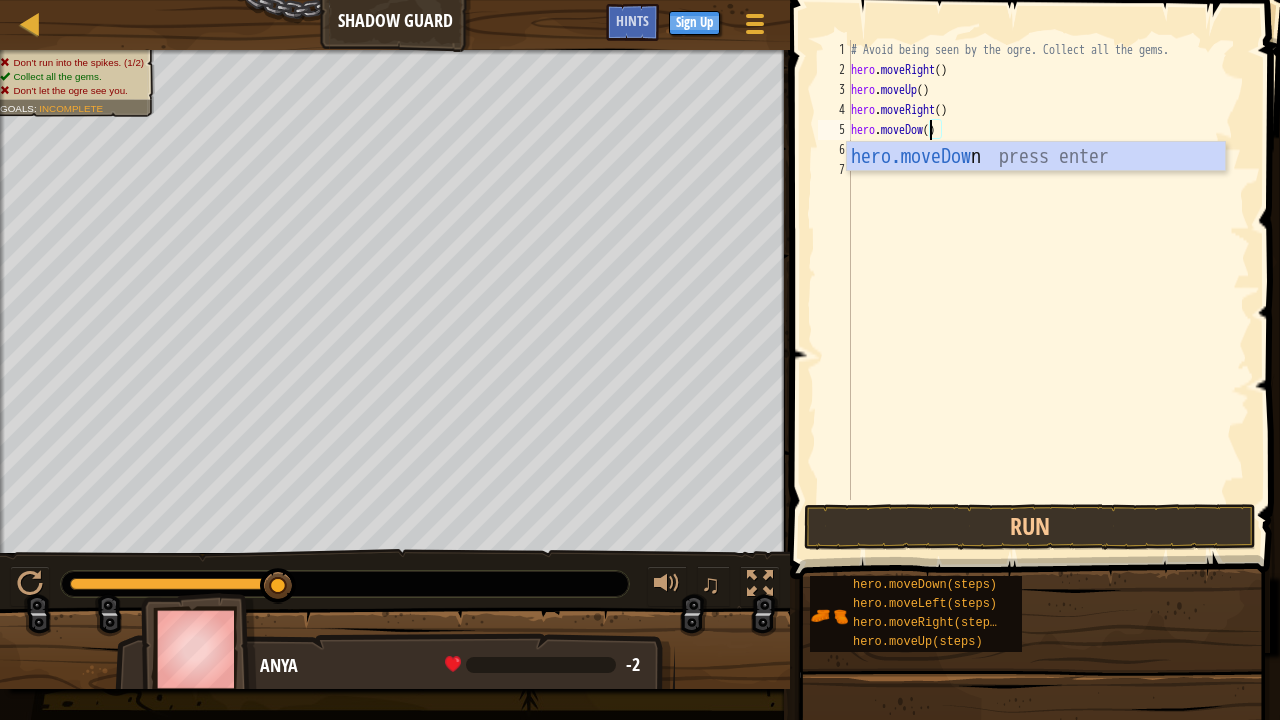 type on "hero.moveDown()" 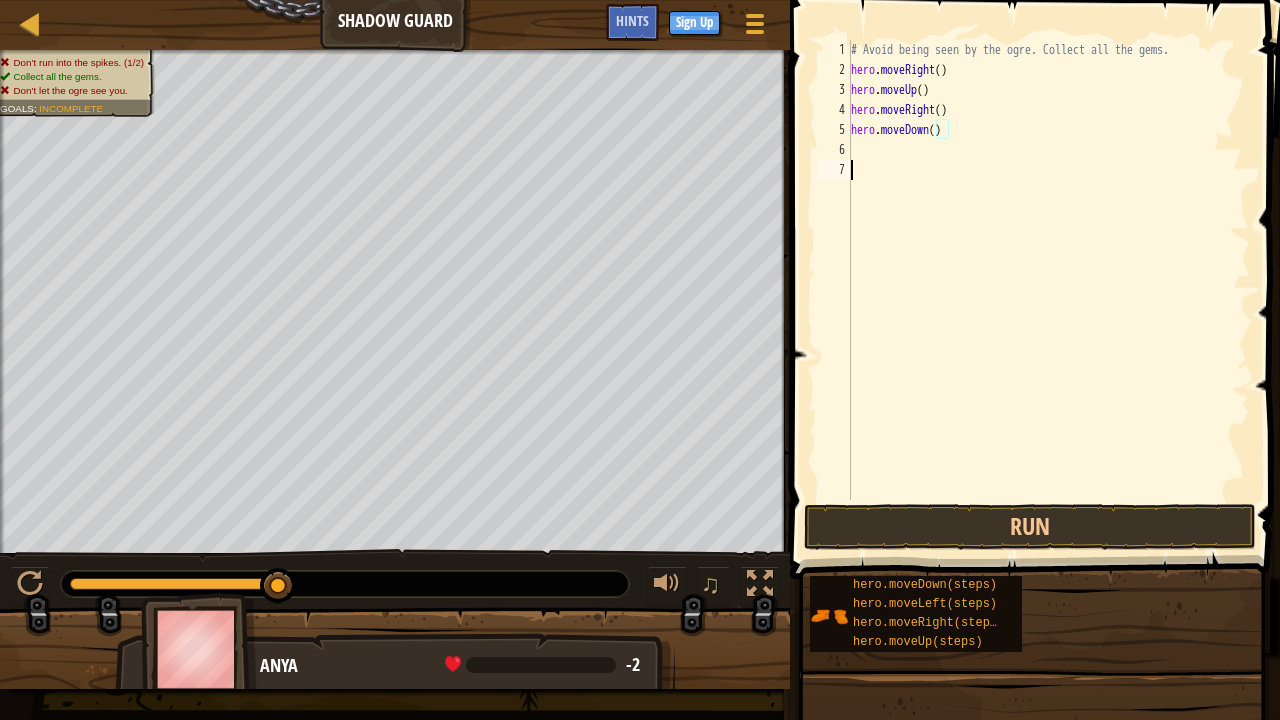 click on "# Avoid being seen by the ogre. Collect all the gems. hero . moveRight ( ) hero . moveUp ( ) hero . moveRight ( ) hero . moveDown ( )" at bounding box center [1048, 290] 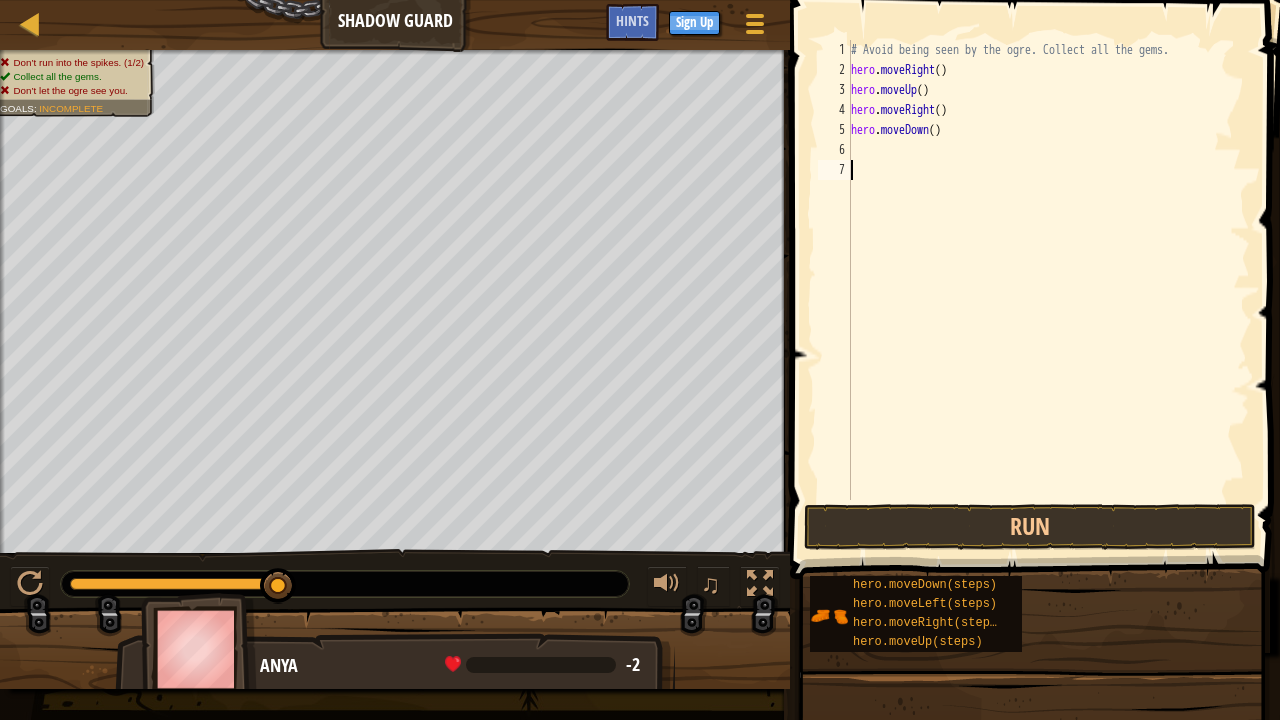scroll, scrollTop: 9, scrollLeft: 0, axis: vertical 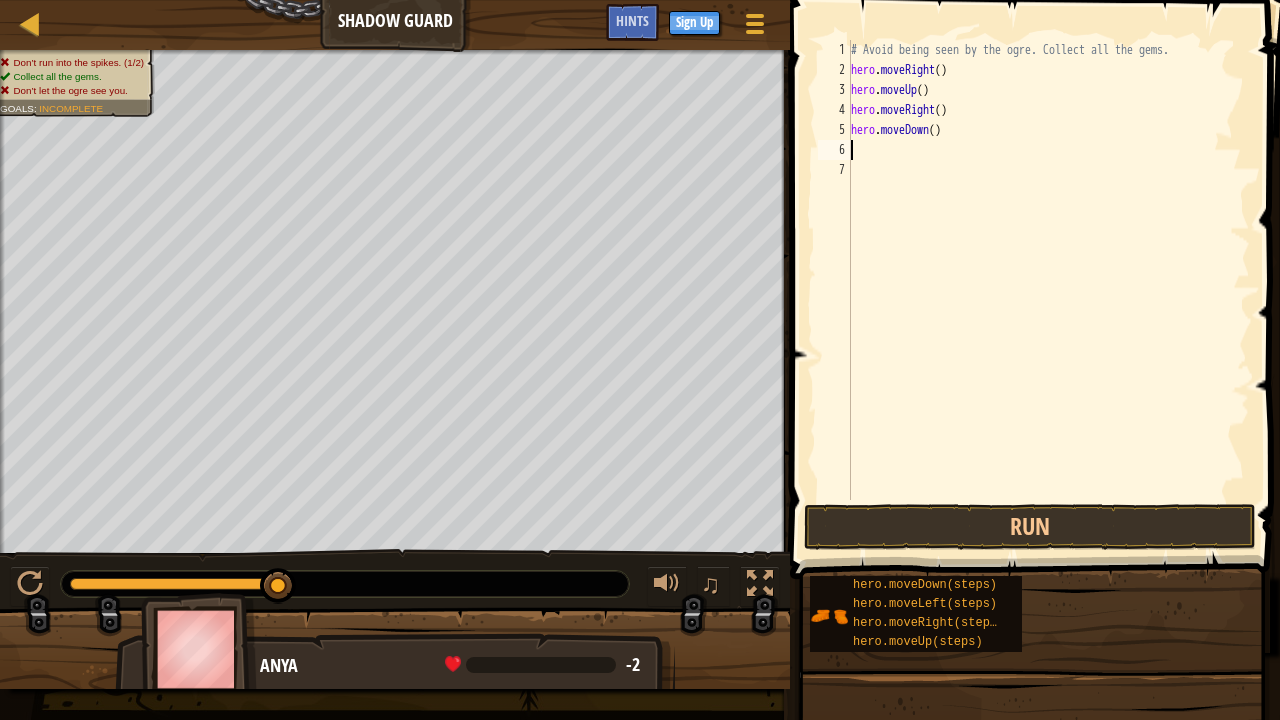 click on "# Avoid being seen by the ogre. Collect all the gems. hero . moveRight ( ) hero . moveUp ( ) hero . moveRight ( ) hero . moveDown ( )" at bounding box center (1048, 290) 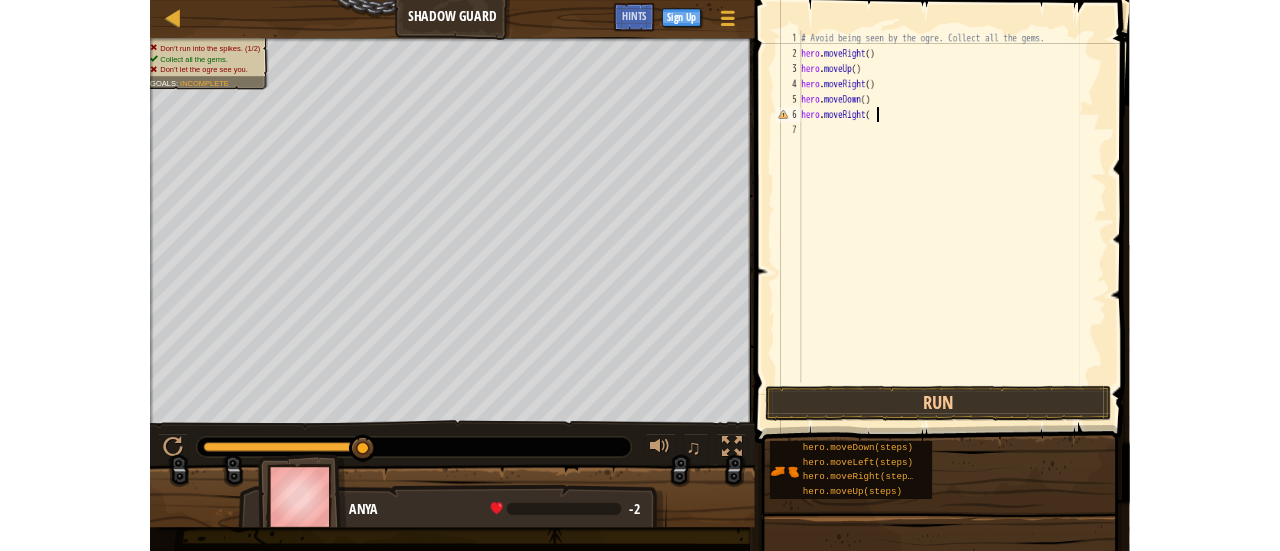 scroll, scrollTop: 9, scrollLeft: 7, axis: both 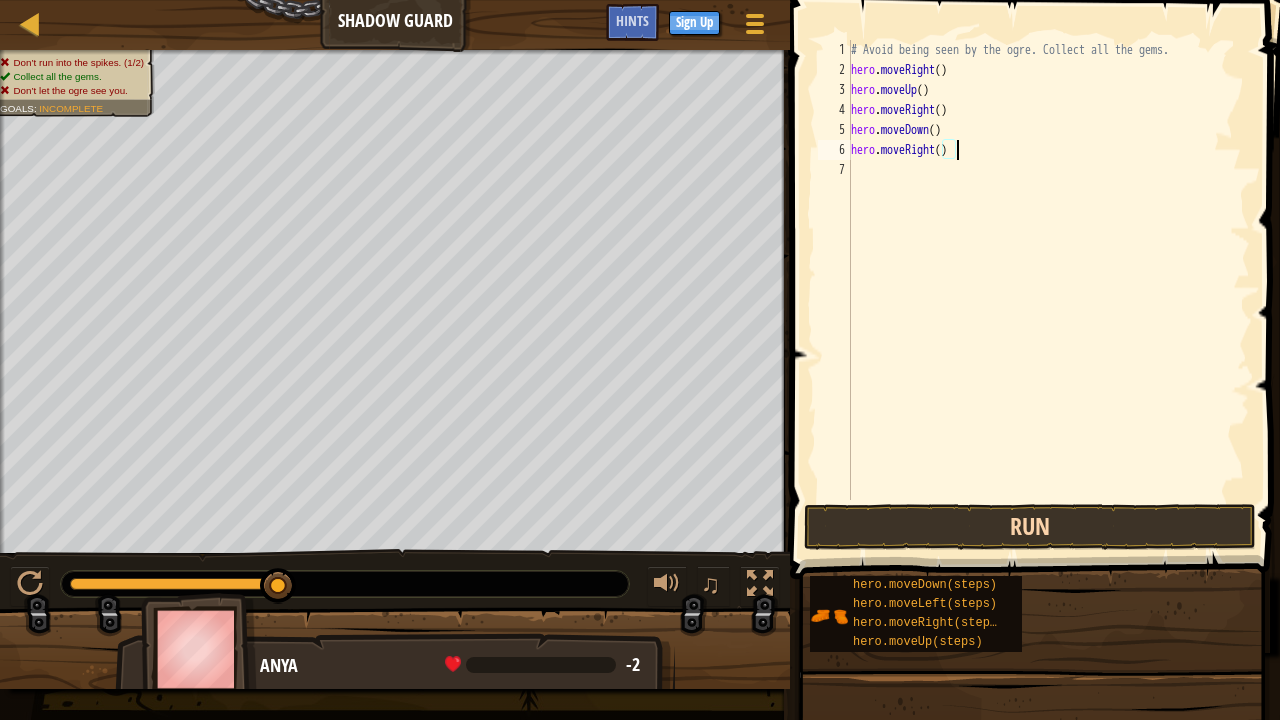 type on "hero.moveRight()" 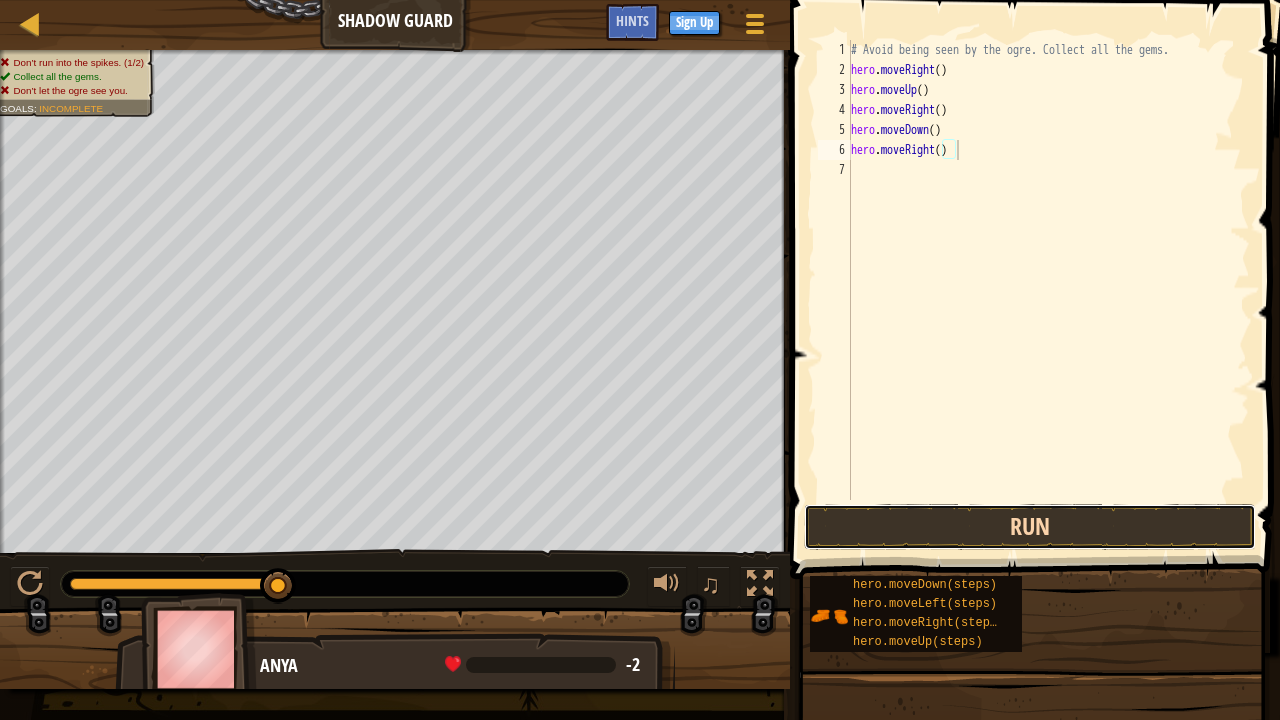 click on "Run" at bounding box center [1030, 527] 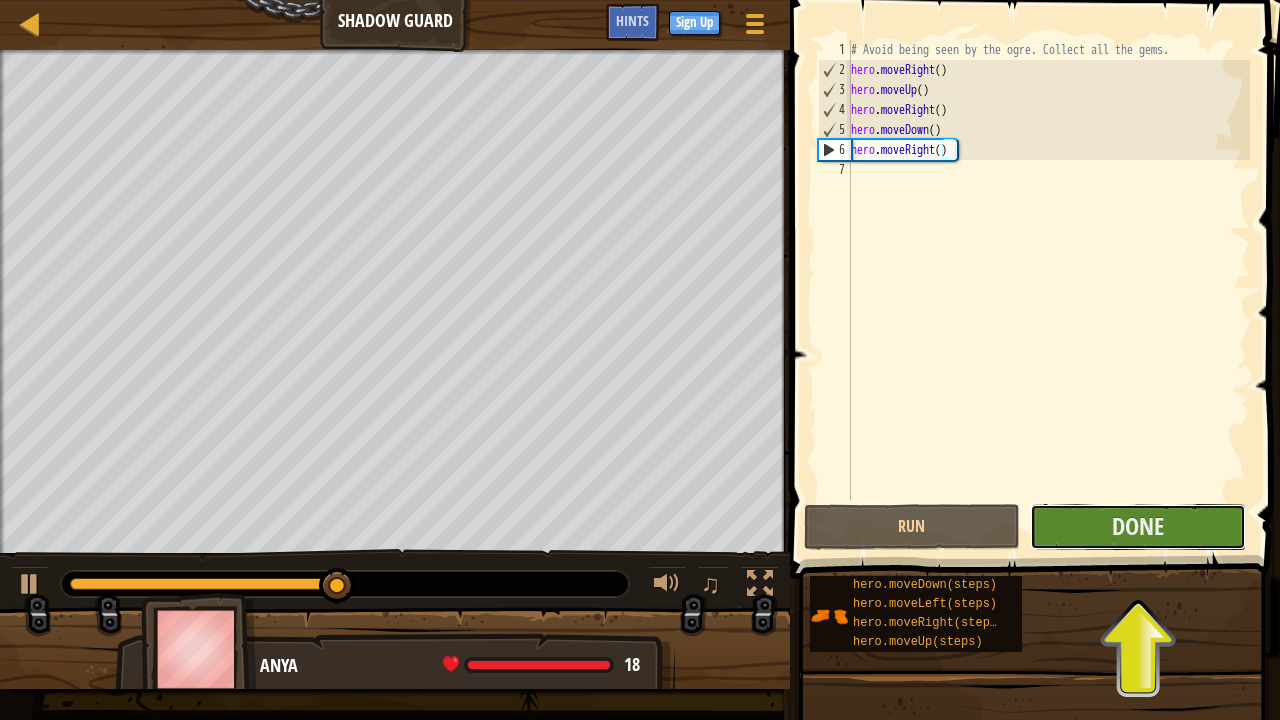 click on "Done" at bounding box center [1138, 527] 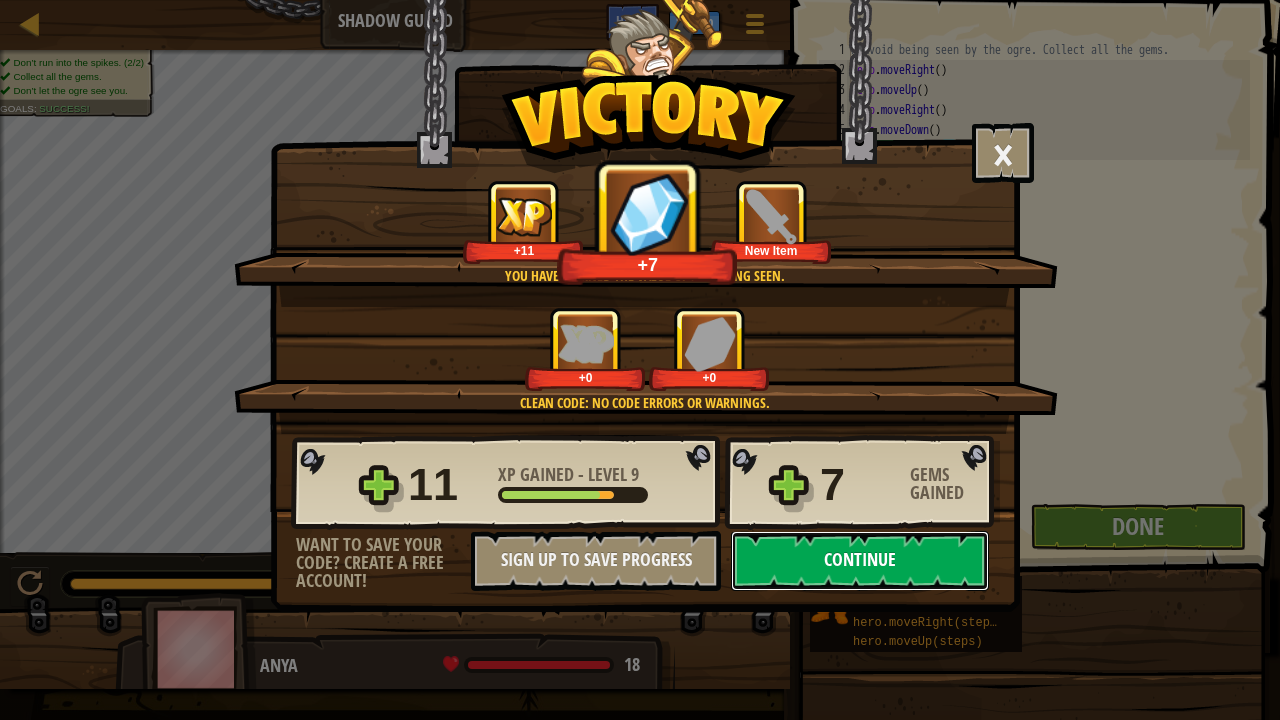 click on "Continue" at bounding box center [860, 561] 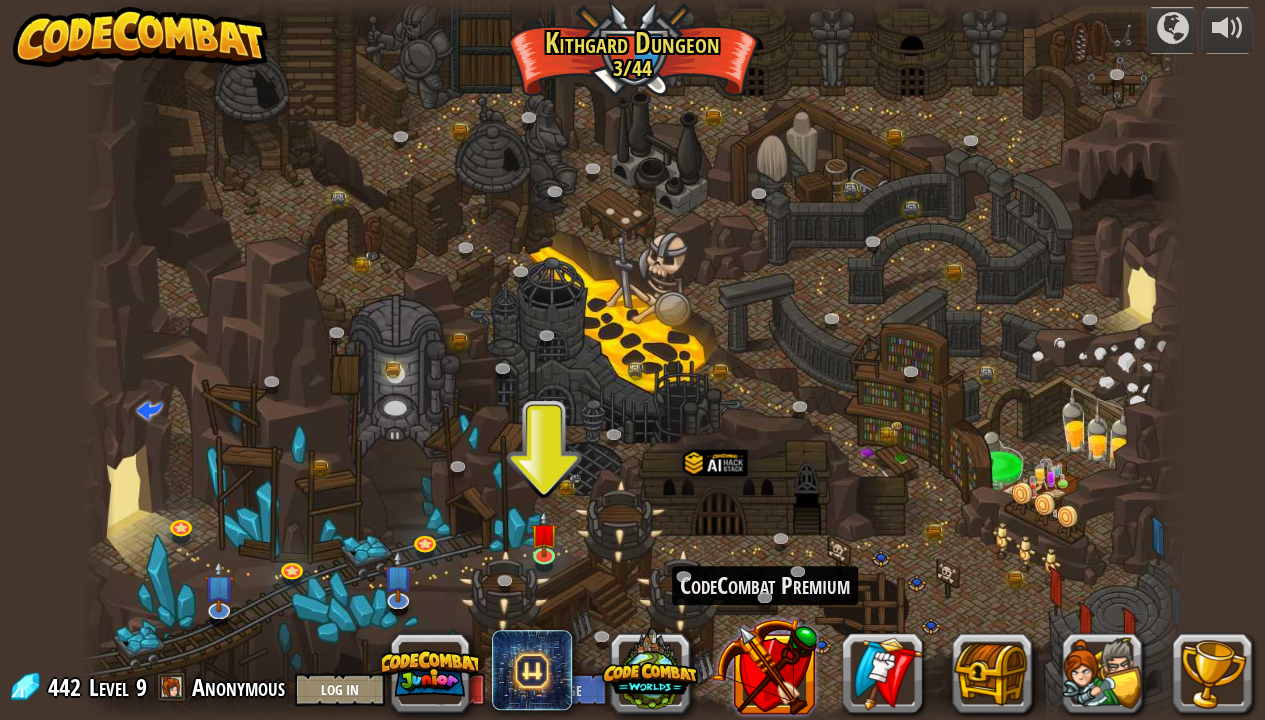 click at bounding box center (764, 666) 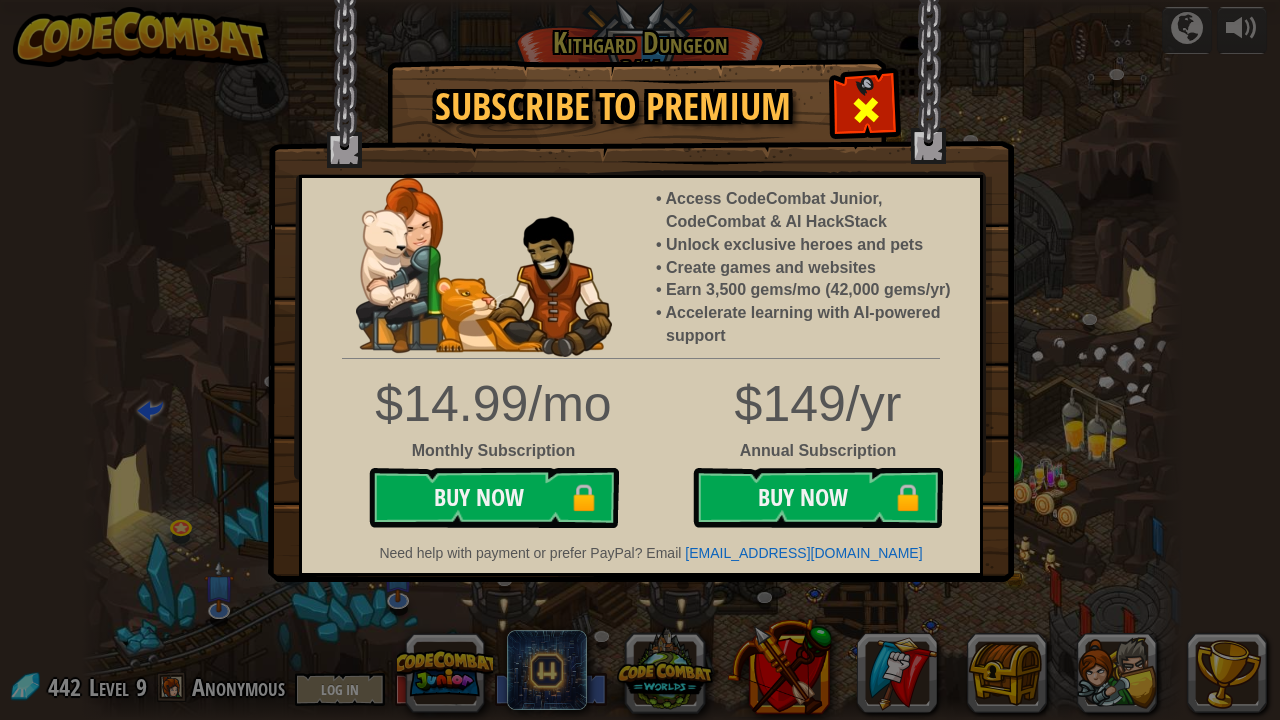 click at bounding box center (866, 110) 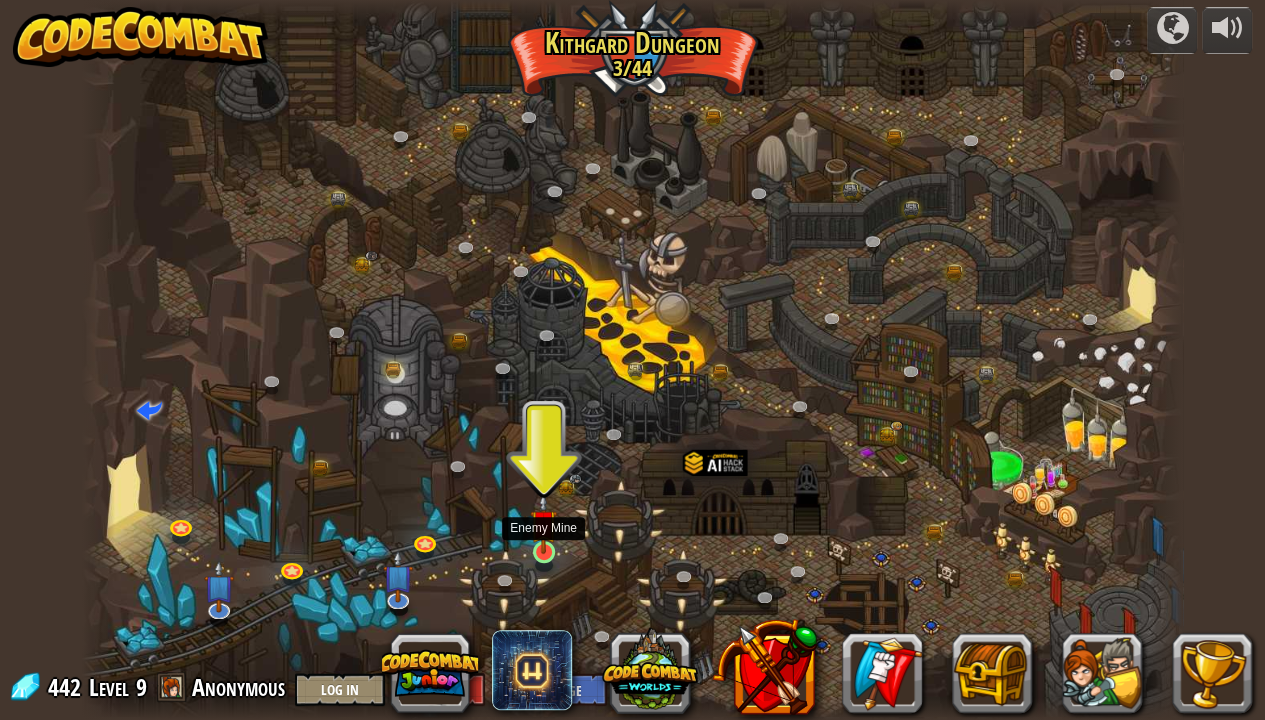 click at bounding box center [543, 523] 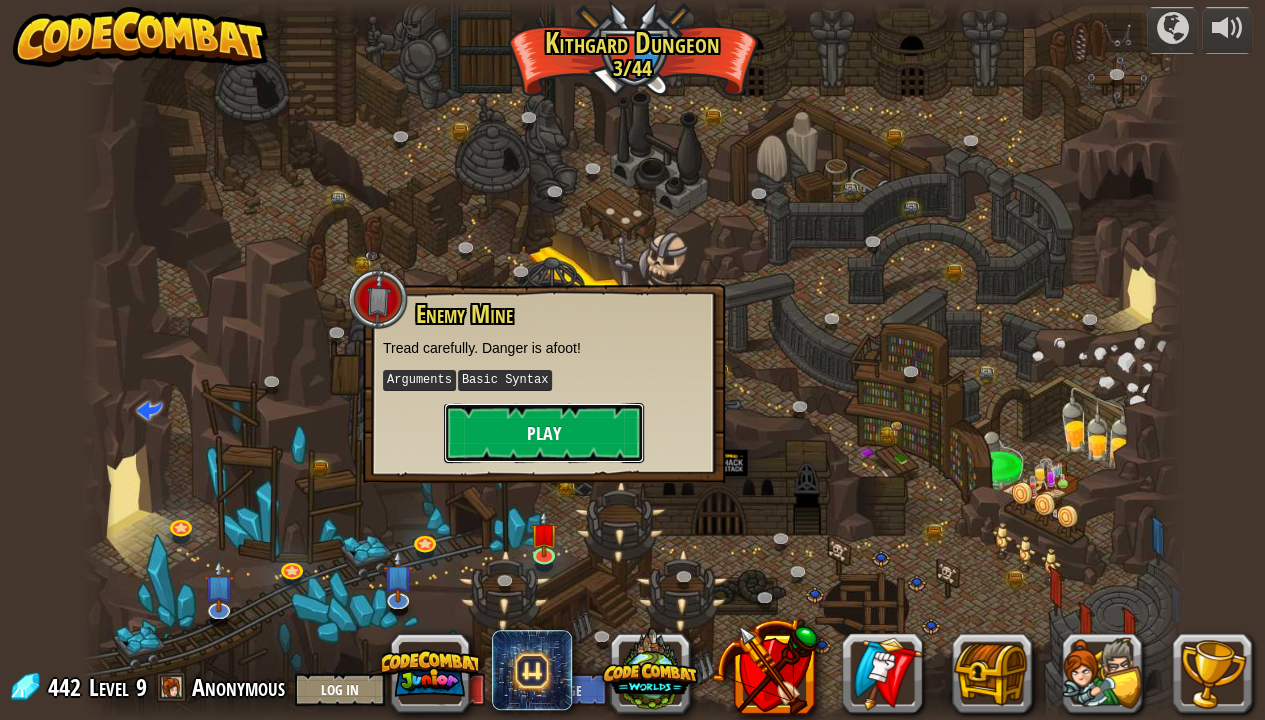 click on "Play" at bounding box center [544, 433] 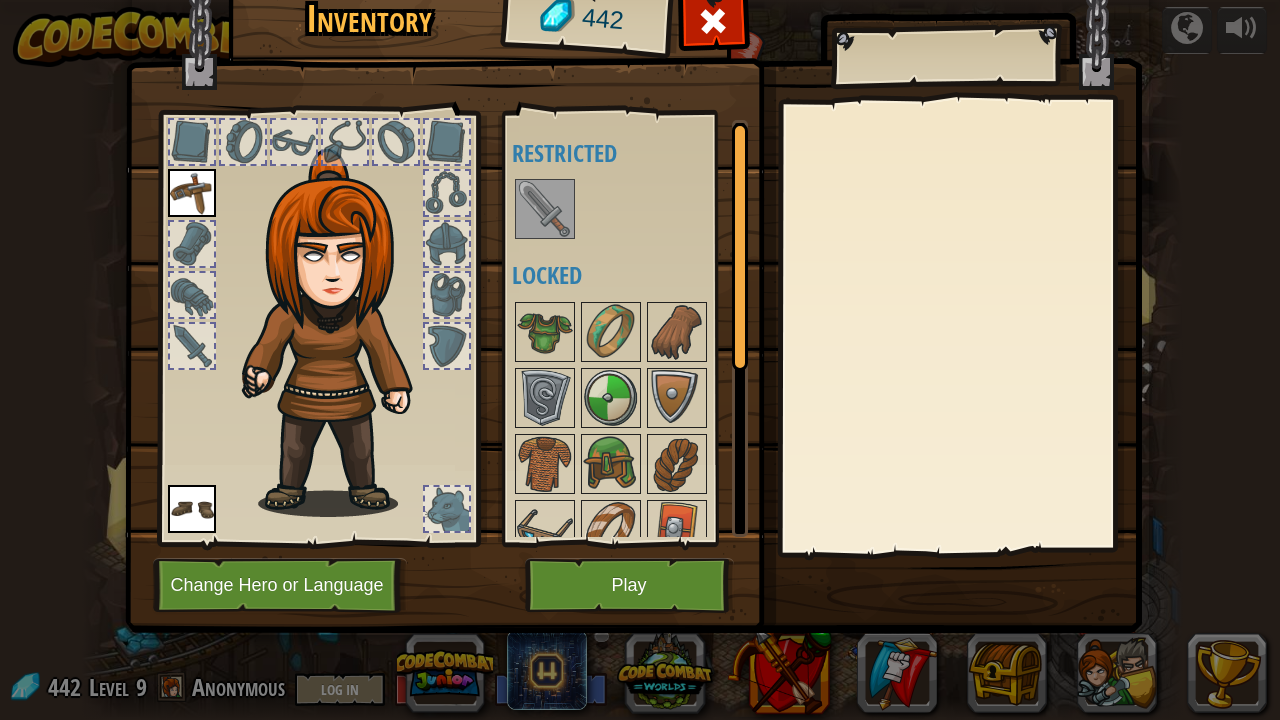 click at bounding box center (545, 209) 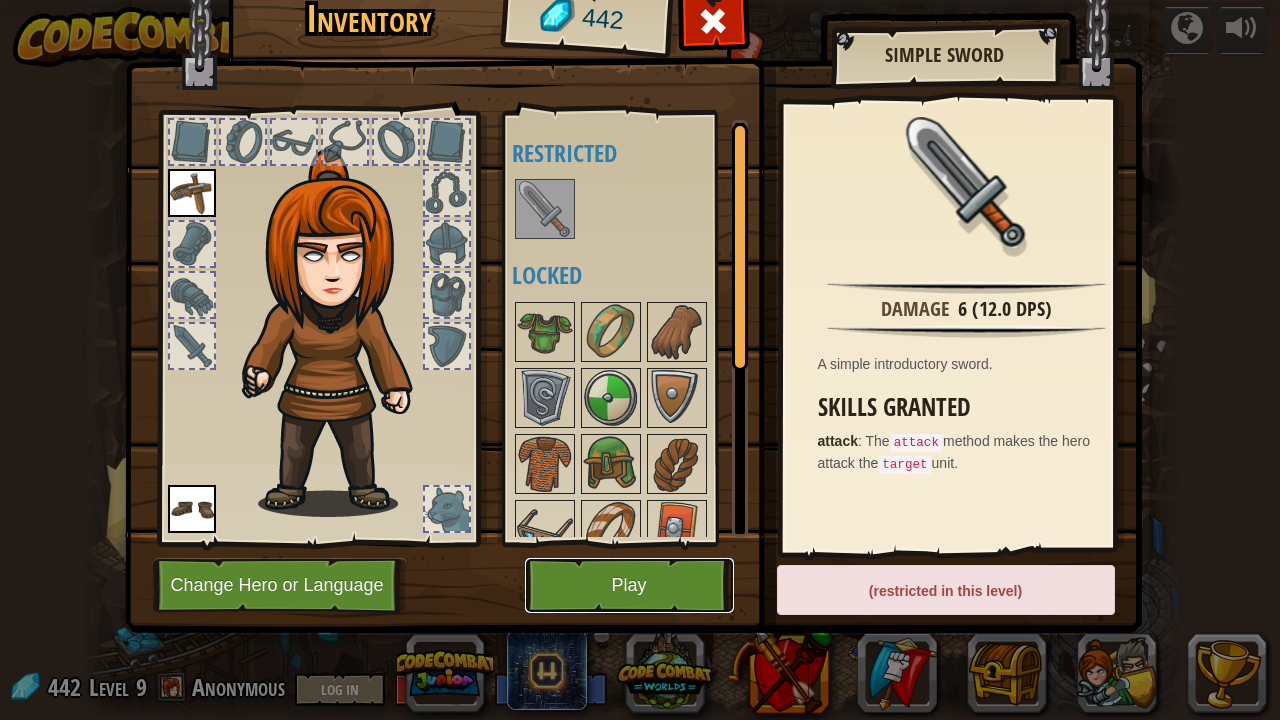 click on "Play" at bounding box center [629, 585] 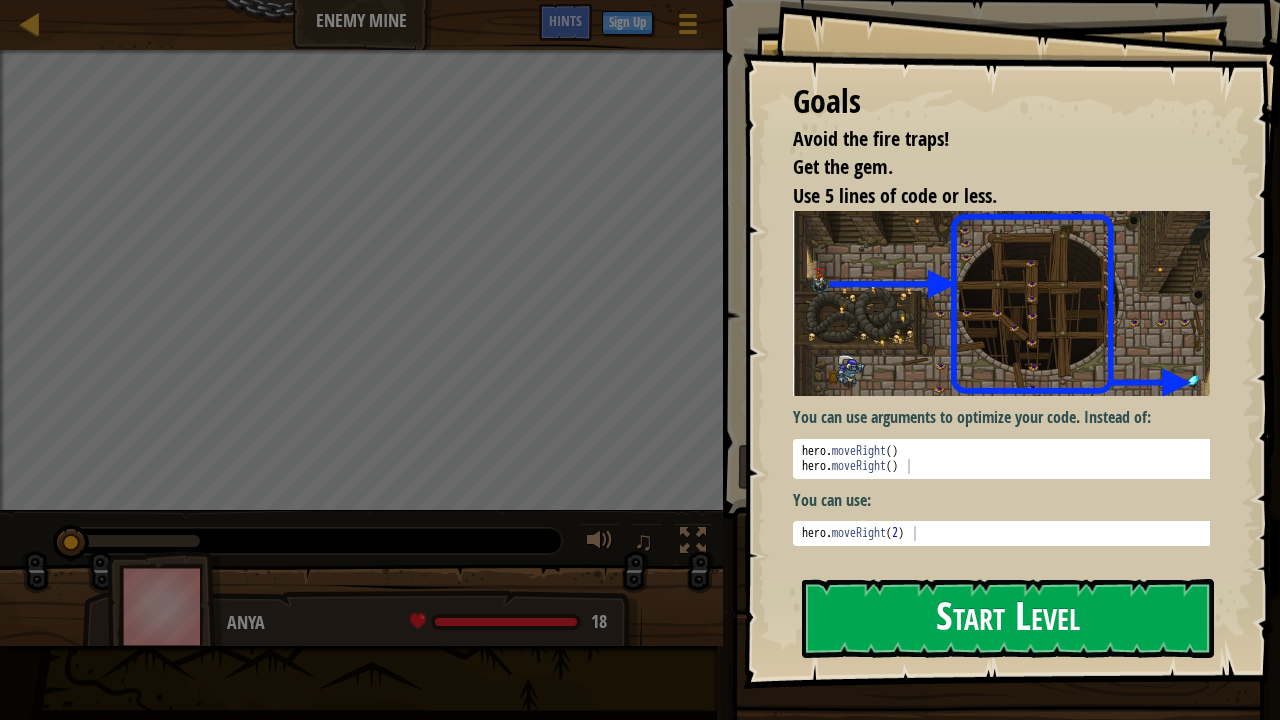 click on "Start Level" at bounding box center [1008, 618] 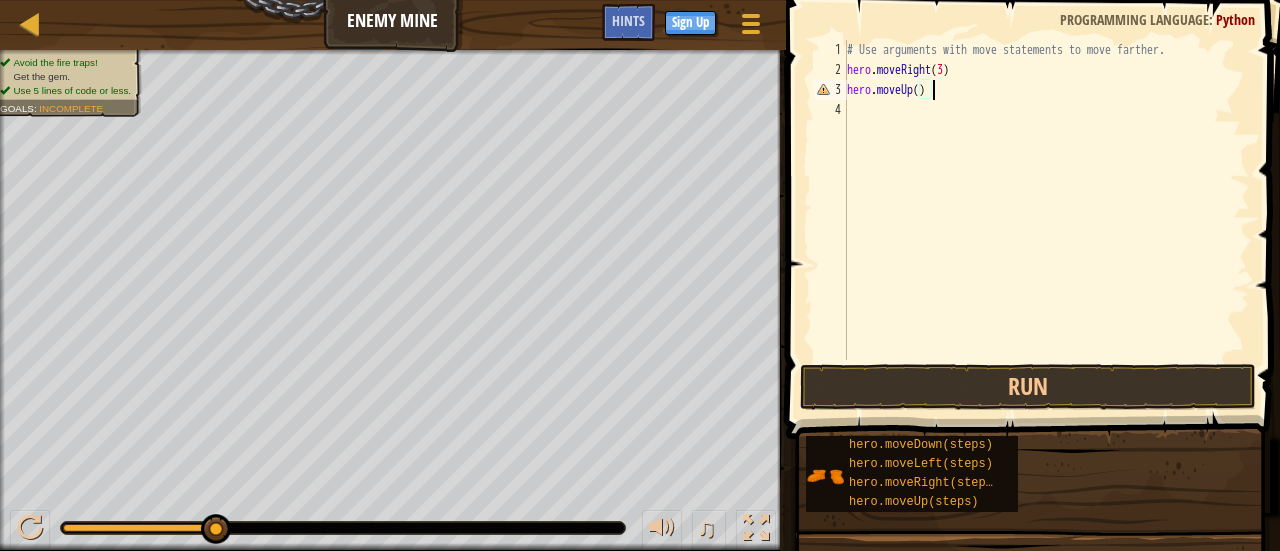 scroll, scrollTop: 9, scrollLeft: 6, axis: both 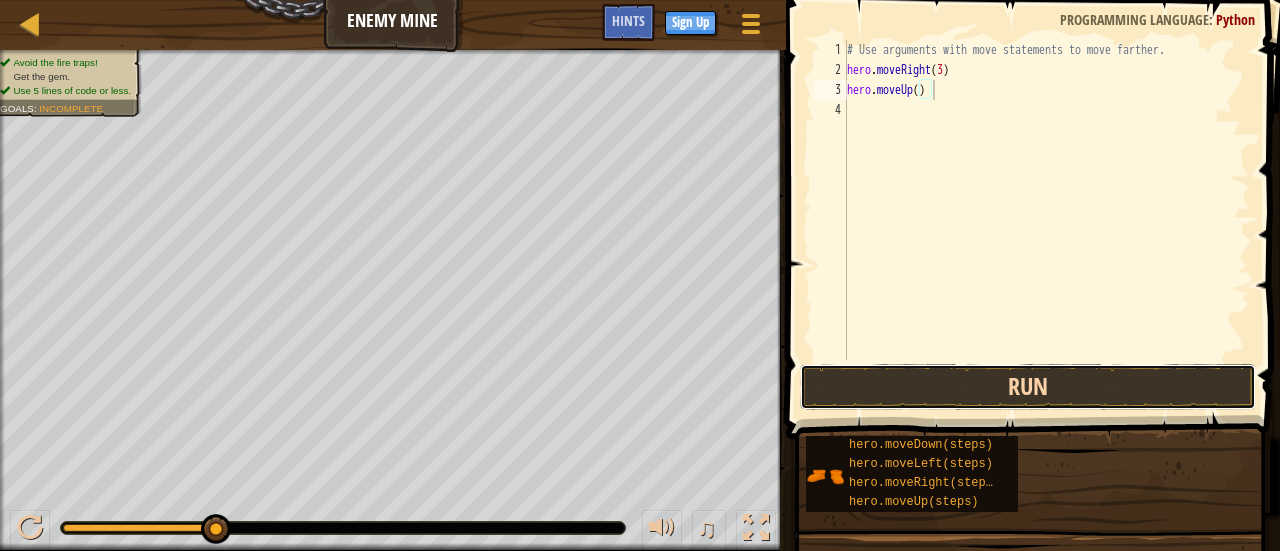 click on "Run" at bounding box center [1028, 387] 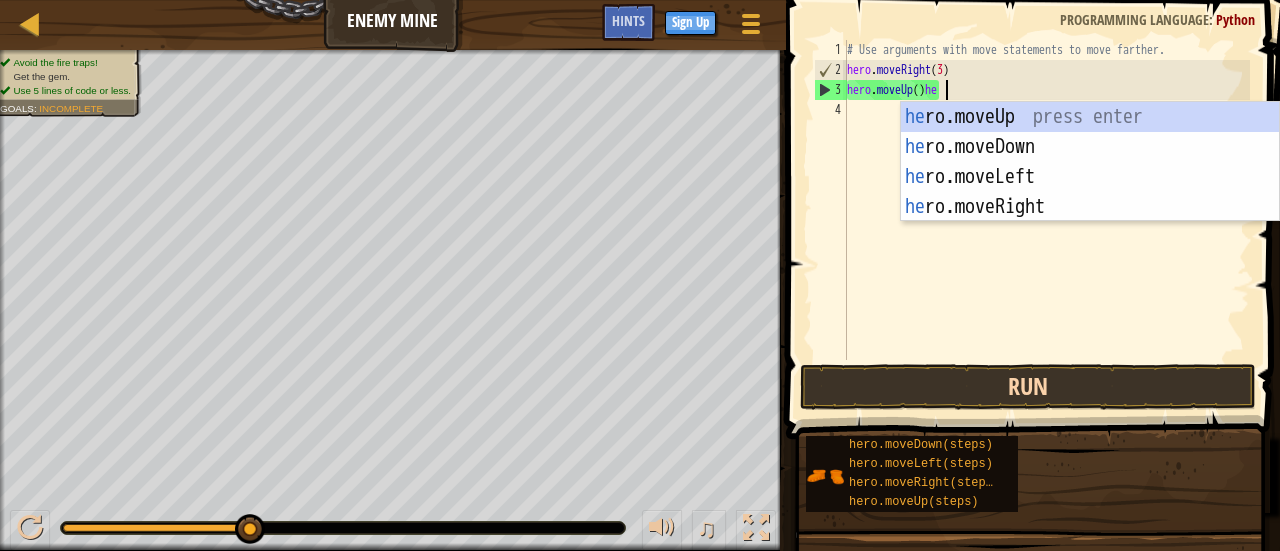 scroll, scrollTop: 9, scrollLeft: 8, axis: both 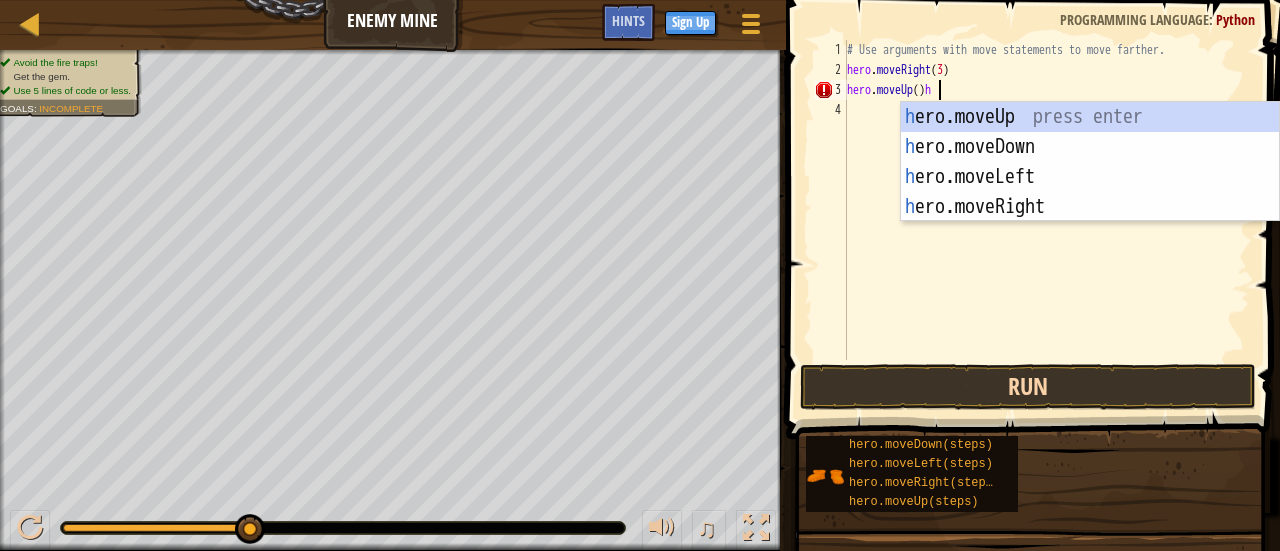 type on "hero.moveUp()" 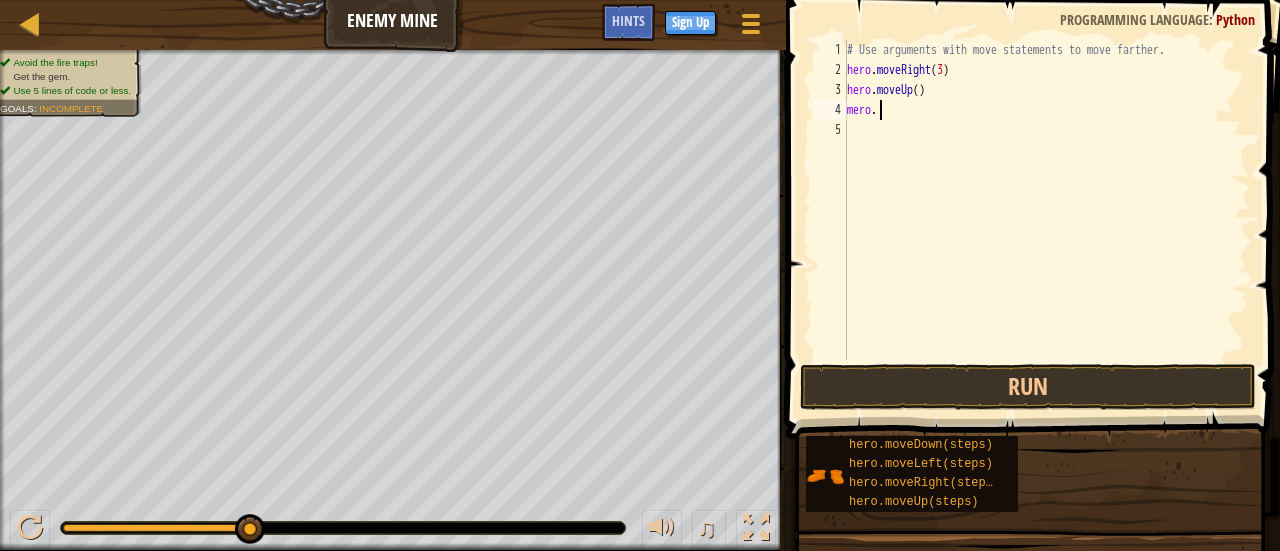 scroll, scrollTop: 9, scrollLeft: 1, axis: both 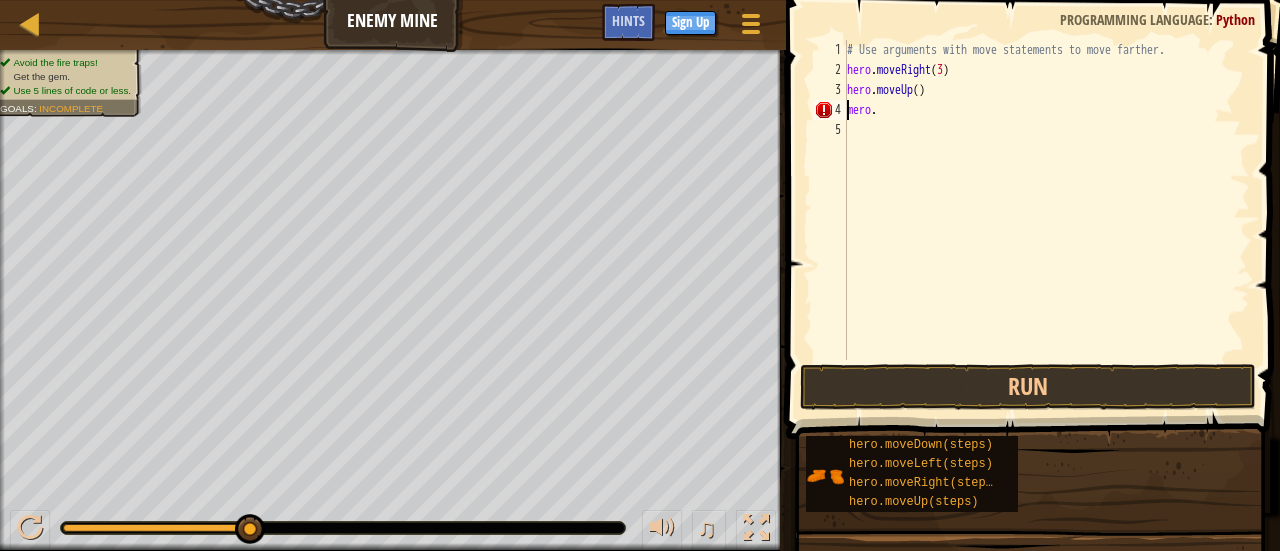 click on "# Use arguments with move statements to move farther. hero . moveRight ( 3 ) hero . moveUp ( ) mero ." at bounding box center (1046, 220) 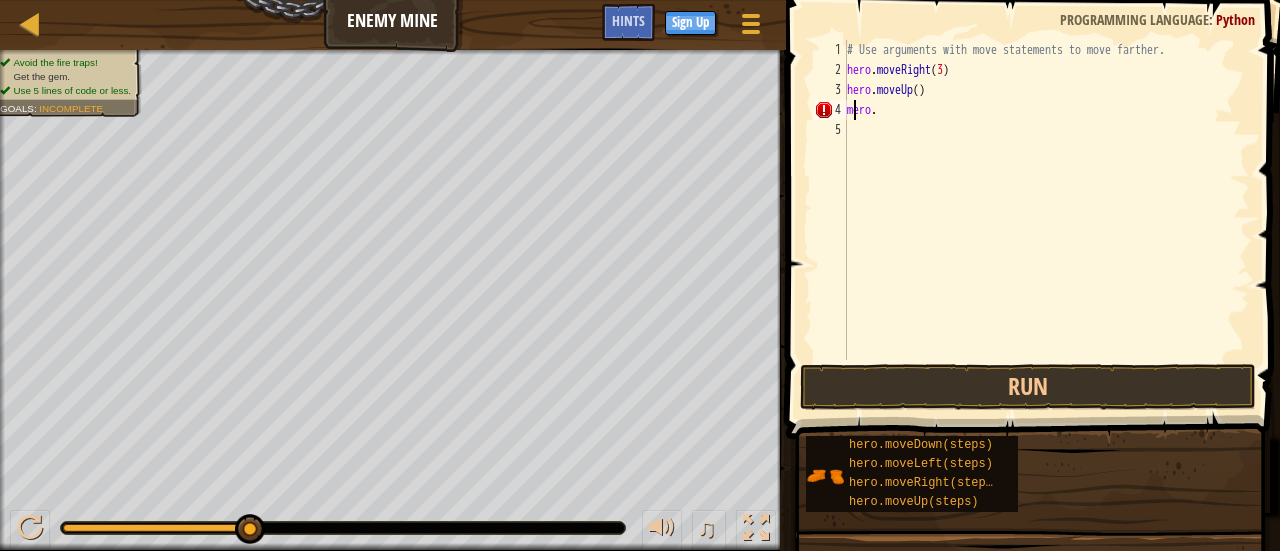 click on "# Use arguments with move statements to move farther. hero . moveRight ( 3 ) hero . moveUp ( ) mero ." at bounding box center (1046, 220) 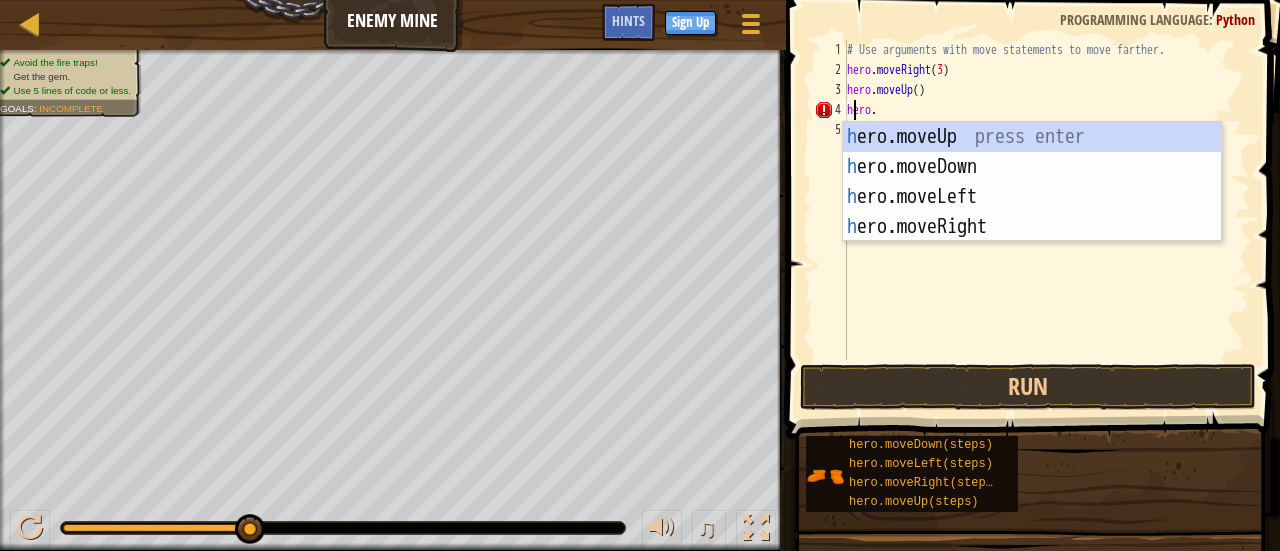 scroll, scrollTop: 9, scrollLeft: 0, axis: vertical 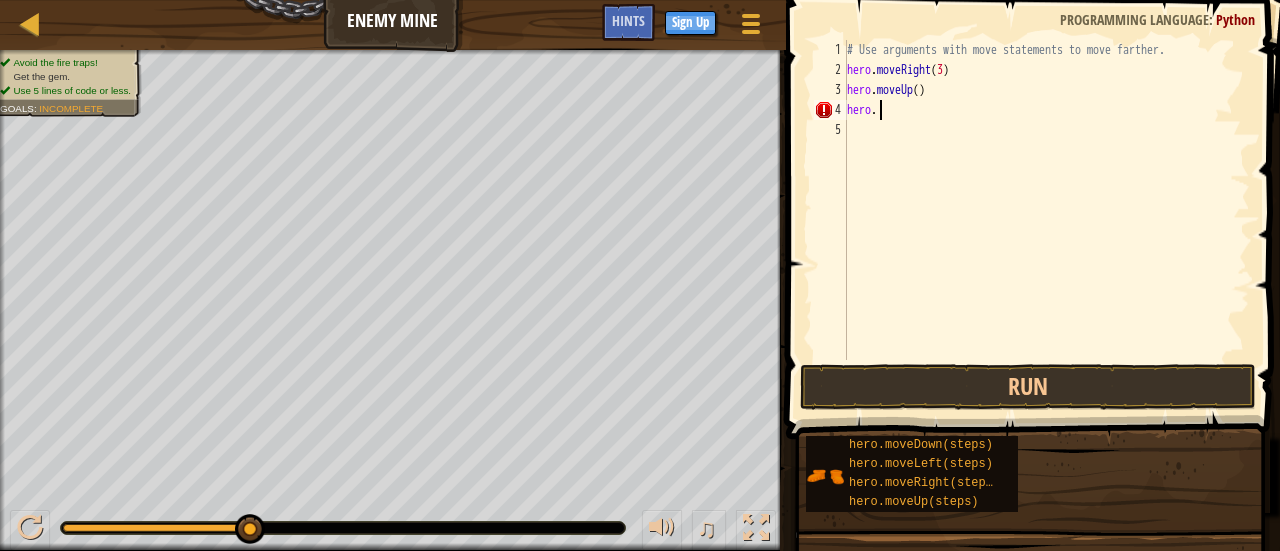 click on "# Use arguments with move statements to move farther. hero . moveRight ( 3 ) hero . moveUp ( ) hero ." at bounding box center (1046, 220) 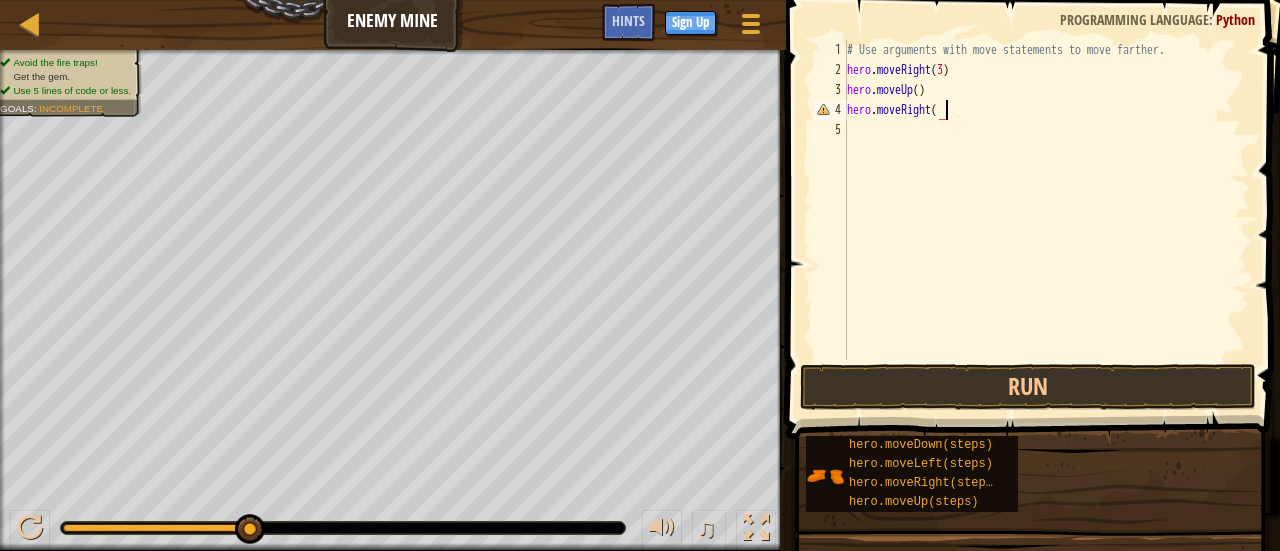 scroll, scrollTop: 9, scrollLeft: 8, axis: both 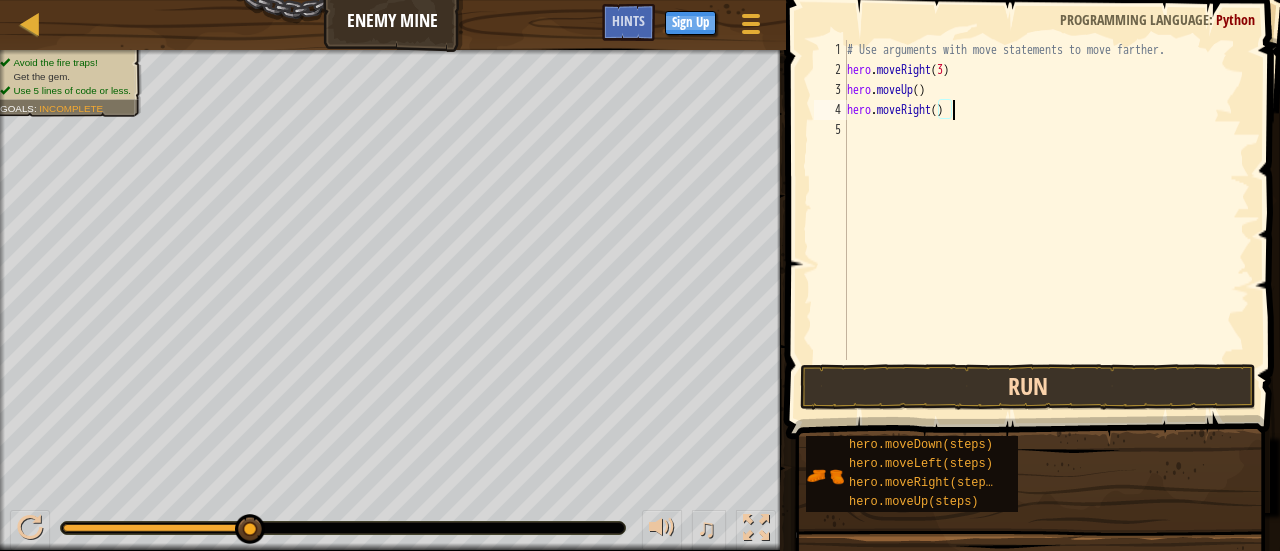 type on "hero.moveRight()" 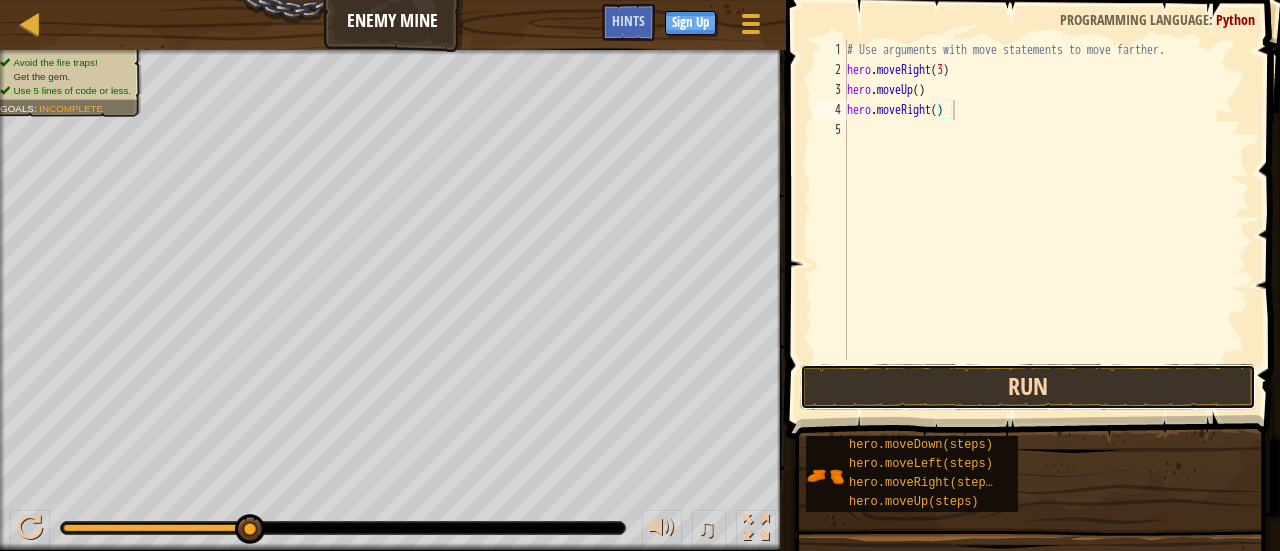 click on "Run" at bounding box center [1028, 387] 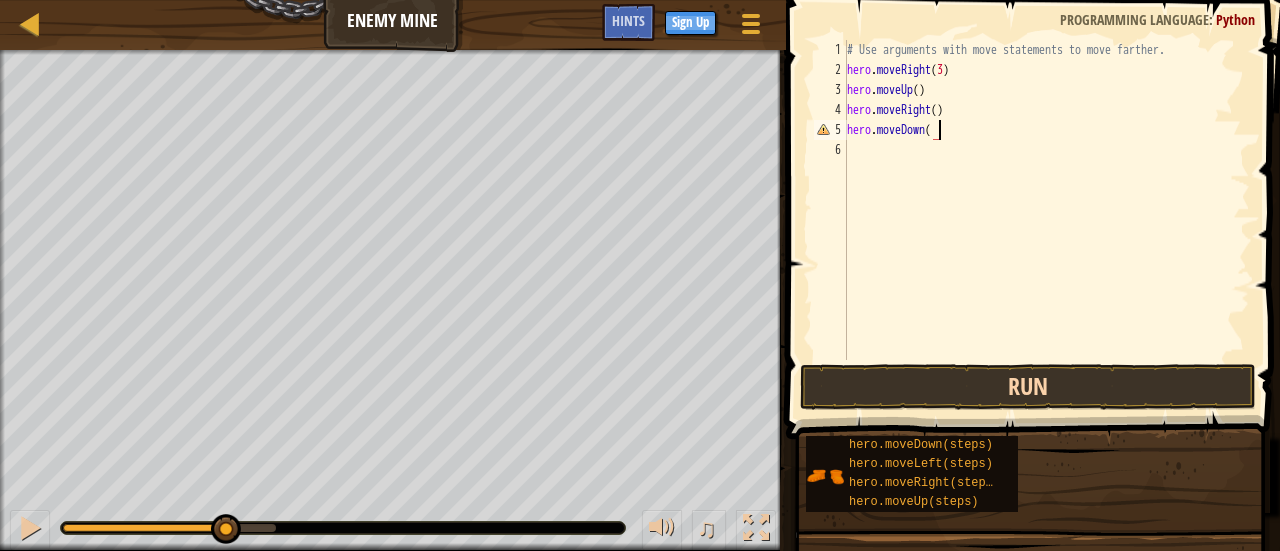 scroll, scrollTop: 9, scrollLeft: 6, axis: both 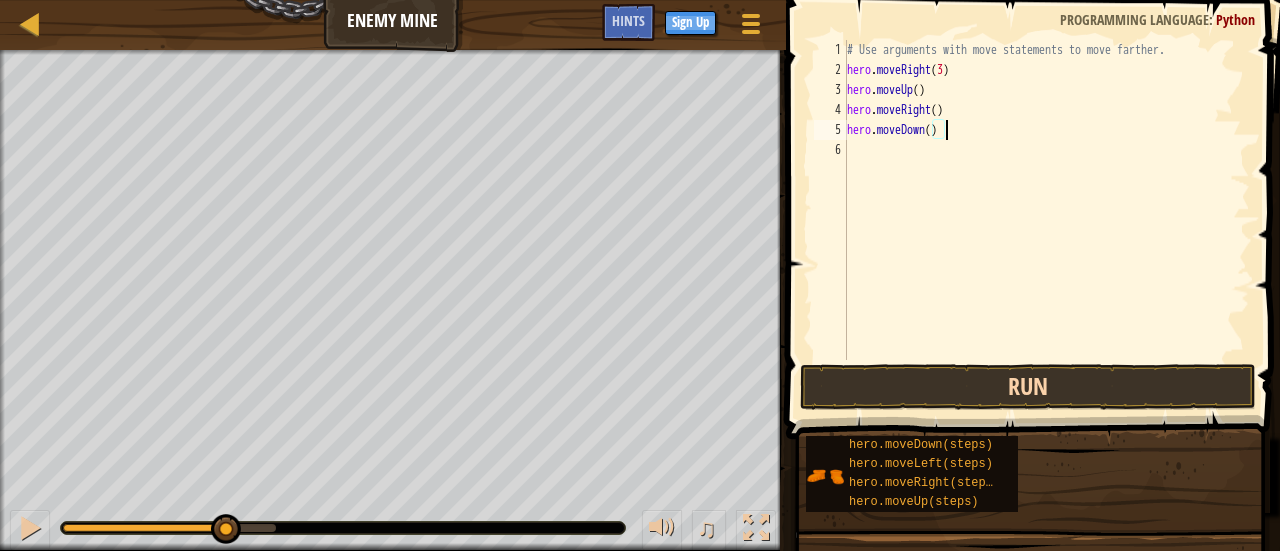 type on "hero.moveDown()" 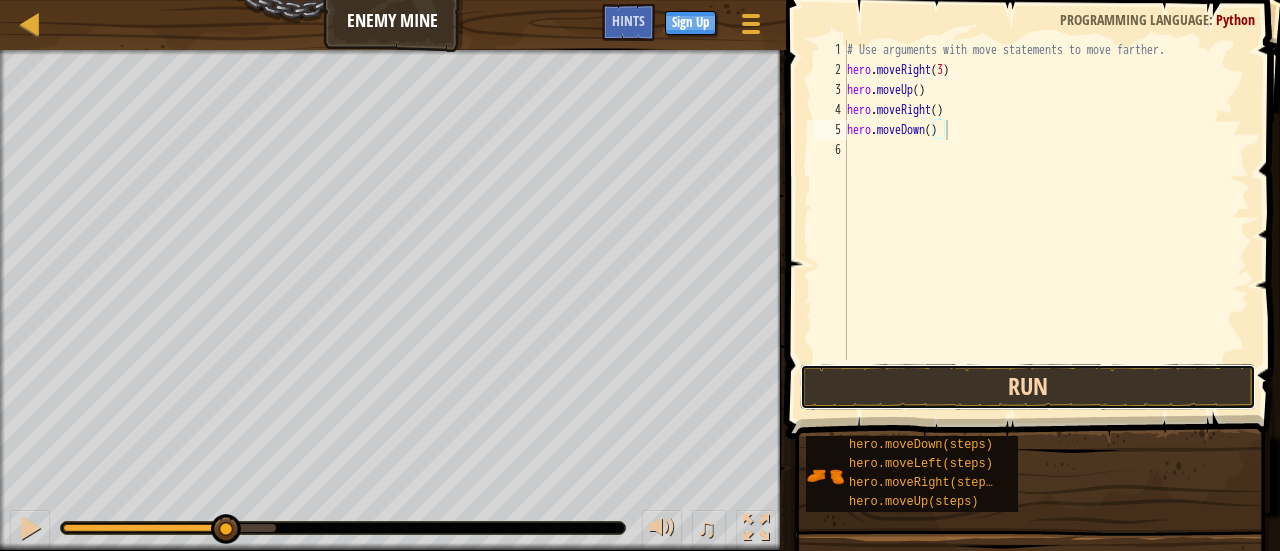 click on "Run" at bounding box center [1028, 387] 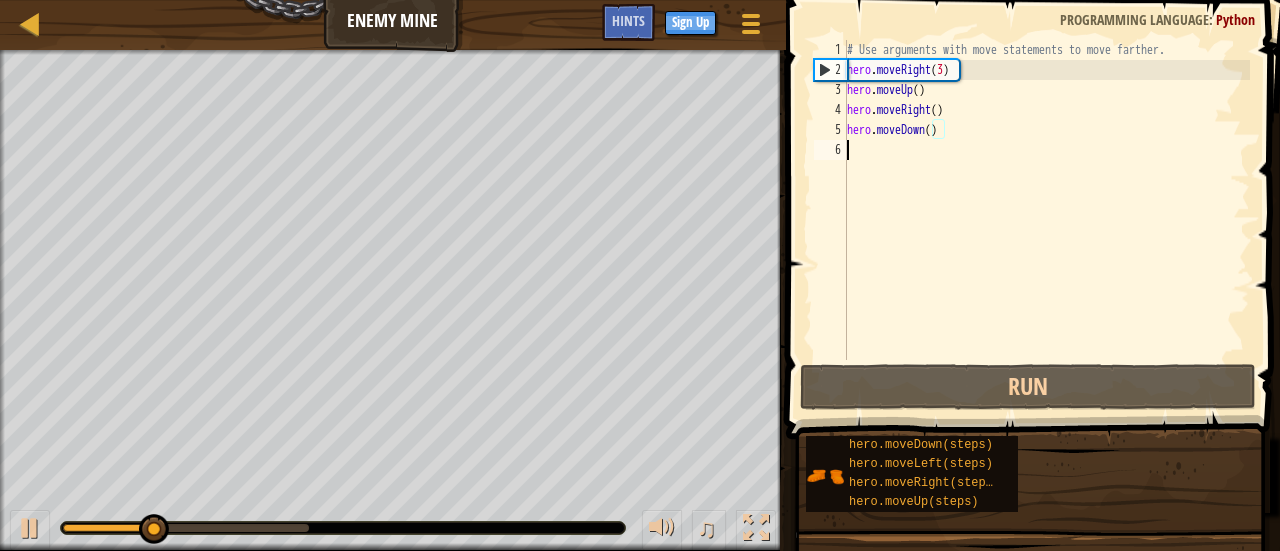 click on "# Use arguments with move statements to move farther. hero . moveRight ( 3 ) hero . moveUp ( ) hero . moveRight ( ) hero . moveDown ( )" at bounding box center [1046, 220] 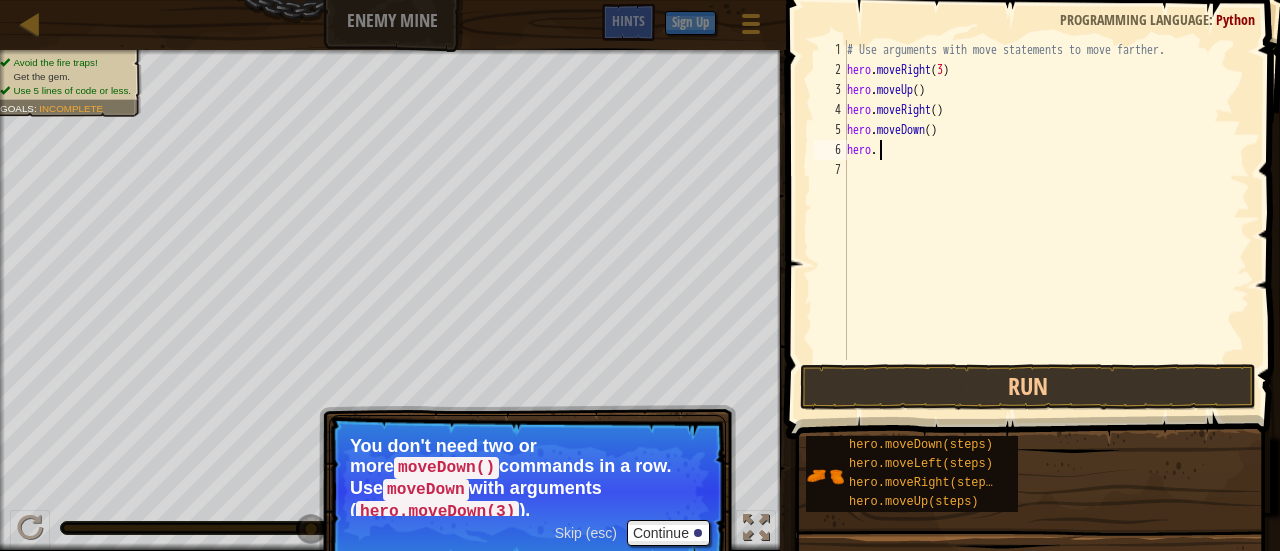 scroll, scrollTop: 9, scrollLeft: 1, axis: both 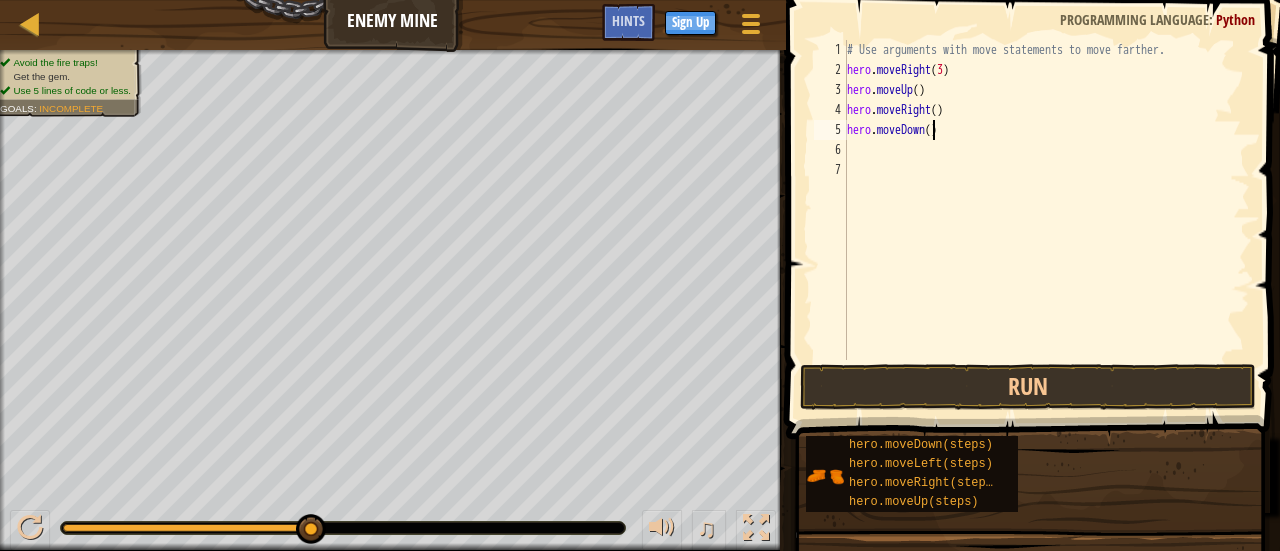 click on "# Use arguments with move statements to move farther. hero . moveRight ( 3 ) hero . moveUp ( ) hero . moveRight ( ) hero . moveDown ( )" at bounding box center (1046, 220) 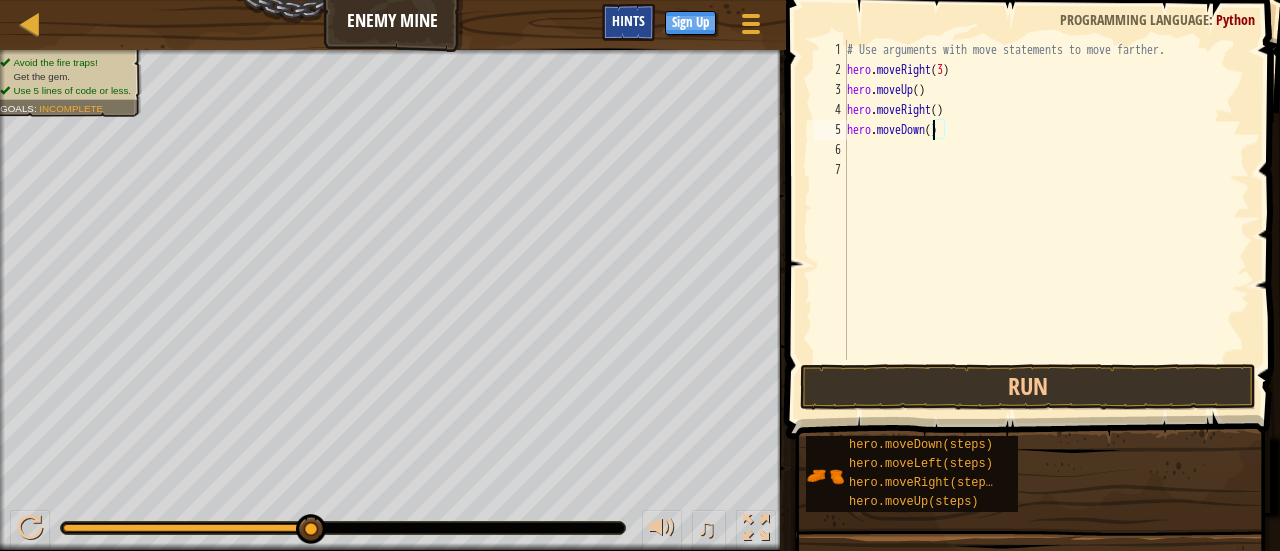 type on "hero.moveDown()" 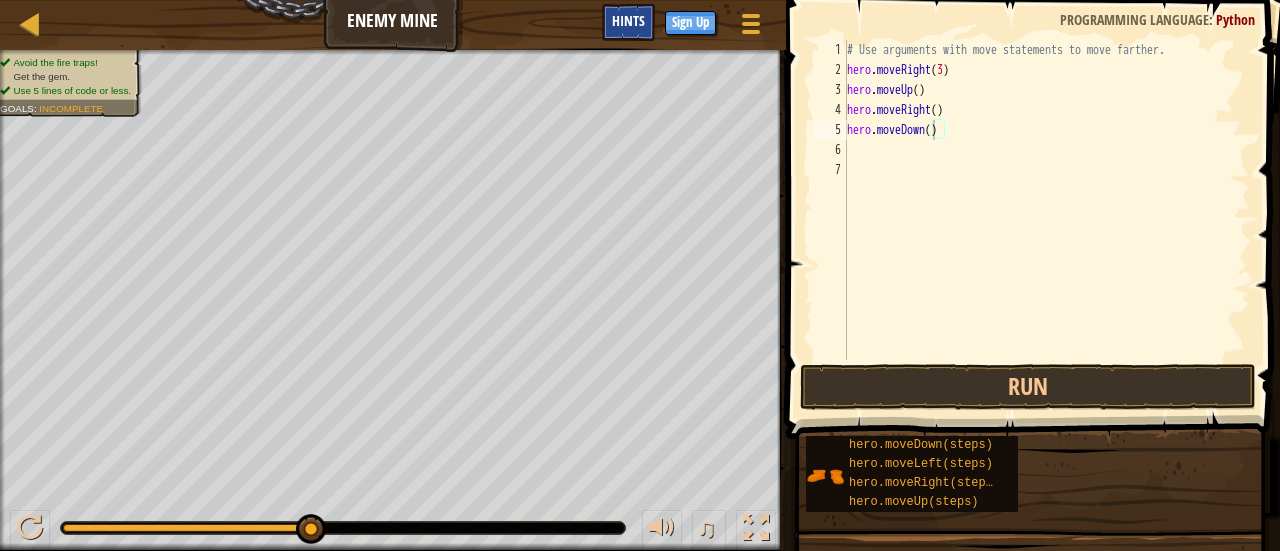 click on "Hints" at bounding box center [628, 20] 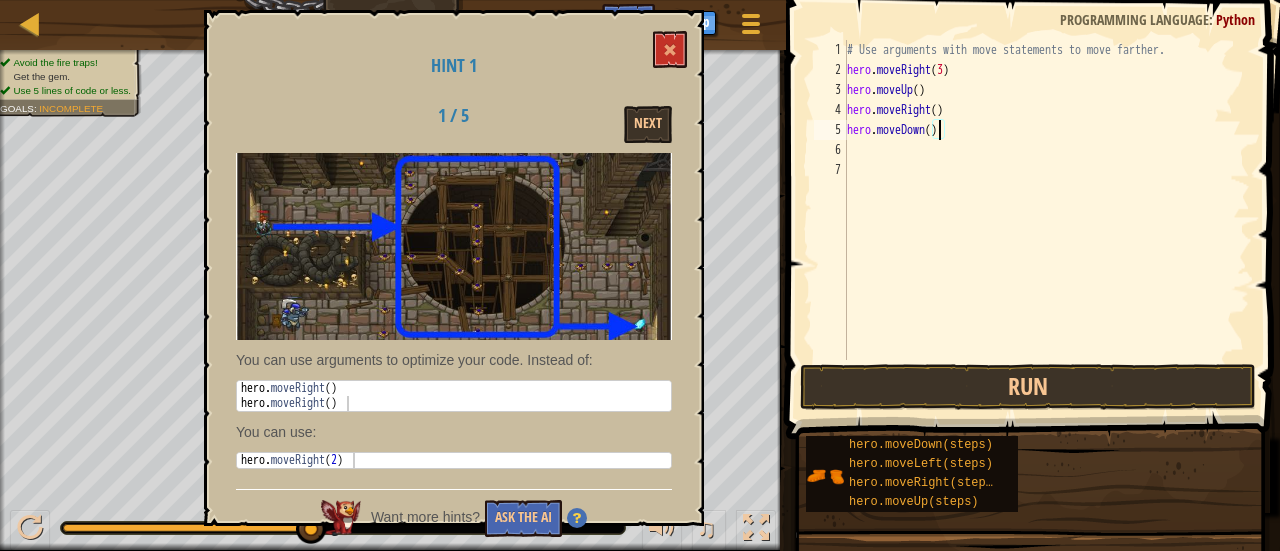 click on "# Use arguments with move statements to move farther. hero . moveRight ( 3 ) hero . moveUp ( ) hero . moveRight ( ) hero . moveDown ( )" at bounding box center [1046, 220] 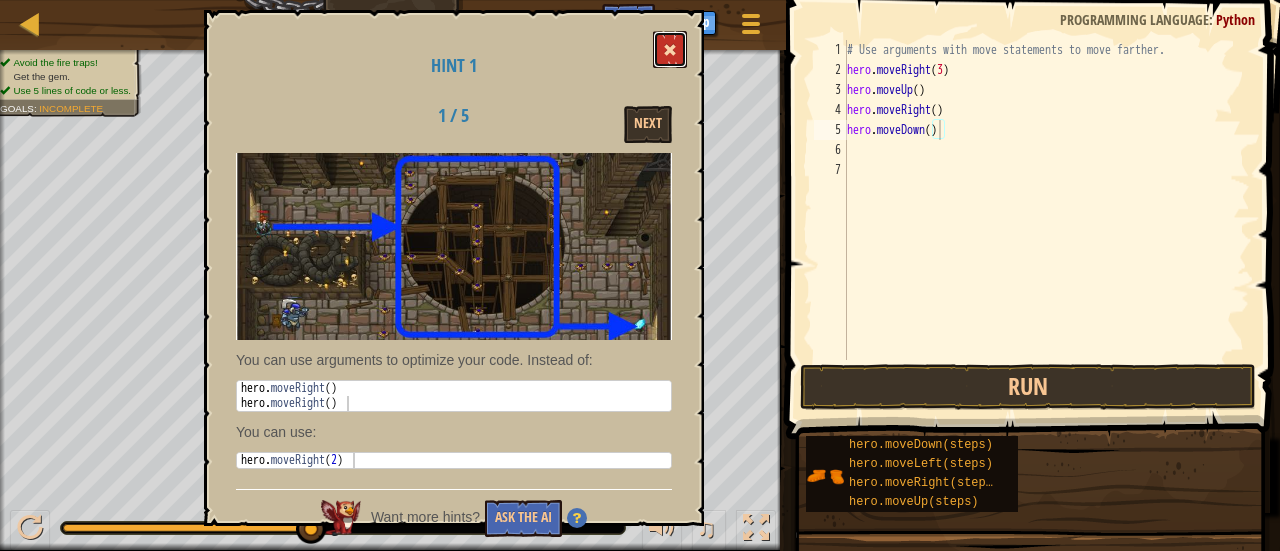 click at bounding box center [670, 50] 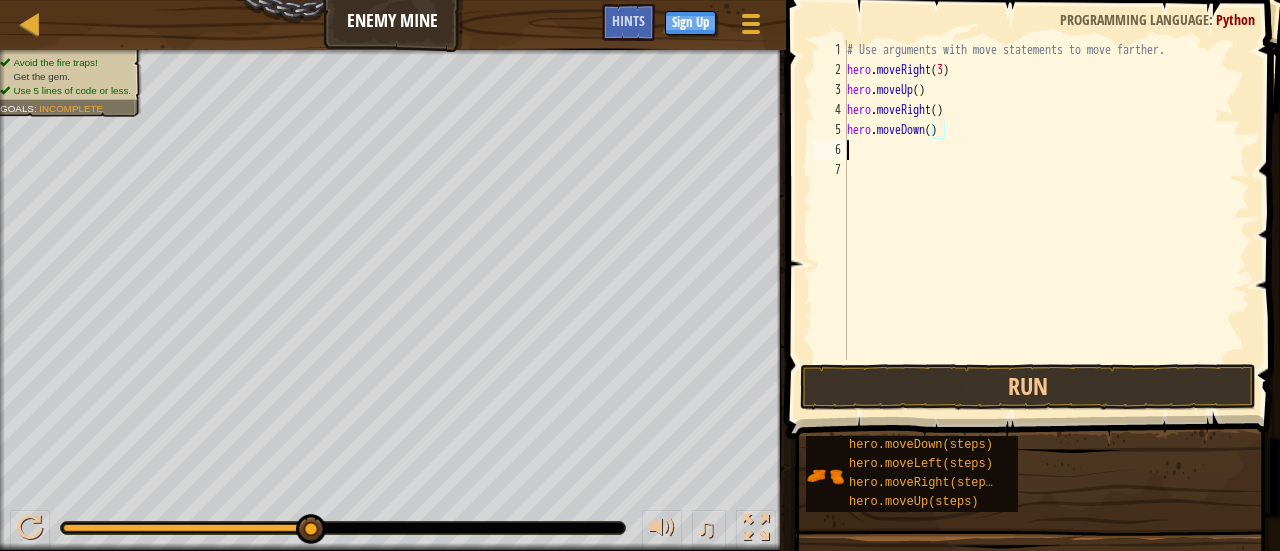 click on "# Use arguments with move statements to move farther. hero . moveRight ( 3 ) hero . moveUp ( ) hero . moveRight ( ) hero . moveDown ( )" at bounding box center (1046, 220) 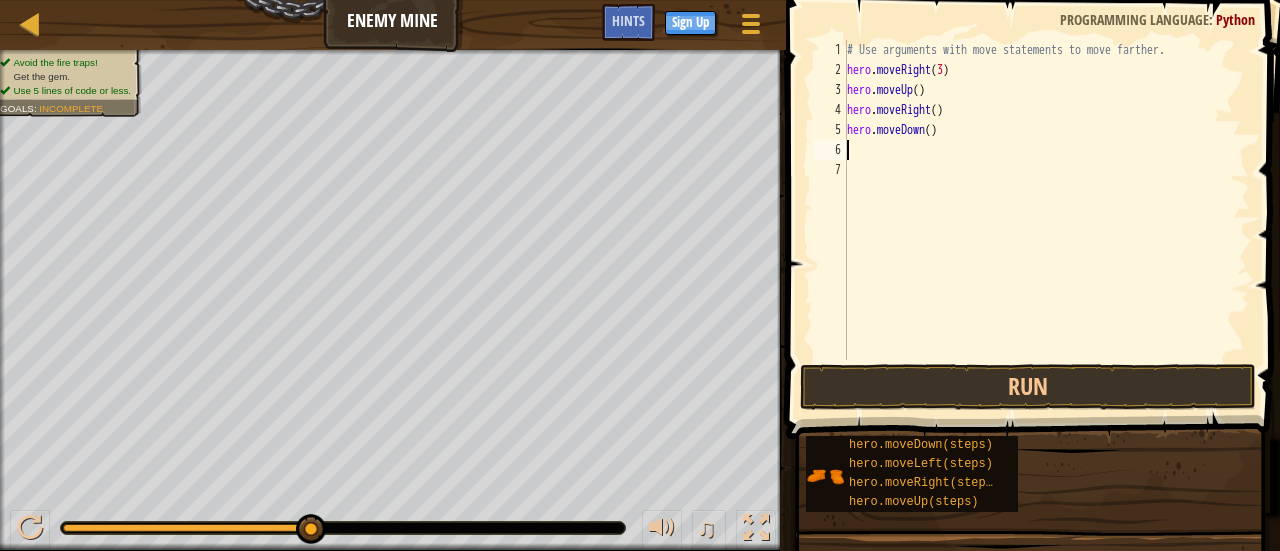 click on "# Use arguments with move statements to move farther. hero . moveRight ( 3 ) hero . moveUp ( ) hero . moveRight ( ) hero . moveDown ( )" at bounding box center [1046, 220] 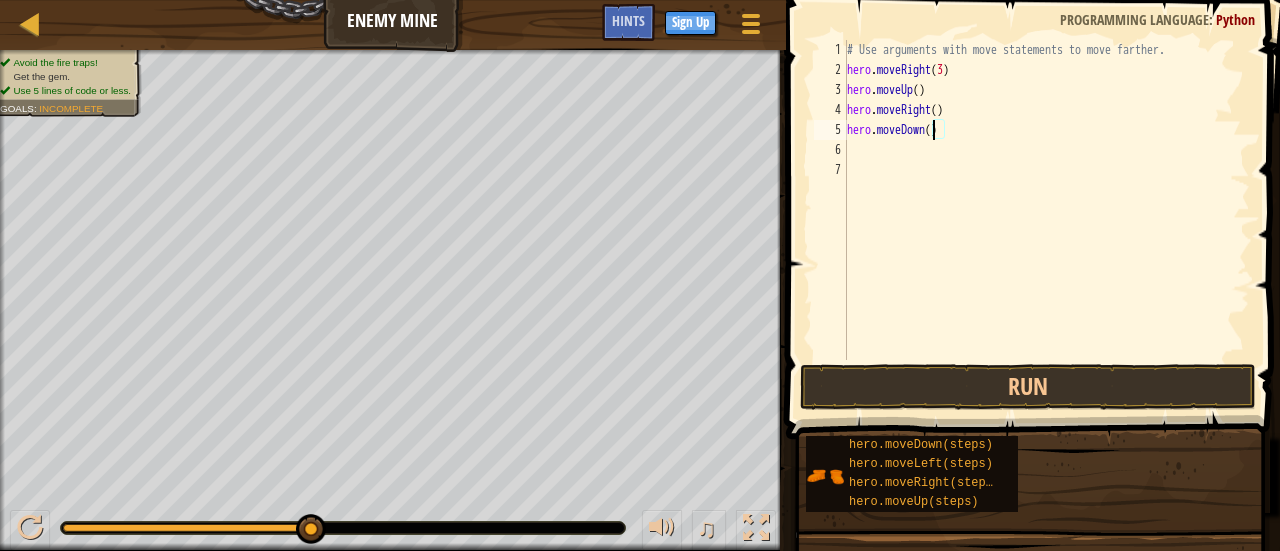 click on "# Use arguments with move statements to move farther. hero . moveRight ( 3 ) hero . moveUp ( ) hero . moveRight ( ) hero . moveDown ( )" at bounding box center [1046, 220] 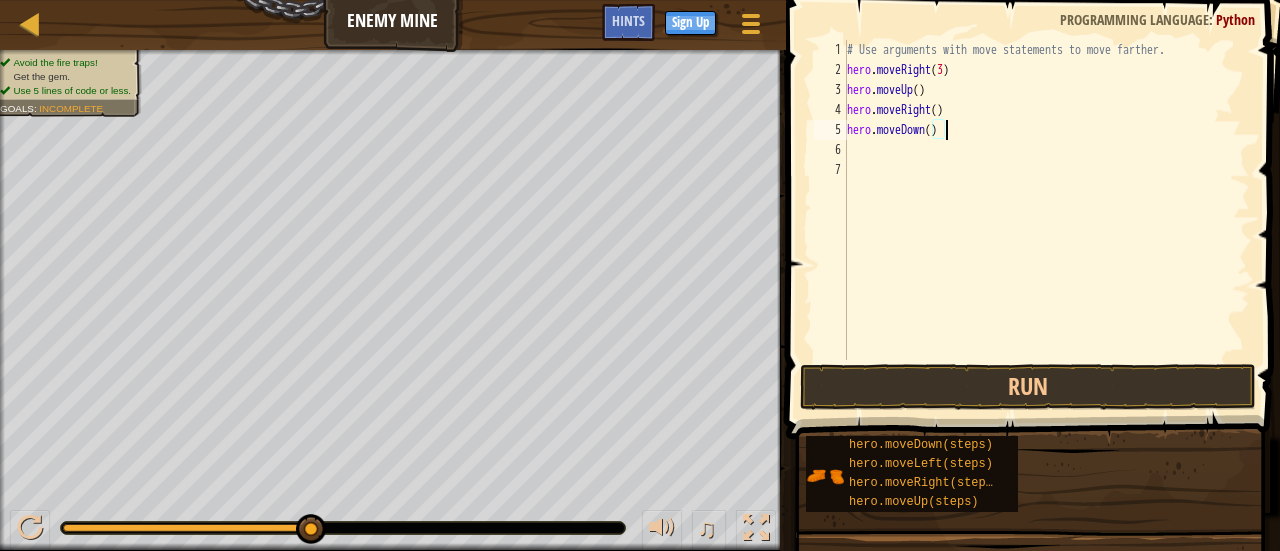 click on "# Use arguments with move statements to move farther. hero . moveRight ( 3 ) hero . moveUp ( ) hero . moveRight ( ) hero . moveDown ( )" at bounding box center [1046, 220] 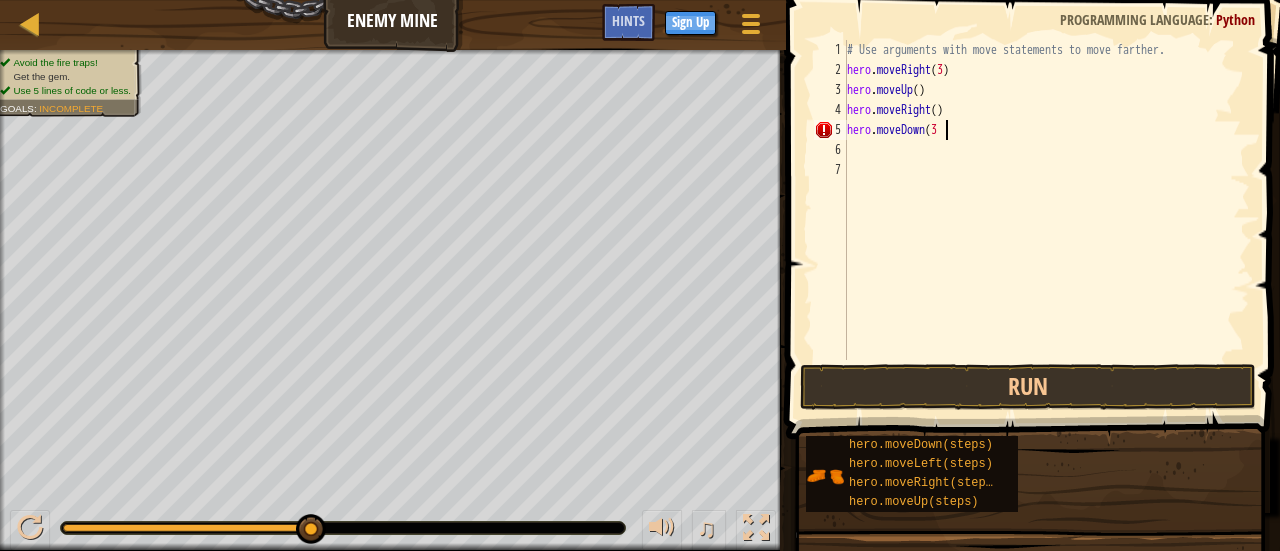 scroll, scrollTop: 9, scrollLeft: 7, axis: both 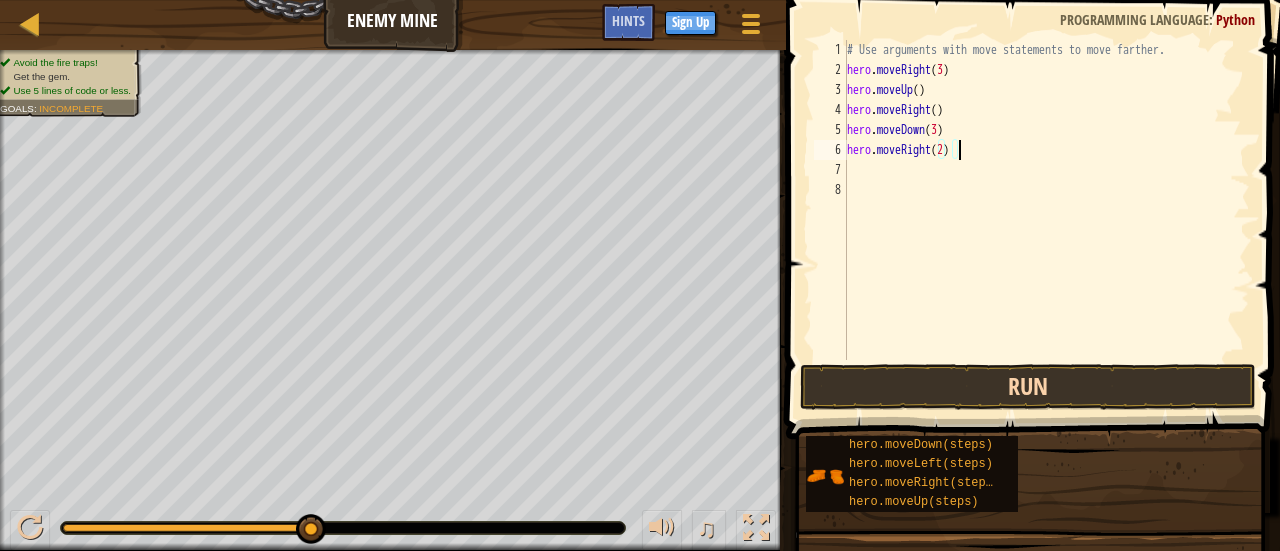 type on "hero.moveRight(2)" 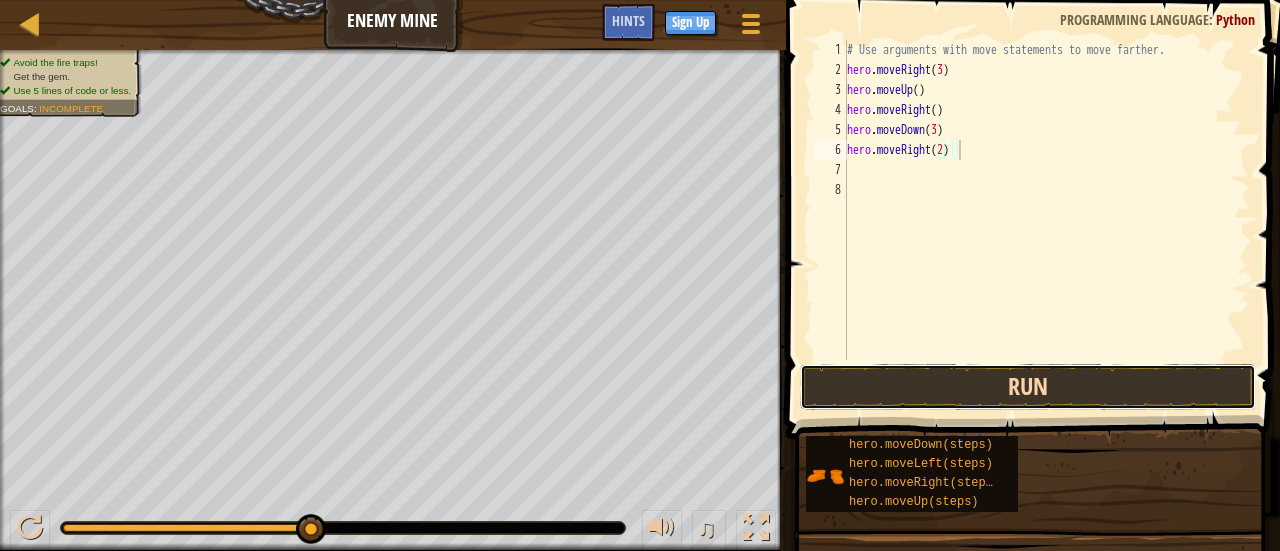 click on "Run" at bounding box center (1028, 387) 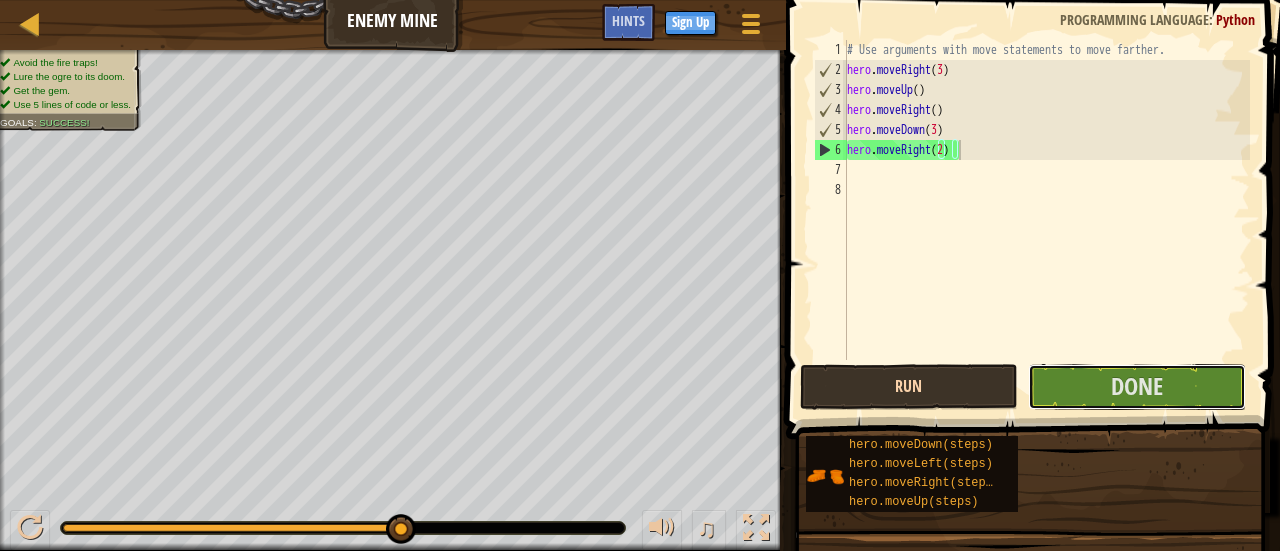 click on "Done" at bounding box center (1137, 386) 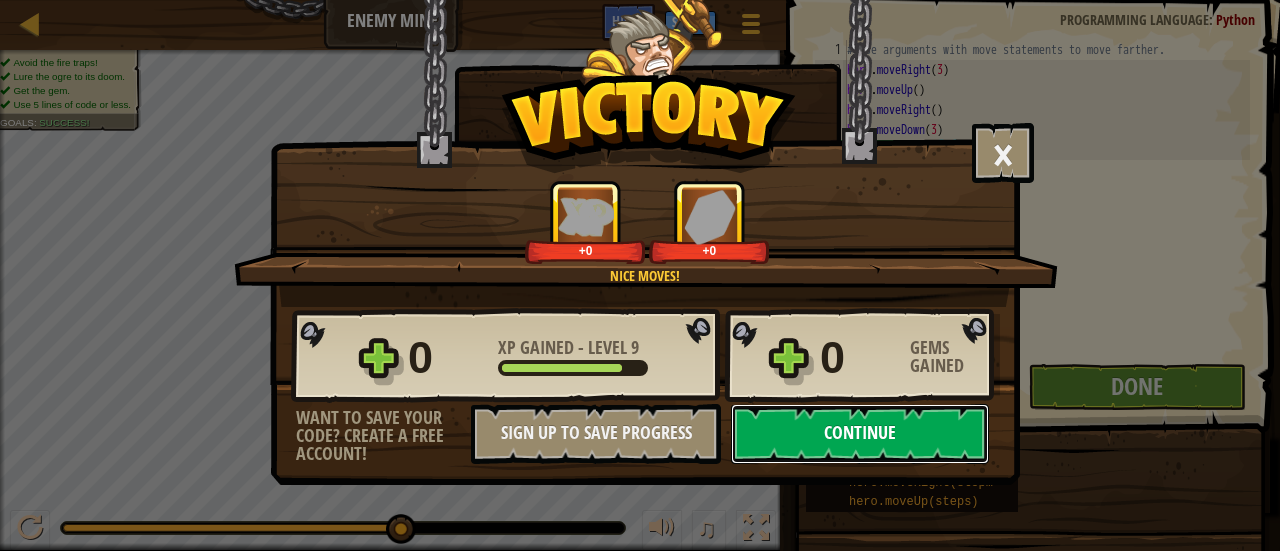 click on "Continue" at bounding box center [860, 434] 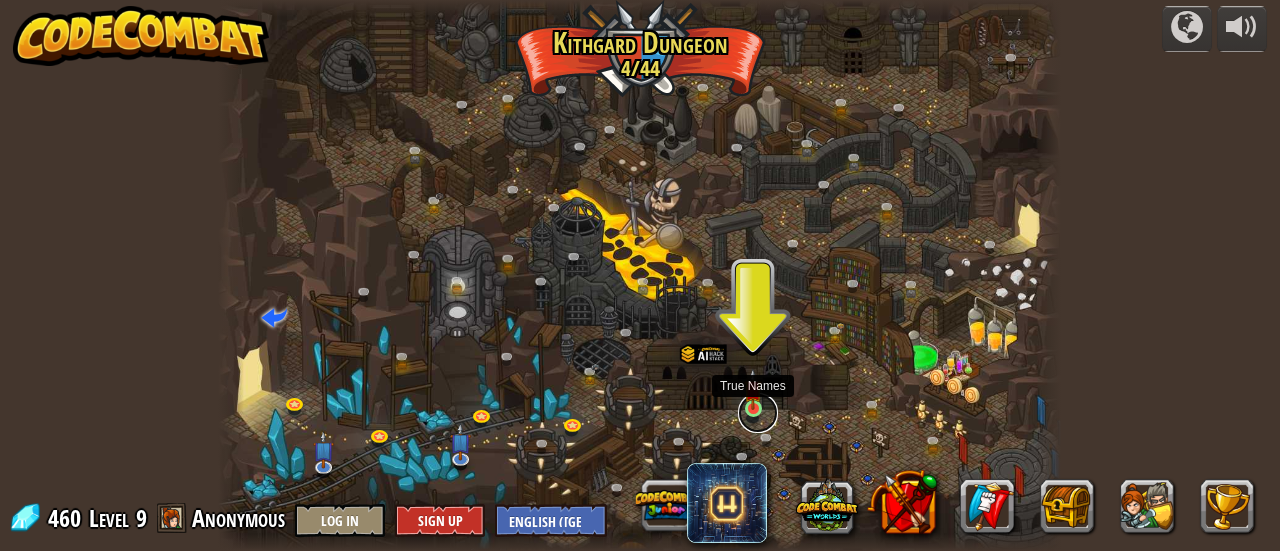 click at bounding box center (758, 413) 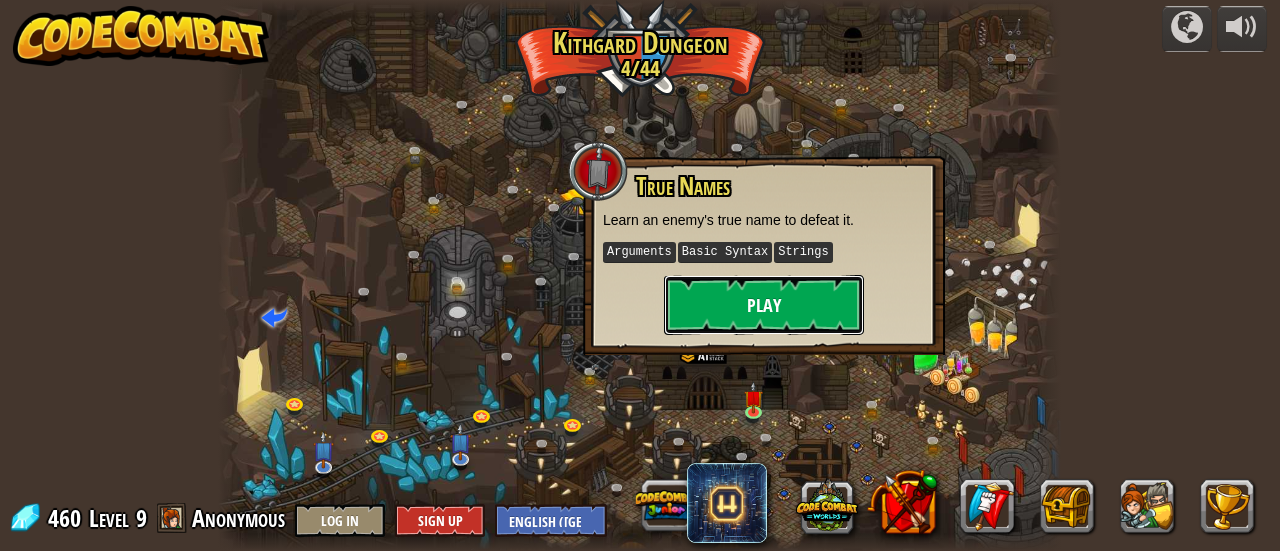 click on "Play" at bounding box center [764, 305] 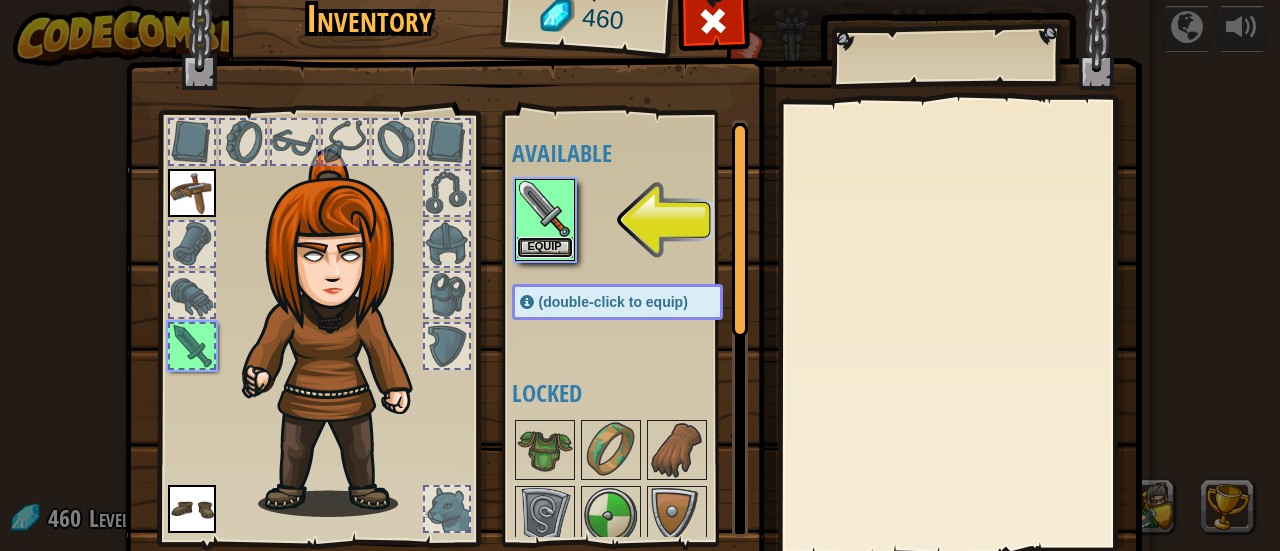 click on "Equip" at bounding box center [545, 247] 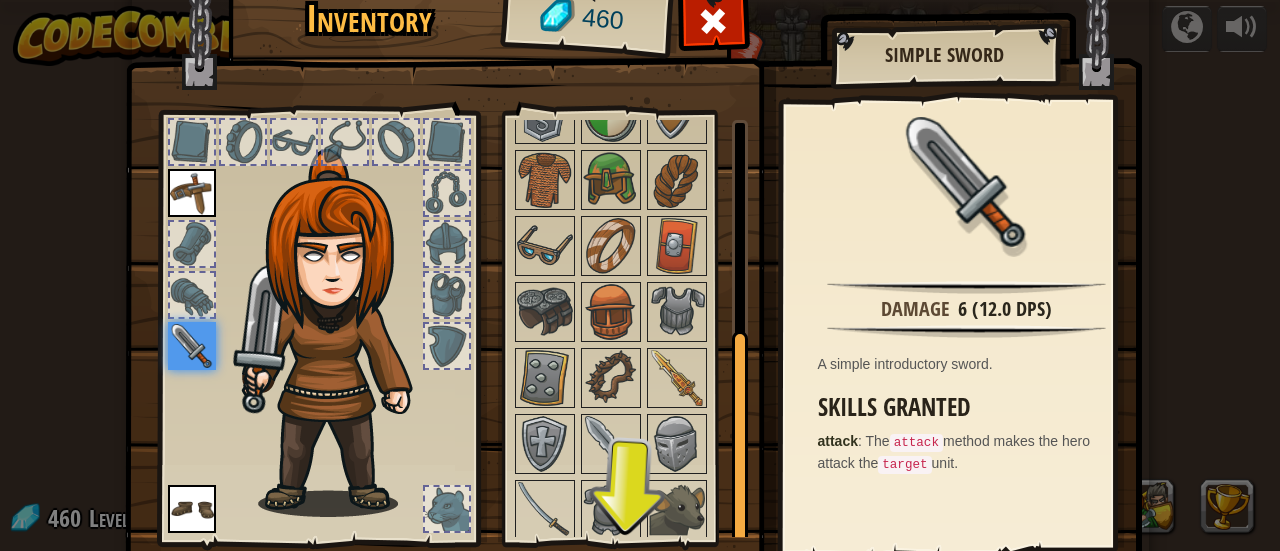 scroll, scrollTop: 162, scrollLeft: 0, axis: vertical 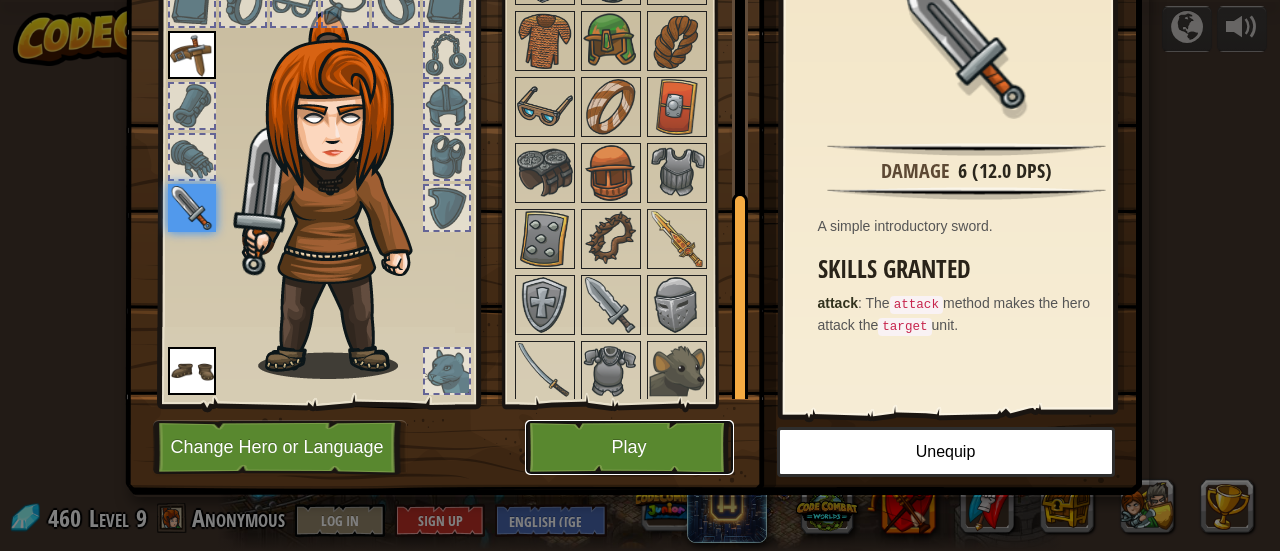 click on "Play" at bounding box center [629, 447] 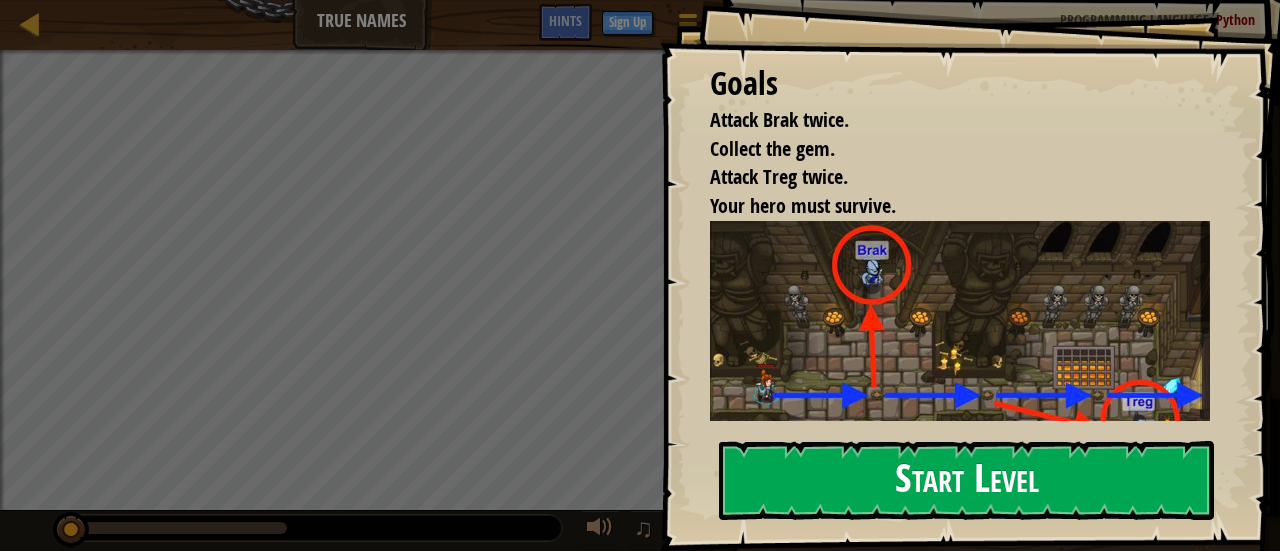 click on "Start Level" at bounding box center (966, 480) 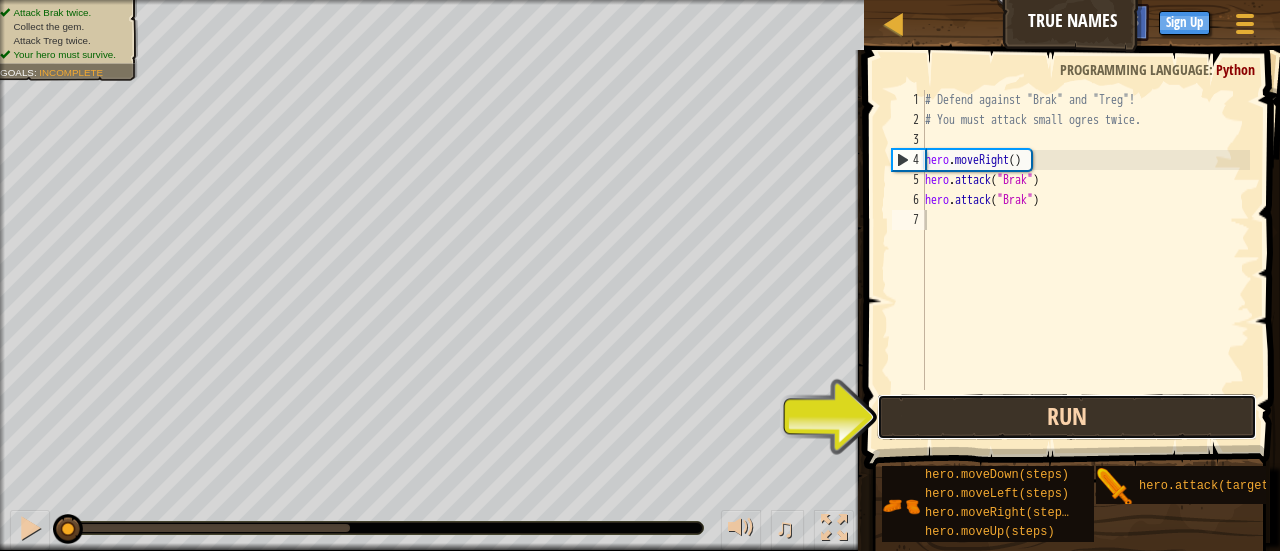 click on "Run" at bounding box center (1067, 417) 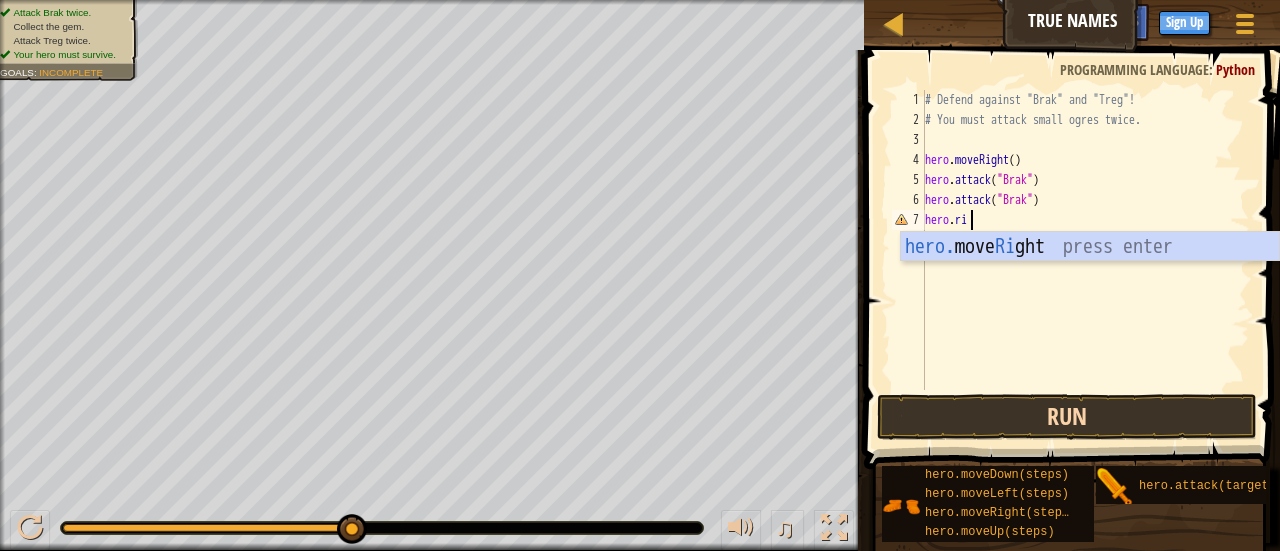 scroll, scrollTop: 9, scrollLeft: 1, axis: both 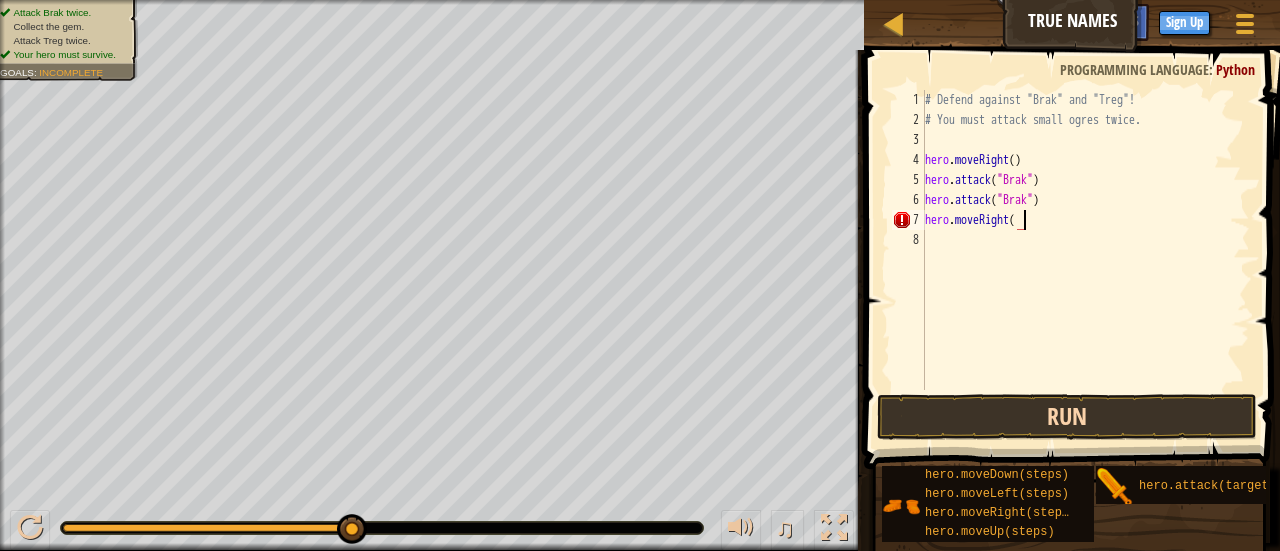 type on "hero.moveRight()" 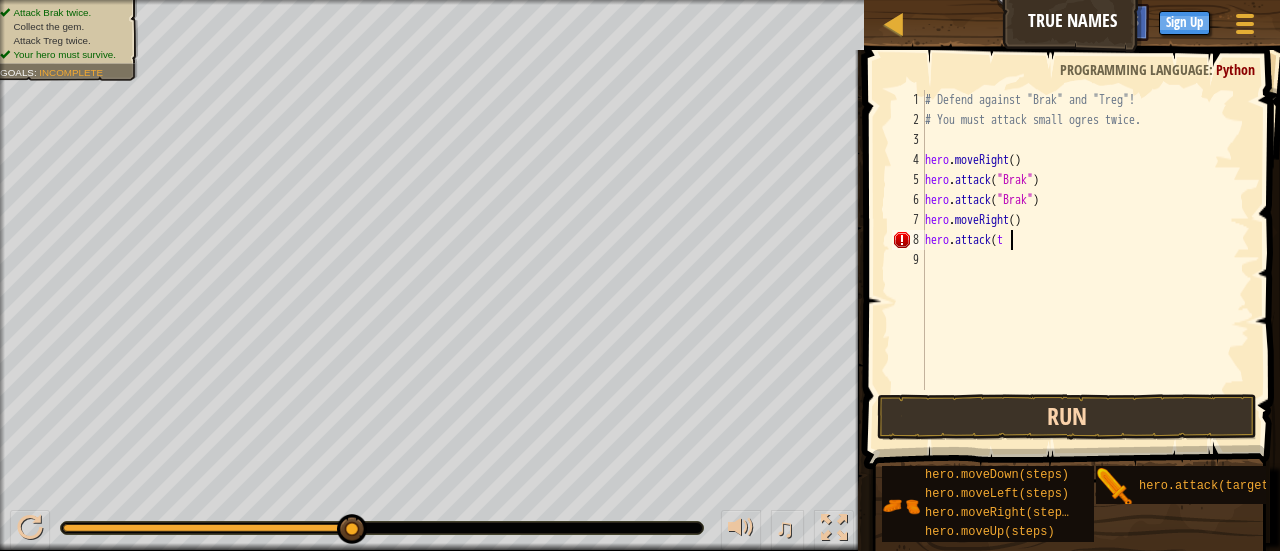 scroll, scrollTop: 9, scrollLeft: 5, axis: both 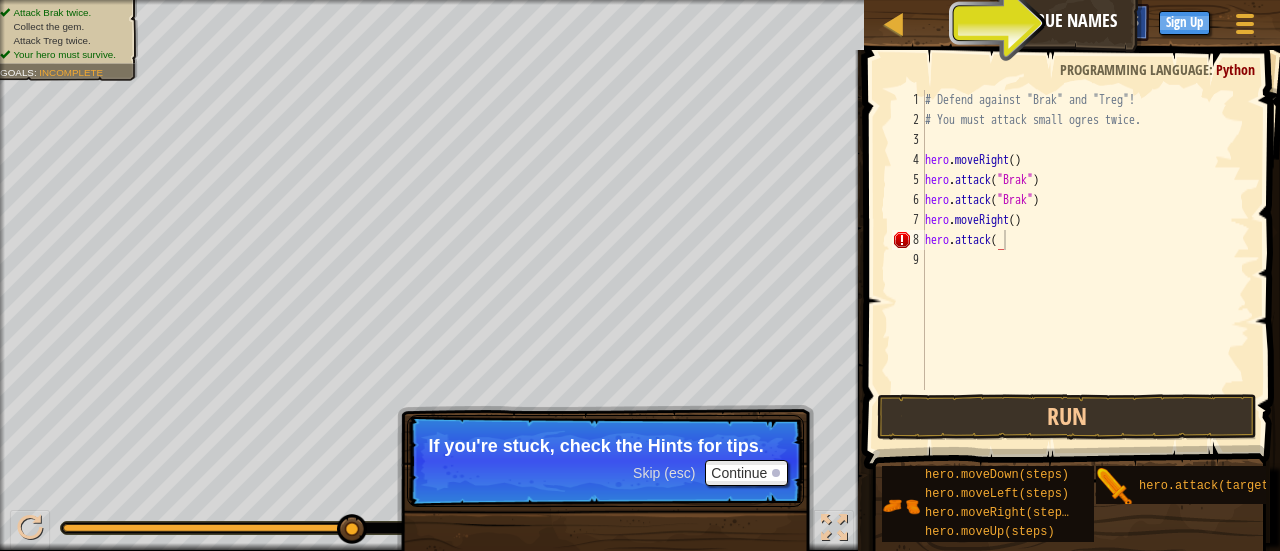 click on "Hints" at bounding box center (1122, 22) 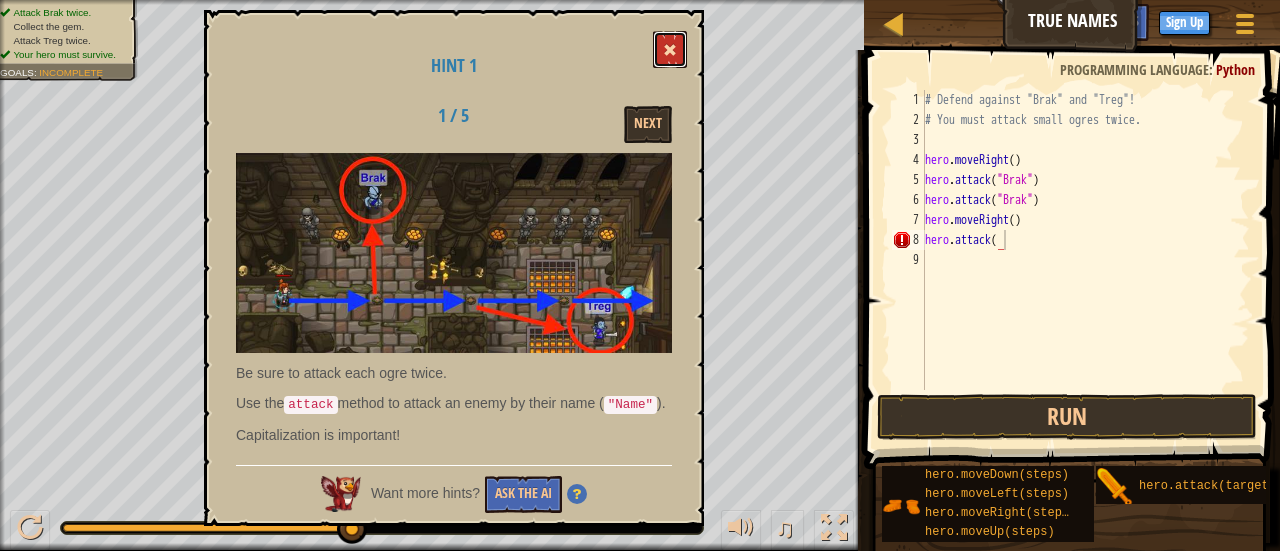click at bounding box center (670, 49) 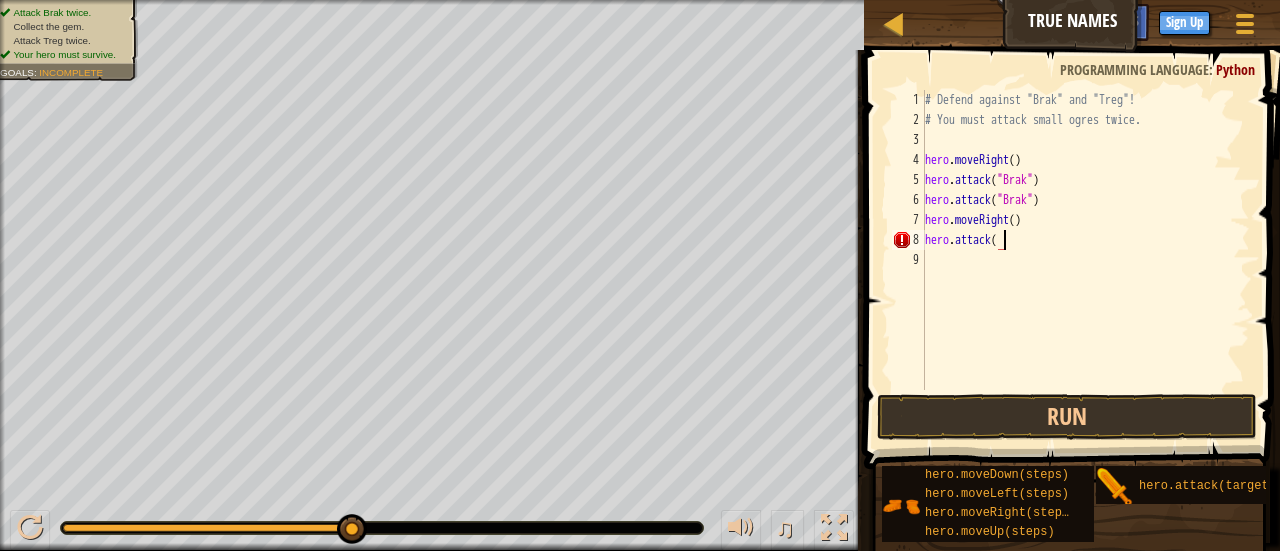 click on "# Defend against "Brak" and "Treg"! # You must attack small ogres twice. hero . moveRight ( ) hero . attack ( "Brak" ) hero . attack ( "Brak" ) hero . moveRight ( ) hero . attack (" at bounding box center (1085, 260) 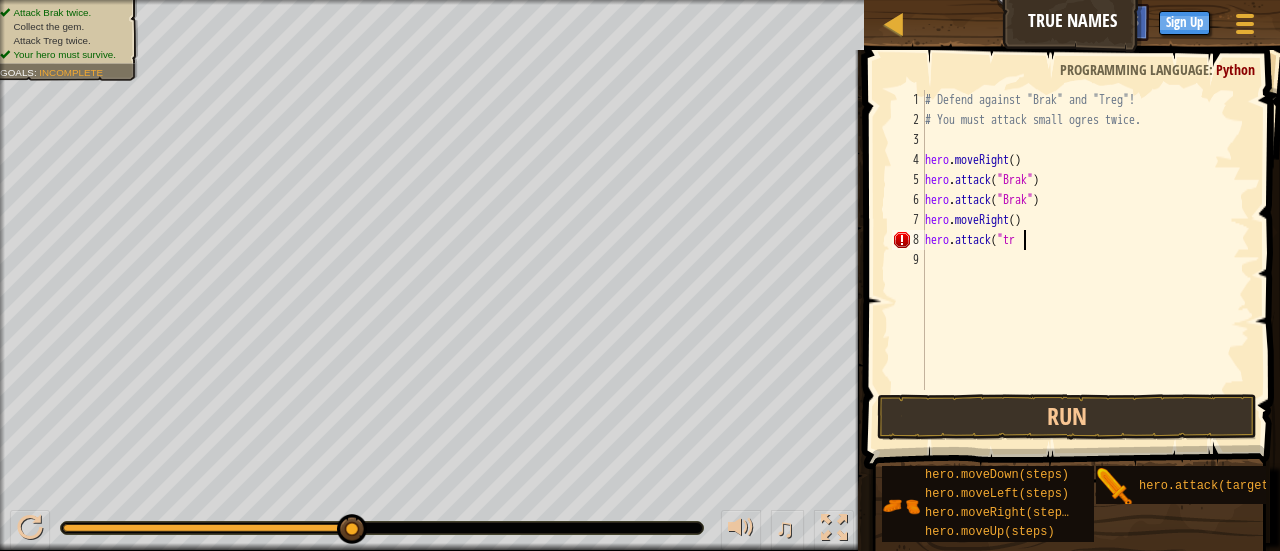 scroll, scrollTop: 9, scrollLeft: 8, axis: both 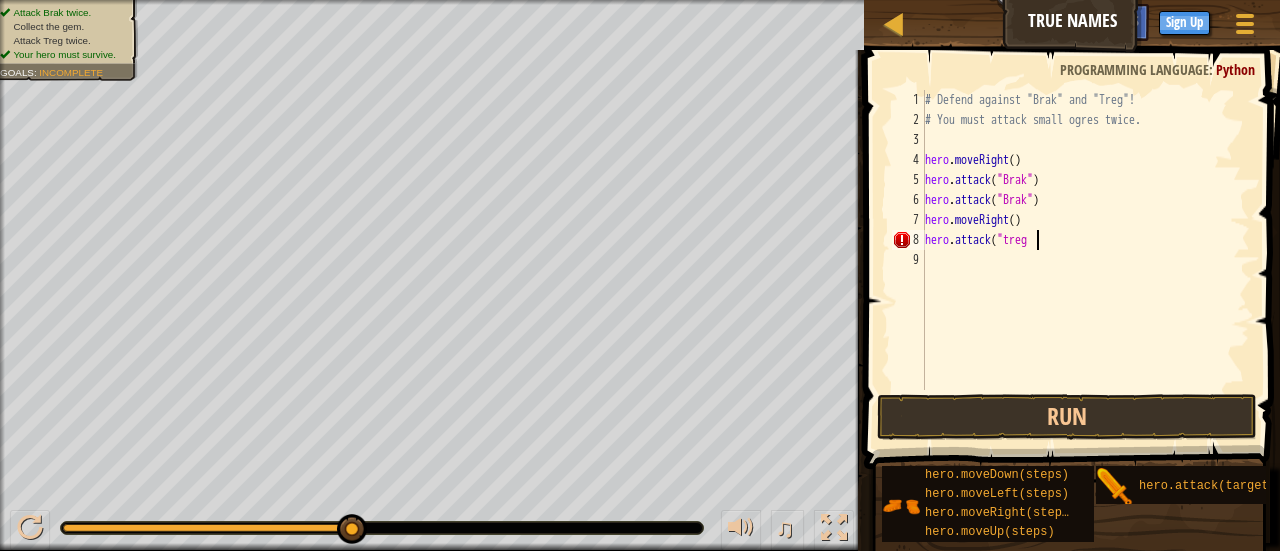 type on "hero.attack("treg"" 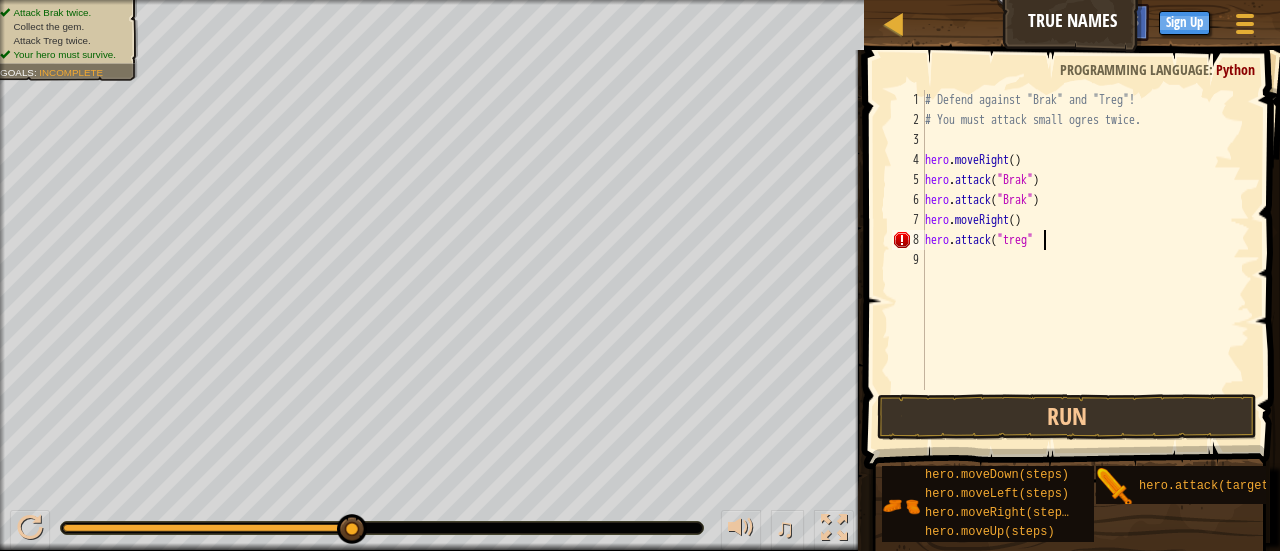 scroll, scrollTop: 9, scrollLeft: 0, axis: vertical 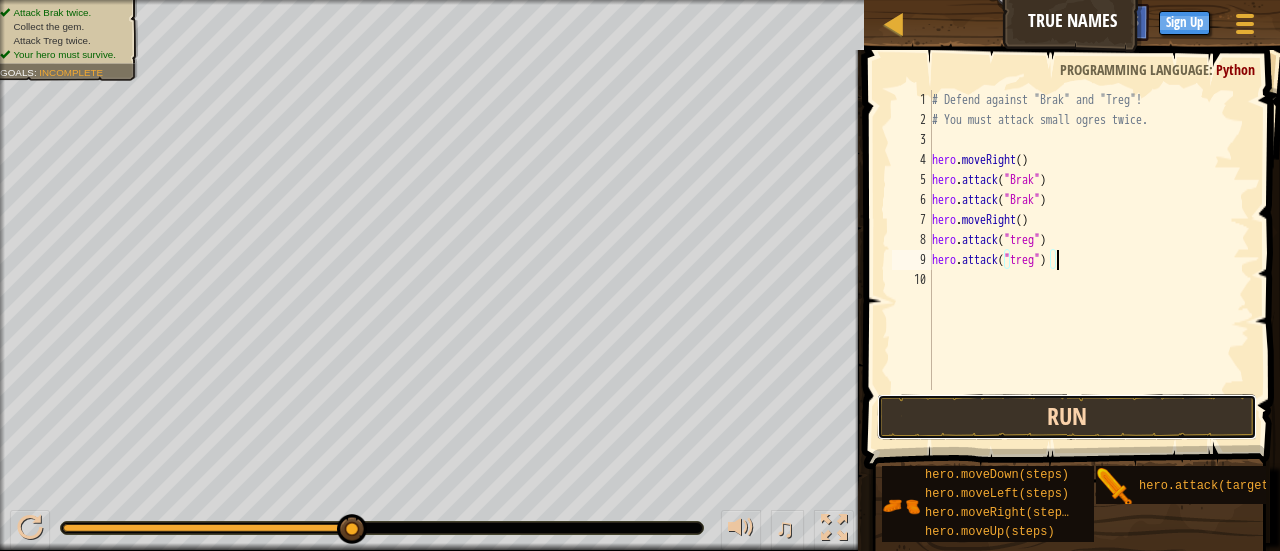 click on "Run" at bounding box center (1067, 417) 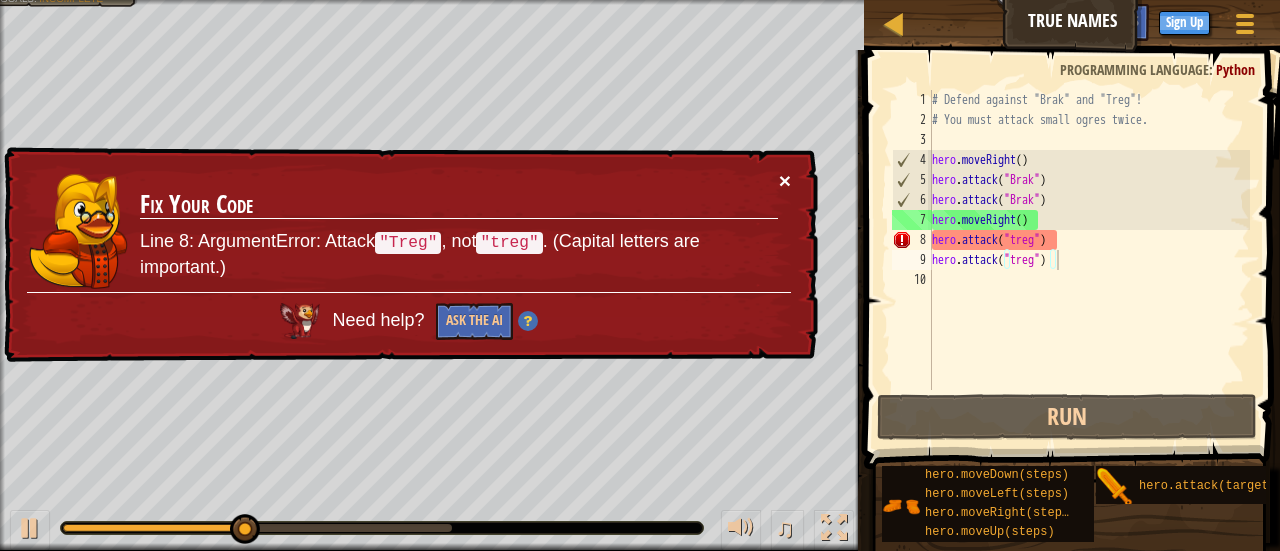 click on "×" at bounding box center [785, 180] 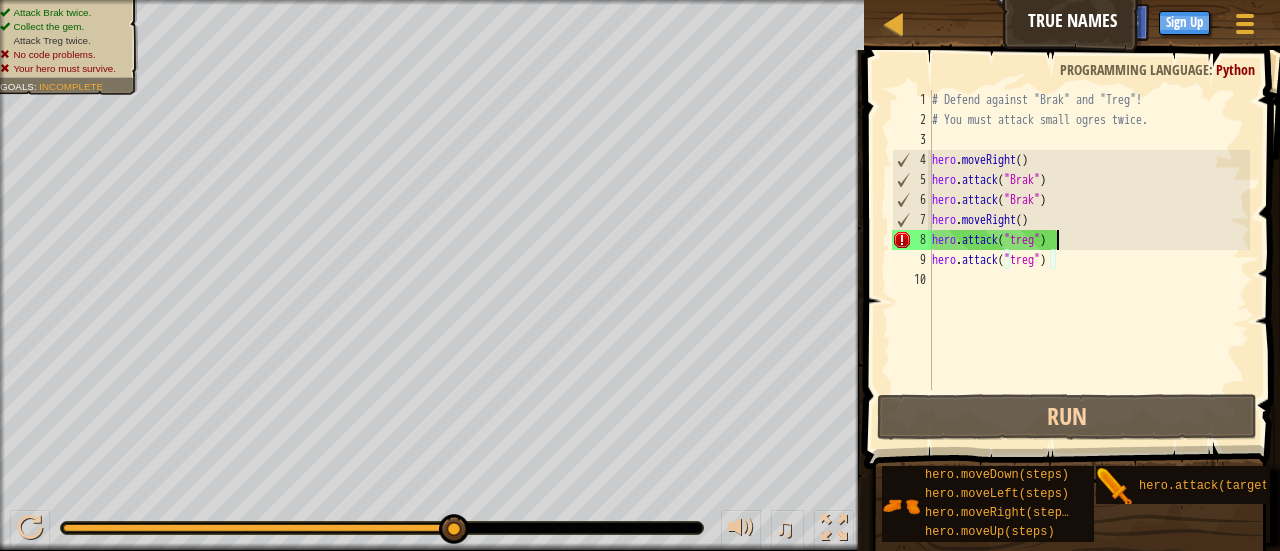 click on "# Defend against "Brak" and "Treg"! # You must attack small ogres twice. hero . moveRight ( ) hero . attack ( "Brak" ) hero . attack ( "Brak" ) hero . moveRight ( ) hero . attack ( "treg" ) hero . attack ( "treg" )" at bounding box center (1089, 260) 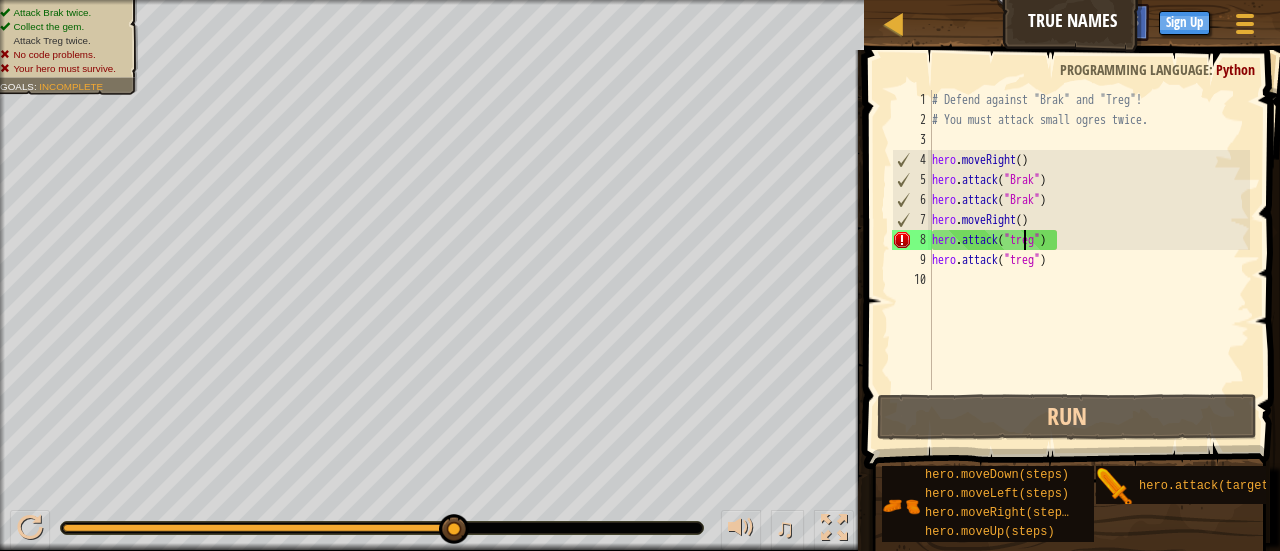 click on "# Defend against "Brak" and "Treg"! # You must attack small ogres twice. hero . moveRight ( ) hero . attack ( "Brak" ) hero . attack ( "Brak" ) hero . moveRight ( ) hero . attack ( "treg" ) hero . attack ( "treg" )" at bounding box center (1089, 260) 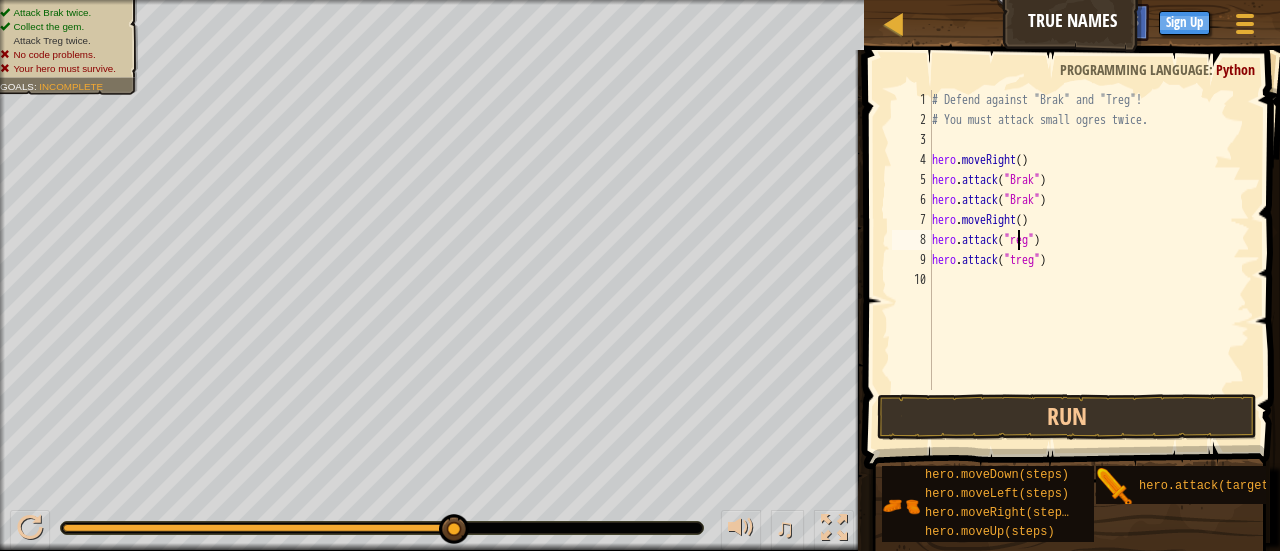 scroll, scrollTop: 9, scrollLeft: 8, axis: both 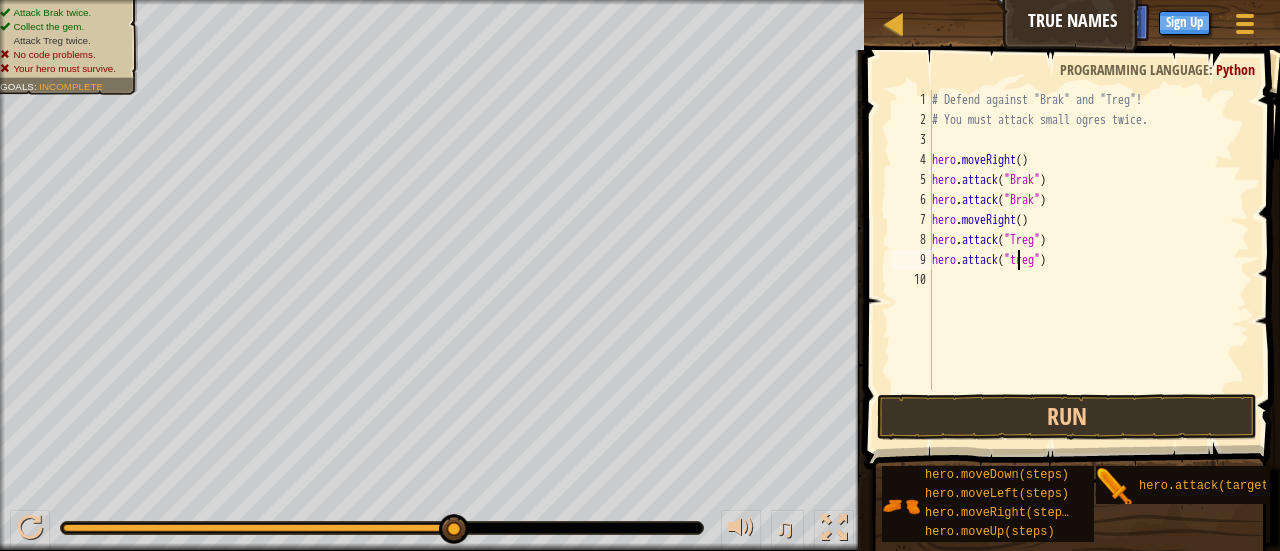 click on "# Defend against "Brak" and "Treg"! # You must attack small ogres twice. hero . moveRight ( ) hero . attack ( "Brak" ) hero . attack ( "Brak" ) hero . moveRight ( ) hero . attack ( "Treg" ) hero . attack ( "treg" )" at bounding box center [1089, 260] 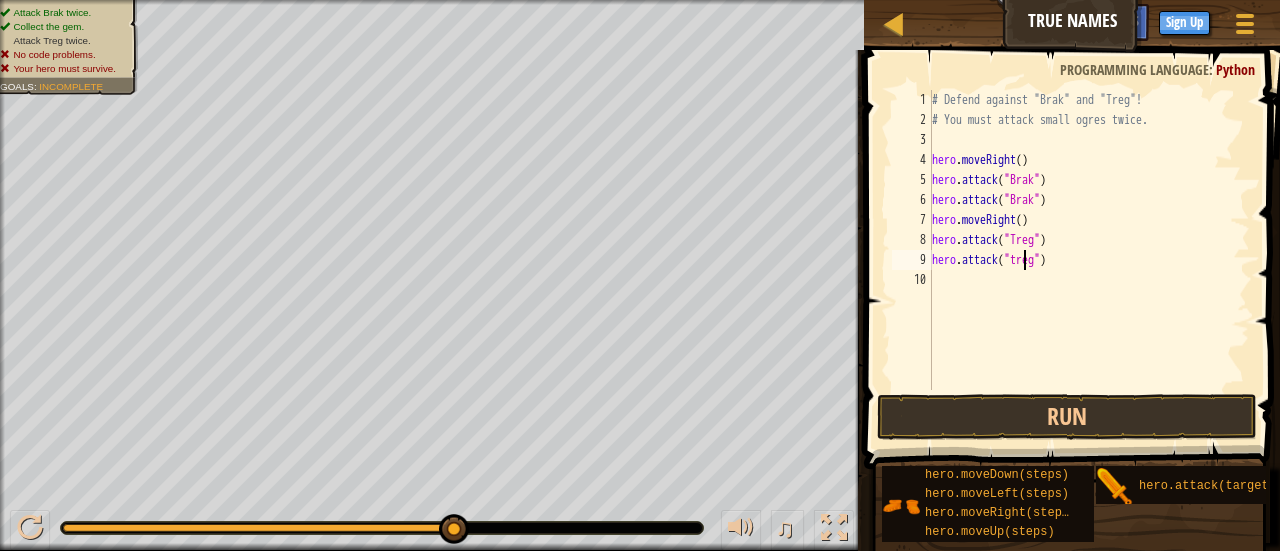click on "# Defend against "Brak" and "Treg"! # You must attack small ogres twice. hero . moveRight ( ) hero . attack ( "Brak" ) hero . attack ( "Brak" ) hero . moveRight ( ) hero . attack ( "Treg" ) hero . attack ( "treg" )" at bounding box center [1089, 260] 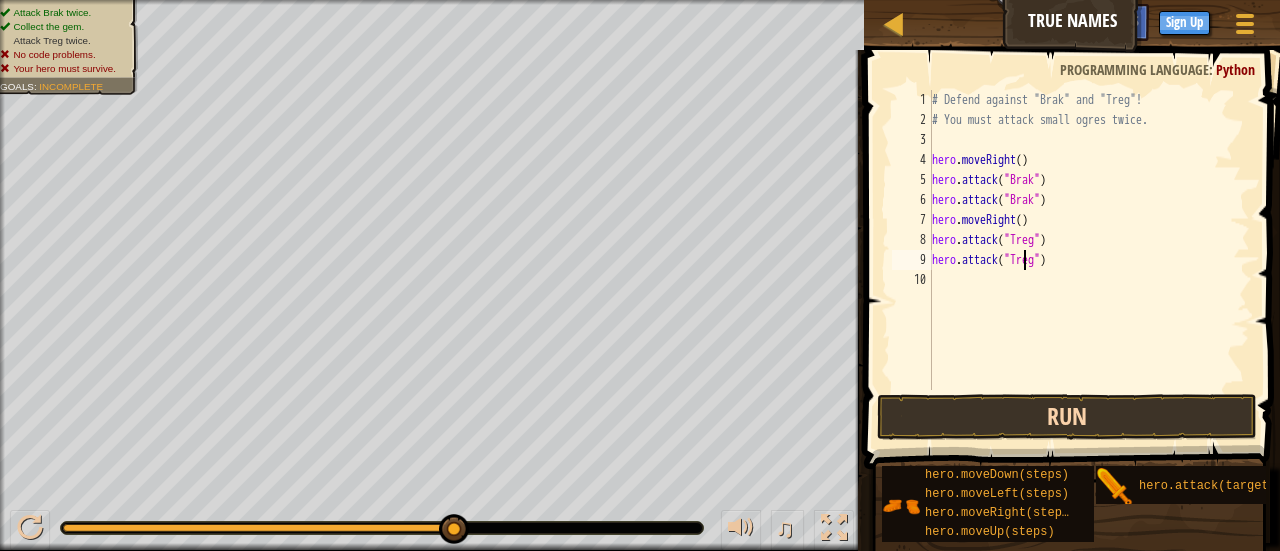 type on "hero.attack("Treg")" 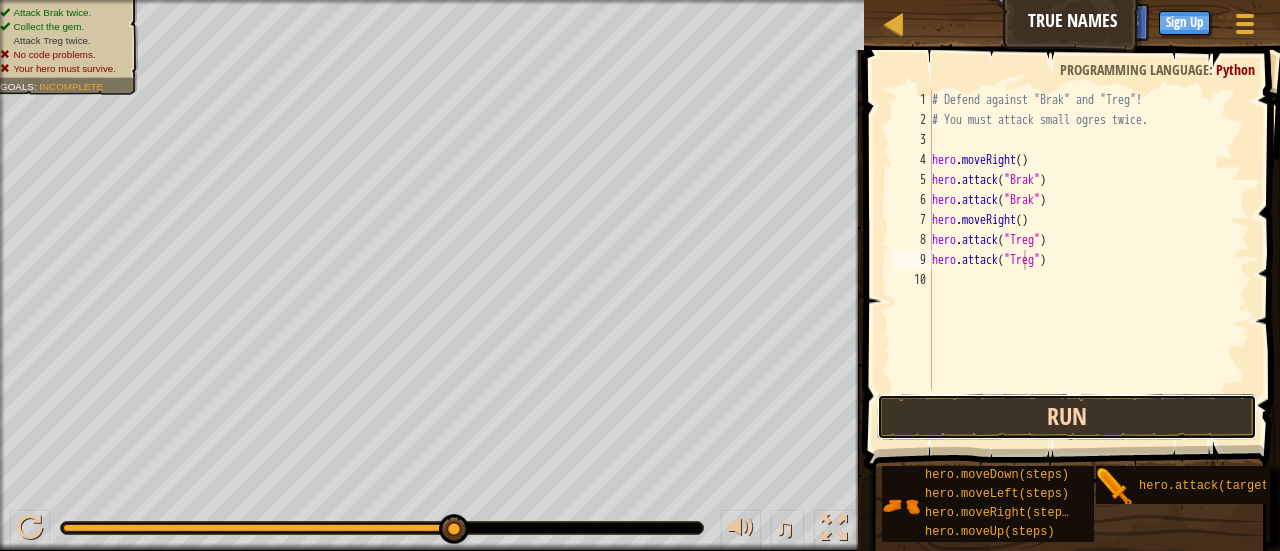 click on "Run" at bounding box center [1067, 417] 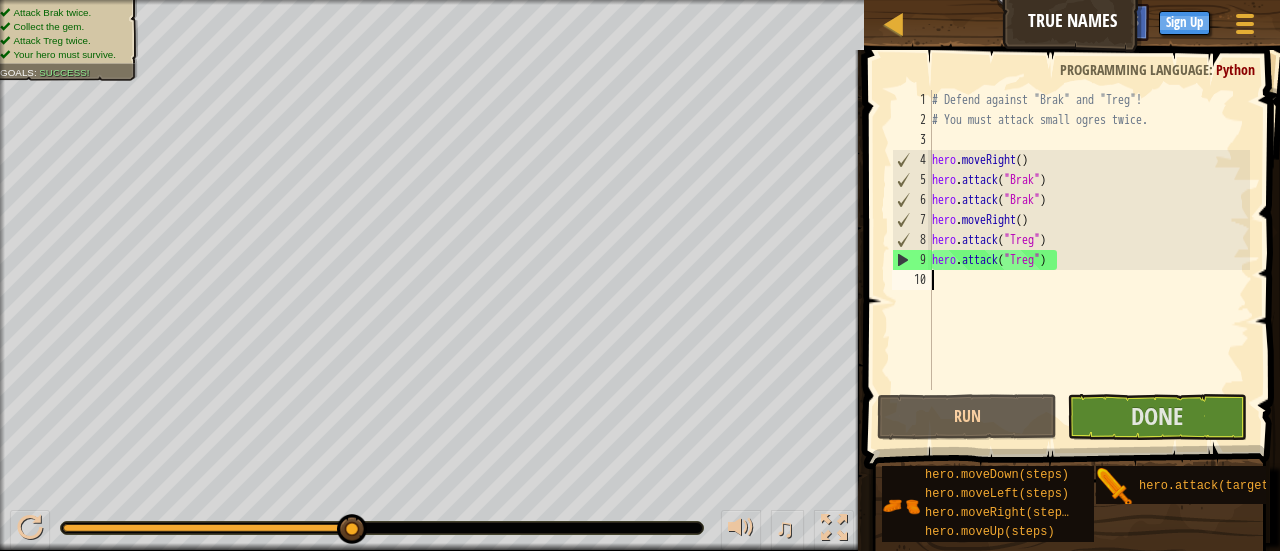 click on "# Defend against "Brak" and "Treg"! # You must attack small ogres twice. hero . moveRight ( ) hero . attack ( "Brak" ) hero . attack ( "Brak" ) hero . moveRight ( ) hero . attack ( "Treg" ) hero . attack ( "Treg" )" at bounding box center (1089, 260) 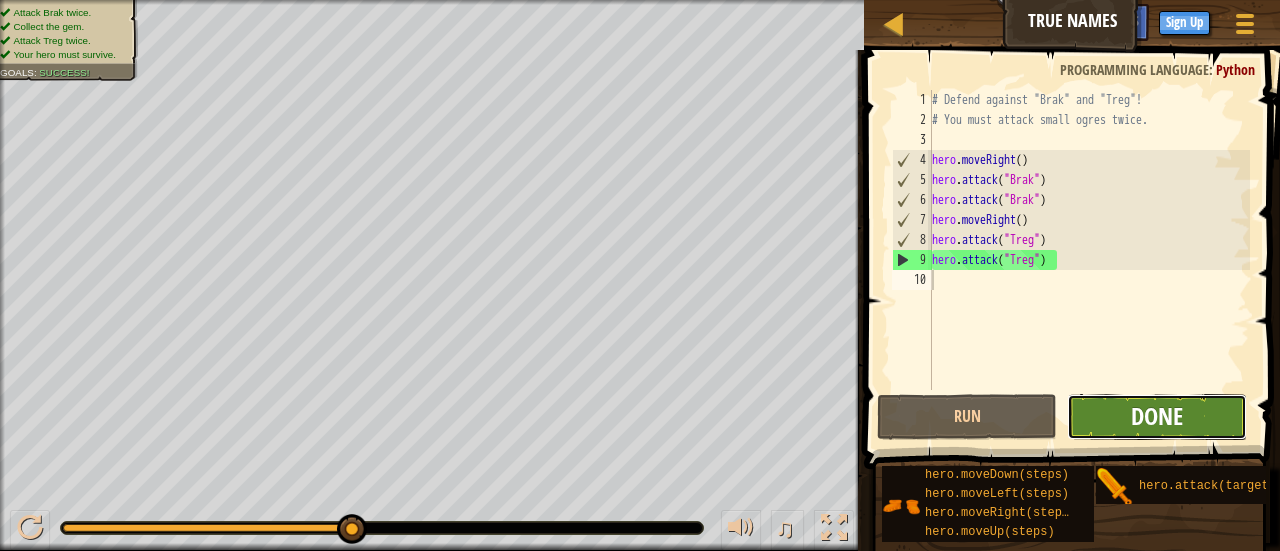 click on "Done" at bounding box center (1157, 416) 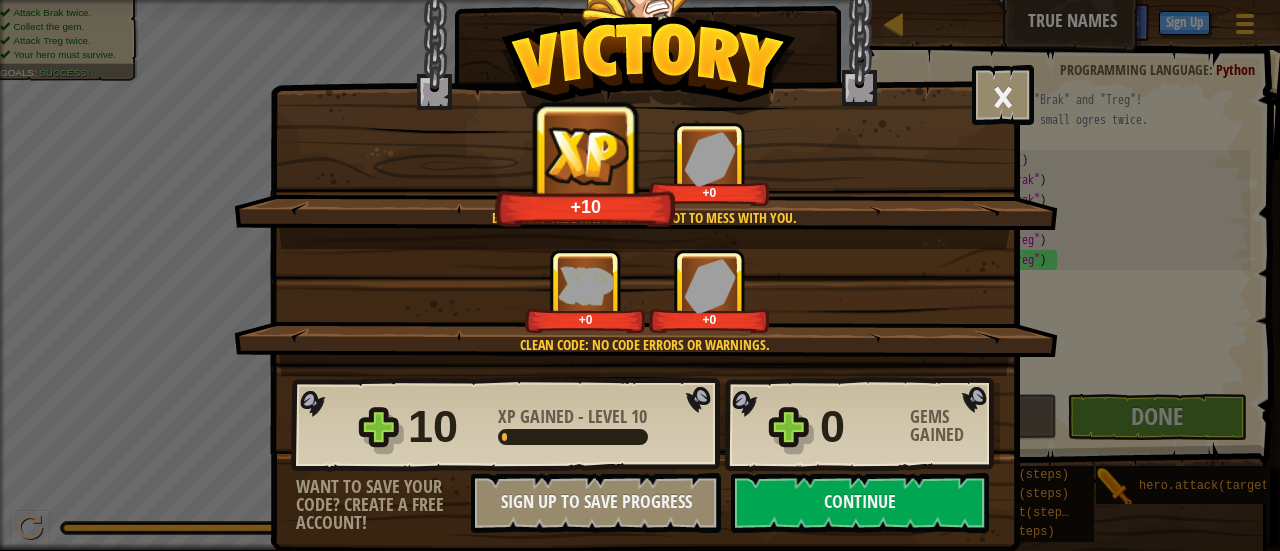 scroll, scrollTop: 59, scrollLeft: 0, axis: vertical 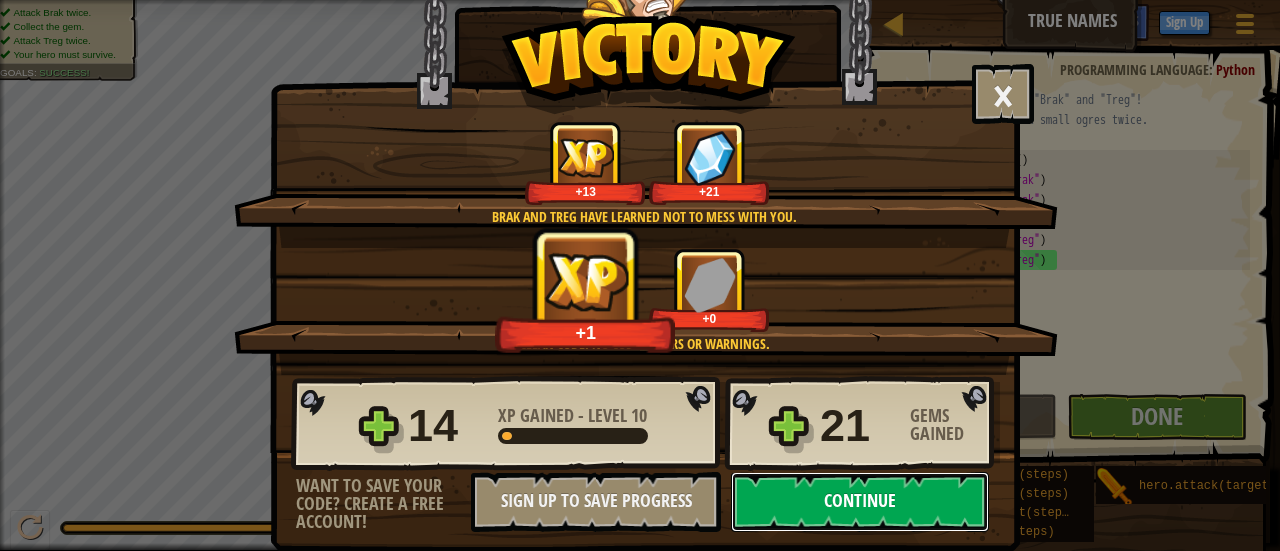 click on "Continue" at bounding box center [860, 502] 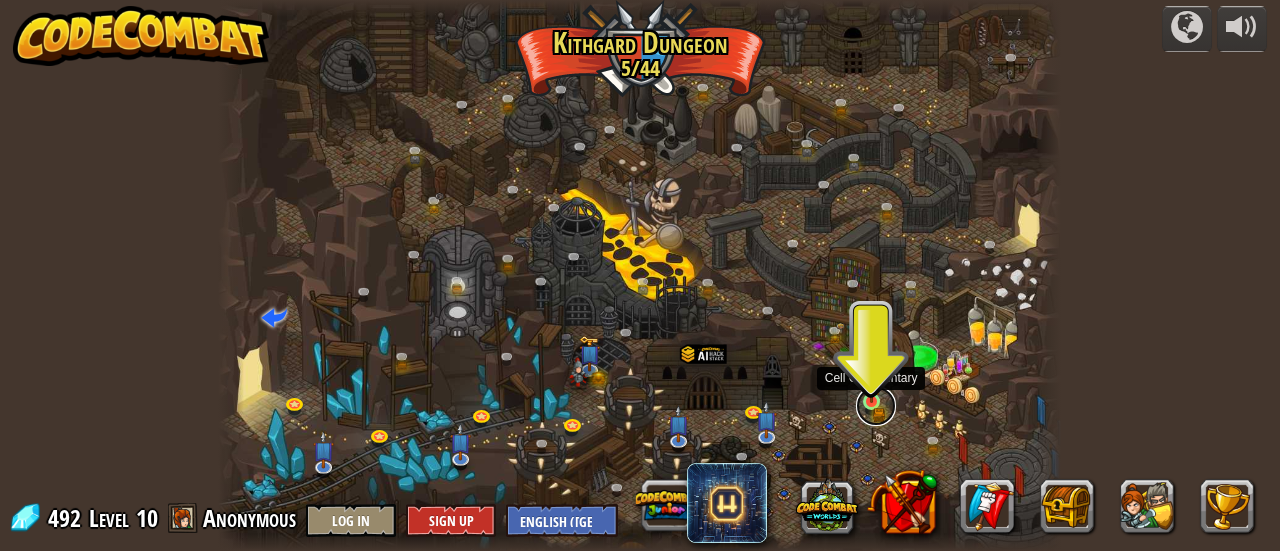 click at bounding box center [876, 406] 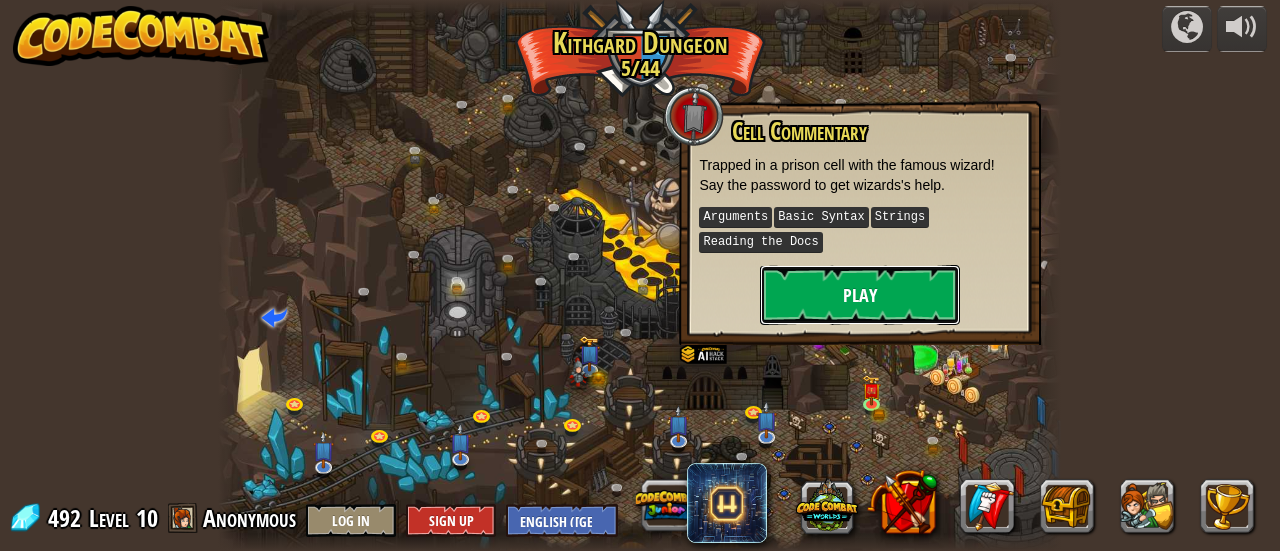 click on "Play" at bounding box center [860, 295] 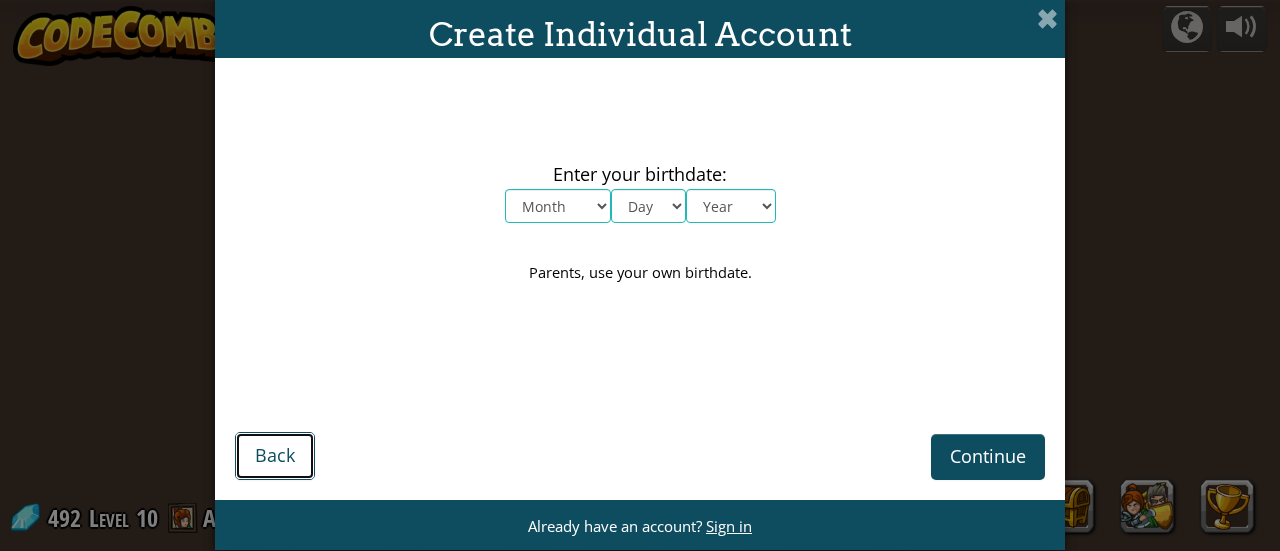 click on "Back" at bounding box center [275, 455] 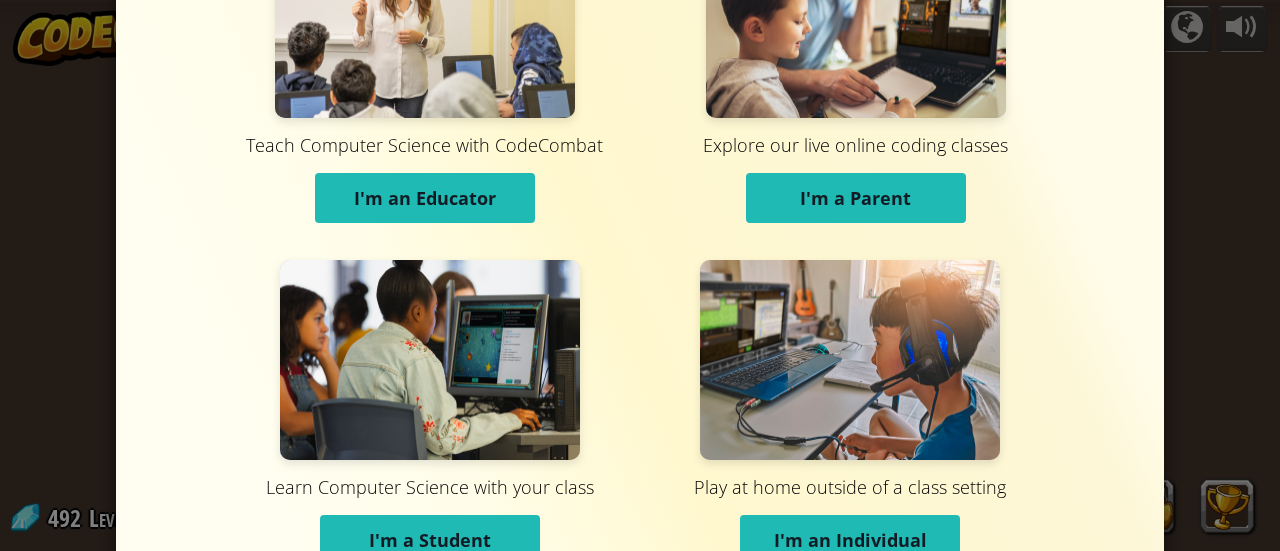 scroll, scrollTop: 128, scrollLeft: 0, axis: vertical 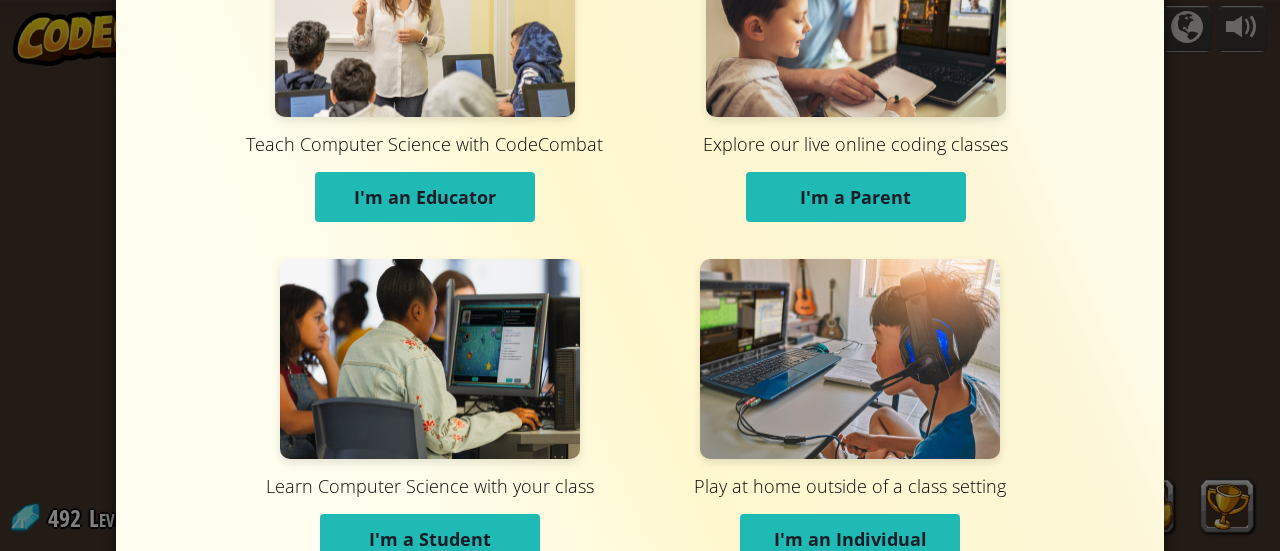 click on "I'm a Student" at bounding box center [430, 539] 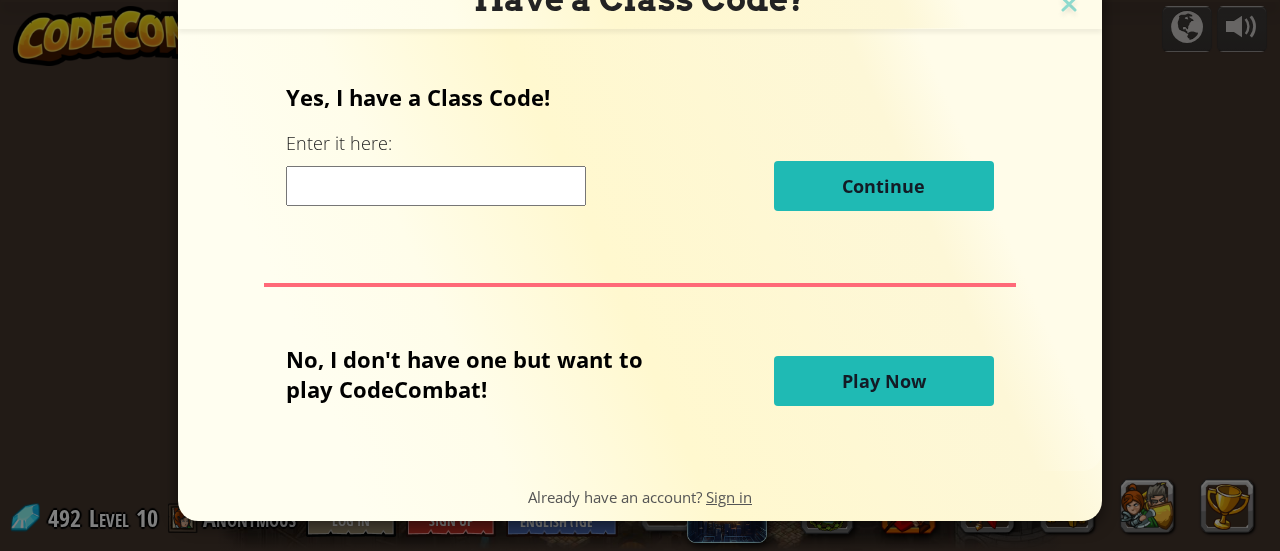 scroll, scrollTop: 20, scrollLeft: 0, axis: vertical 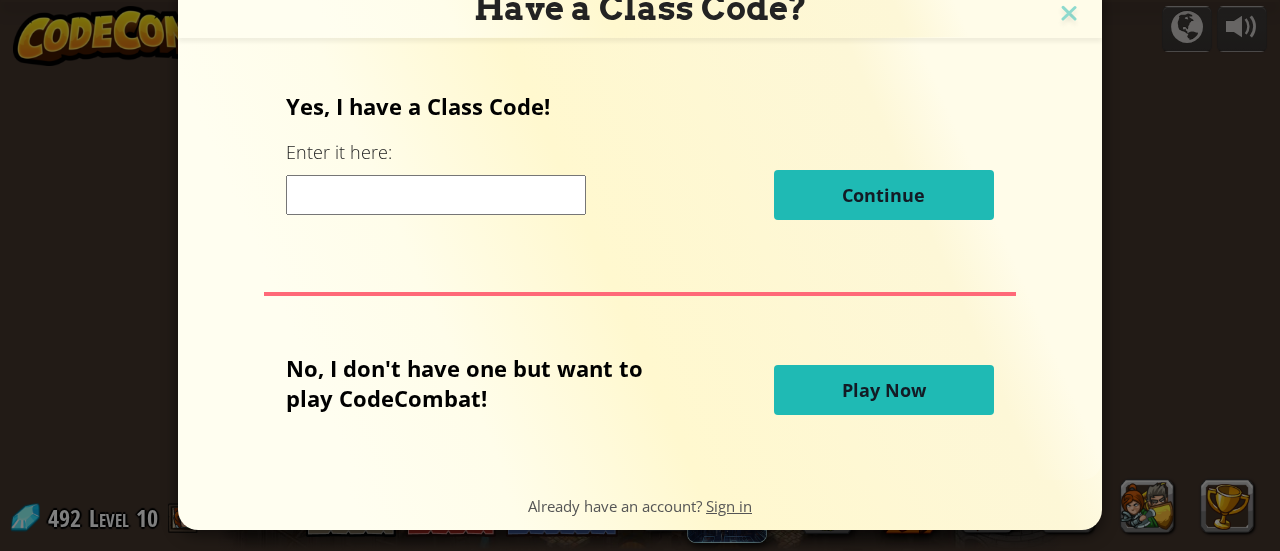 click on "Play Now" at bounding box center [884, 390] 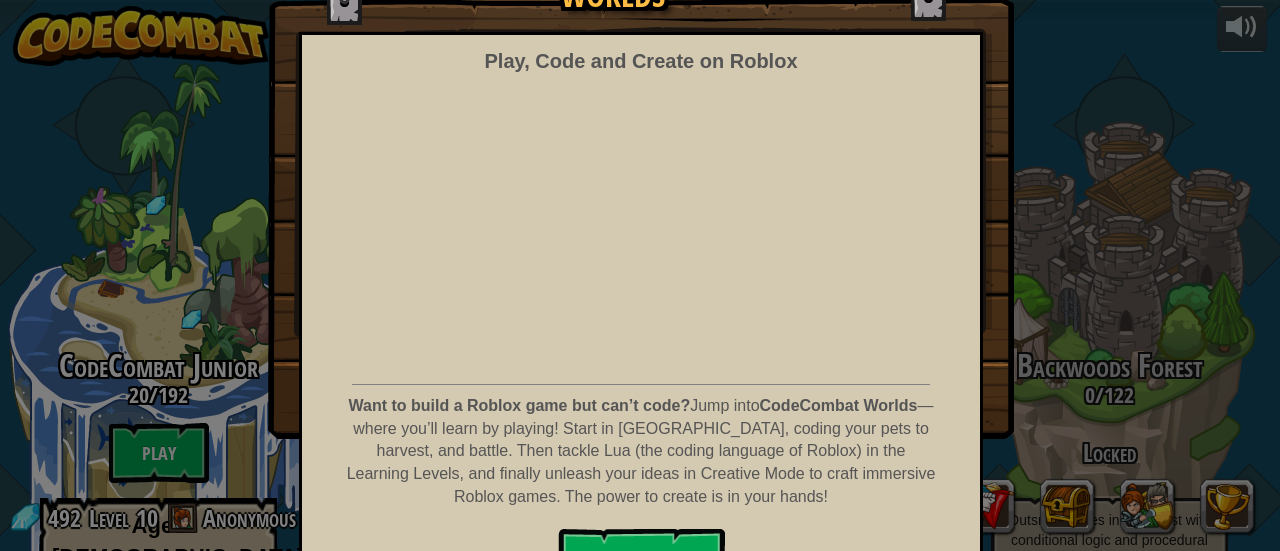 scroll, scrollTop: 192, scrollLeft: 0, axis: vertical 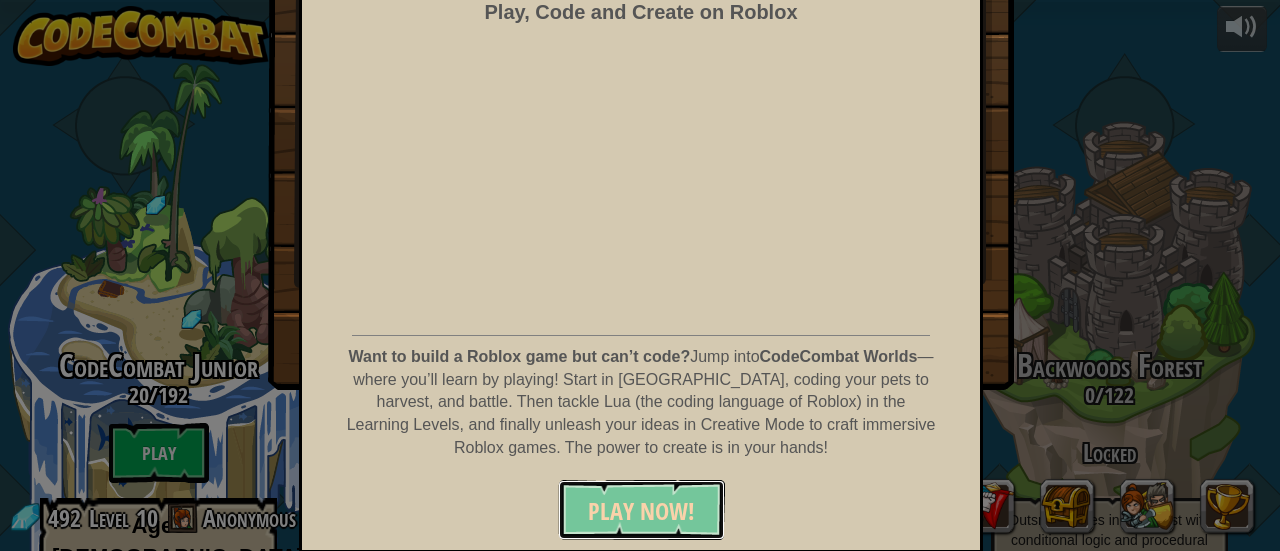 click on "PLAY NOW!" at bounding box center (641, 511) 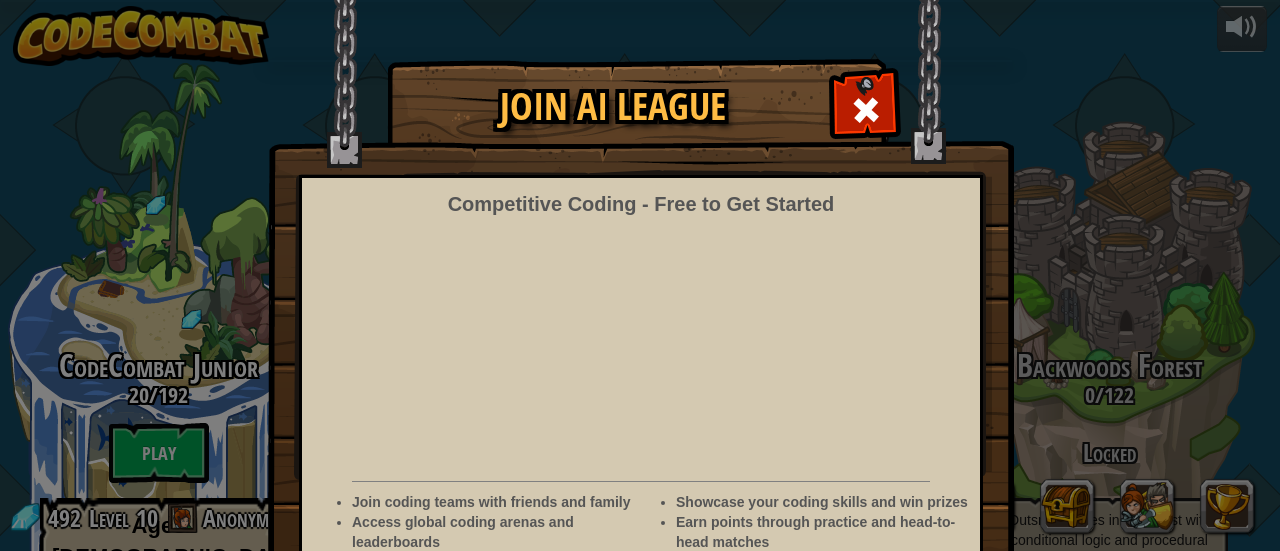 scroll, scrollTop: 0, scrollLeft: 0, axis: both 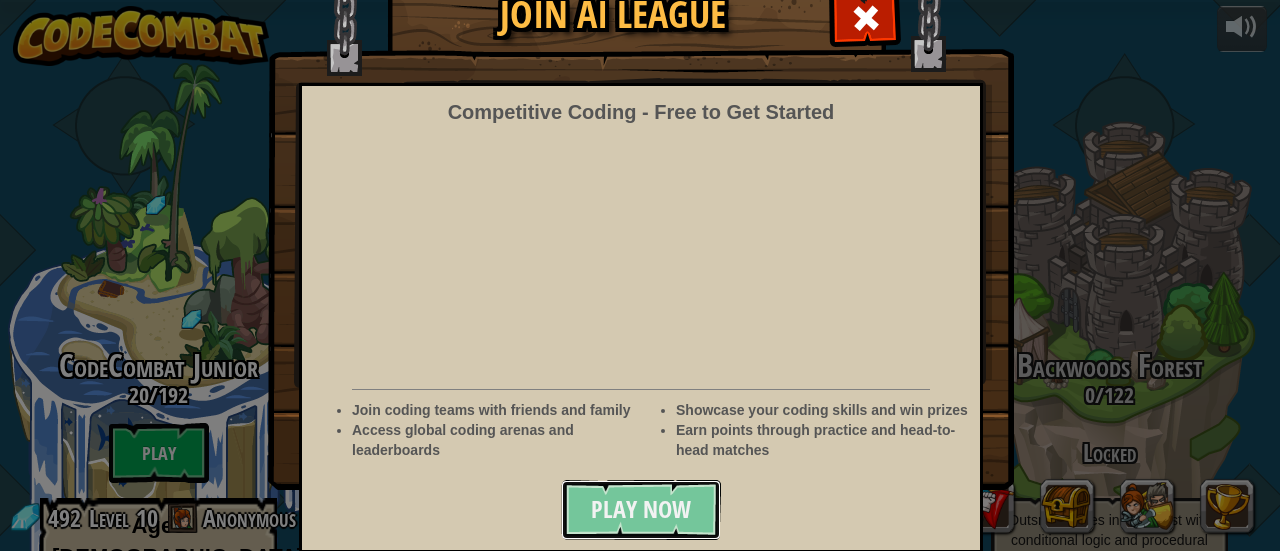 click on "Play Now" at bounding box center (641, 509) 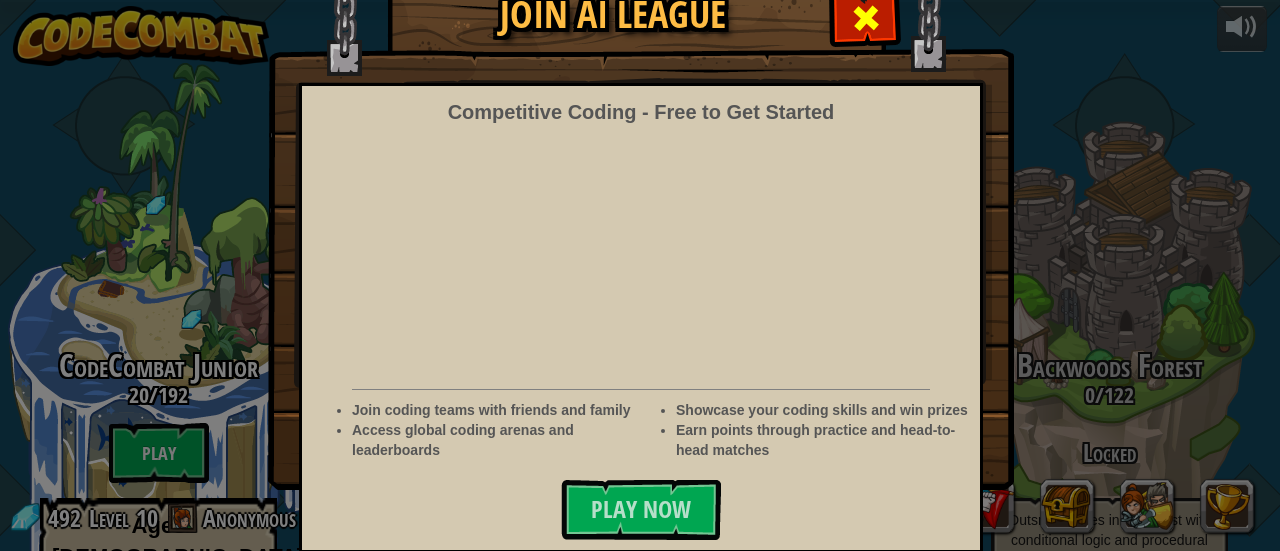click at bounding box center (866, 18) 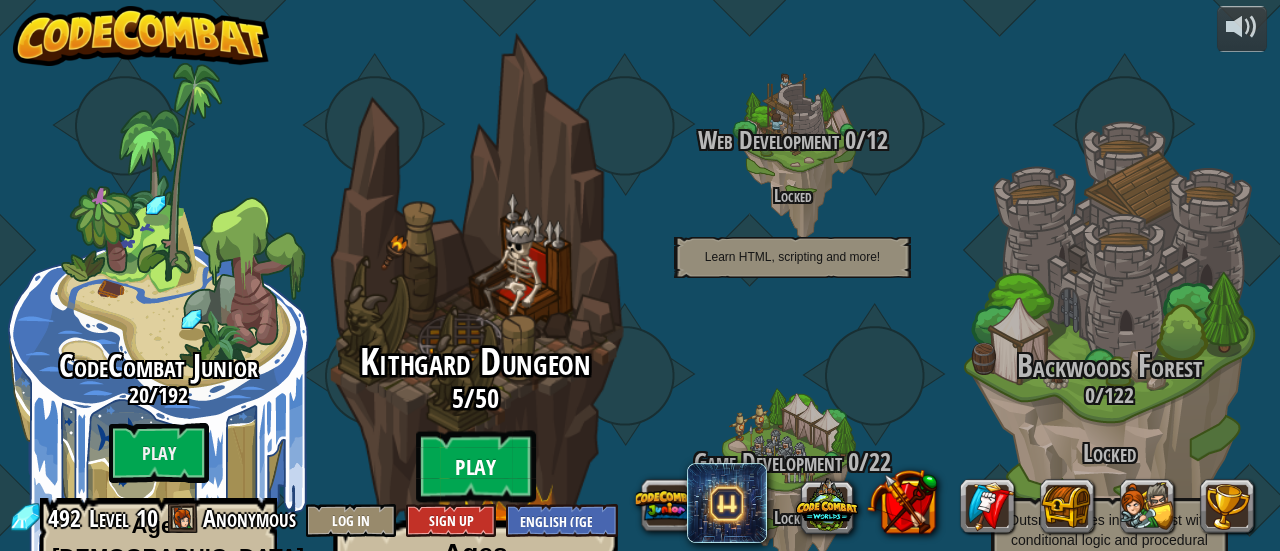 click on "Play" at bounding box center [476, 467] 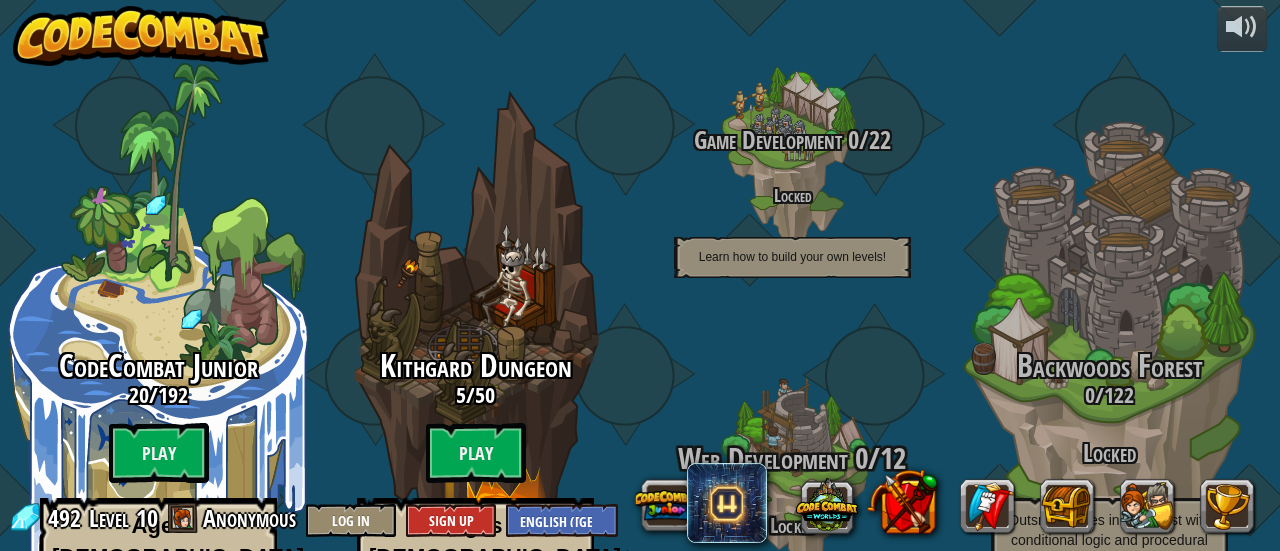 click on "Locked" at bounding box center [792, 524] 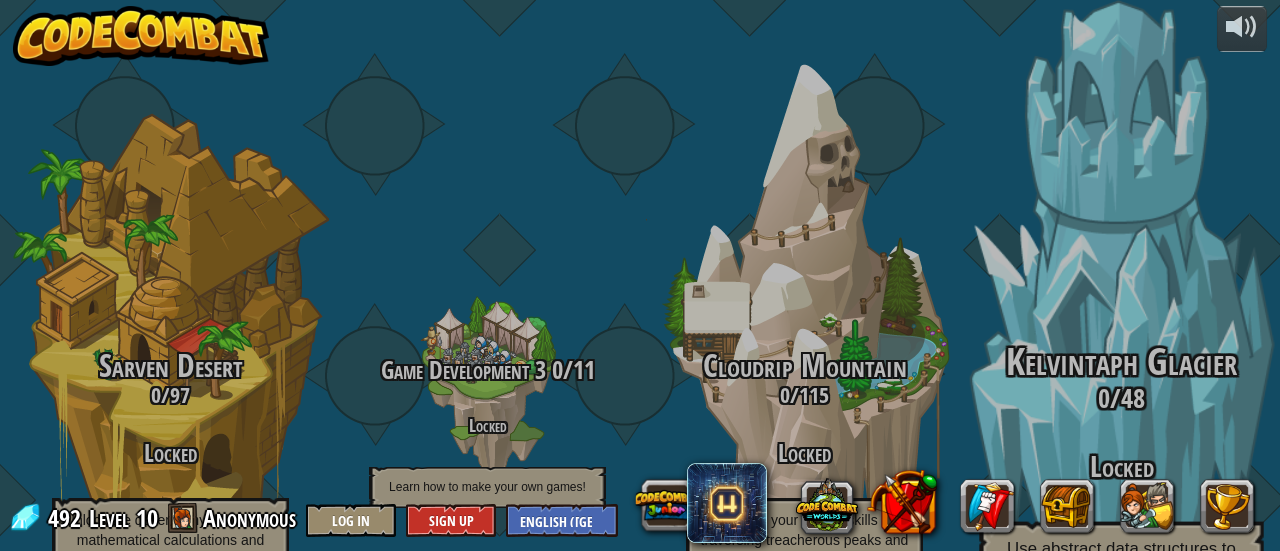 click on "Locked" at bounding box center (1121, 467) 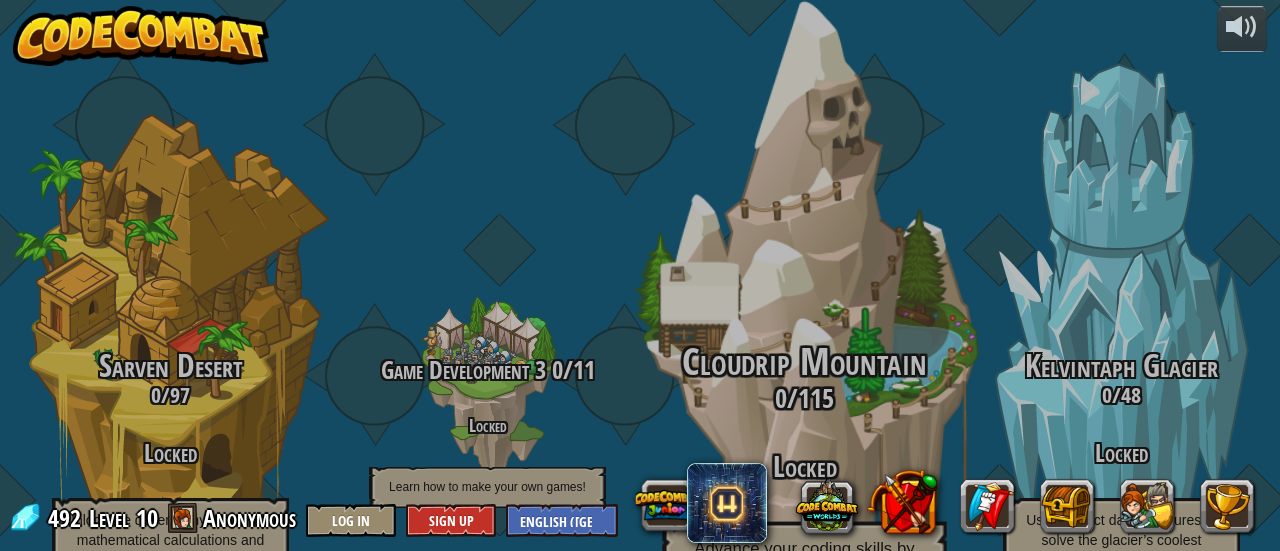 click on "Locked" at bounding box center [804, 467] 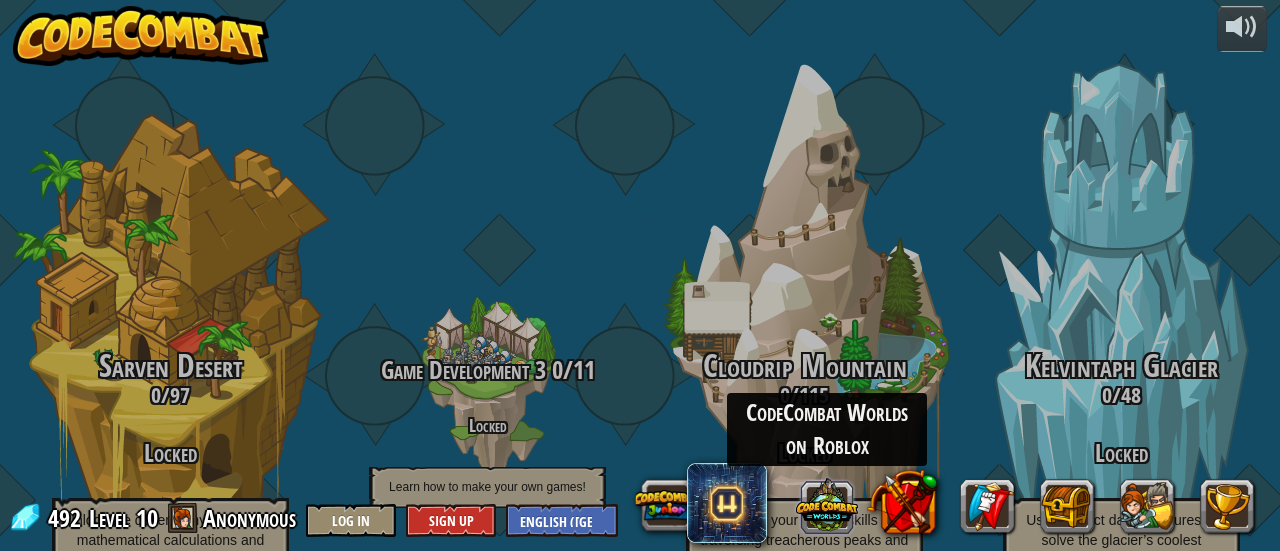 click at bounding box center (827, 505) 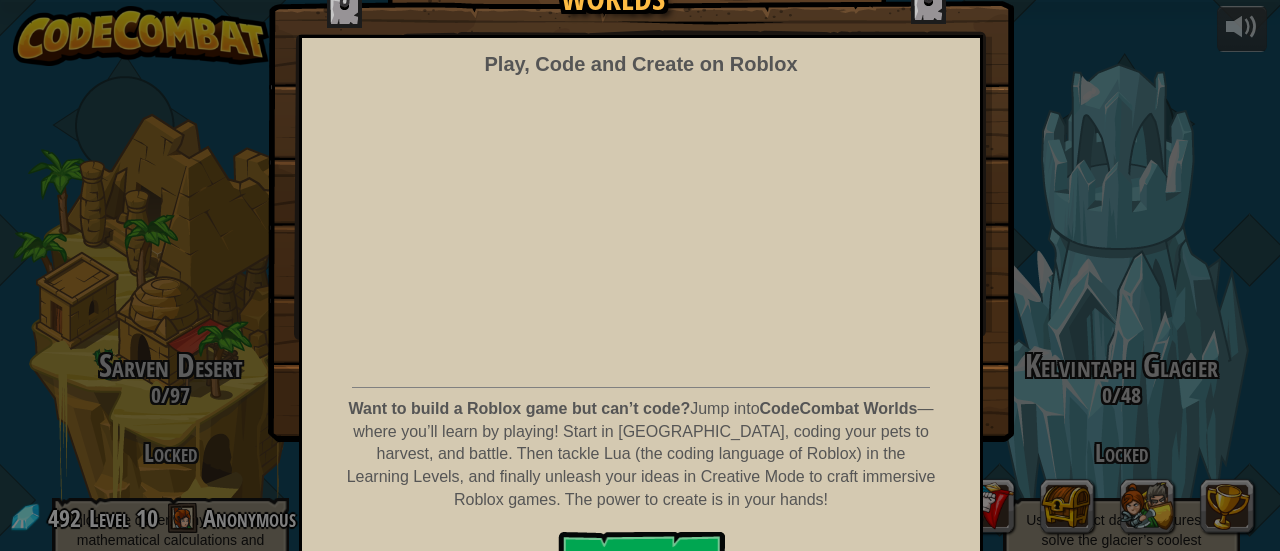 scroll, scrollTop: 192, scrollLeft: 0, axis: vertical 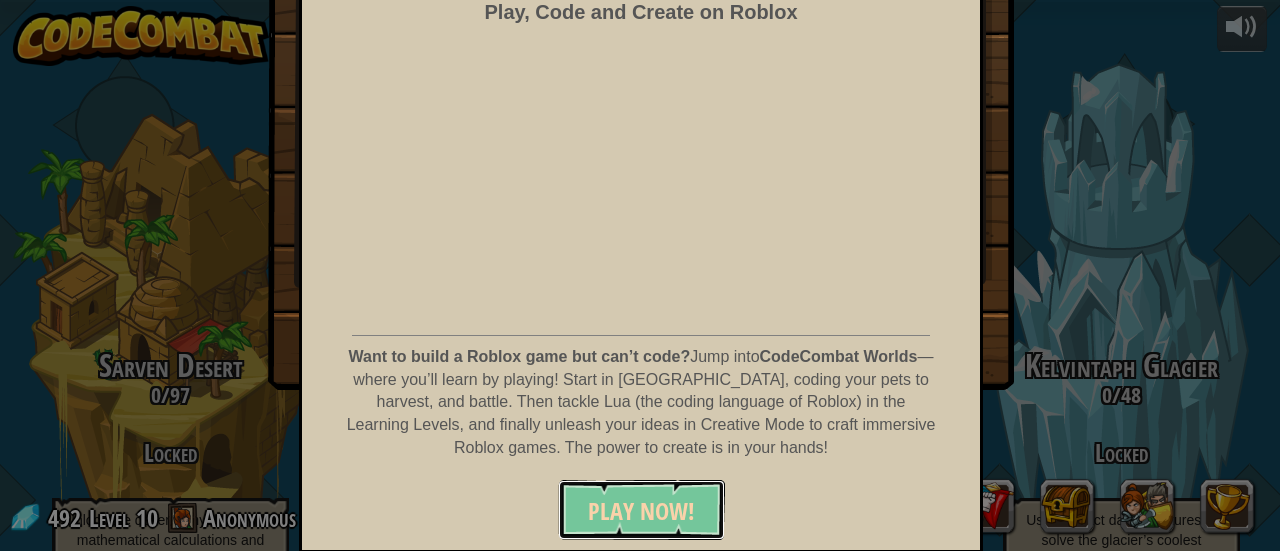 click on "PLAY NOW!" at bounding box center (641, 511) 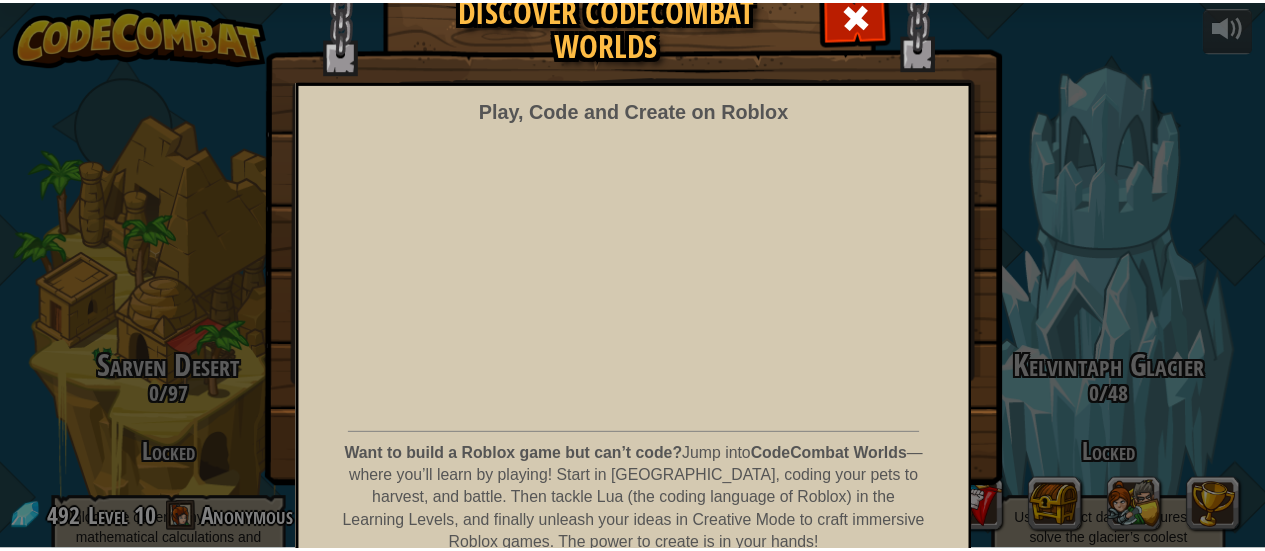 scroll, scrollTop: 92, scrollLeft: 0, axis: vertical 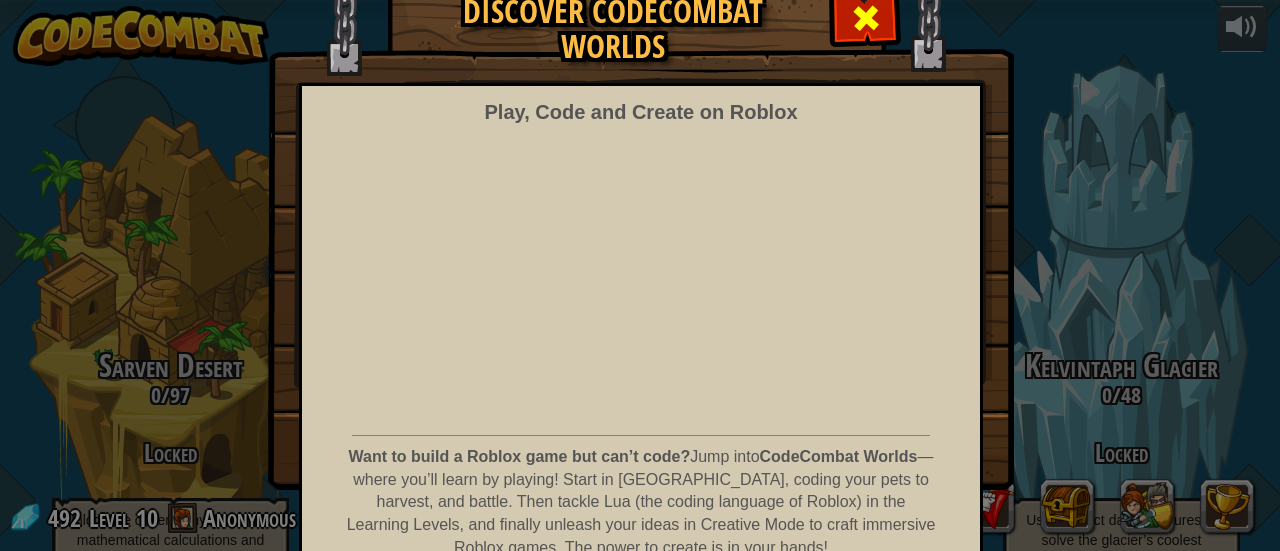 click at bounding box center (866, 18) 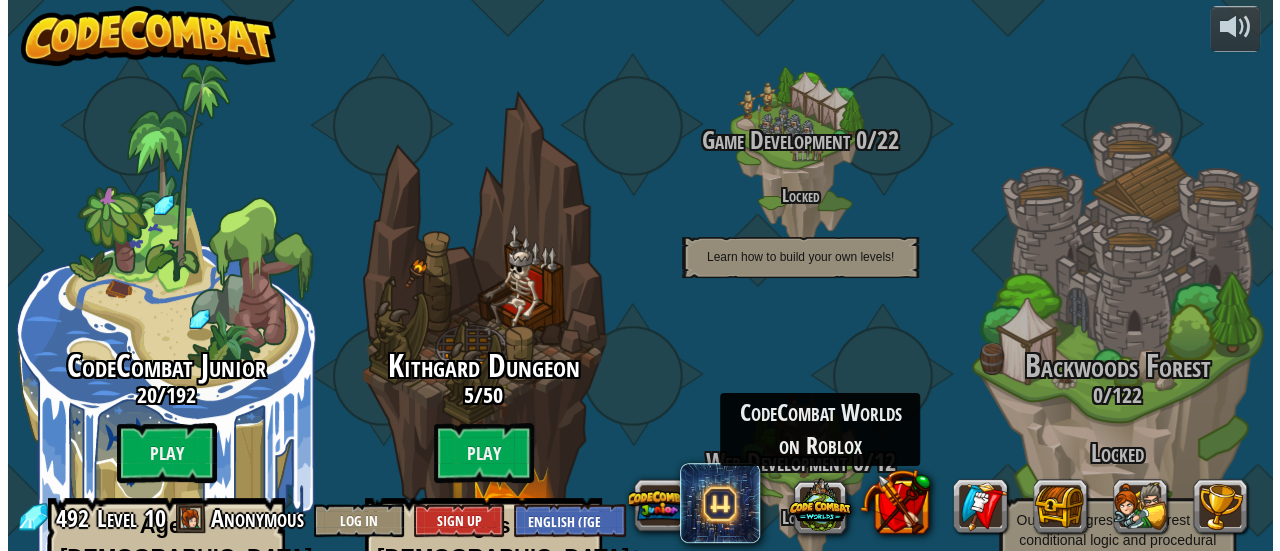 scroll, scrollTop: 2, scrollLeft: 0, axis: vertical 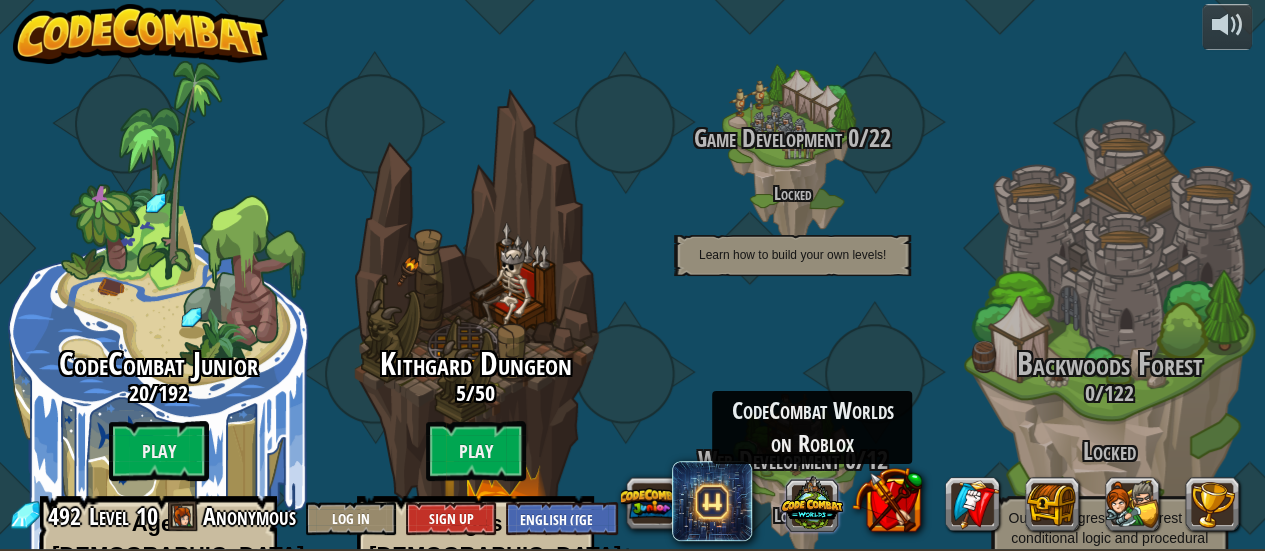 click at bounding box center [812, 503] 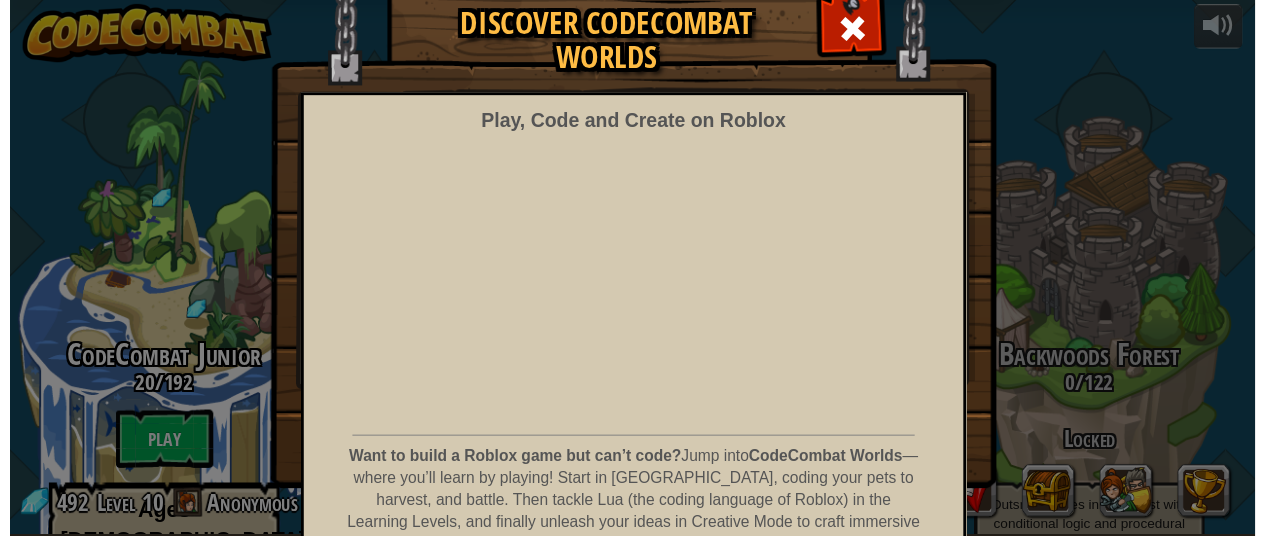 scroll, scrollTop: 0, scrollLeft: 0, axis: both 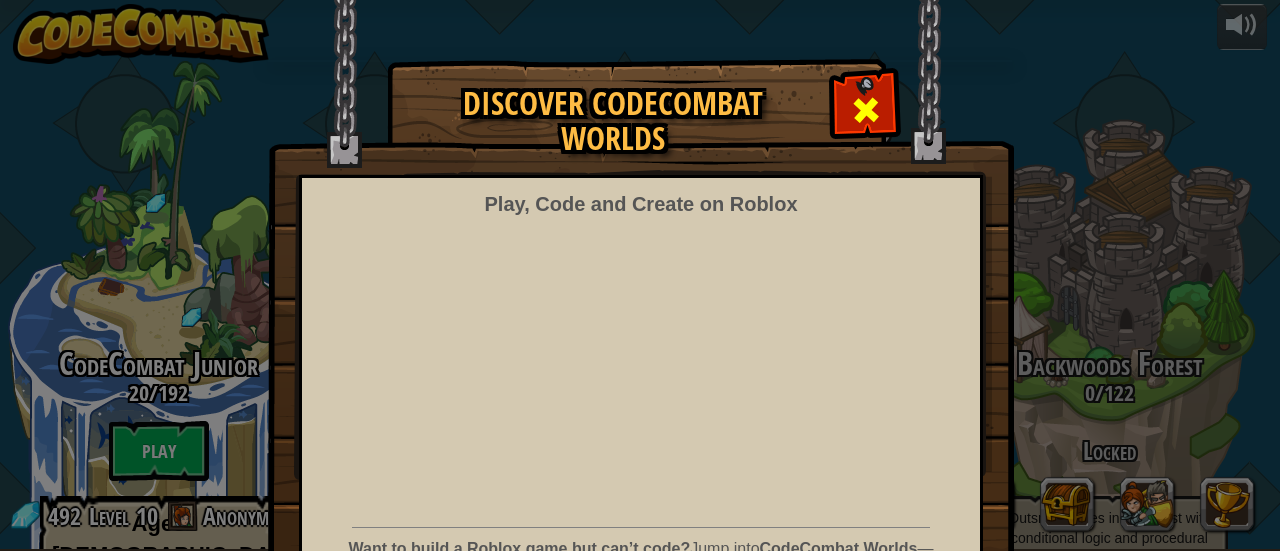 click at bounding box center [865, 107] 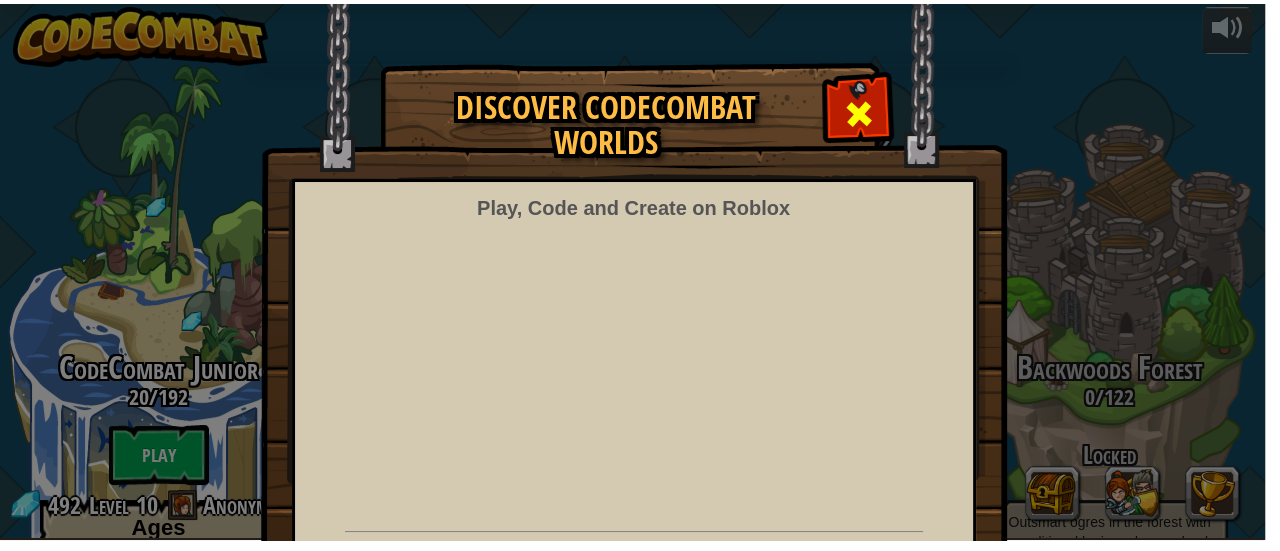 scroll, scrollTop: 0, scrollLeft: 0, axis: both 